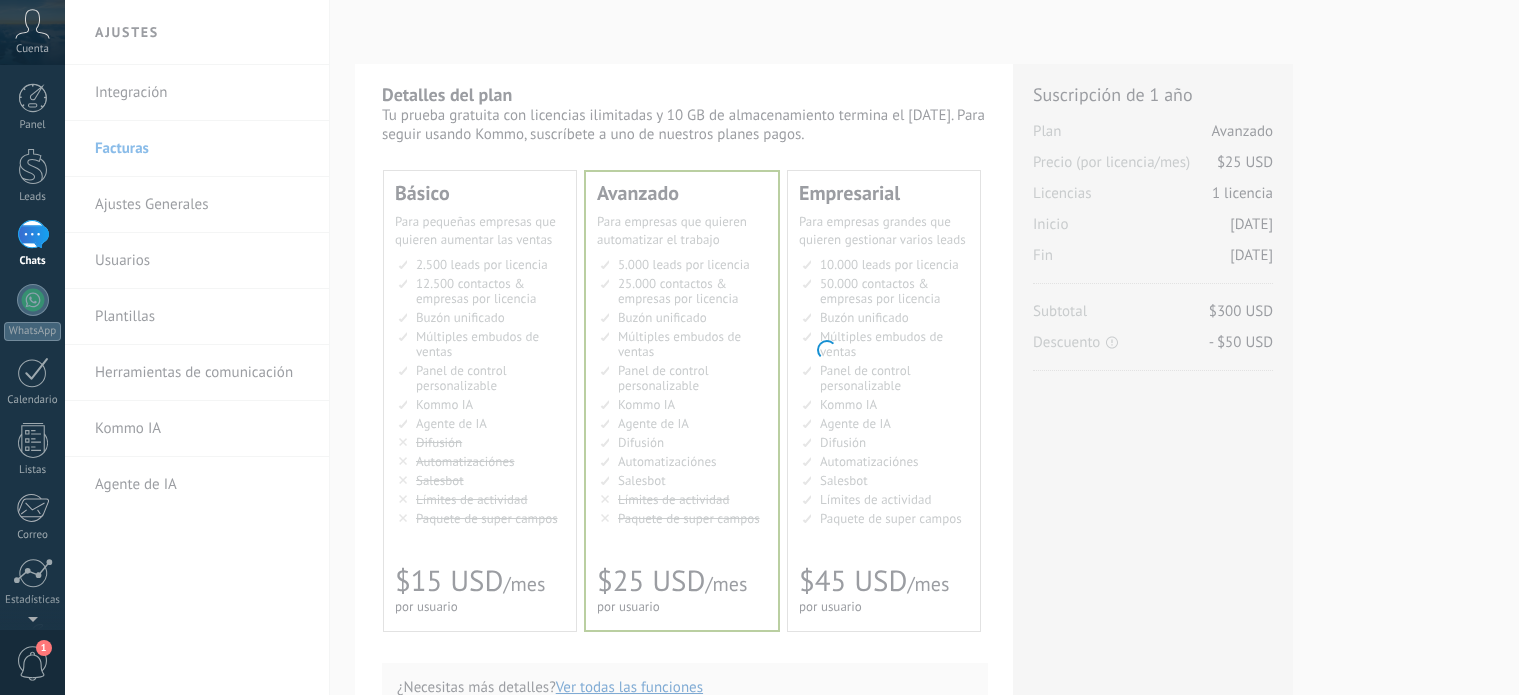 scroll, scrollTop: 0, scrollLeft: 0, axis: both 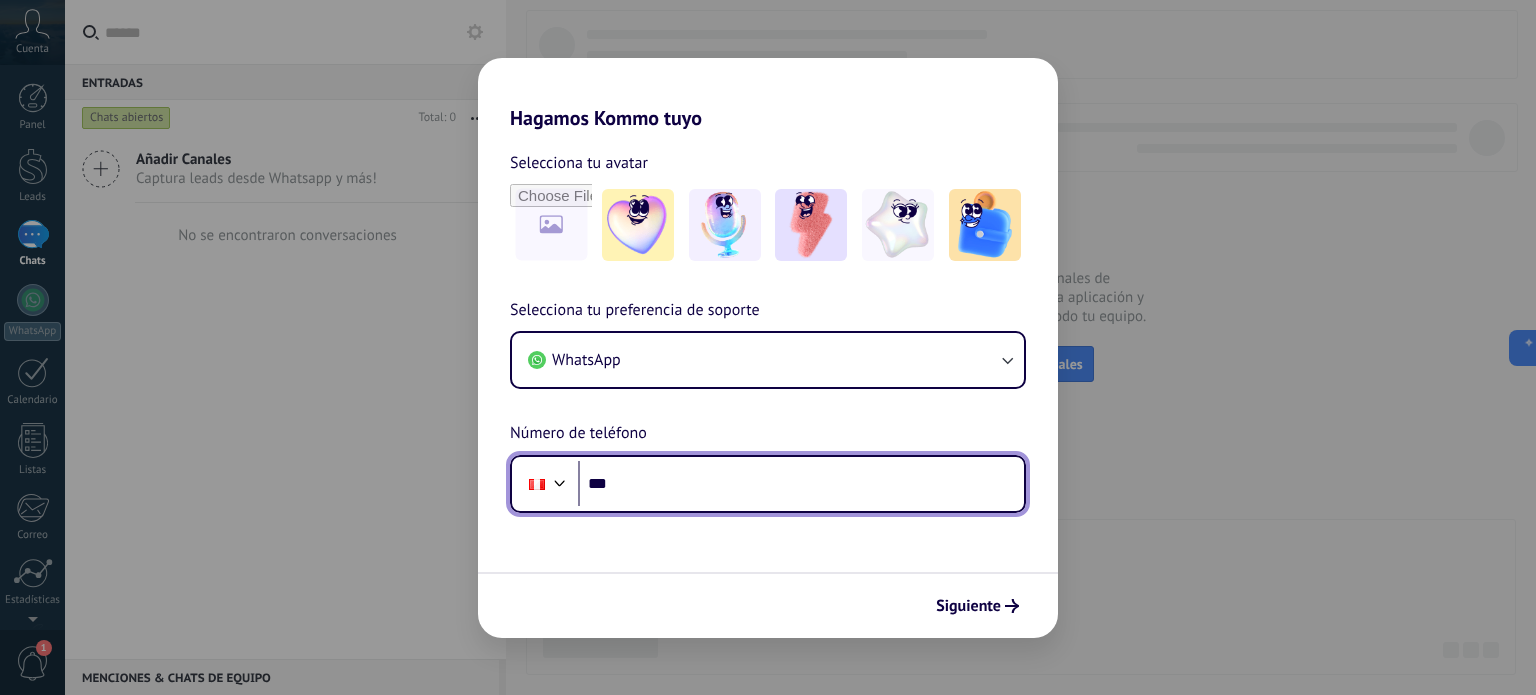 click on "***" at bounding box center [801, 484] 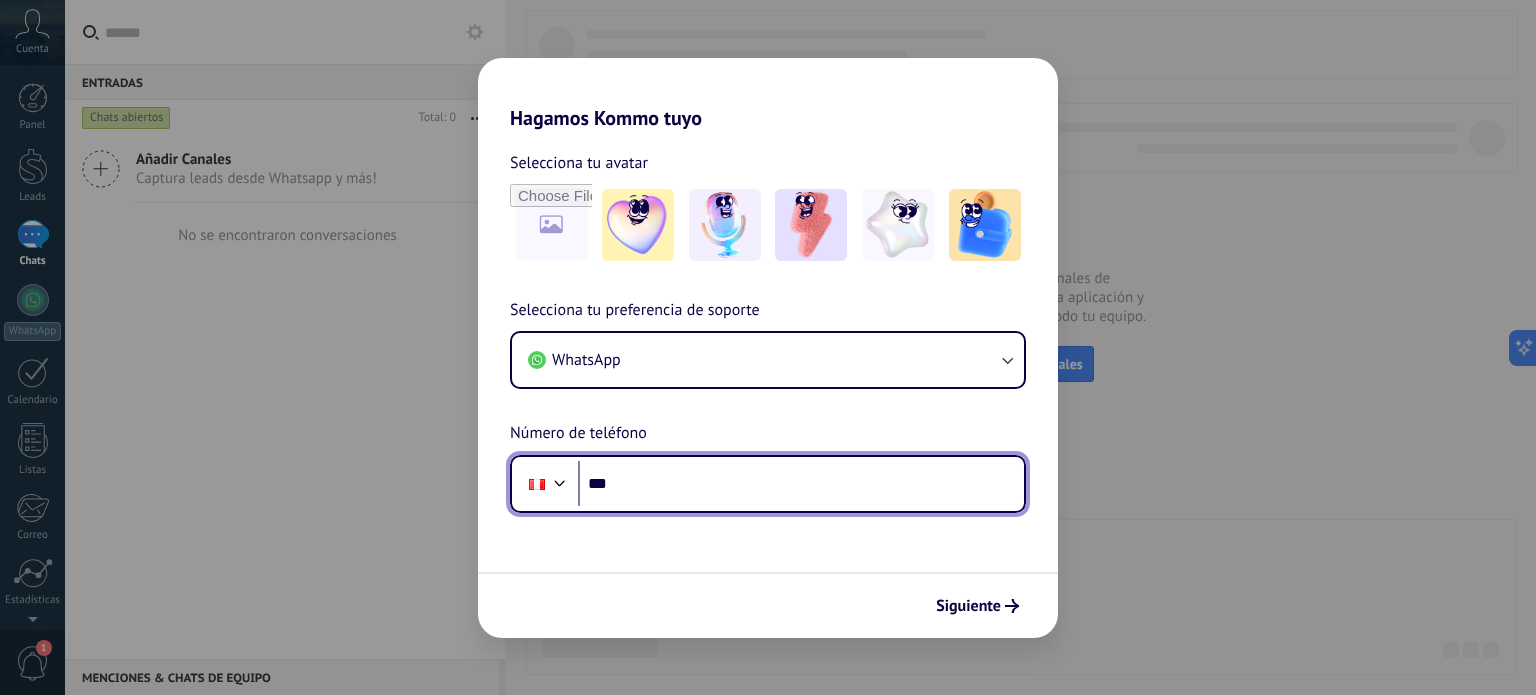 paste on "**********" 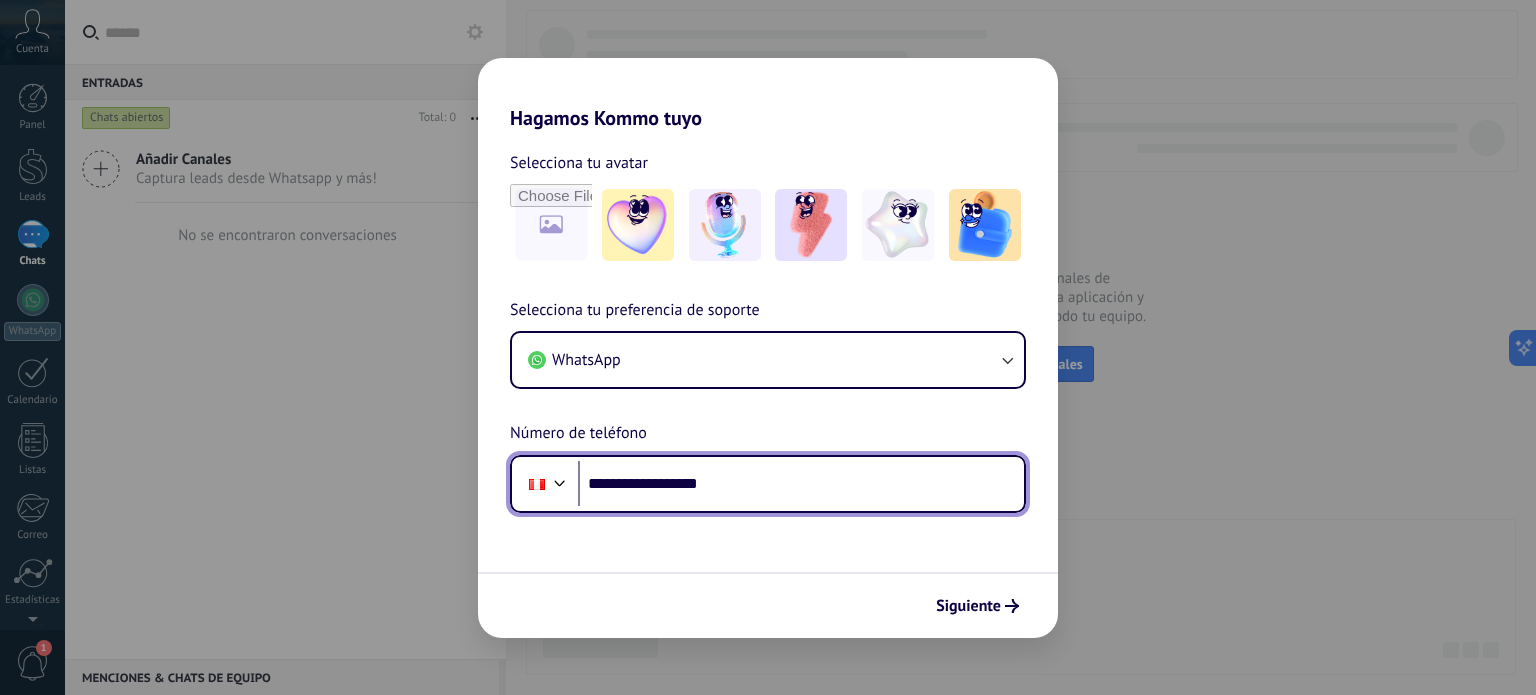 click on "**********" at bounding box center (801, 484) 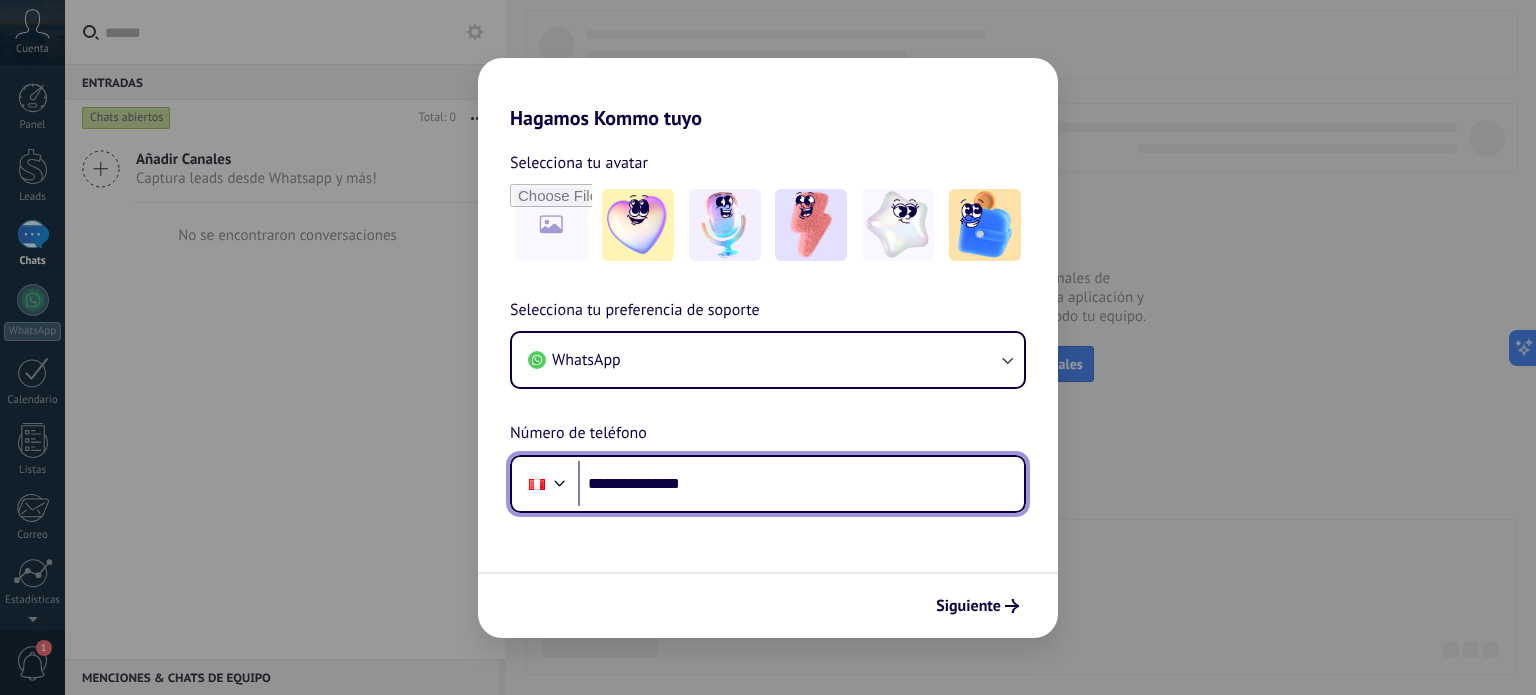 type on "**********" 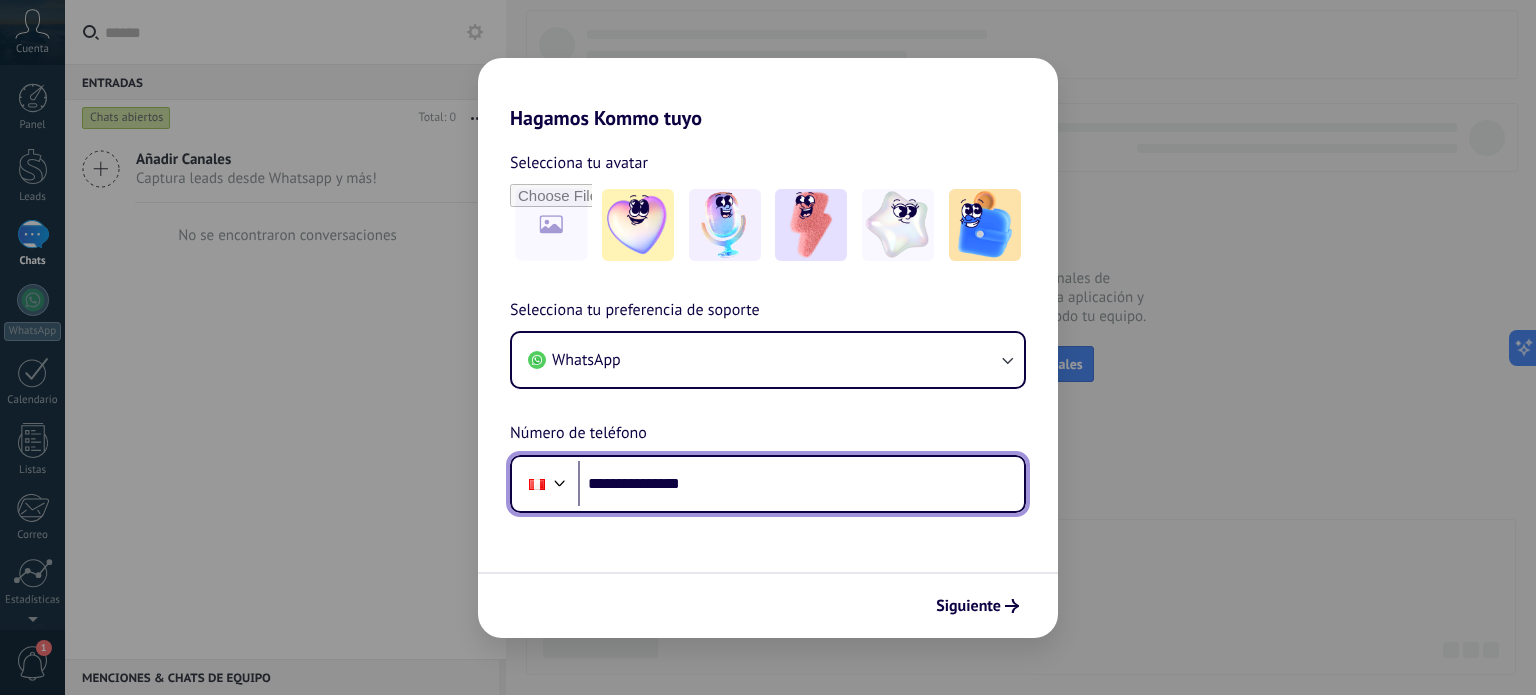 scroll, scrollTop: 0, scrollLeft: 0, axis: both 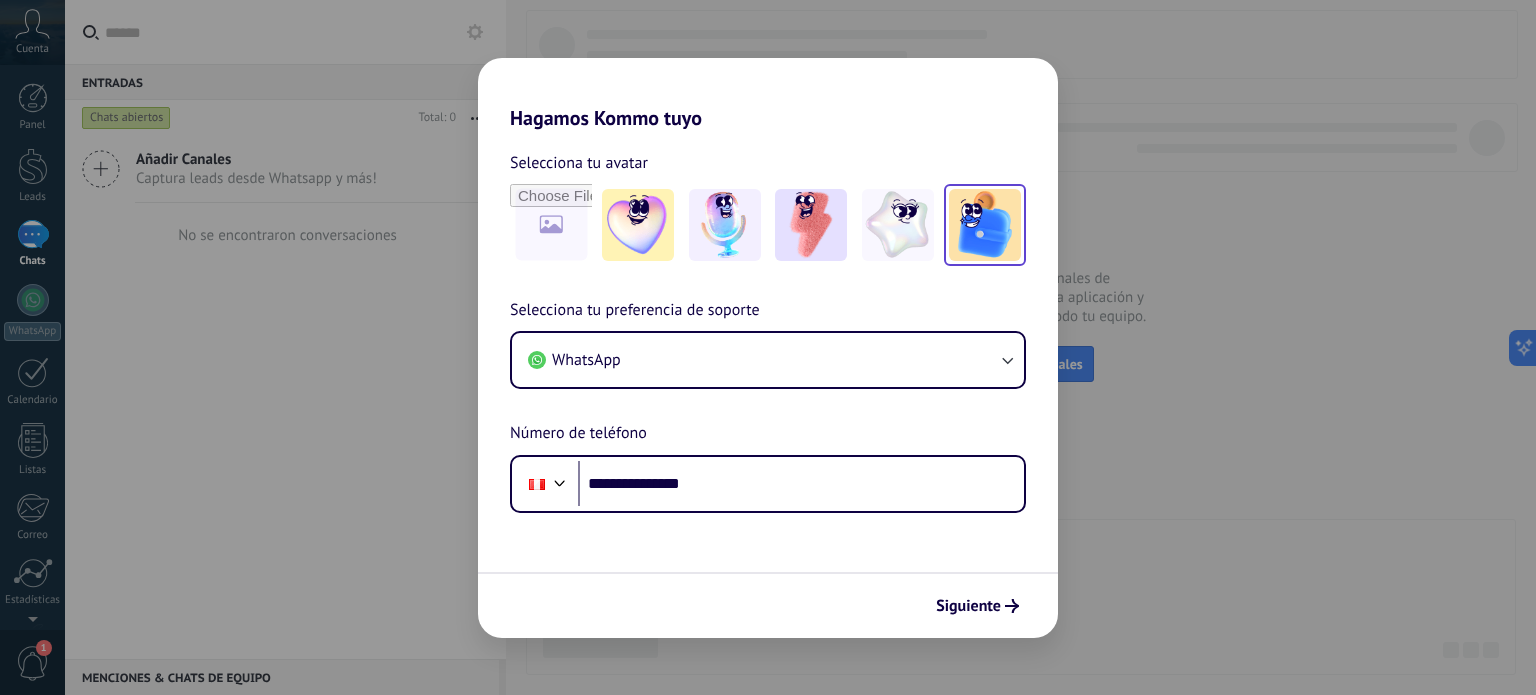 click at bounding box center (985, 225) 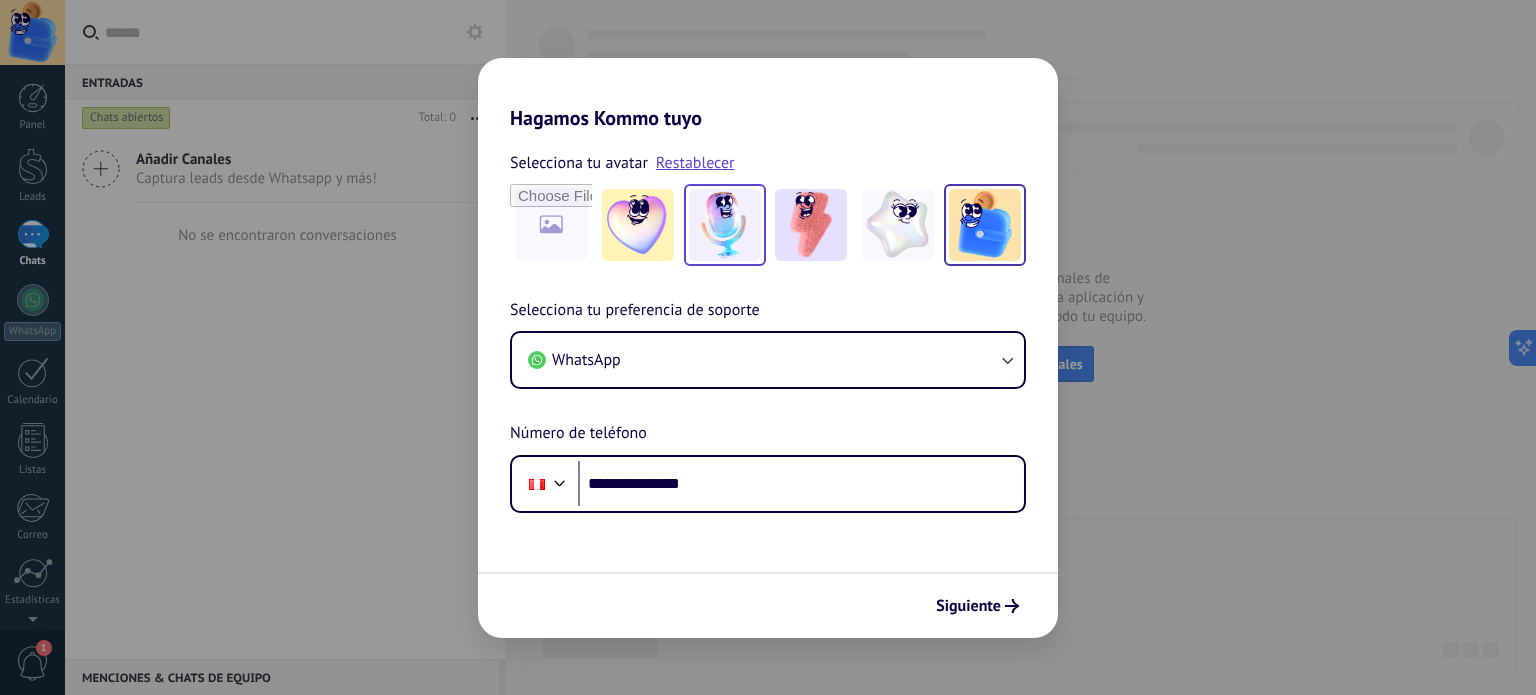 click at bounding box center [725, 225] 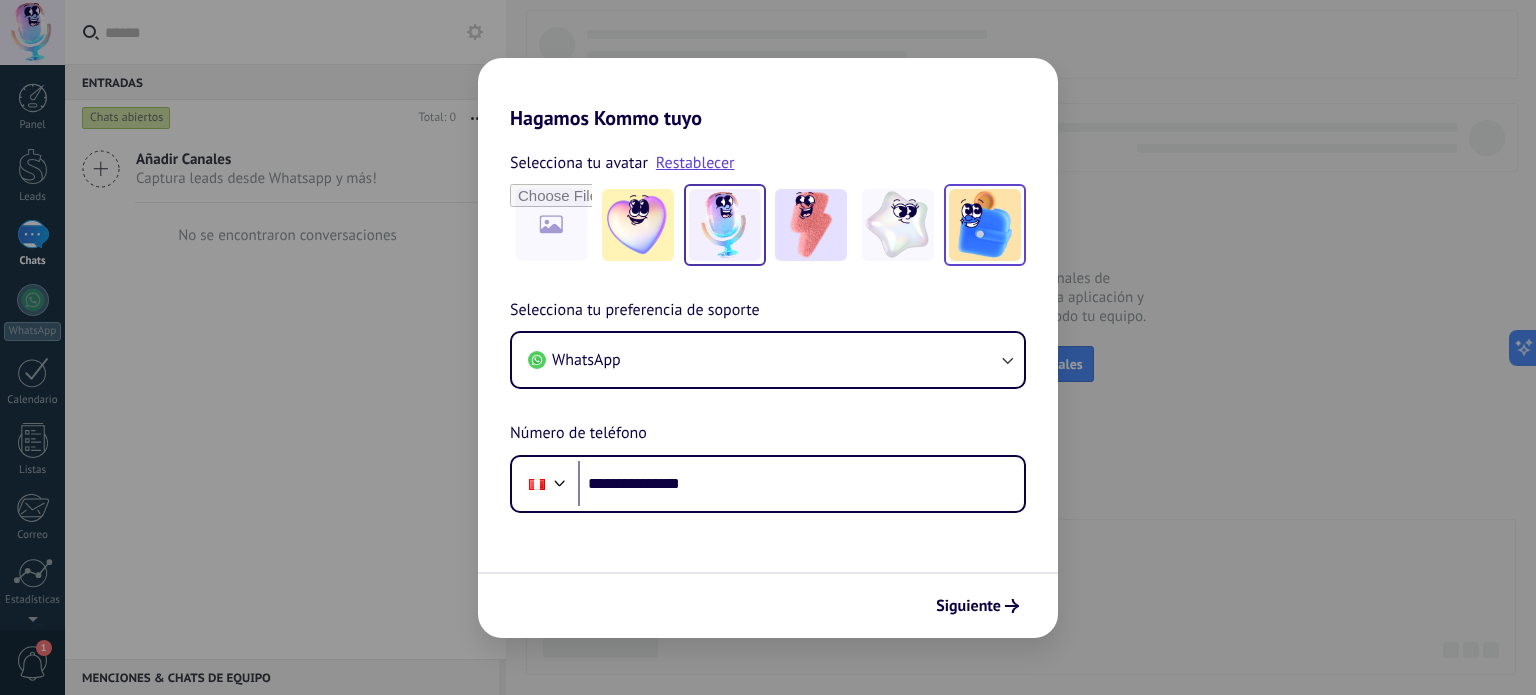 click at bounding box center (985, 225) 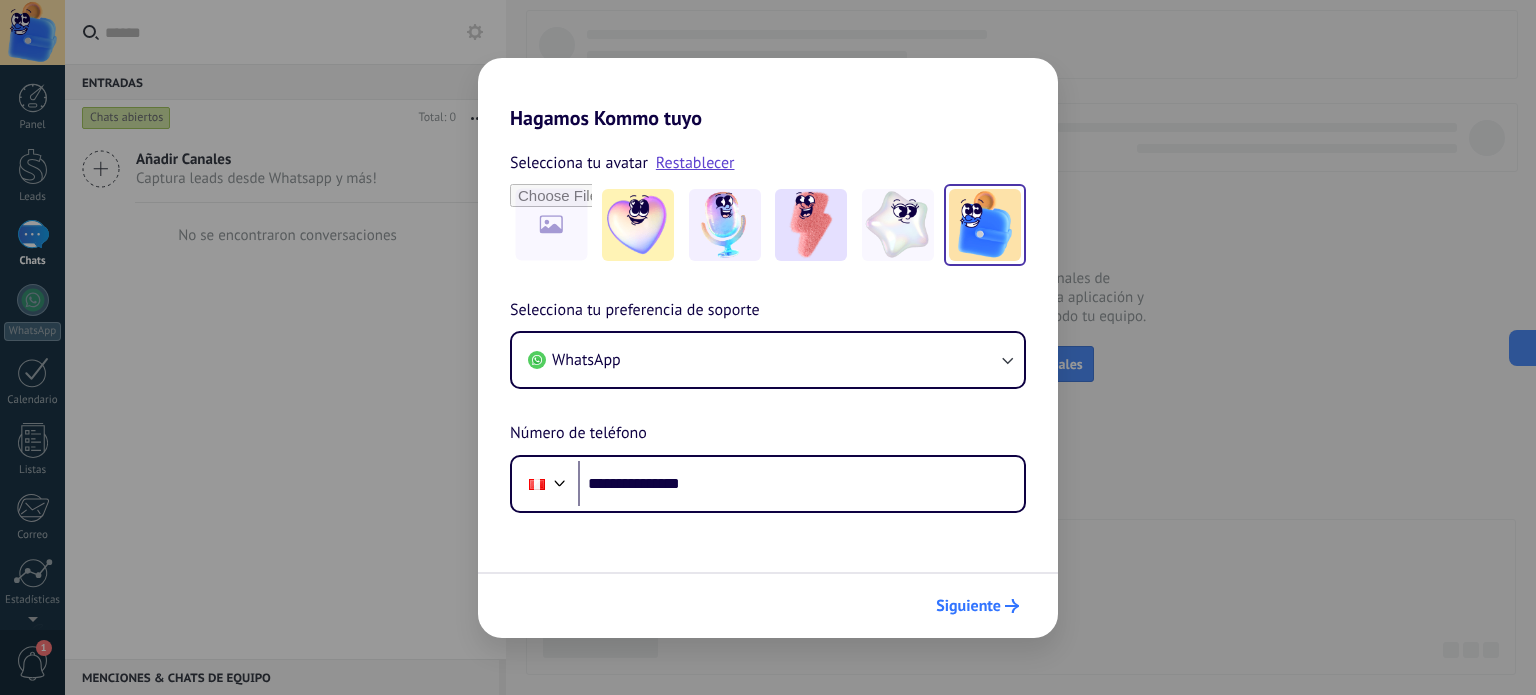 click on "Siguiente" at bounding box center (968, 606) 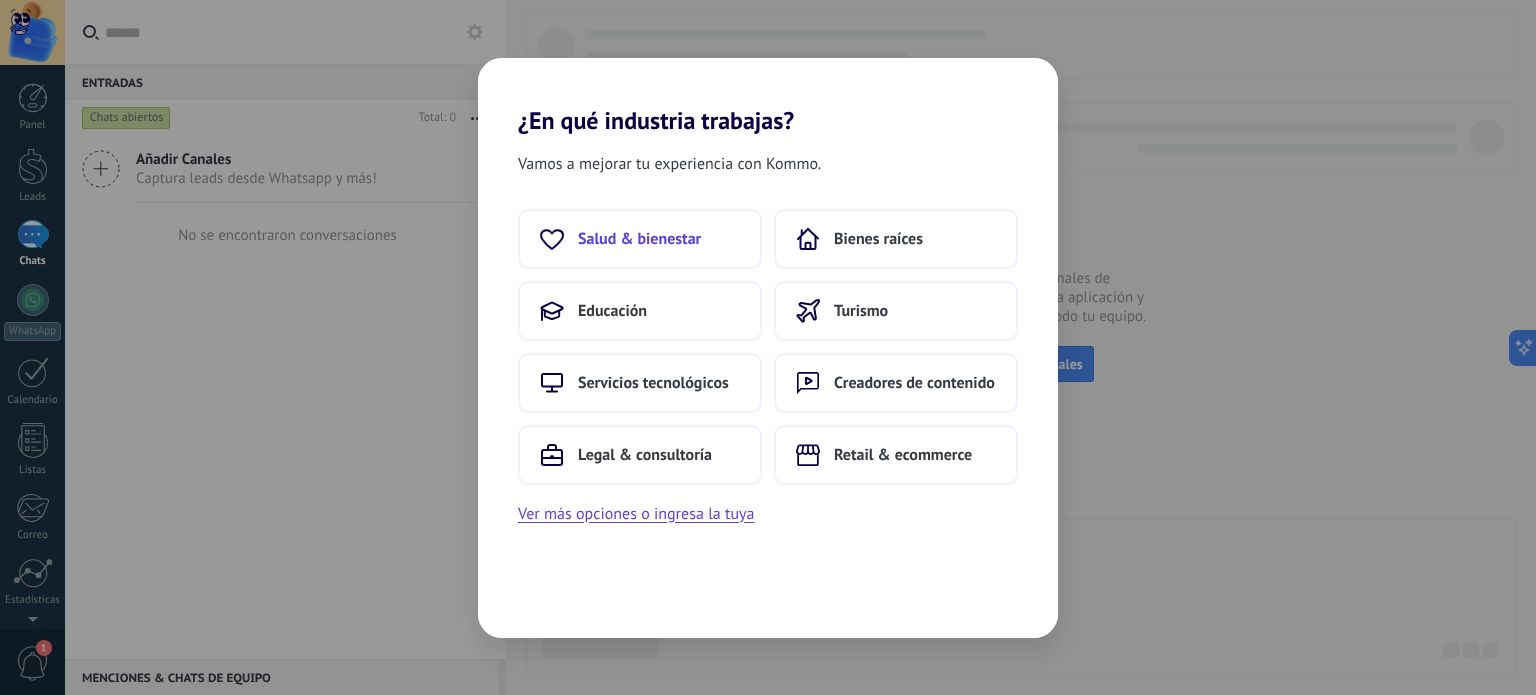 click on "Salud & bienestar" at bounding box center (640, 239) 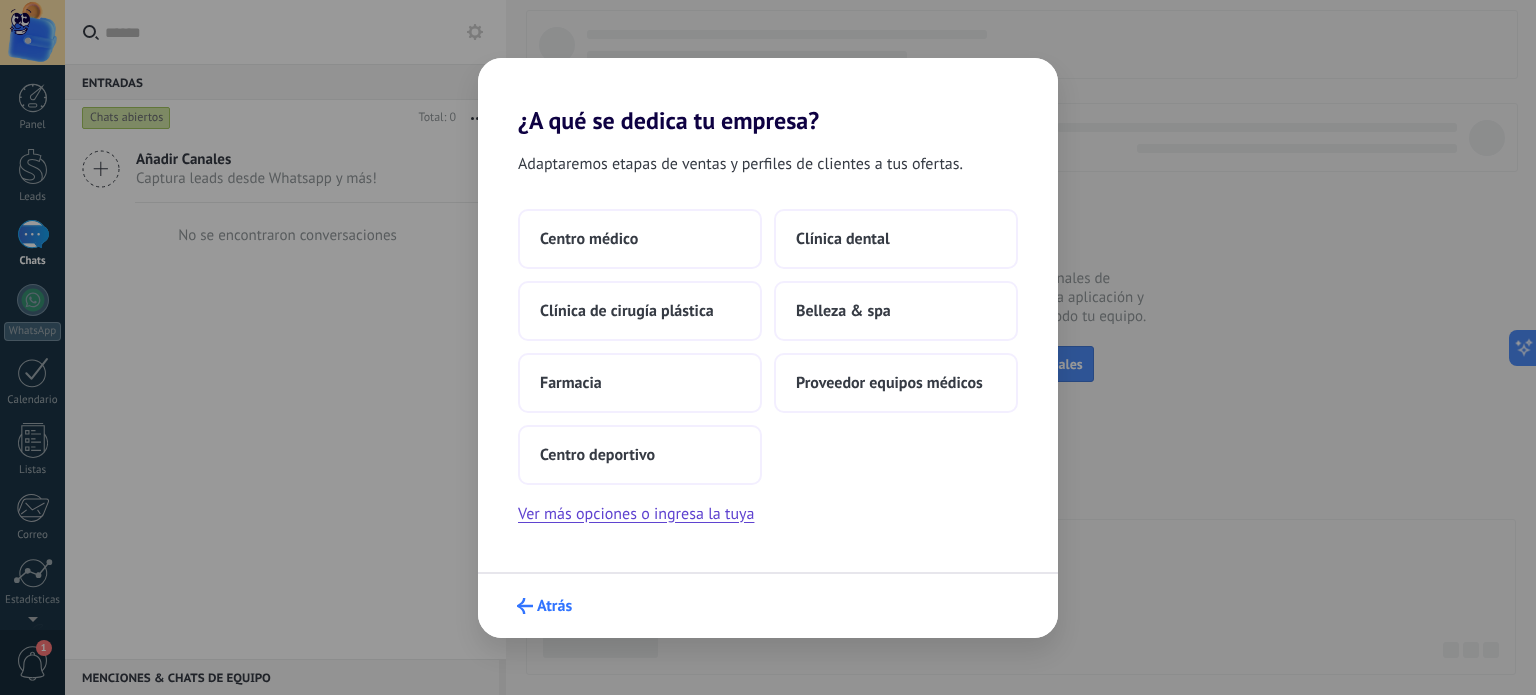 click on "Atrás" at bounding box center [554, 606] 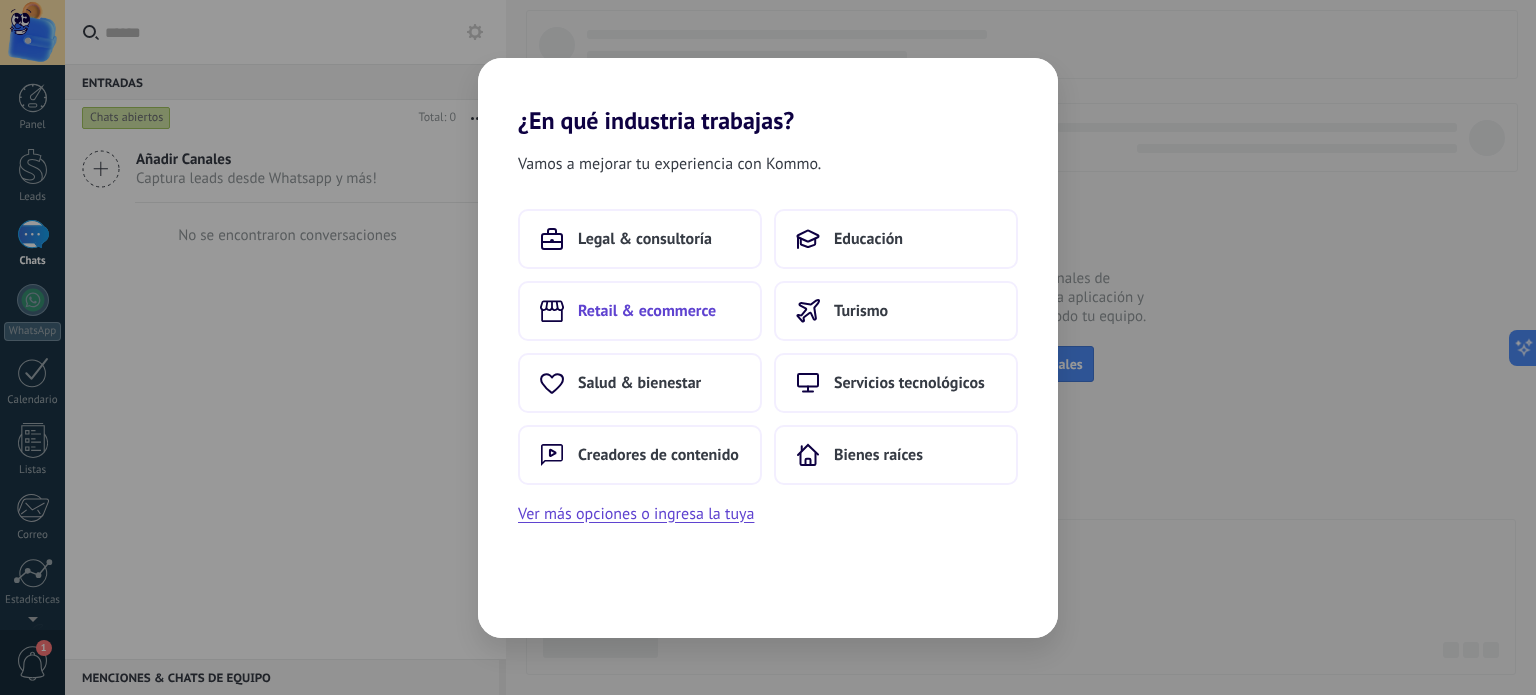 click on "Retail & ecommerce" at bounding box center [640, 311] 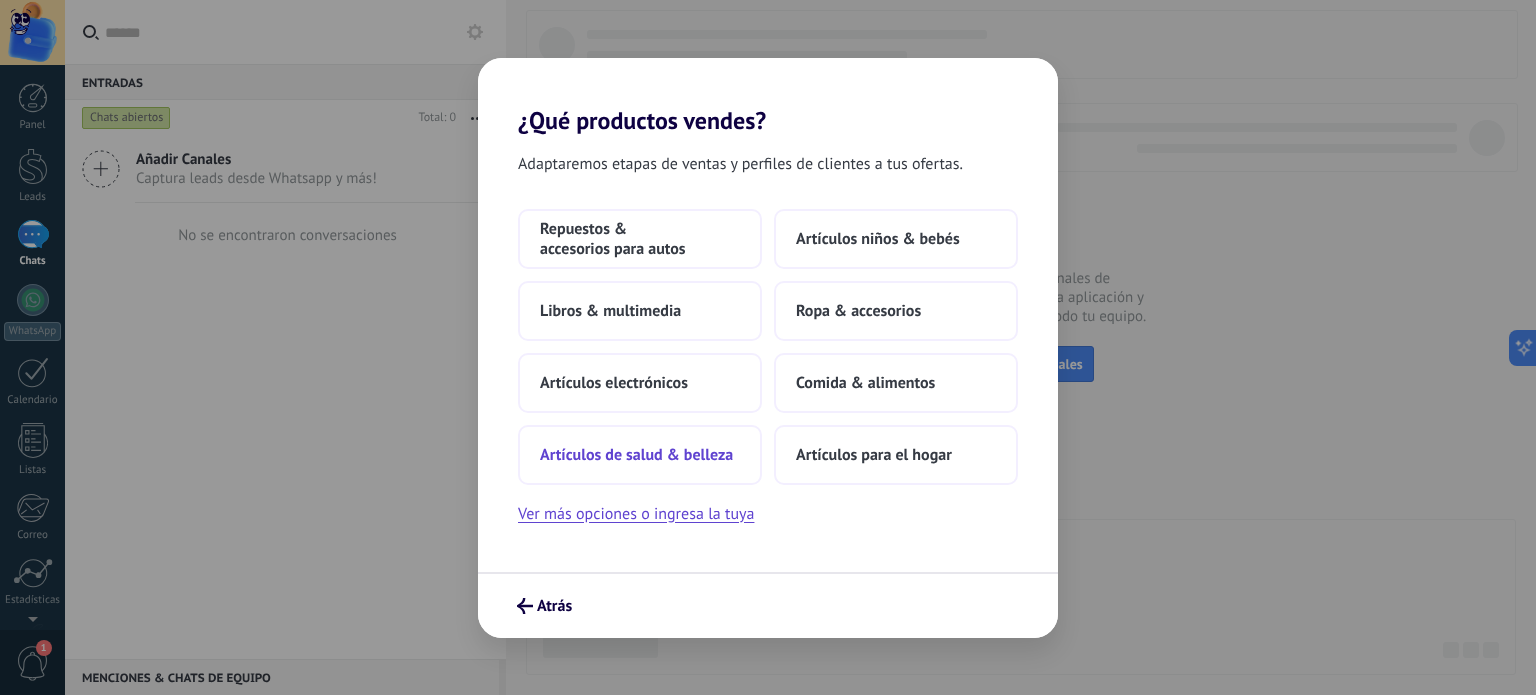click on "Artículos de salud & belleza" at bounding box center [640, 455] 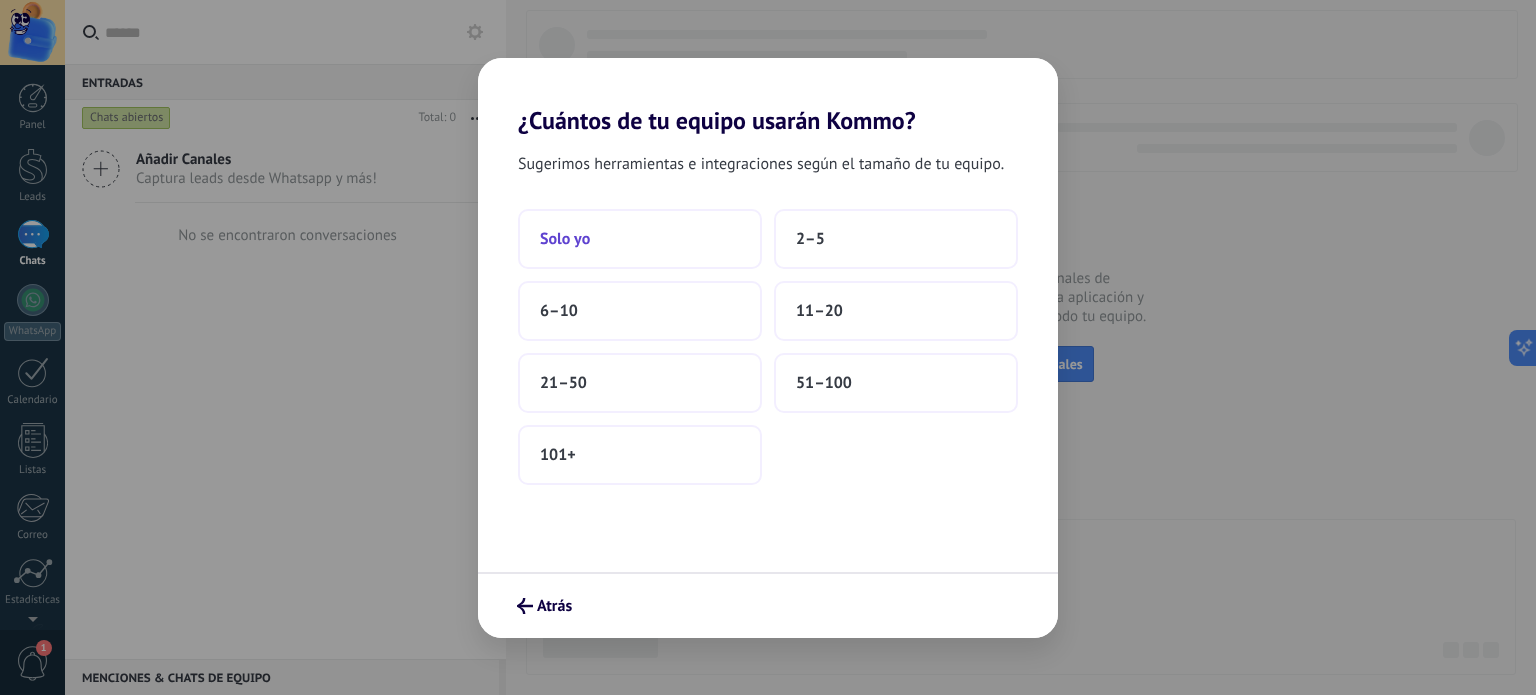 click on "Solo yo" at bounding box center [565, 239] 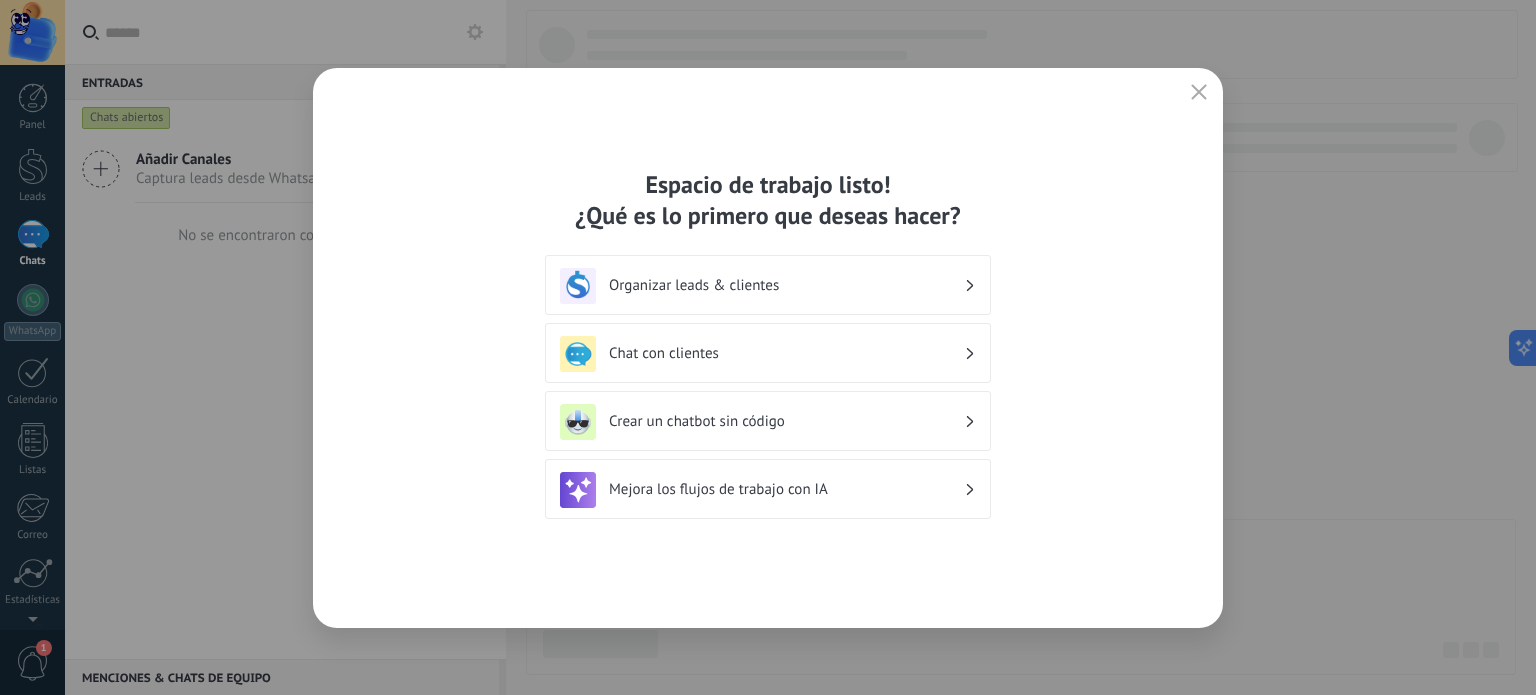 click on "Chat con clientes" at bounding box center (786, 353) 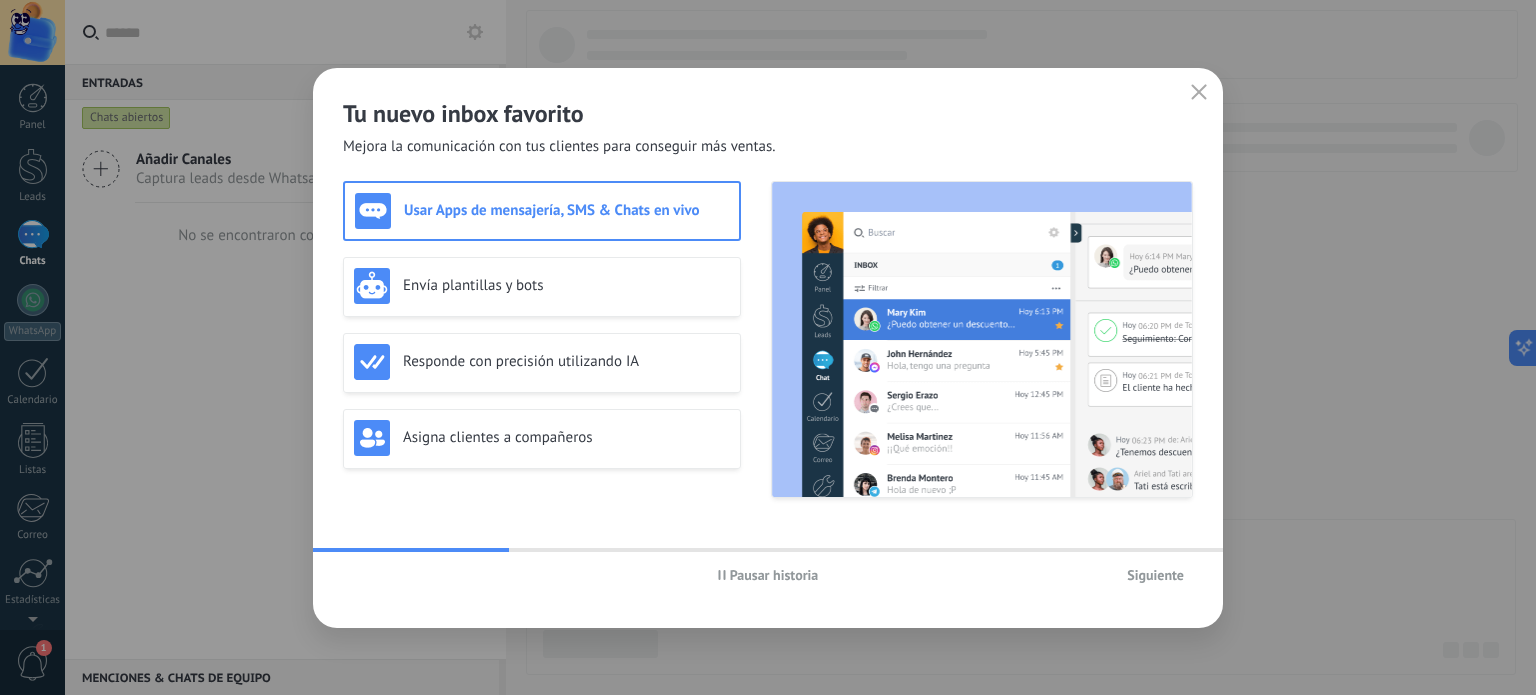 click on "Siguiente" at bounding box center [1155, 575] 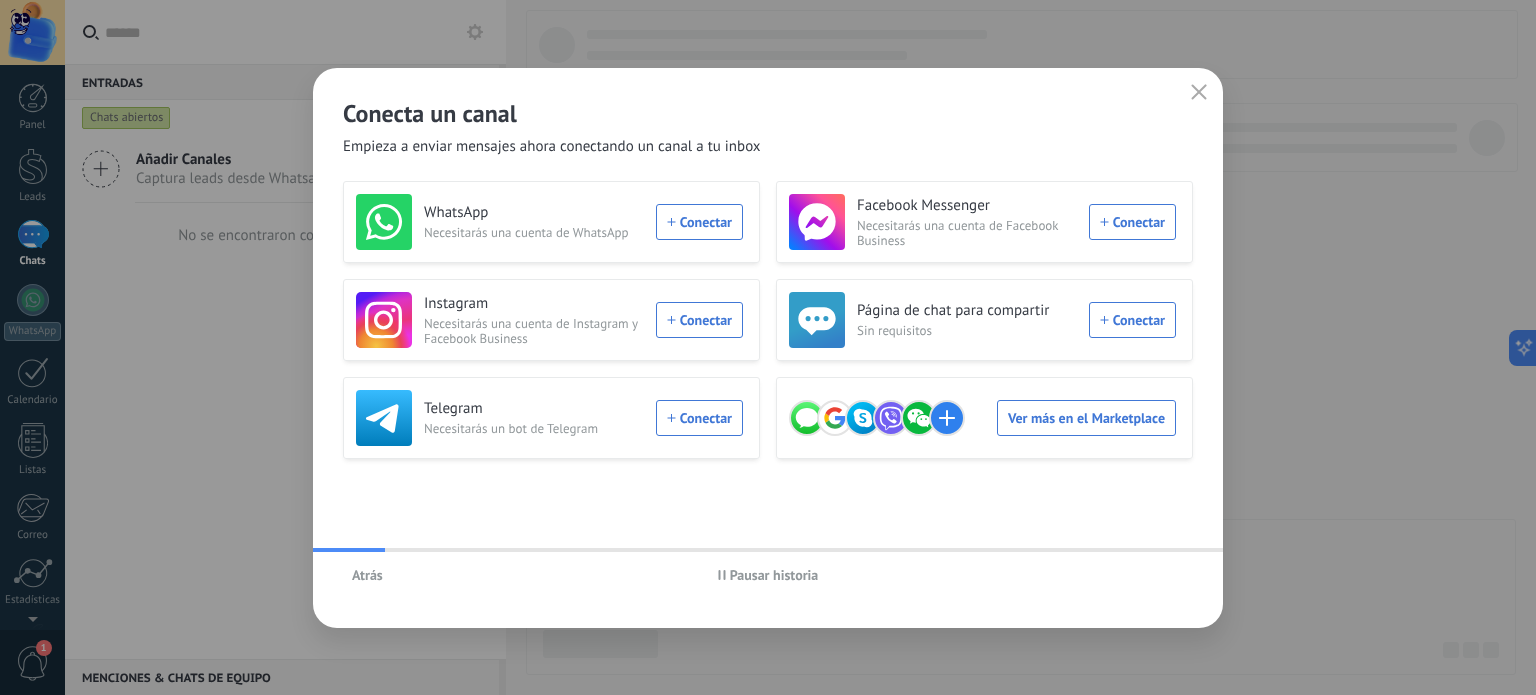 click on "Atrás Pausar historia" at bounding box center (768, 575) 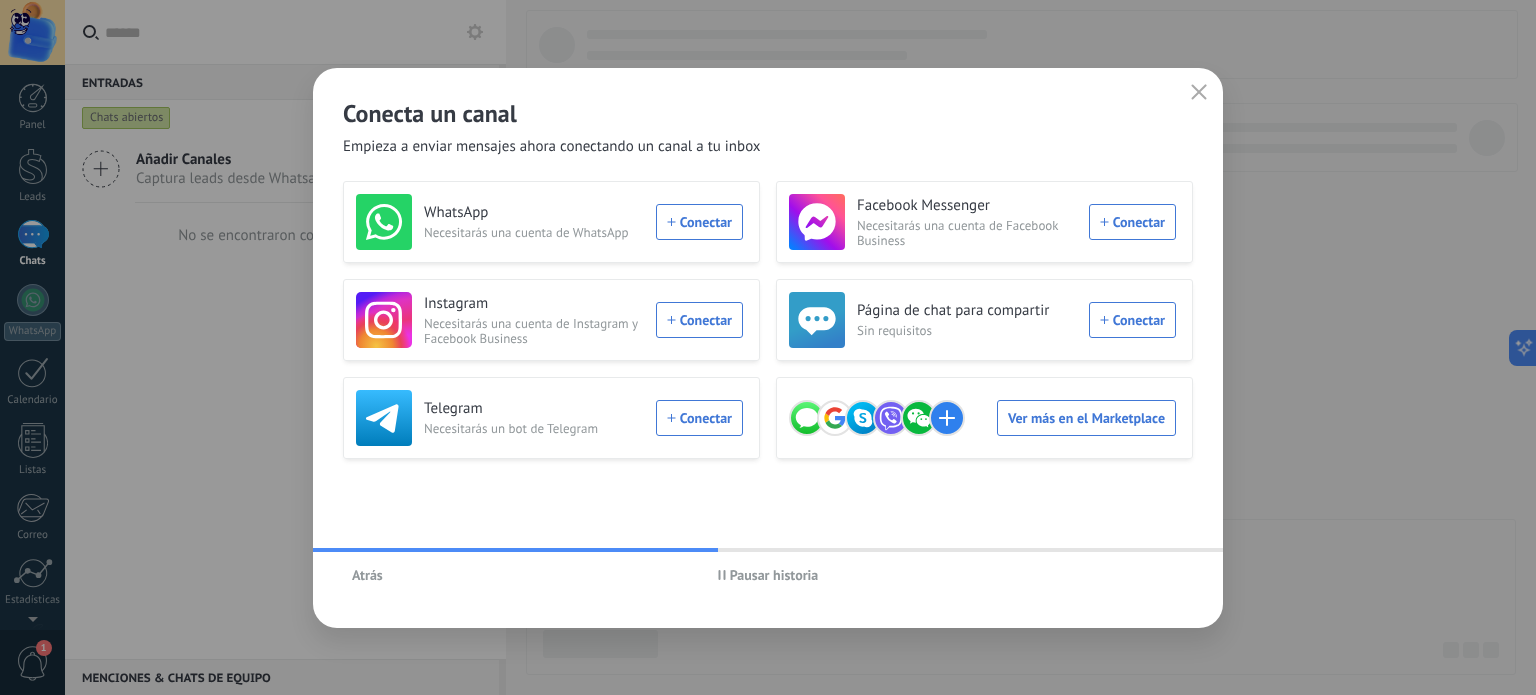 click 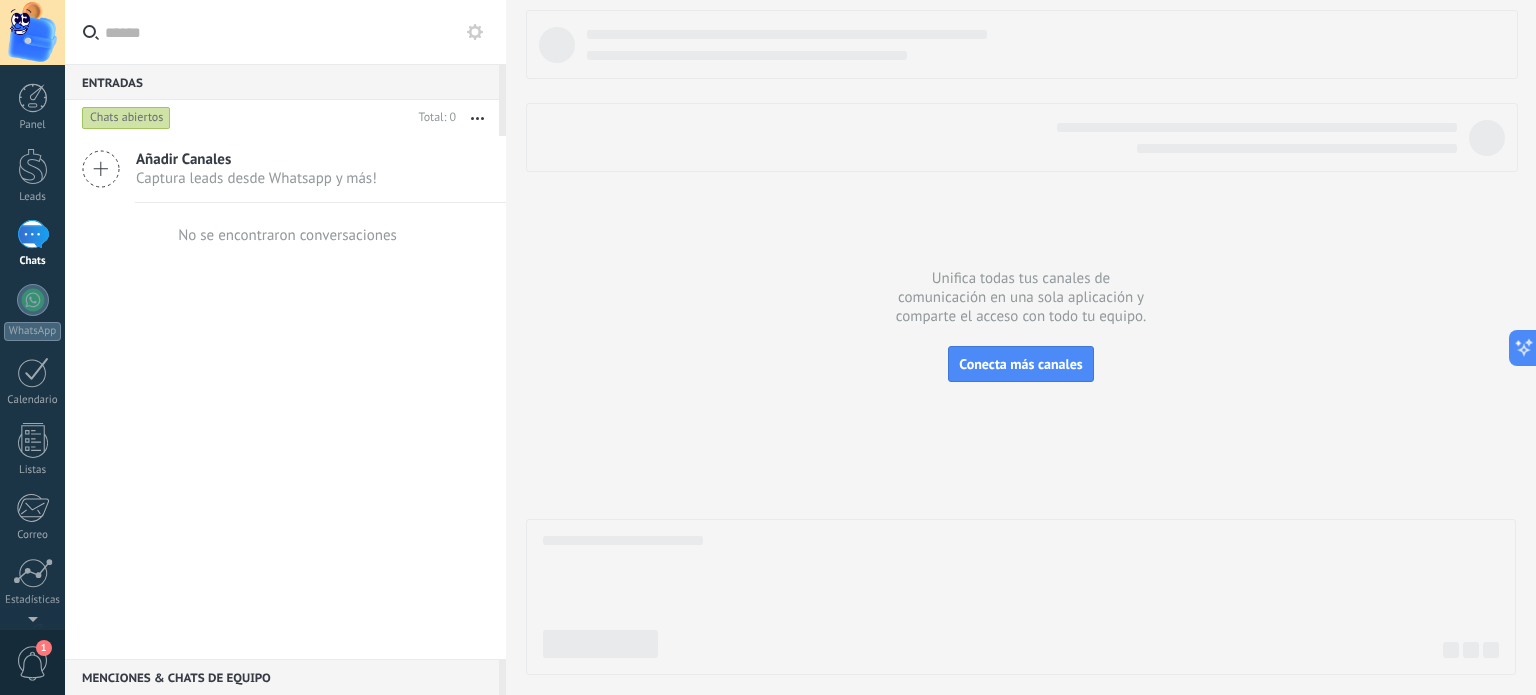 scroll, scrollTop: 136, scrollLeft: 0, axis: vertical 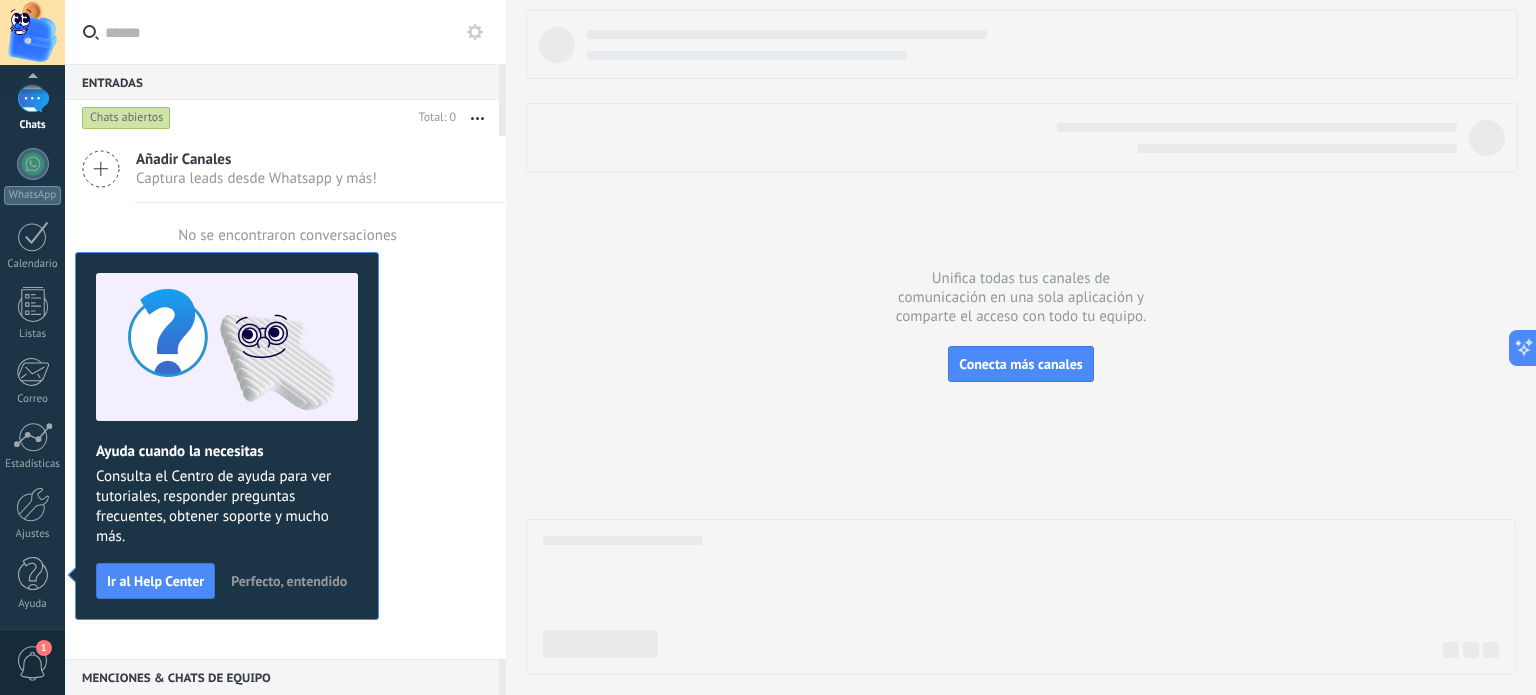 click on "Perfecto, entendido" at bounding box center (289, 581) 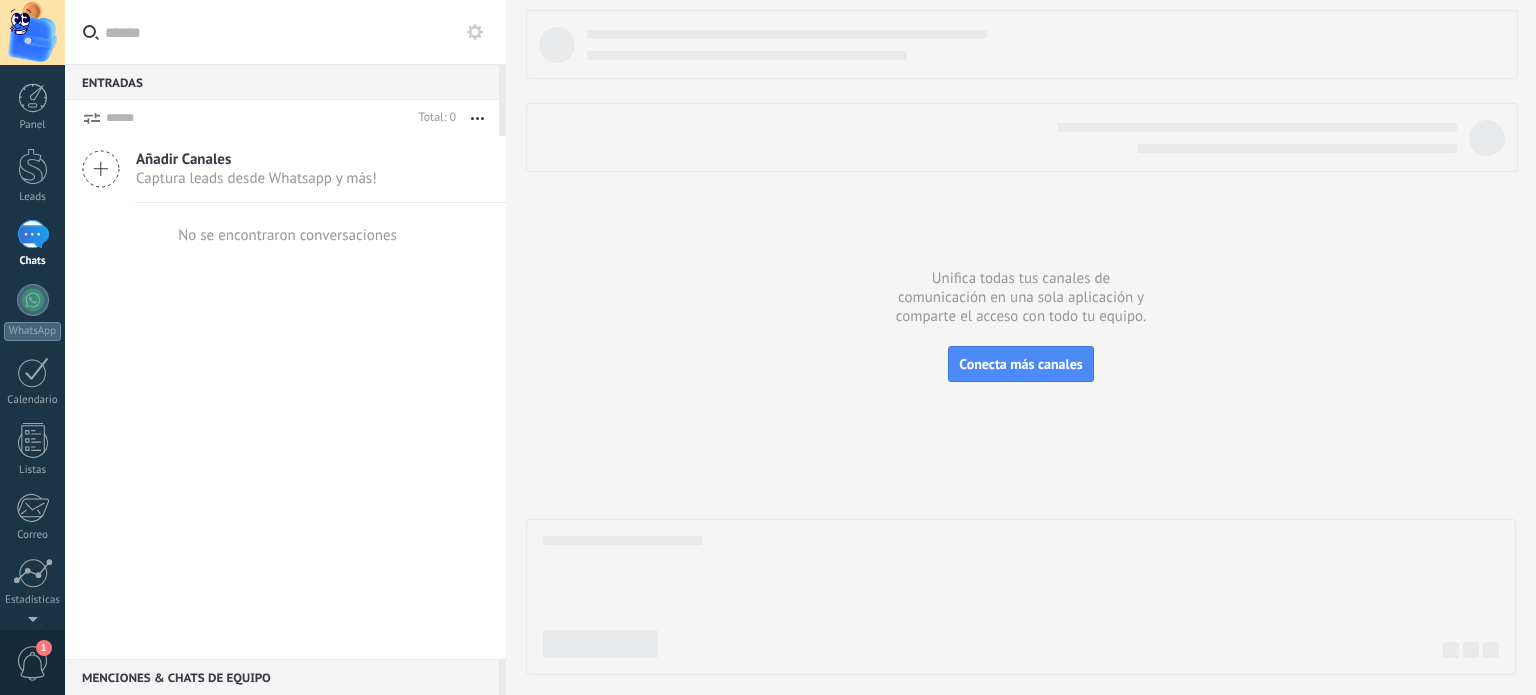 scroll, scrollTop: 0, scrollLeft: 0, axis: both 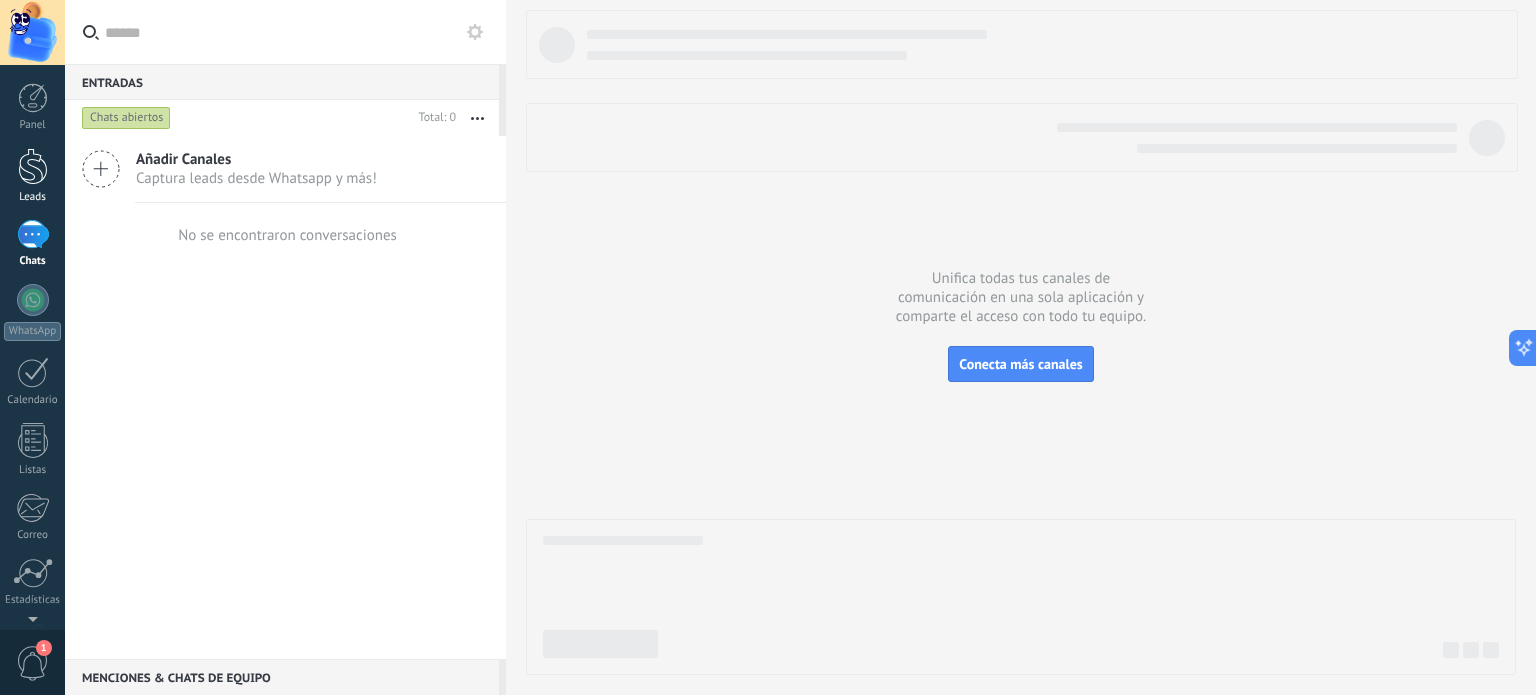 click at bounding box center (33, 166) 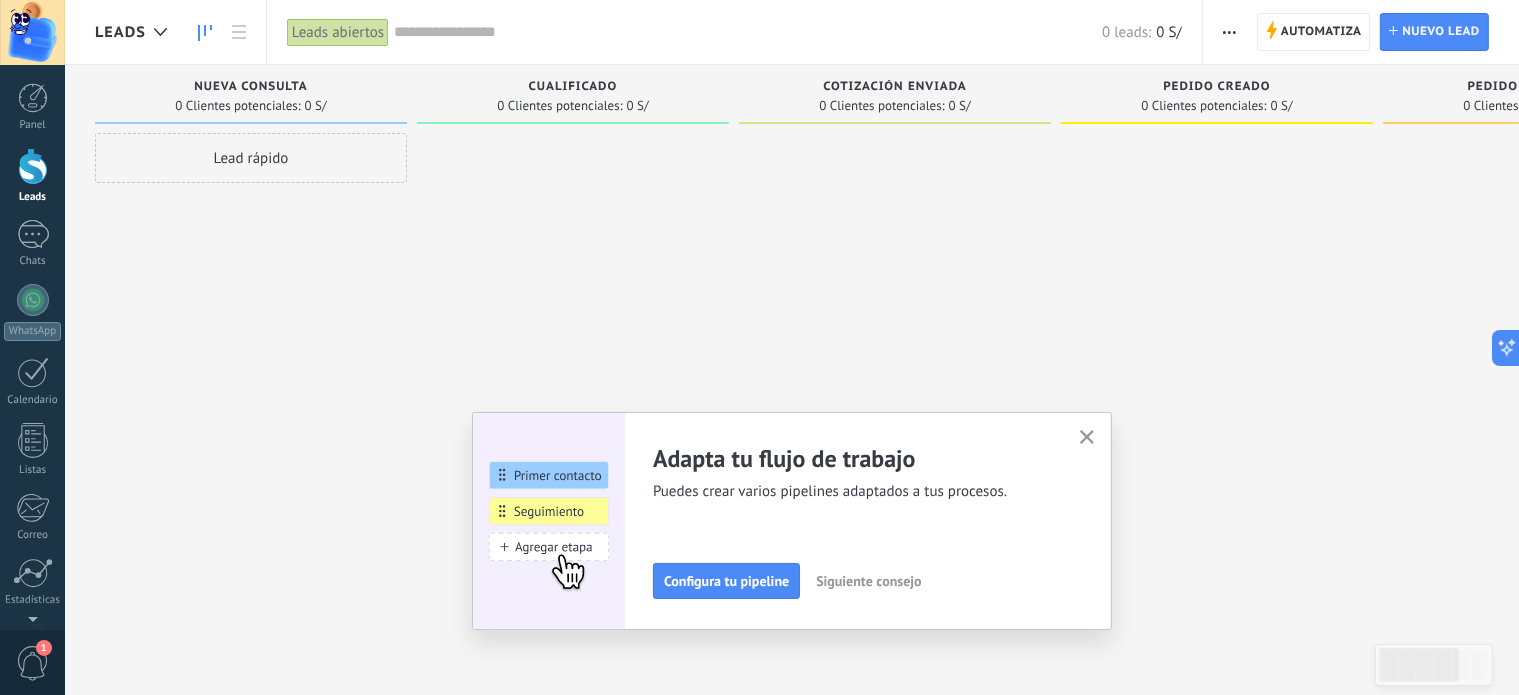click 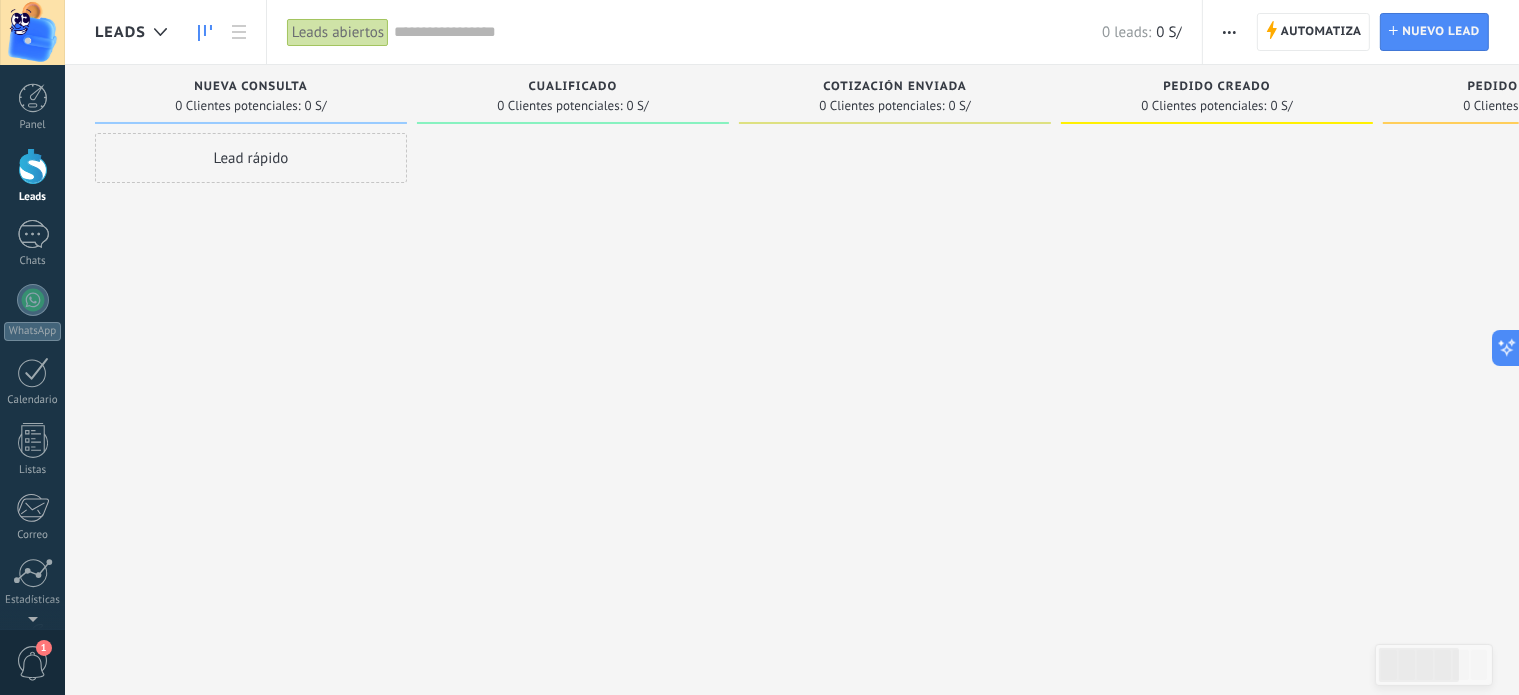 click at bounding box center [1229, 32] 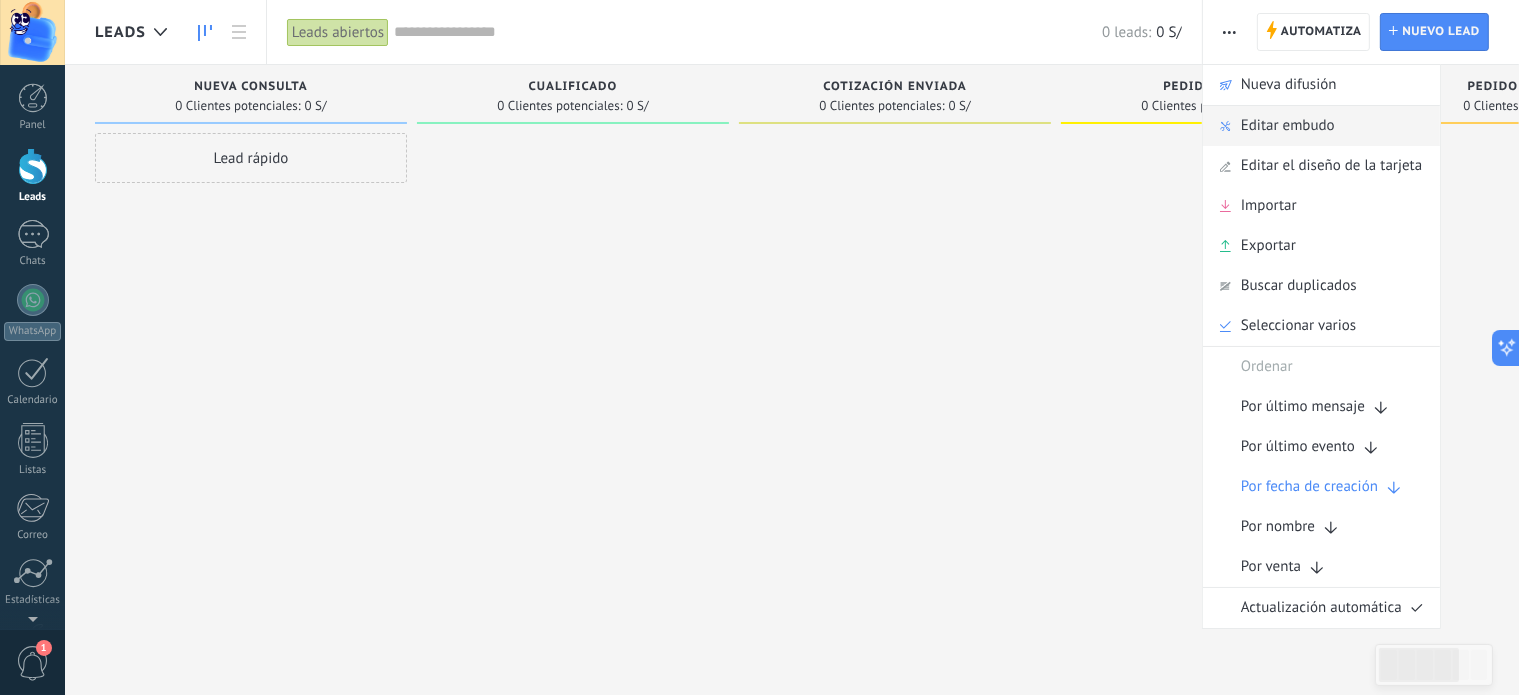 click on "Editar embudo" at bounding box center [1288, 126] 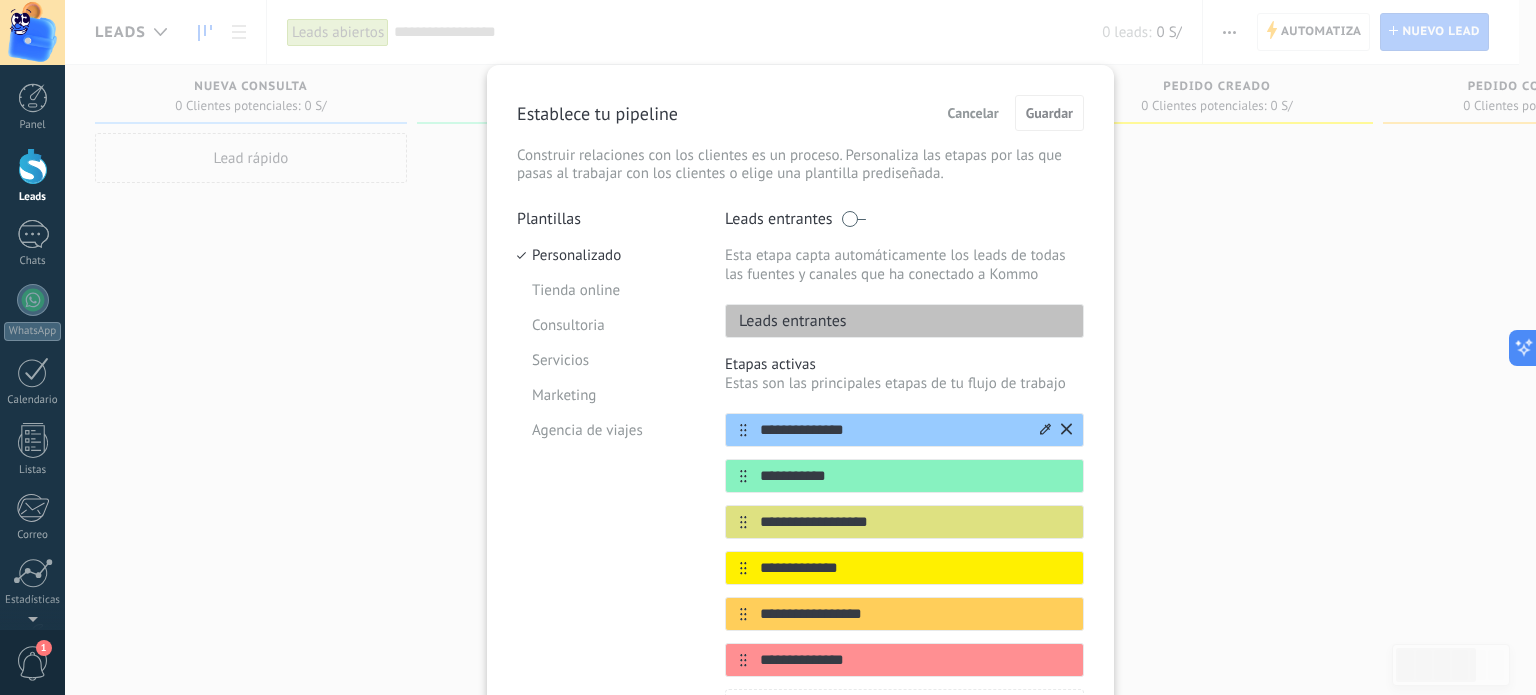 scroll, scrollTop: 52, scrollLeft: 0, axis: vertical 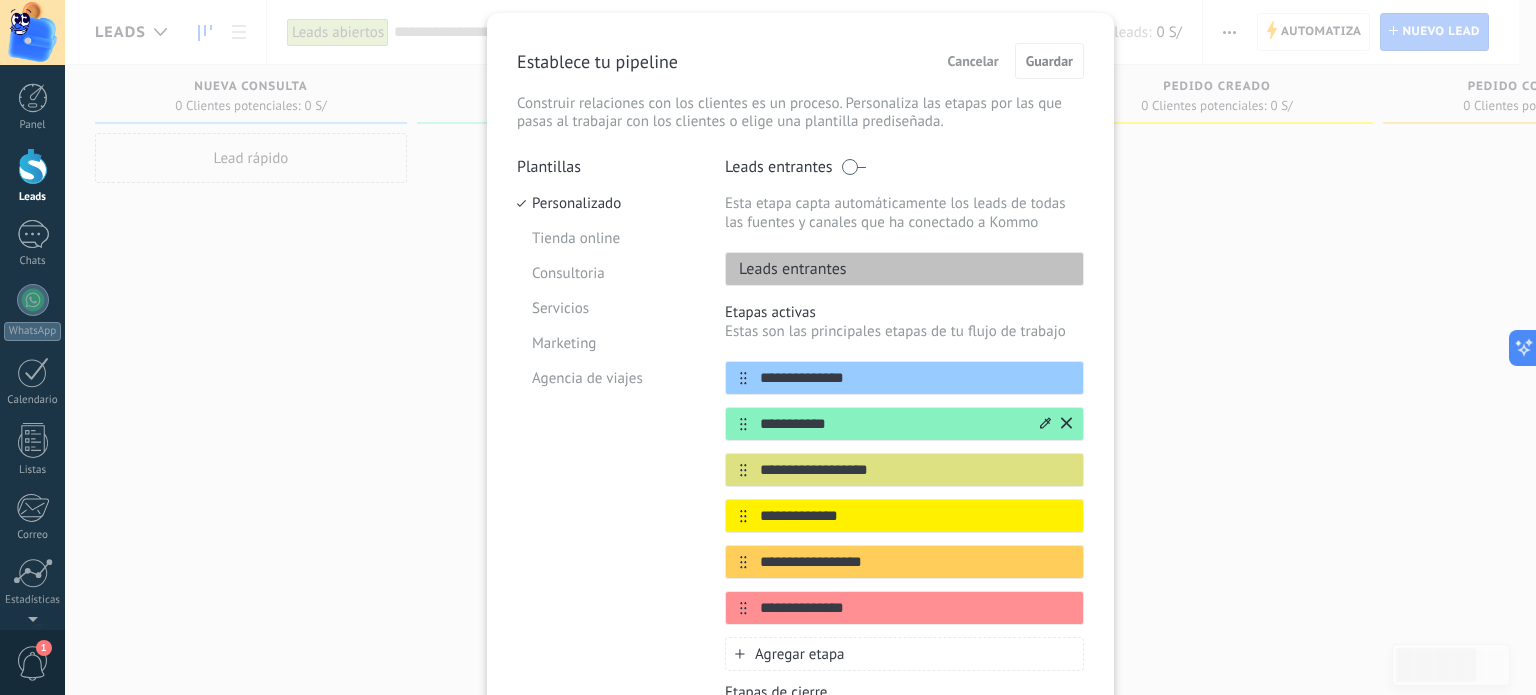 click 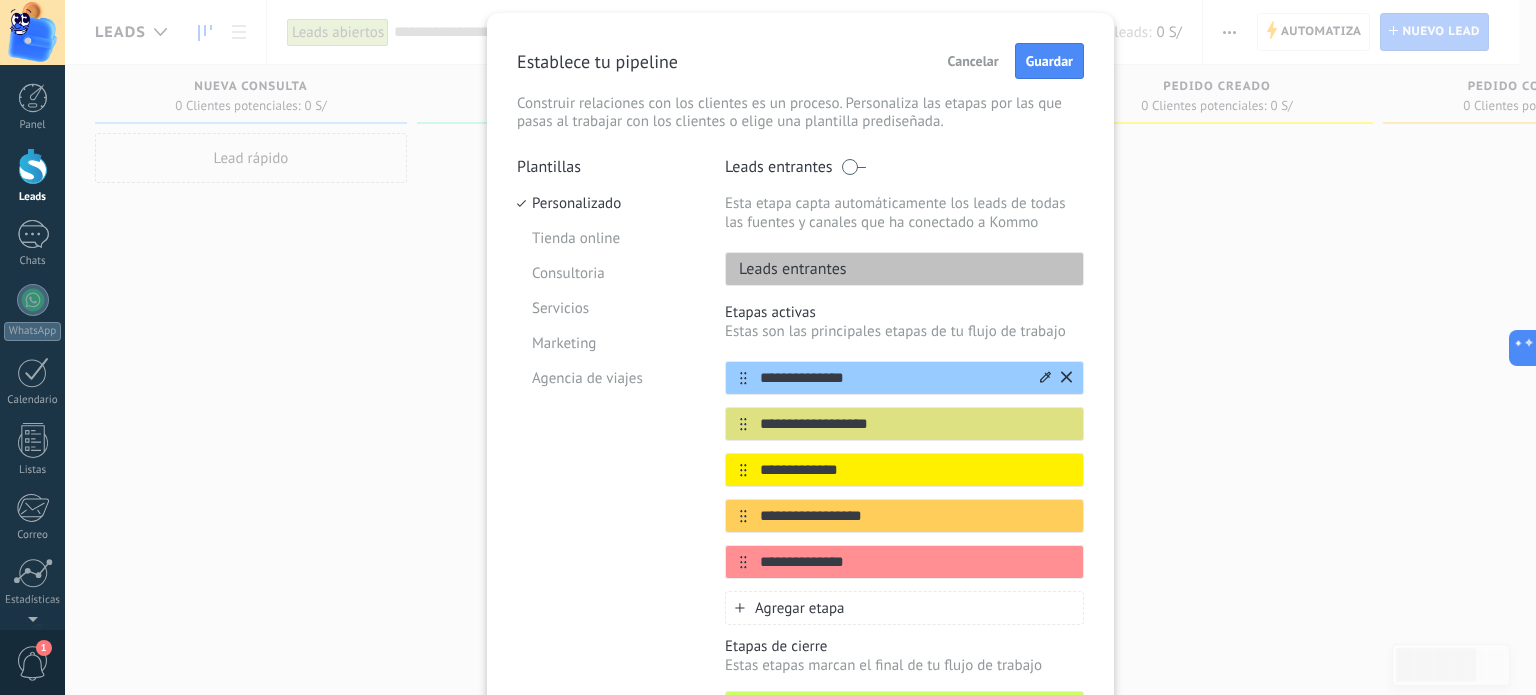 click on "**********" at bounding box center (892, 378) 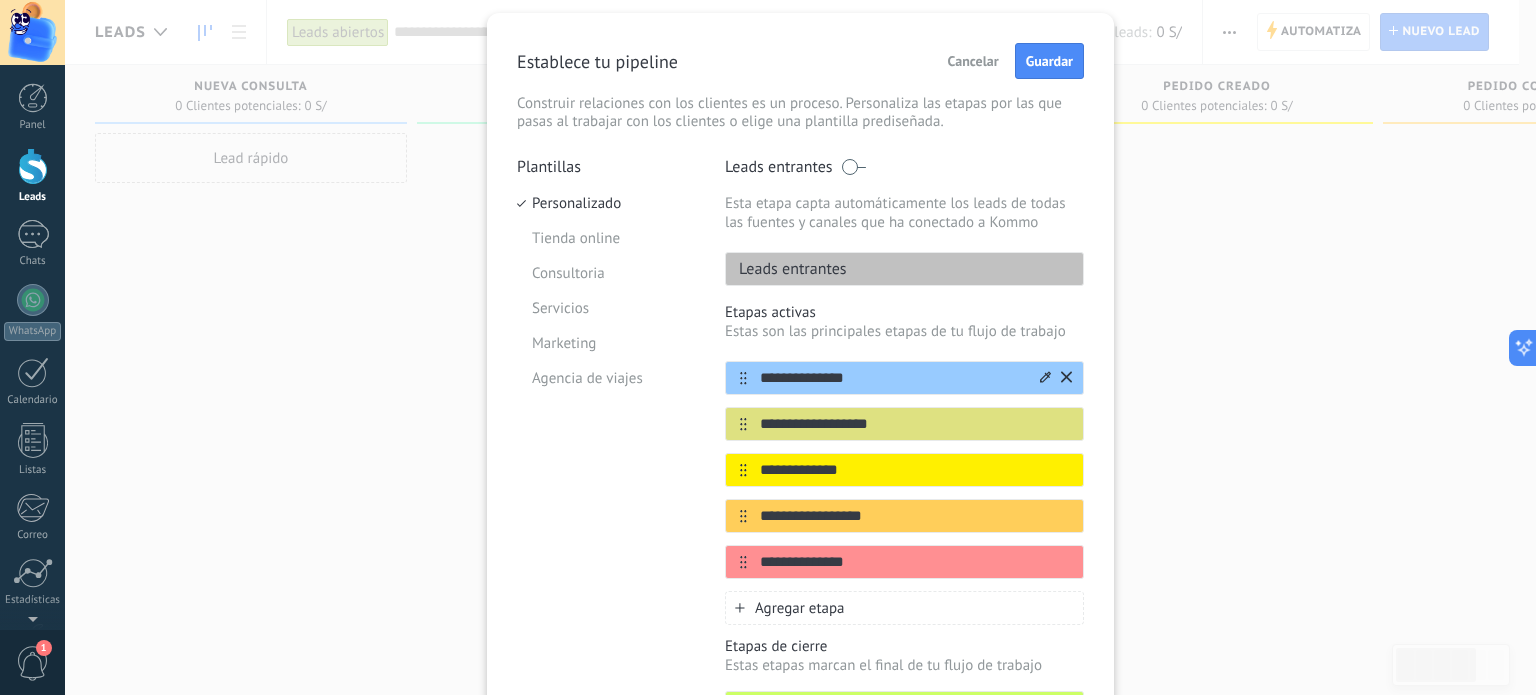 click on "**********" at bounding box center (892, 378) 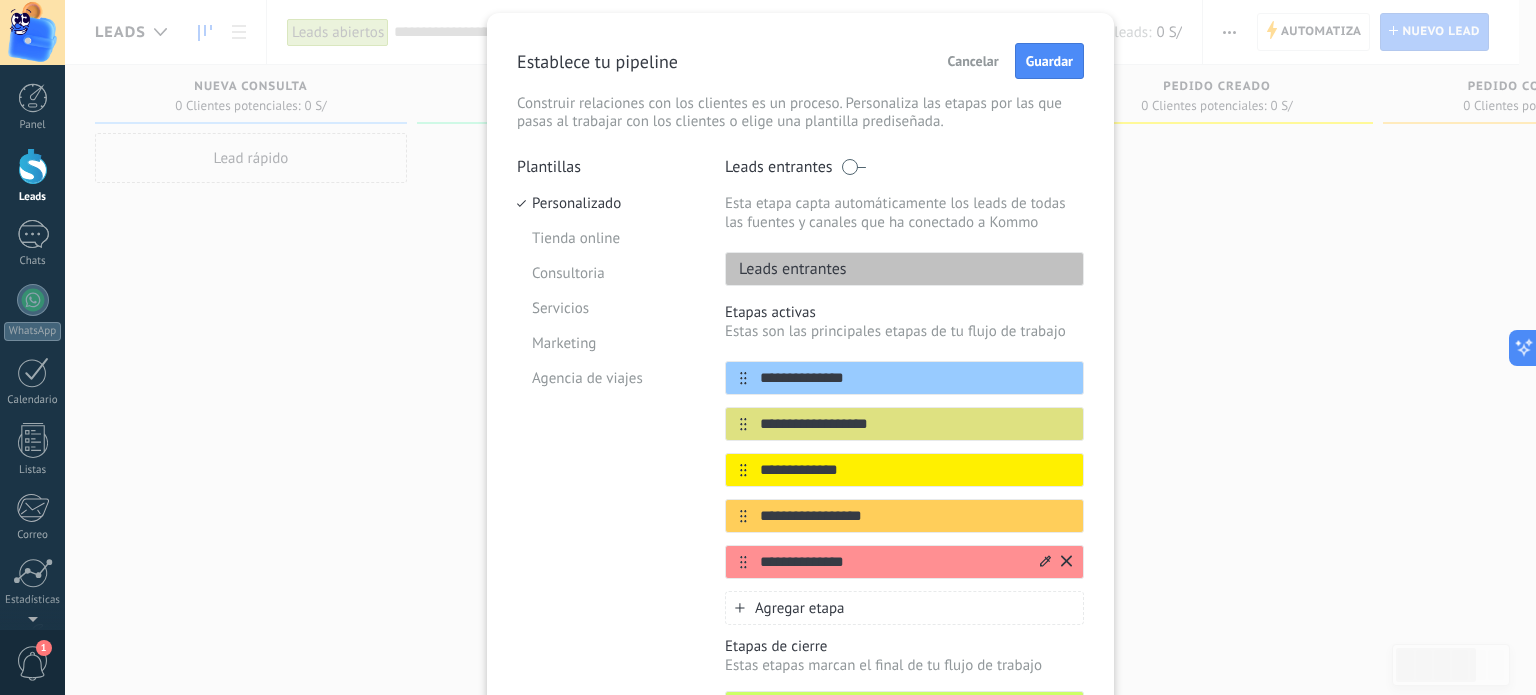 click on "**********" at bounding box center [892, 562] 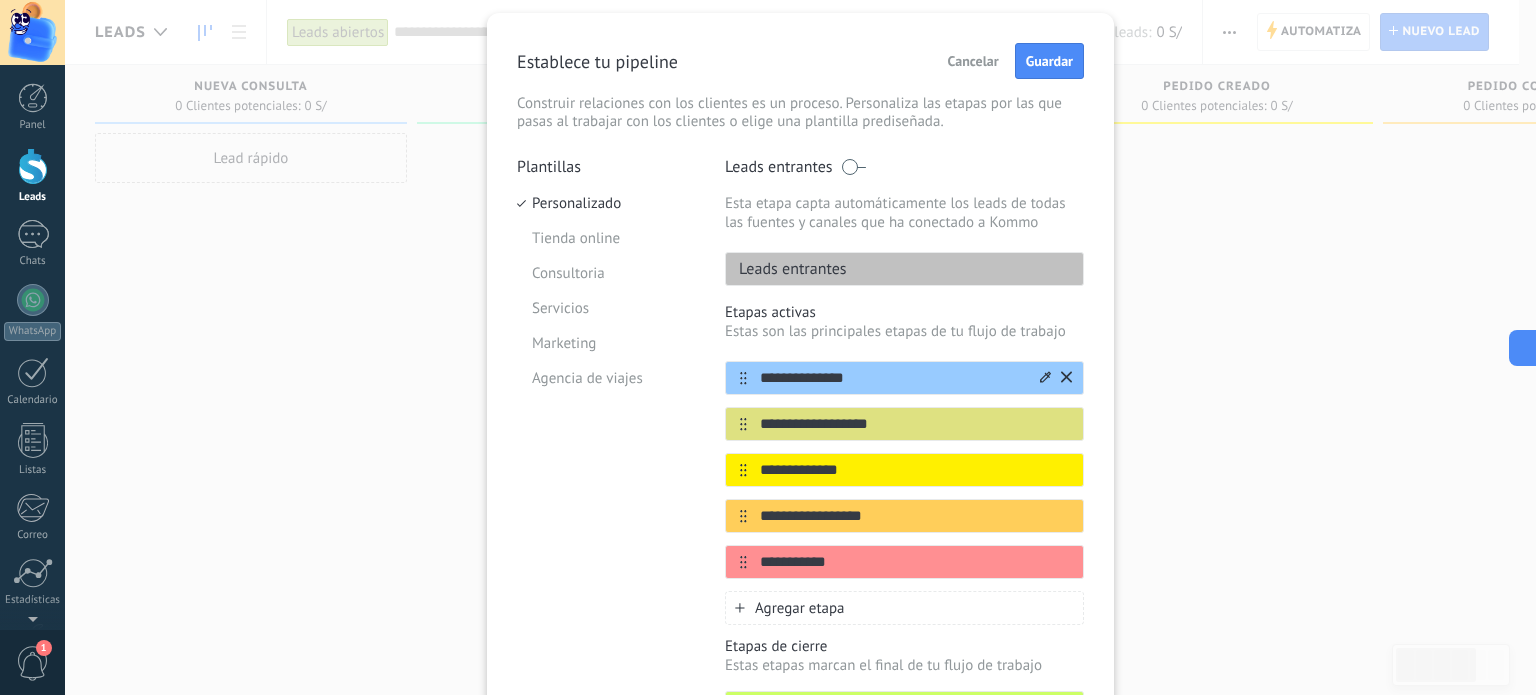 type on "**********" 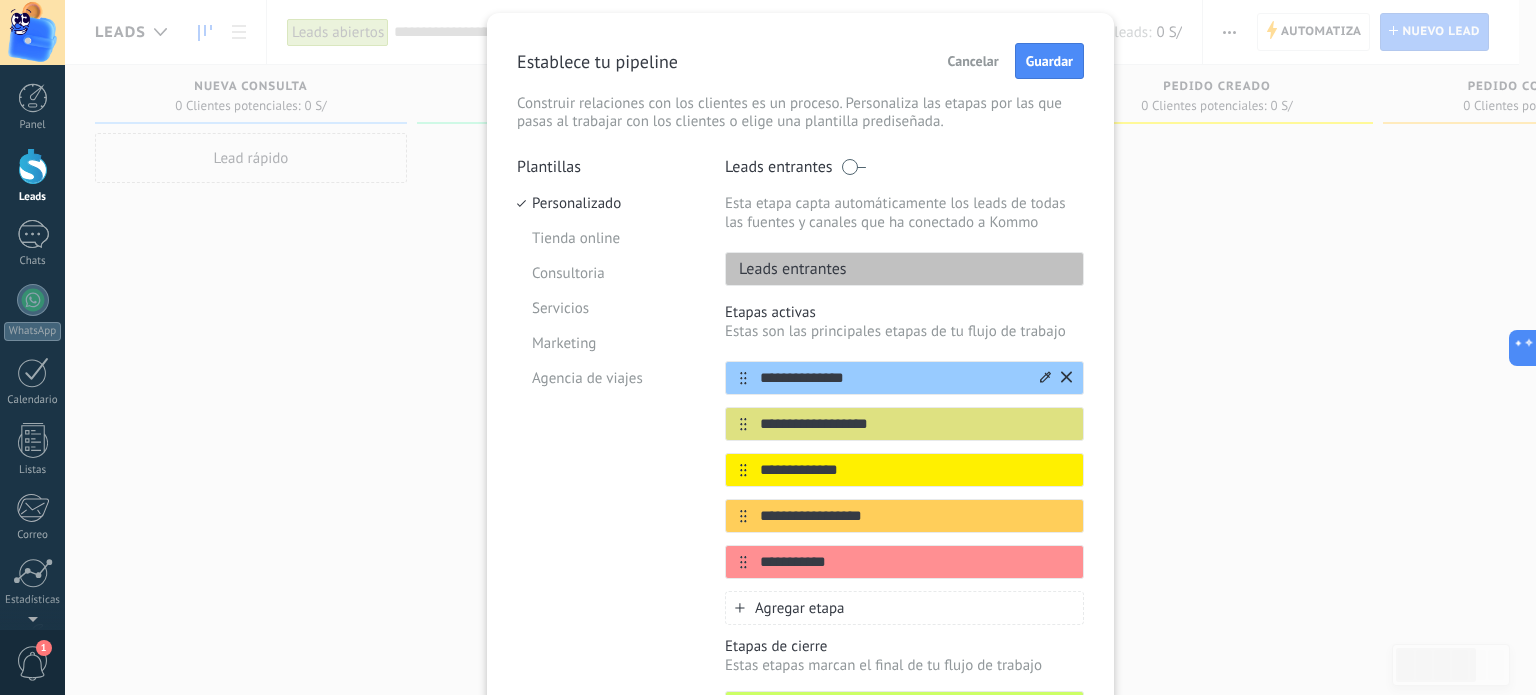 click on "**********" at bounding box center (892, 378) 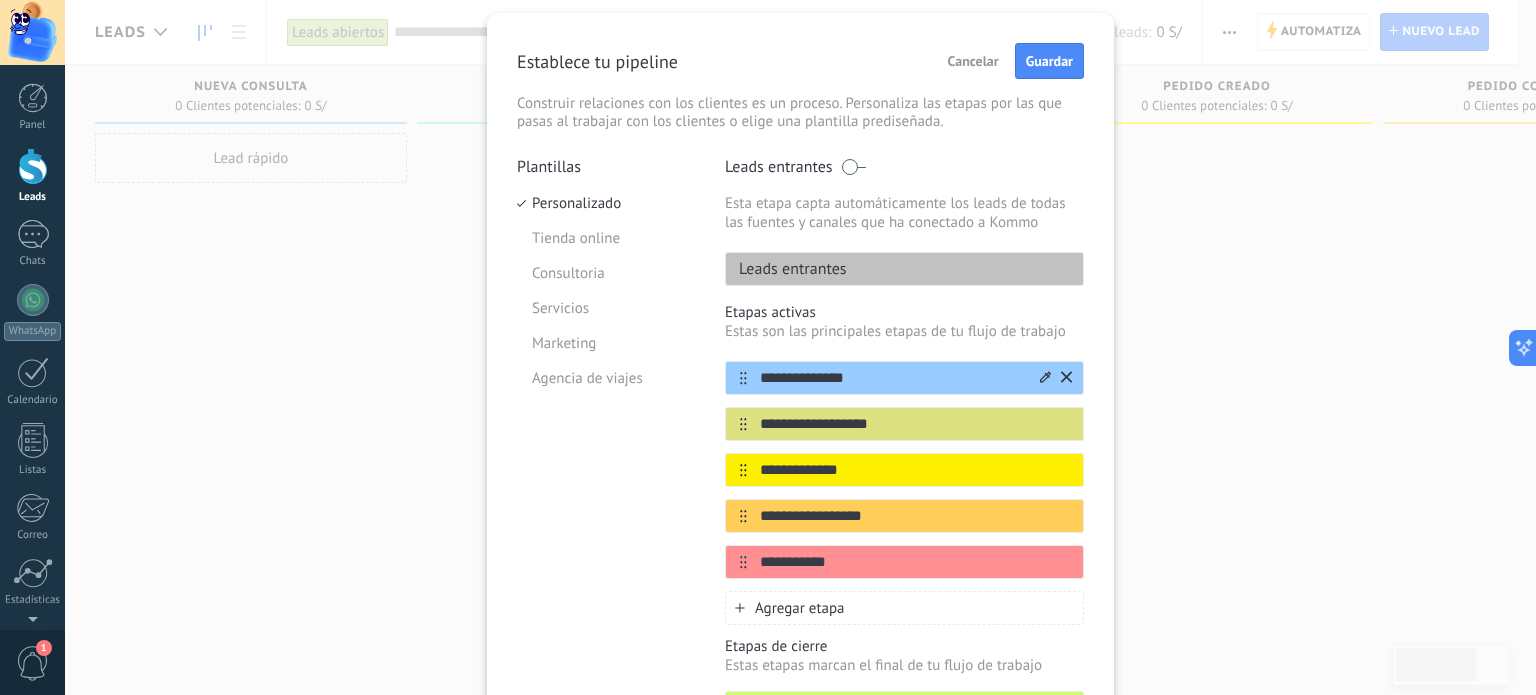 click on "**********" at bounding box center [892, 378] 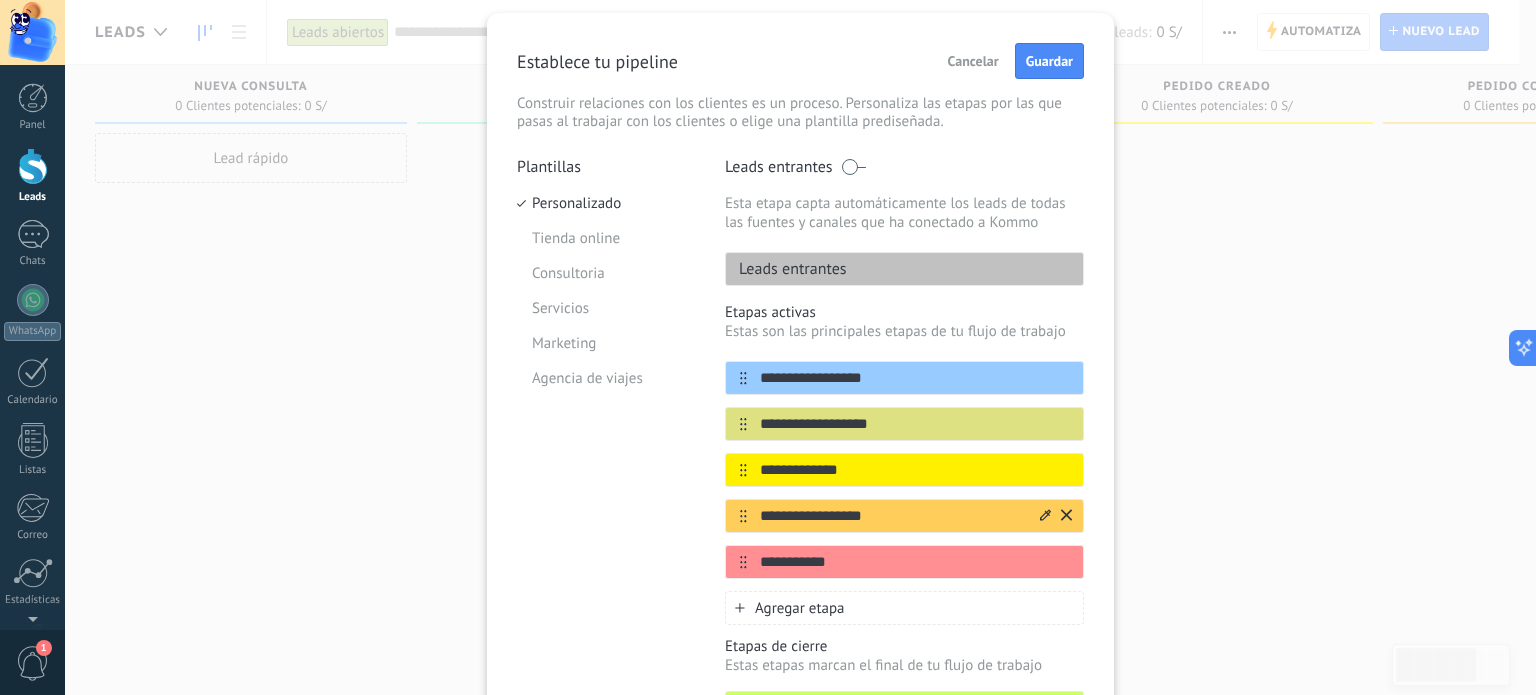 type on "**********" 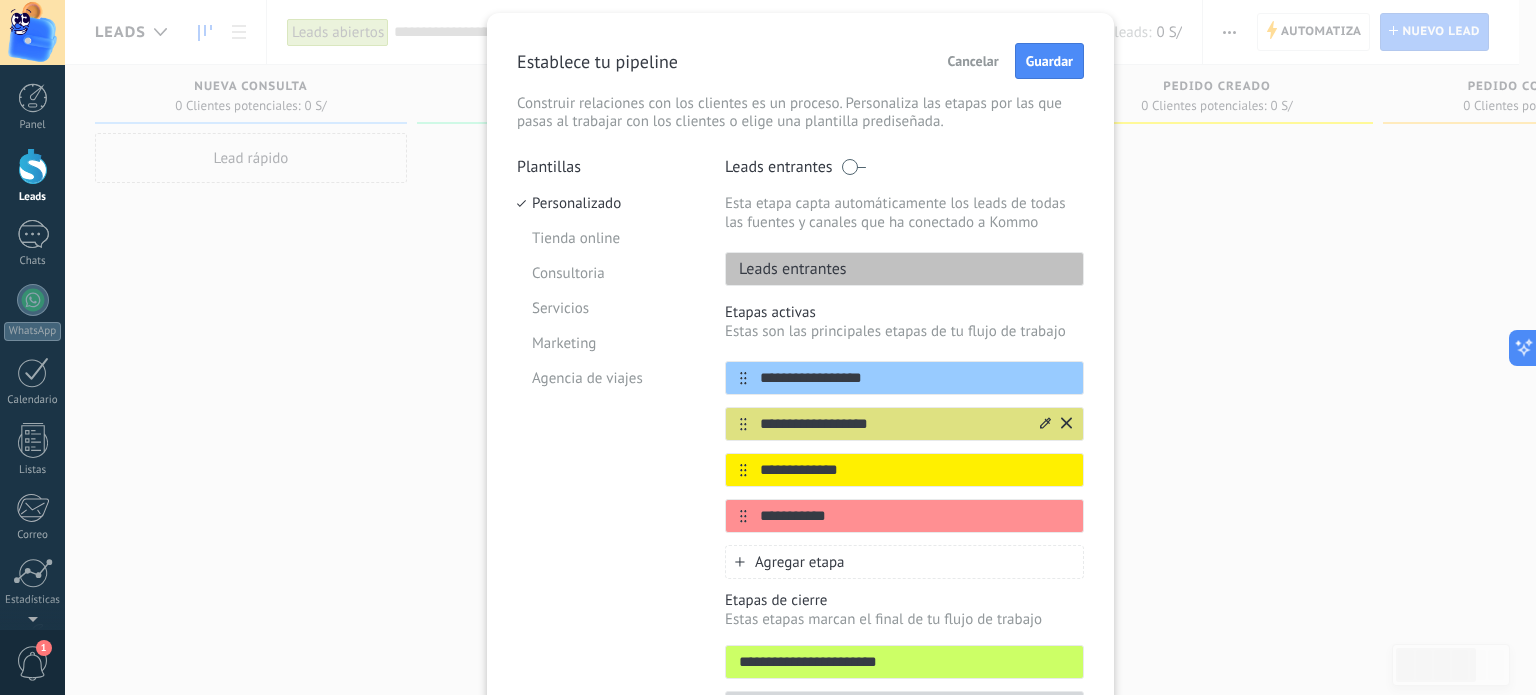click 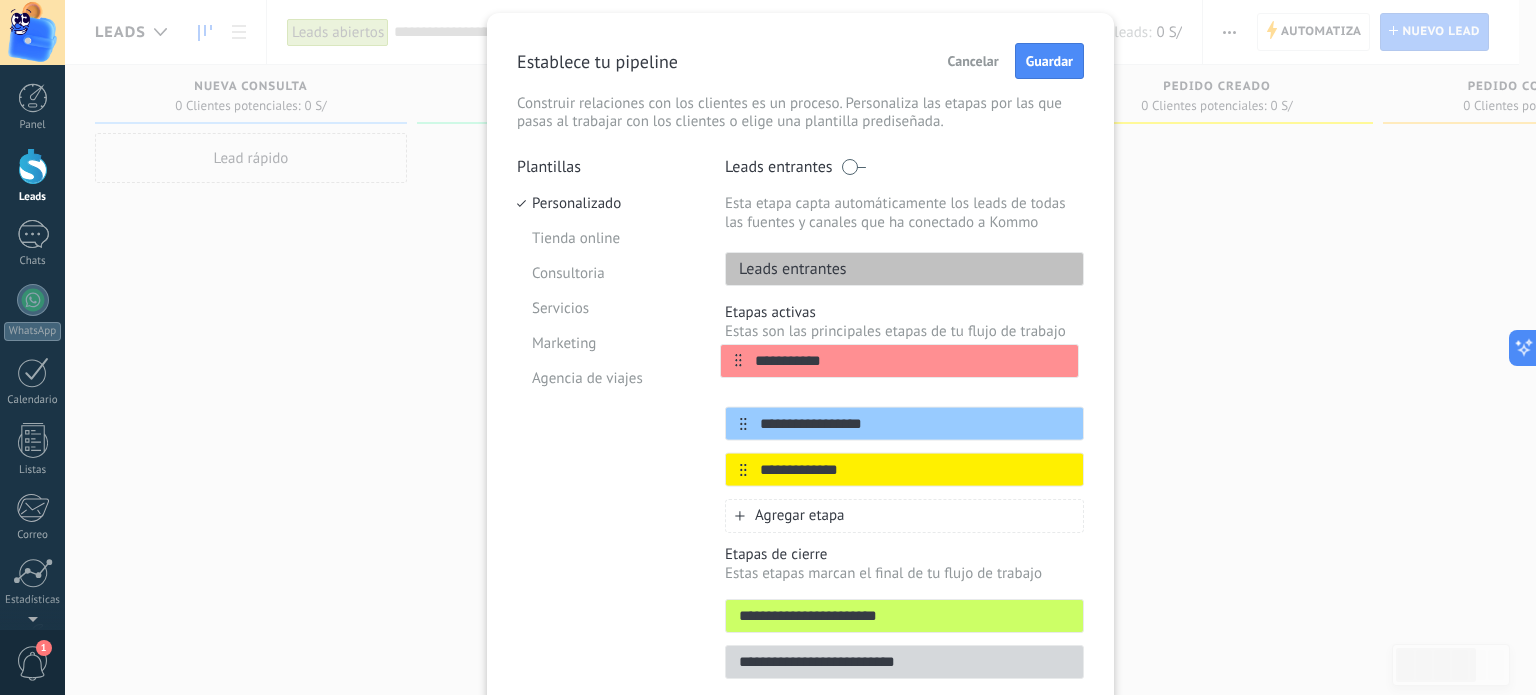 drag, startPoint x: 740, startPoint y: 469, endPoint x: 737, endPoint y: 354, distance: 115.03912 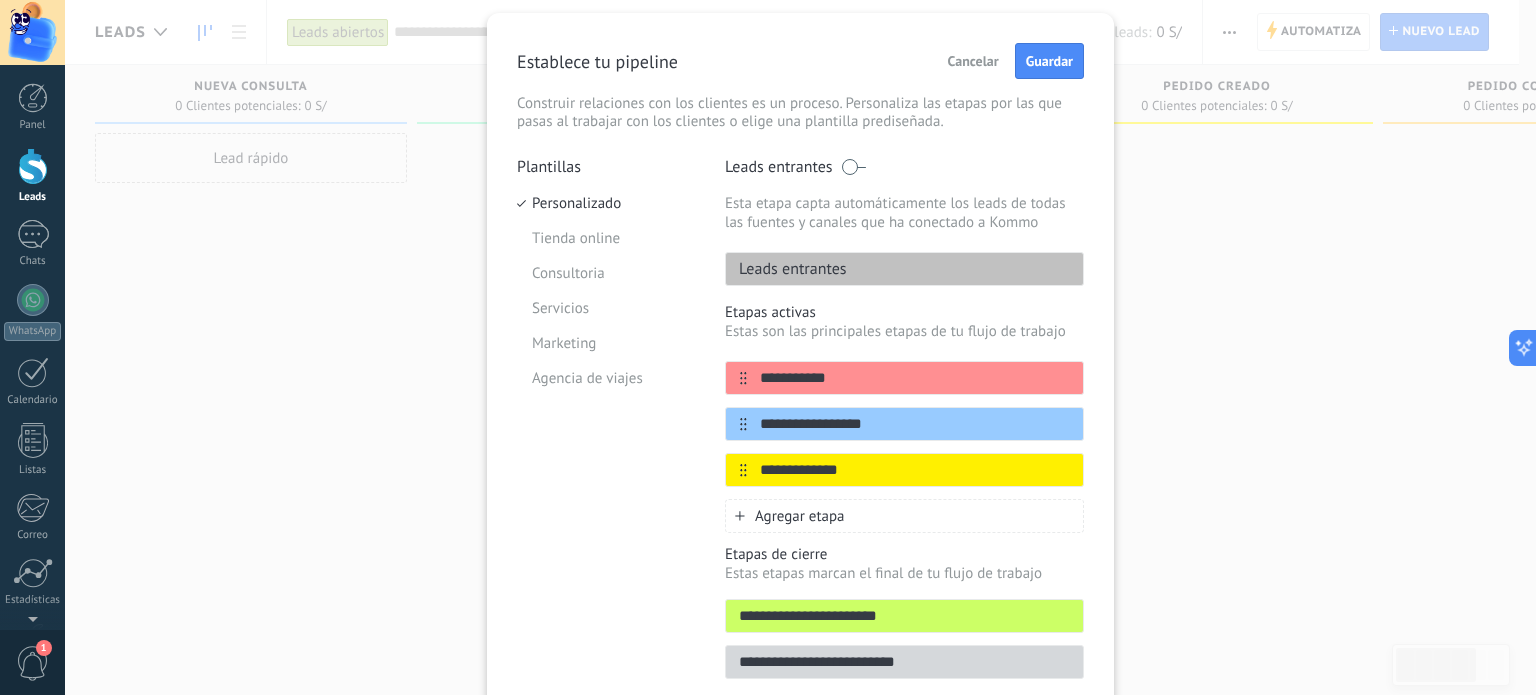 click on "**********" at bounding box center [904, 662] 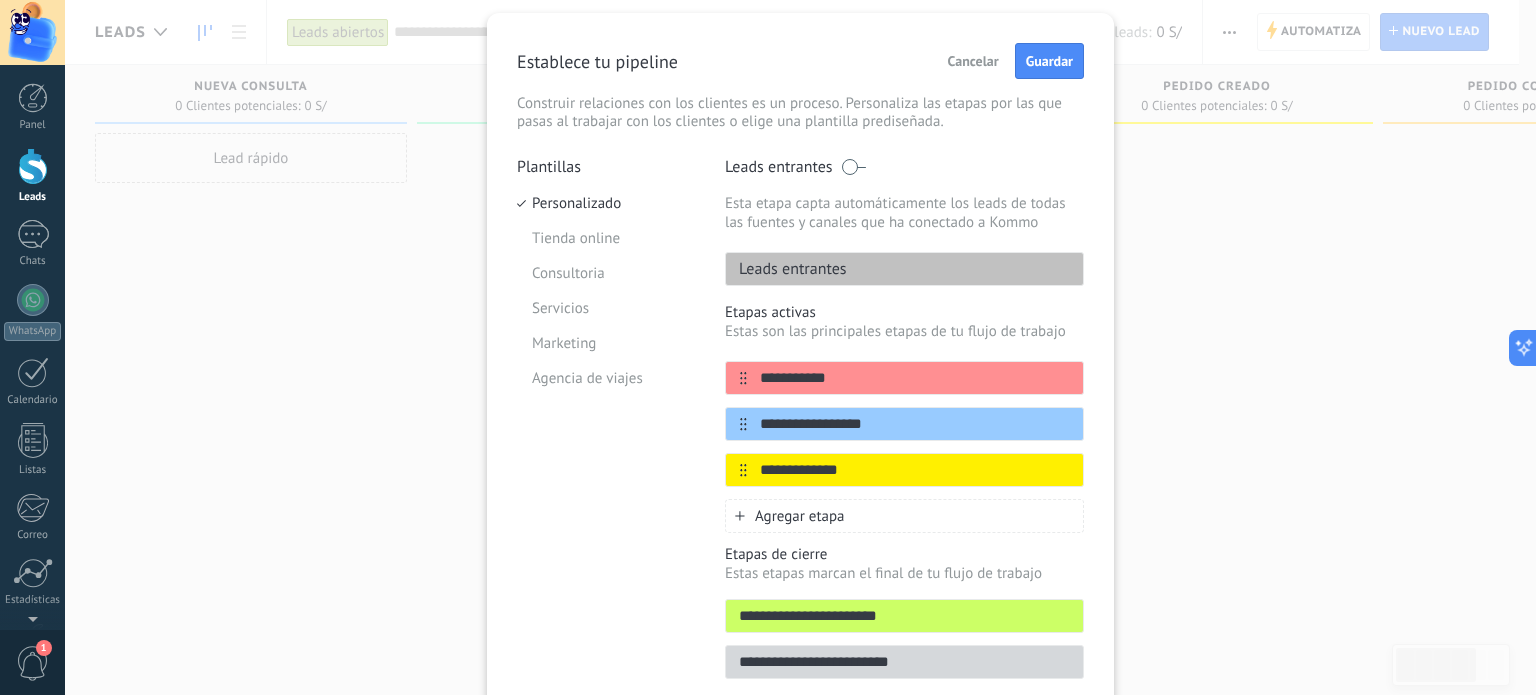 type on "**********" 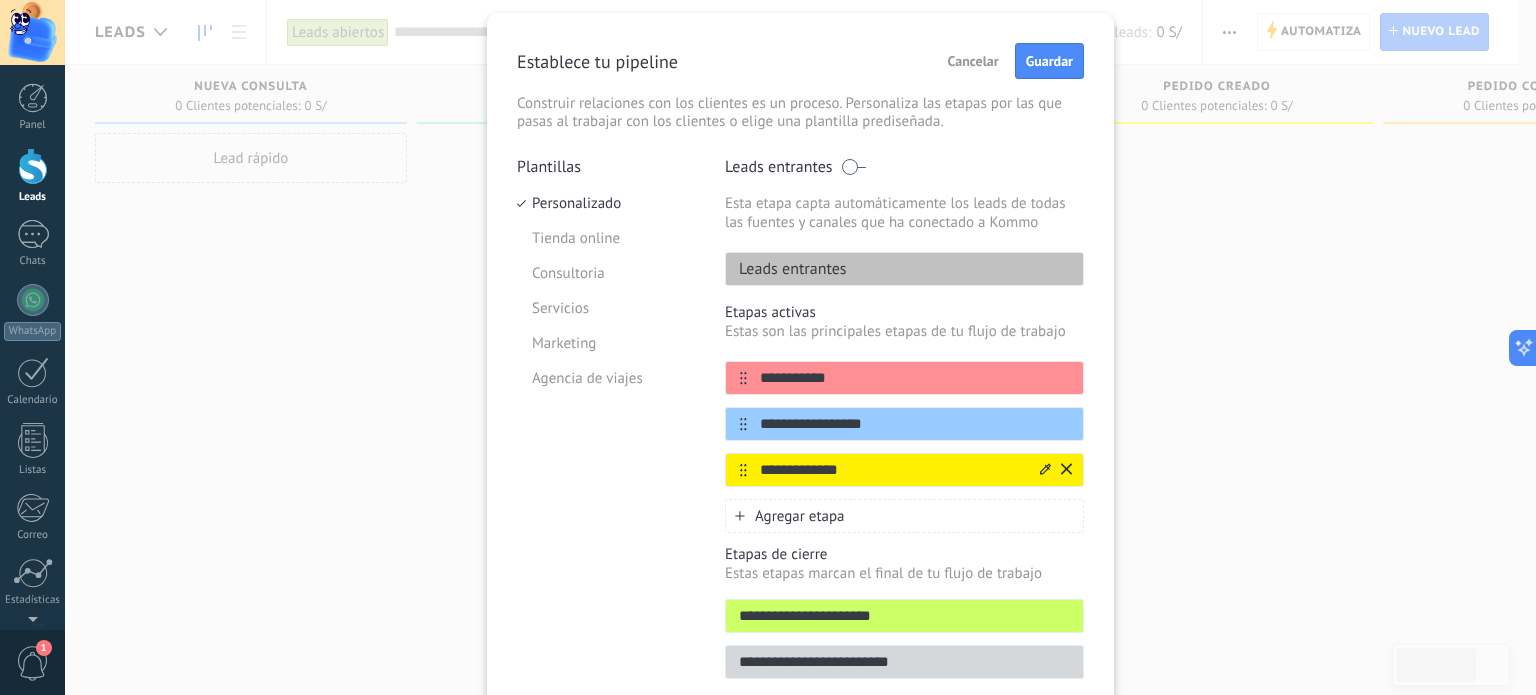 type on "**********" 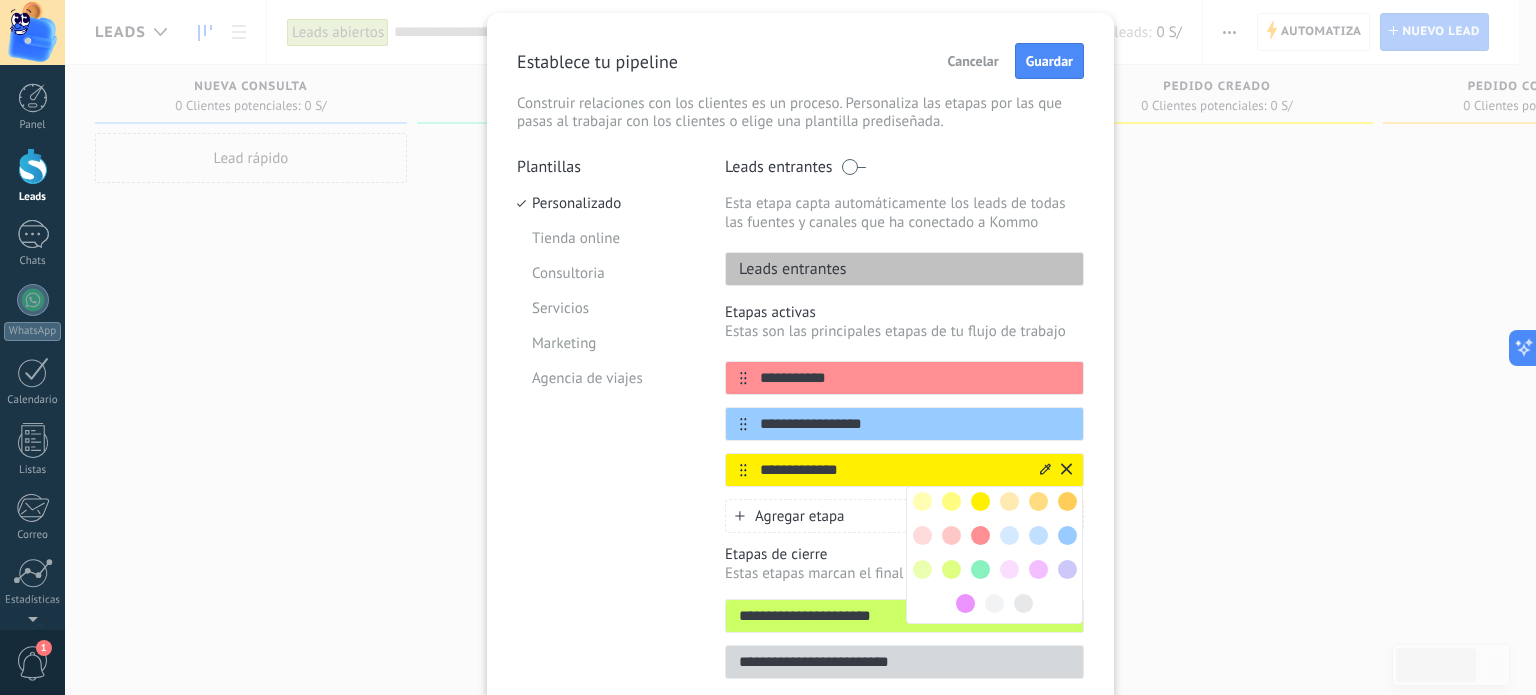 click at bounding box center (951, 569) 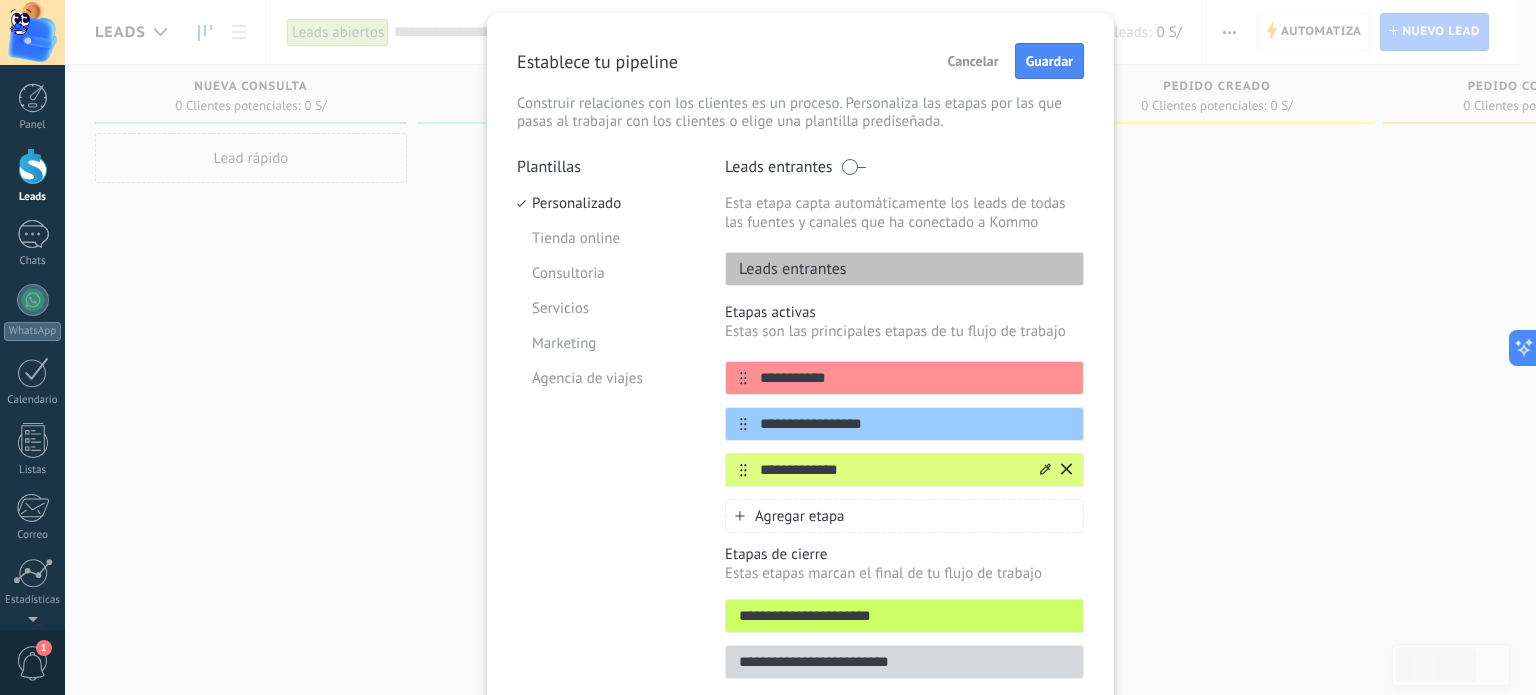 click on "Agregar etapa" at bounding box center [904, 516] 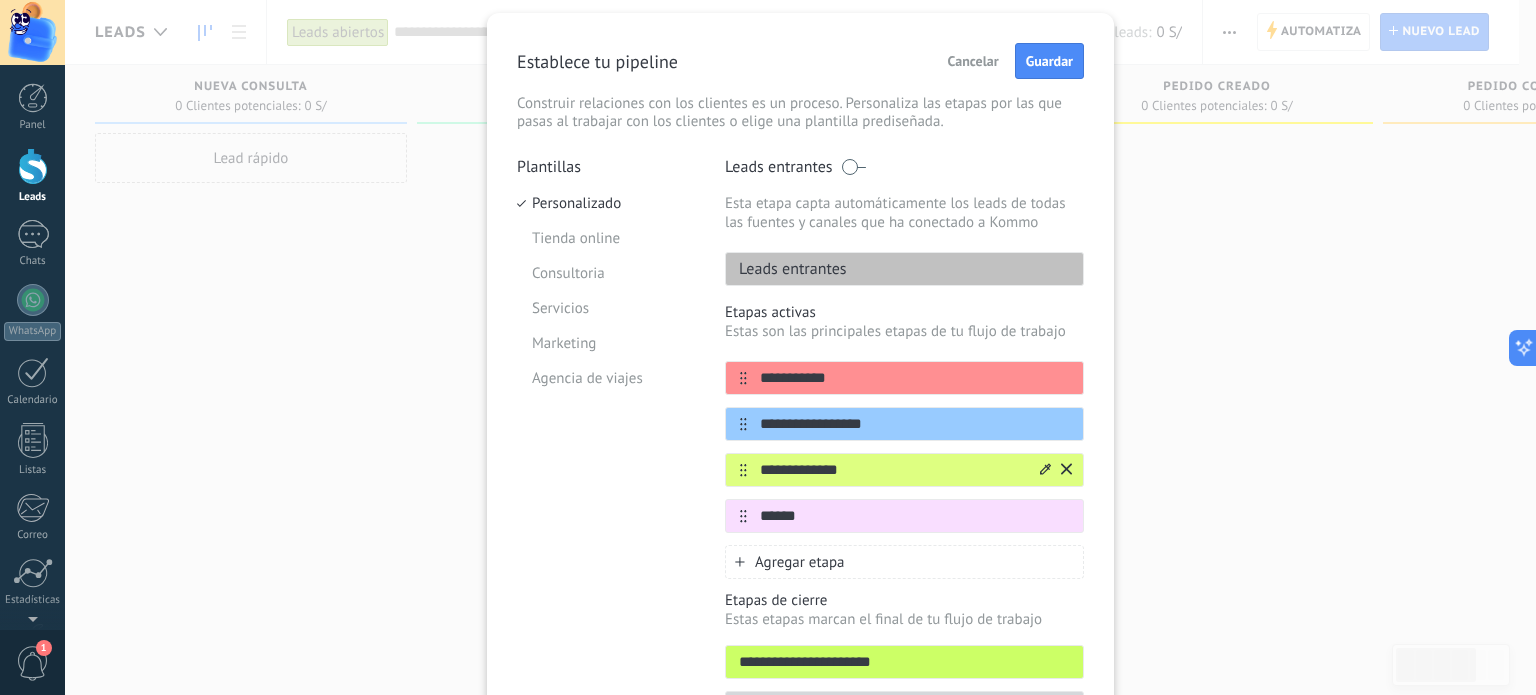 type on "******" 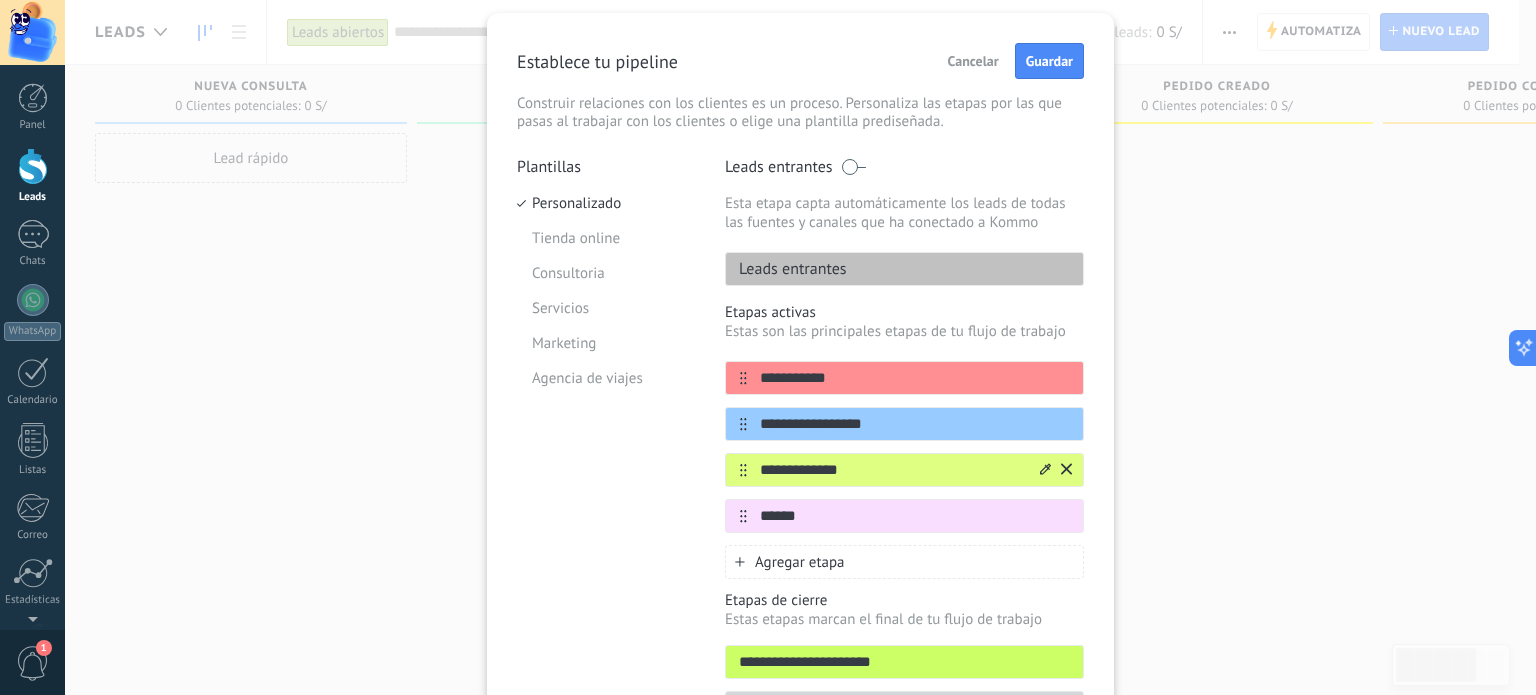 click on "**********" at bounding box center (892, 470) 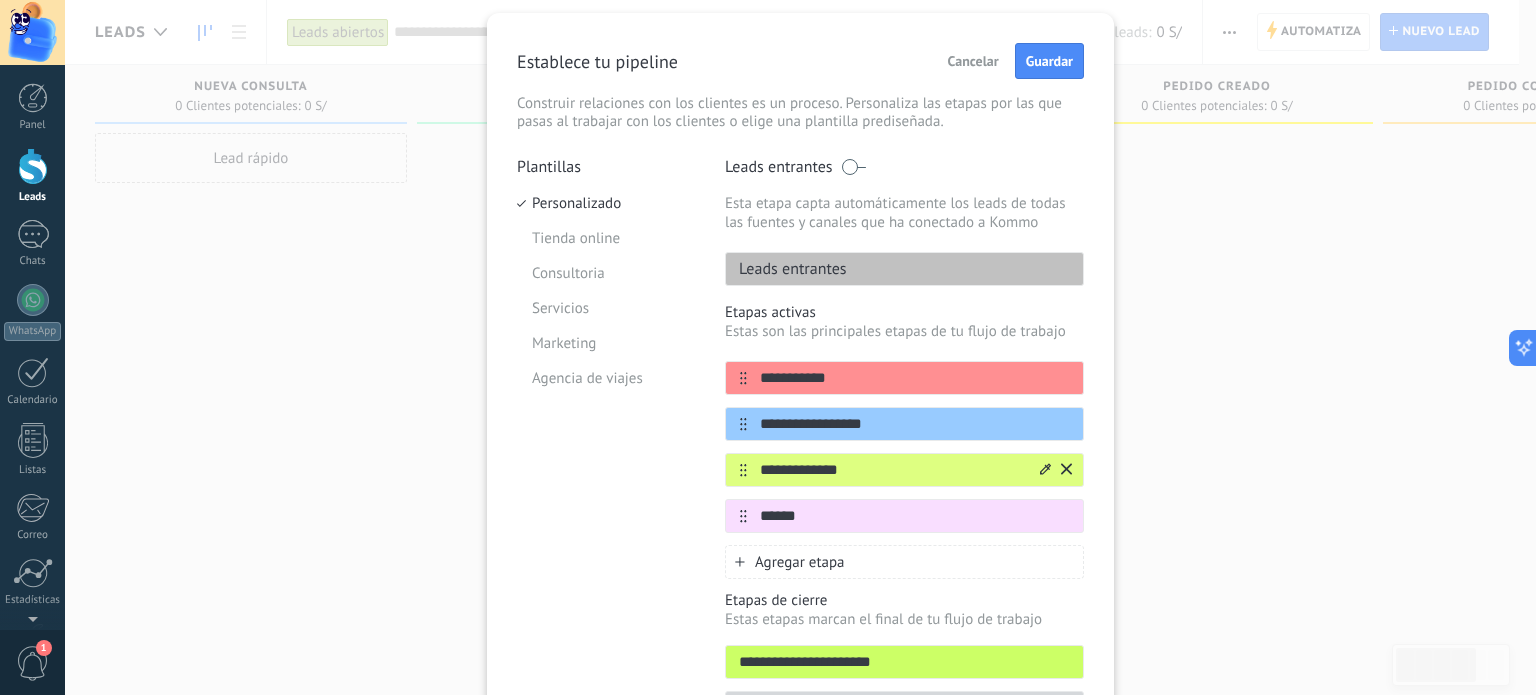 click on "**********" at bounding box center [892, 470] 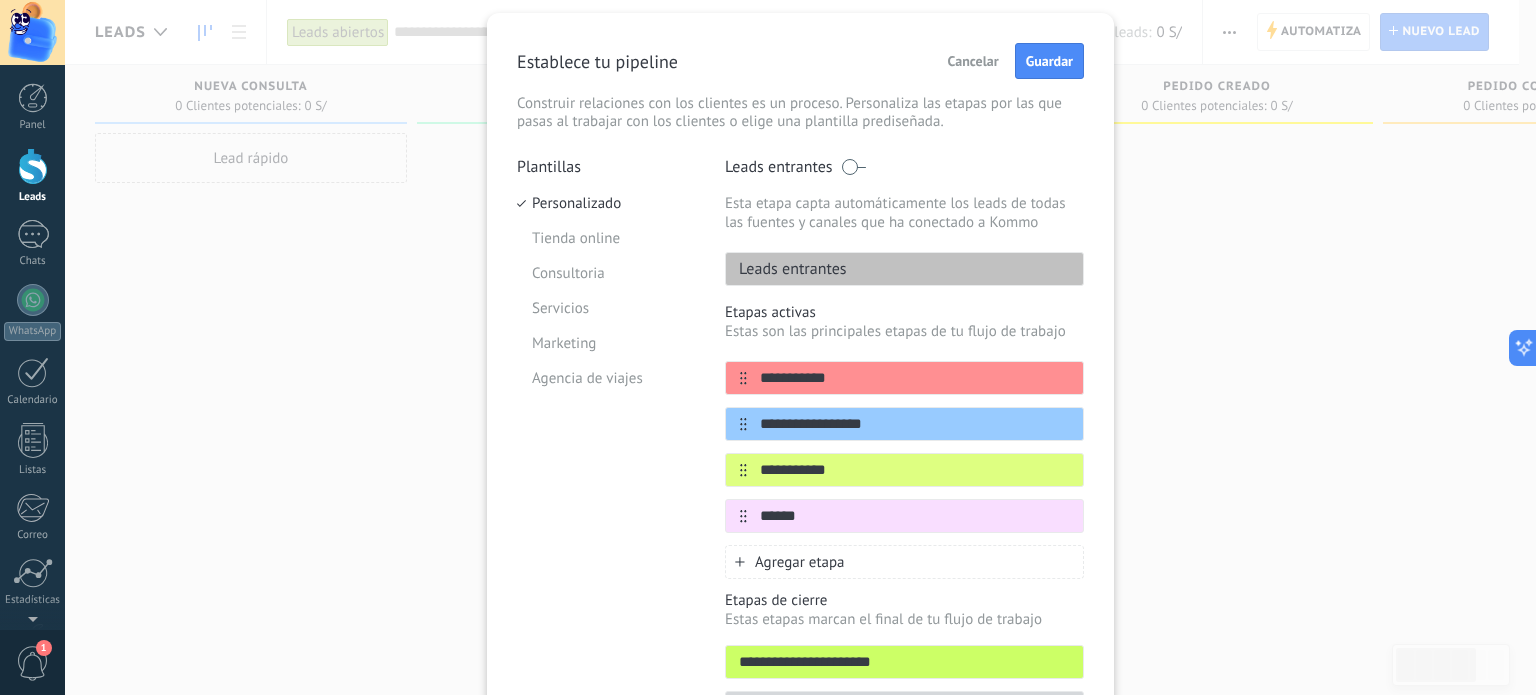 type on "**********" 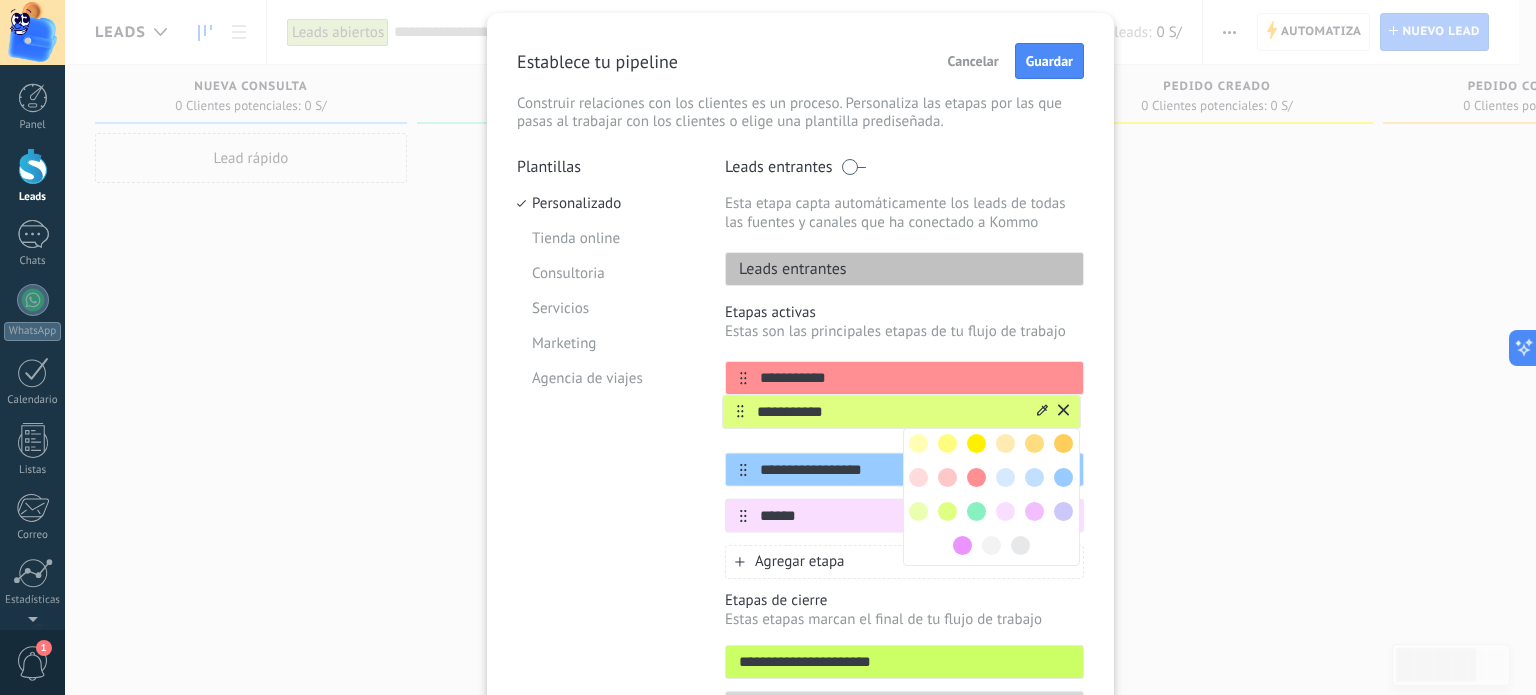 drag, startPoint x: 737, startPoint y: 473, endPoint x: 737, endPoint y: 408, distance: 65 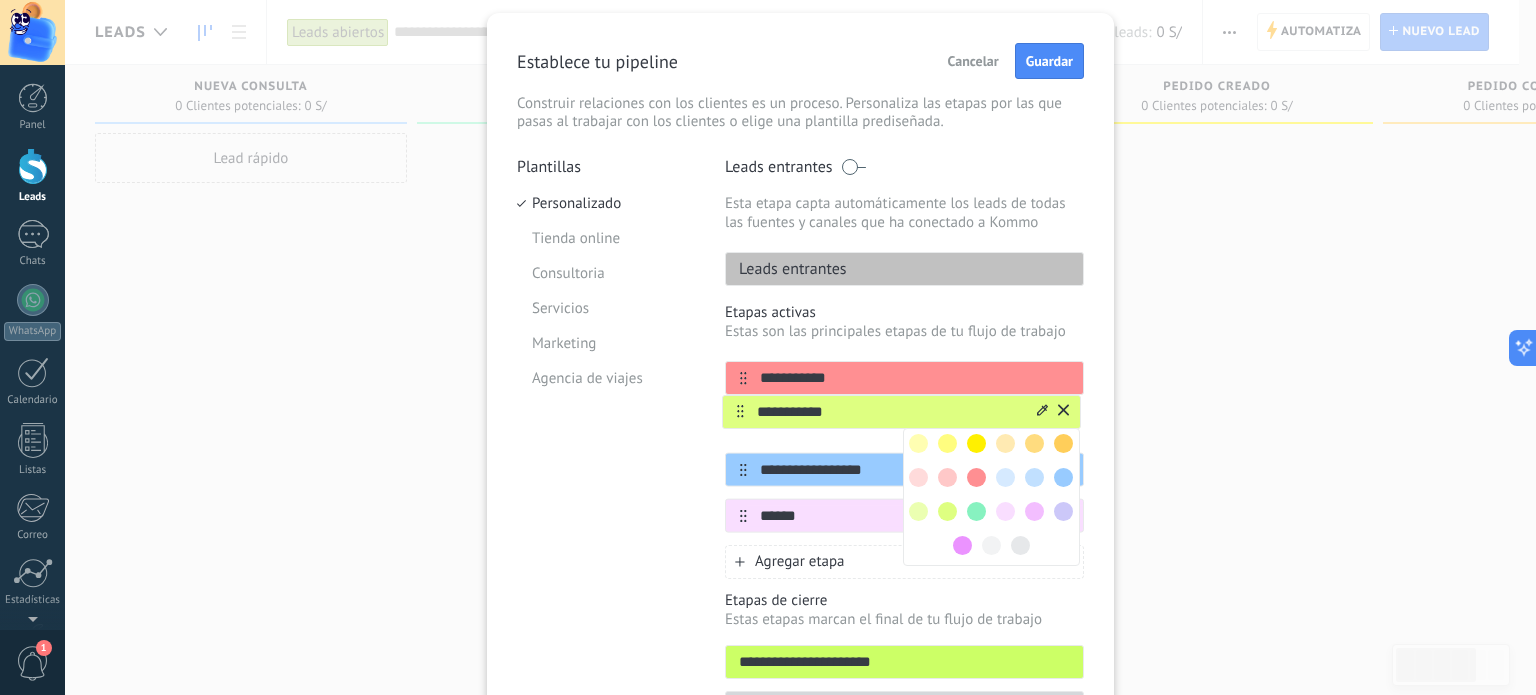 click on "**********" at bounding box center (904, 447) 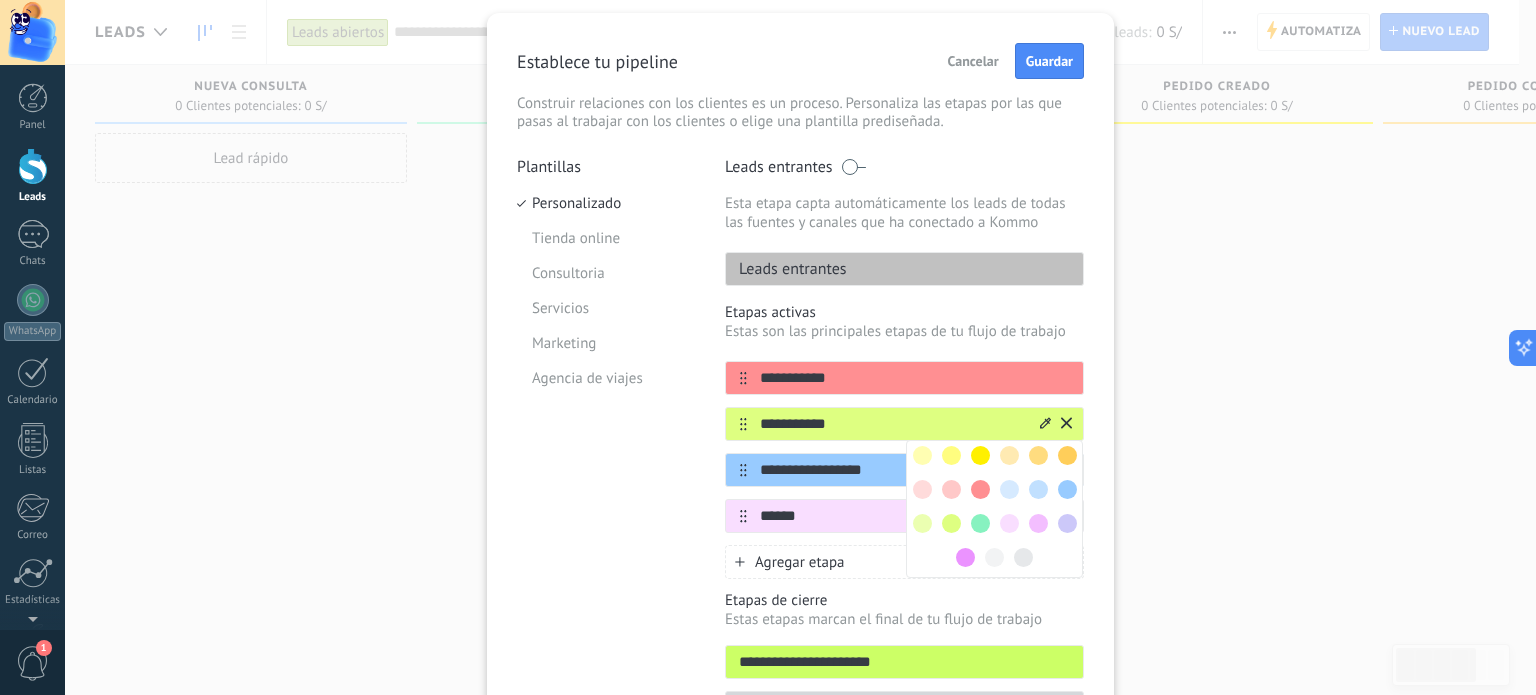 click at bounding box center (1067, 523) 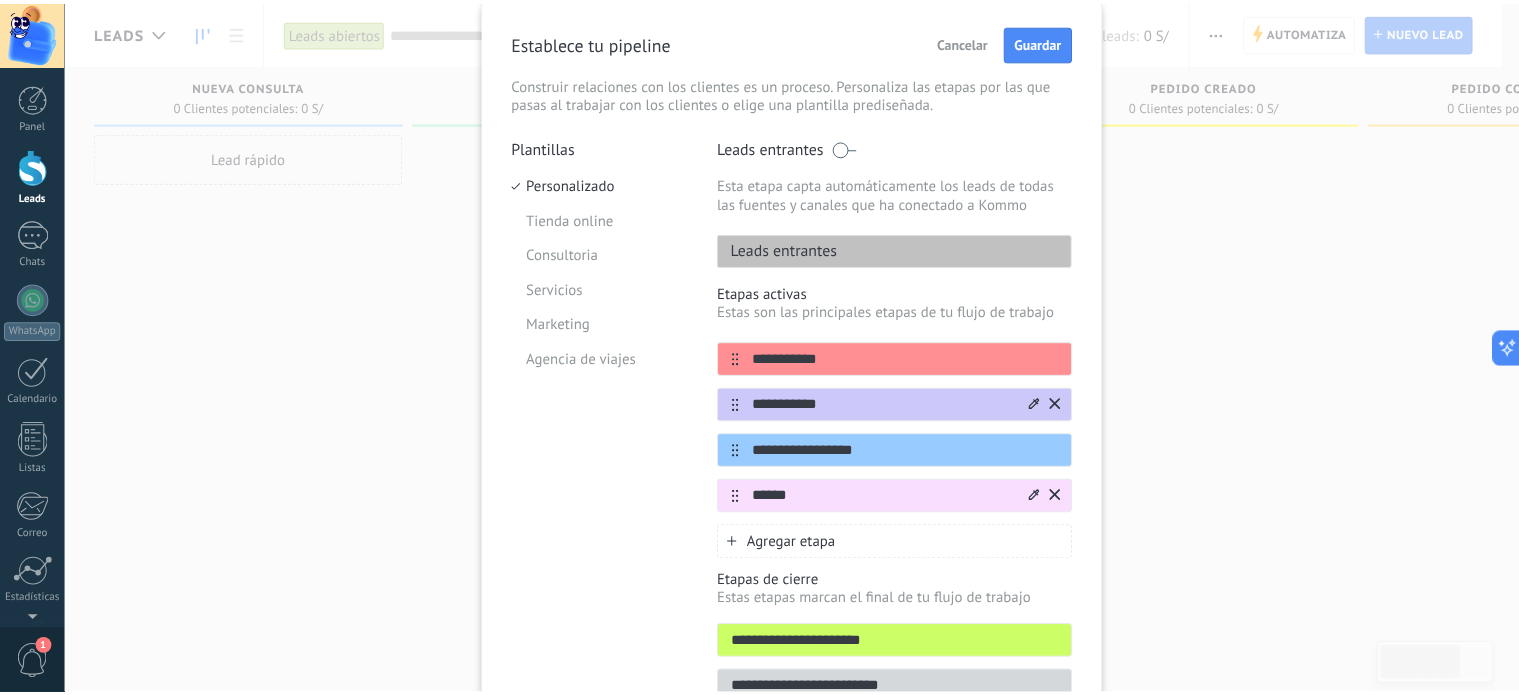 scroll, scrollTop: 68, scrollLeft: 0, axis: vertical 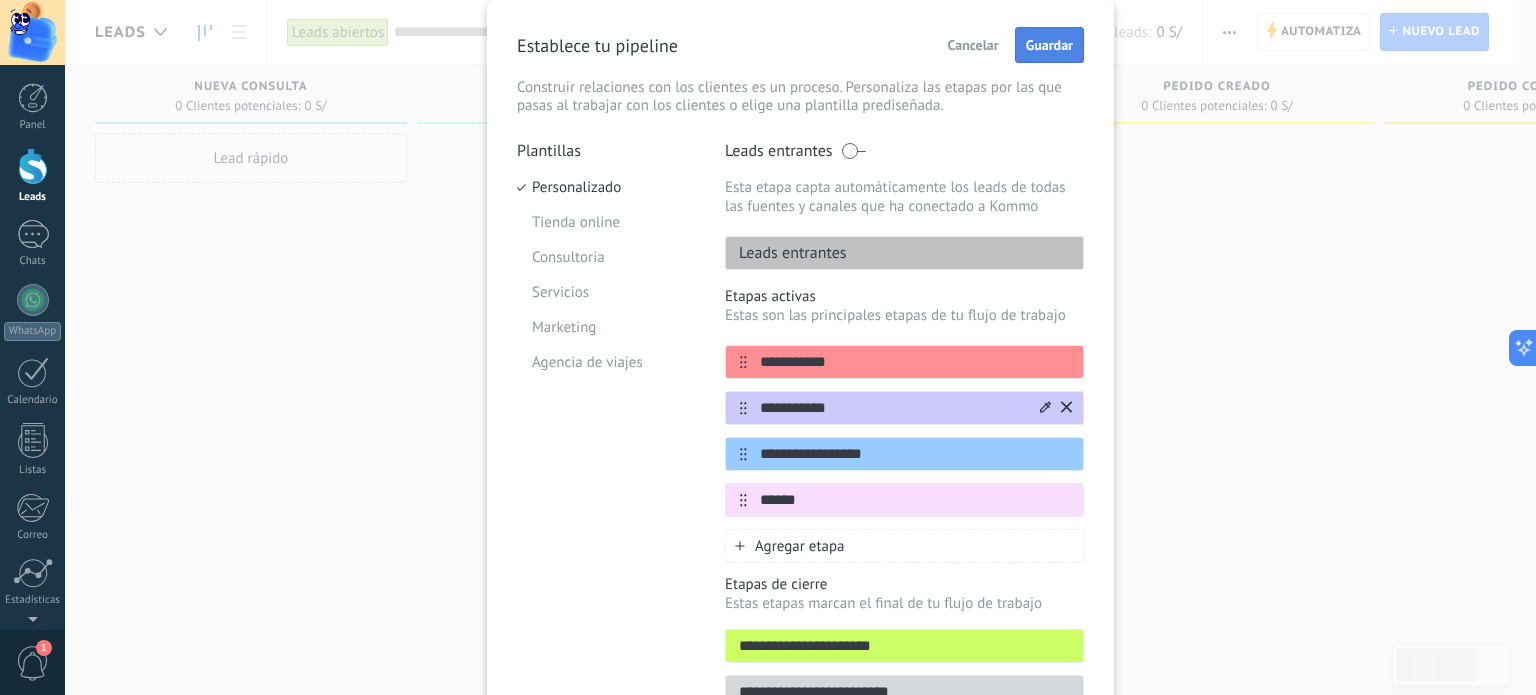 click on "Guardar" at bounding box center [1049, 45] 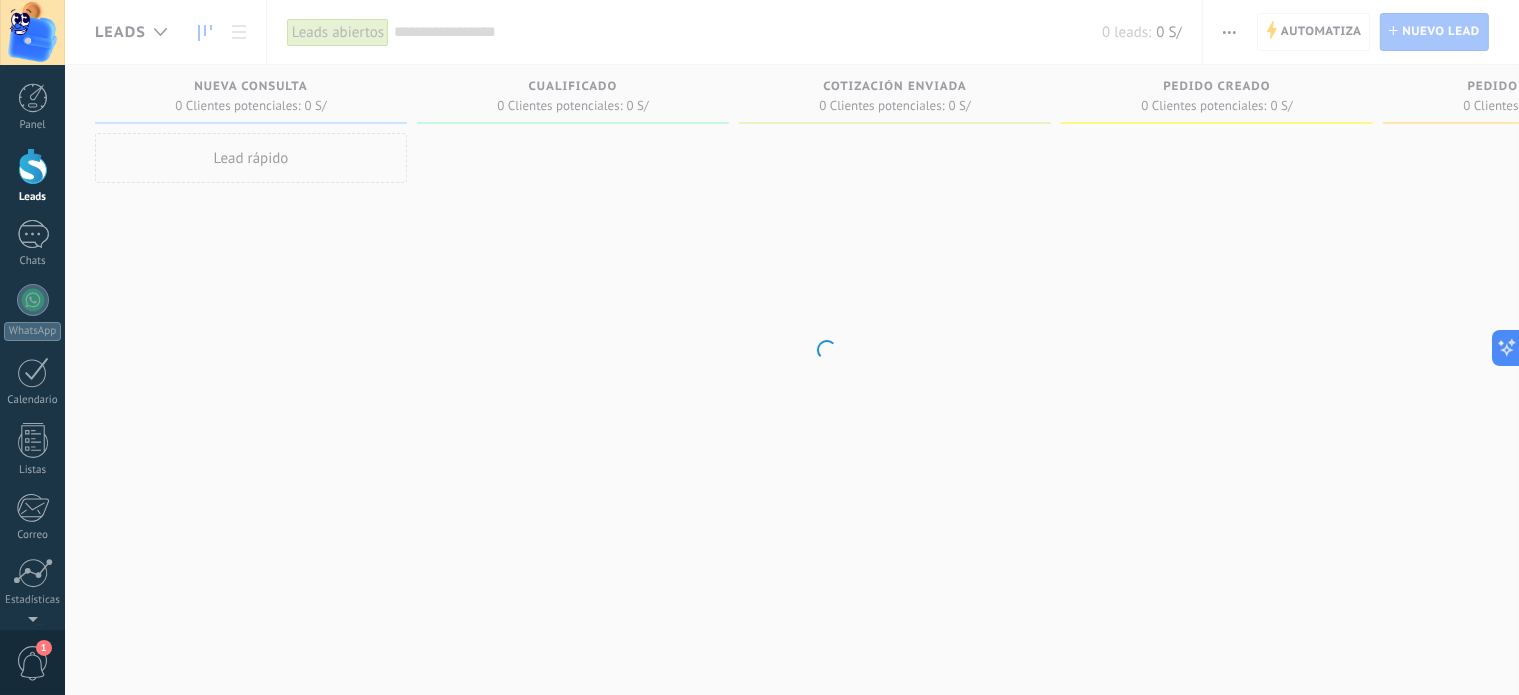 scroll, scrollTop: 0, scrollLeft: 0, axis: both 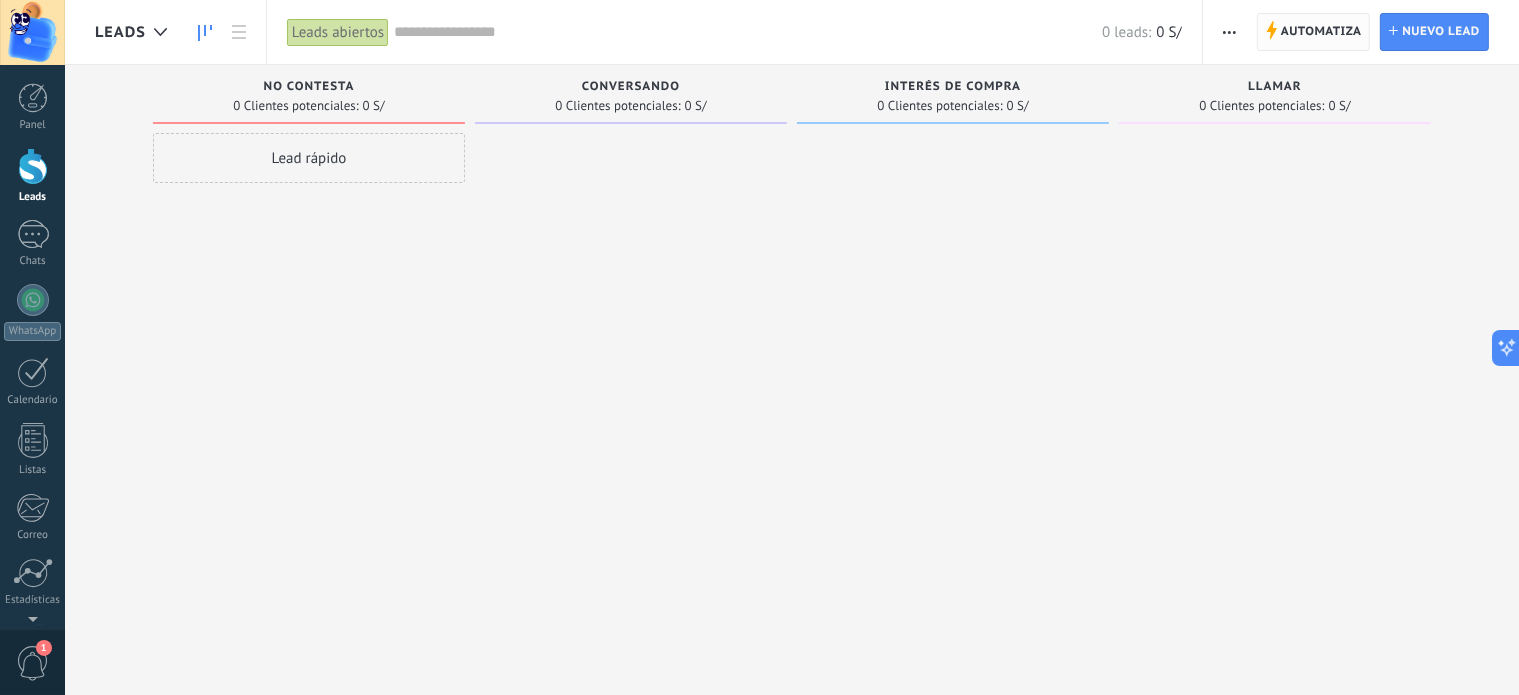 click on "Automatiza" at bounding box center [1321, 32] 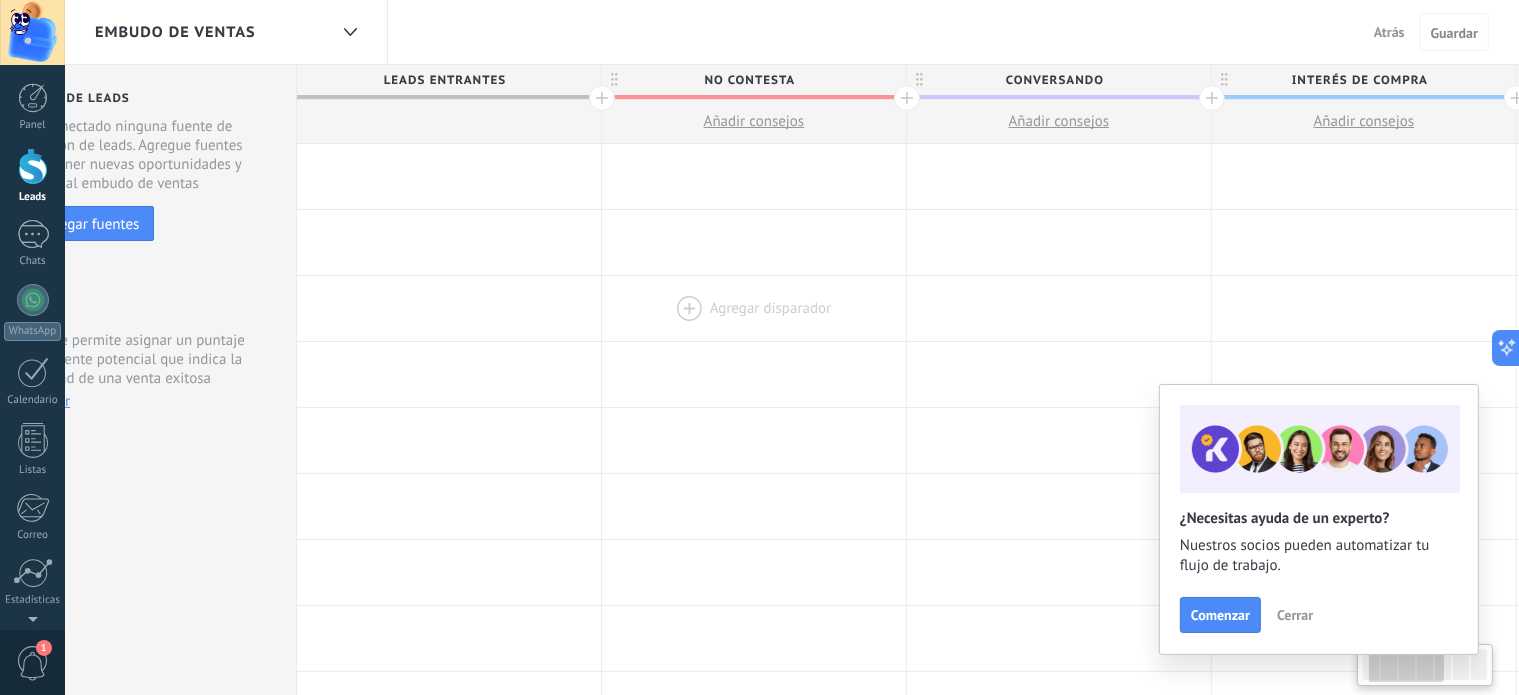scroll, scrollTop: 0, scrollLeft: 172, axis: horizontal 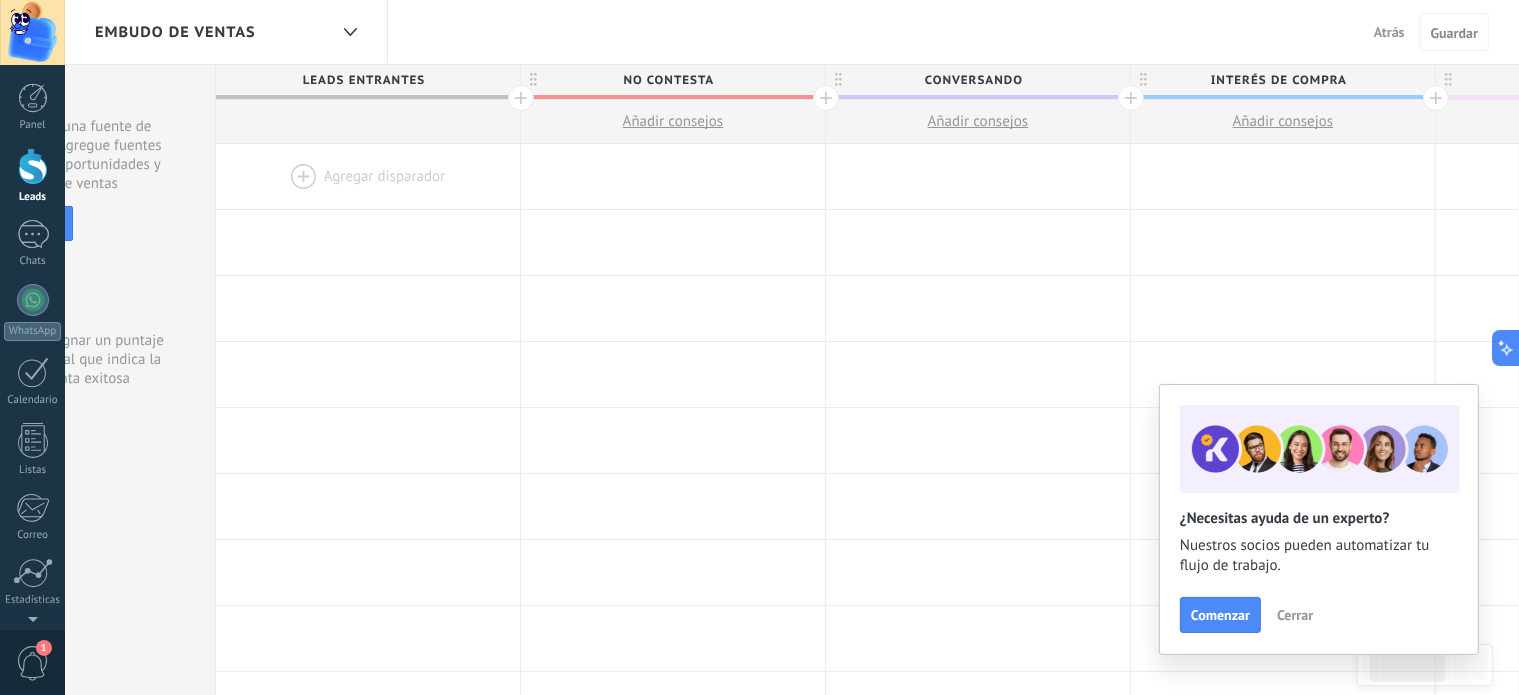 click at bounding box center [368, 176] 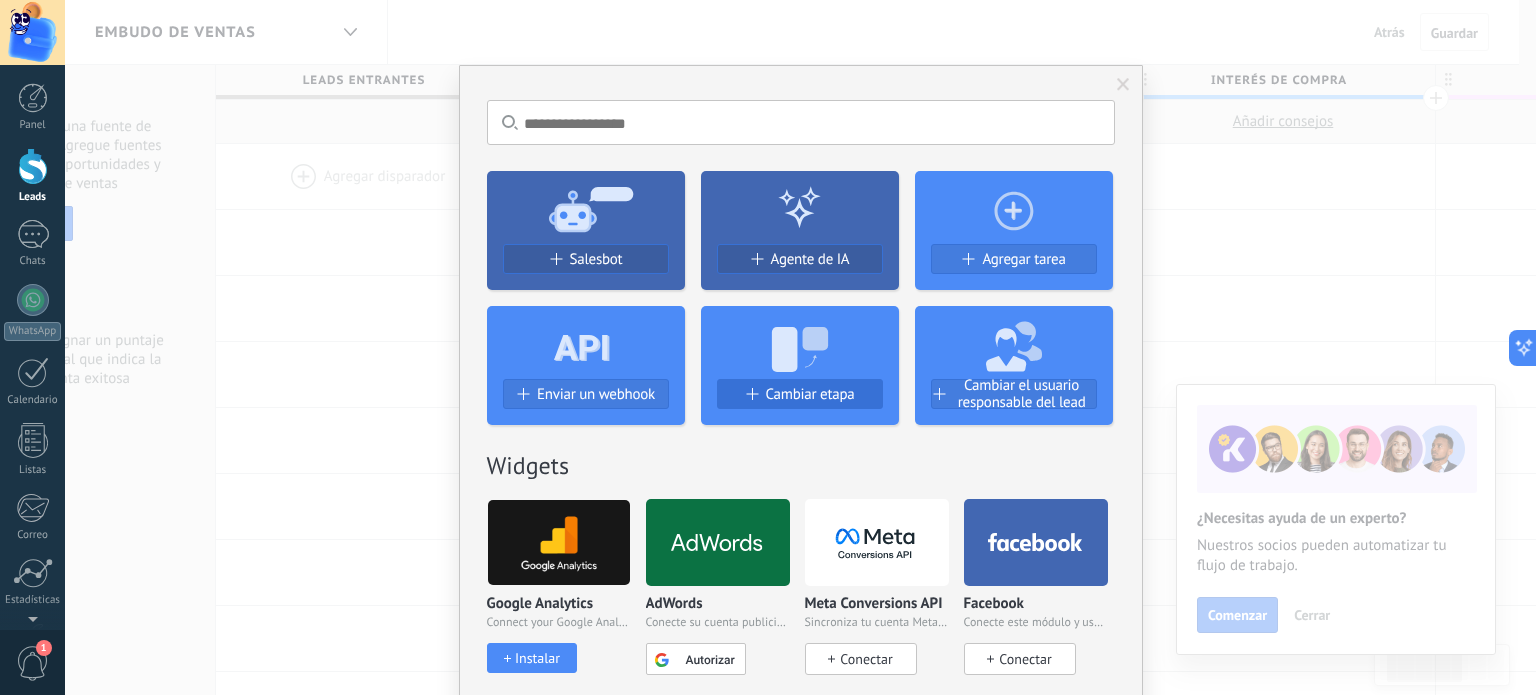 click on "Cambiar etapa" at bounding box center [810, 394] 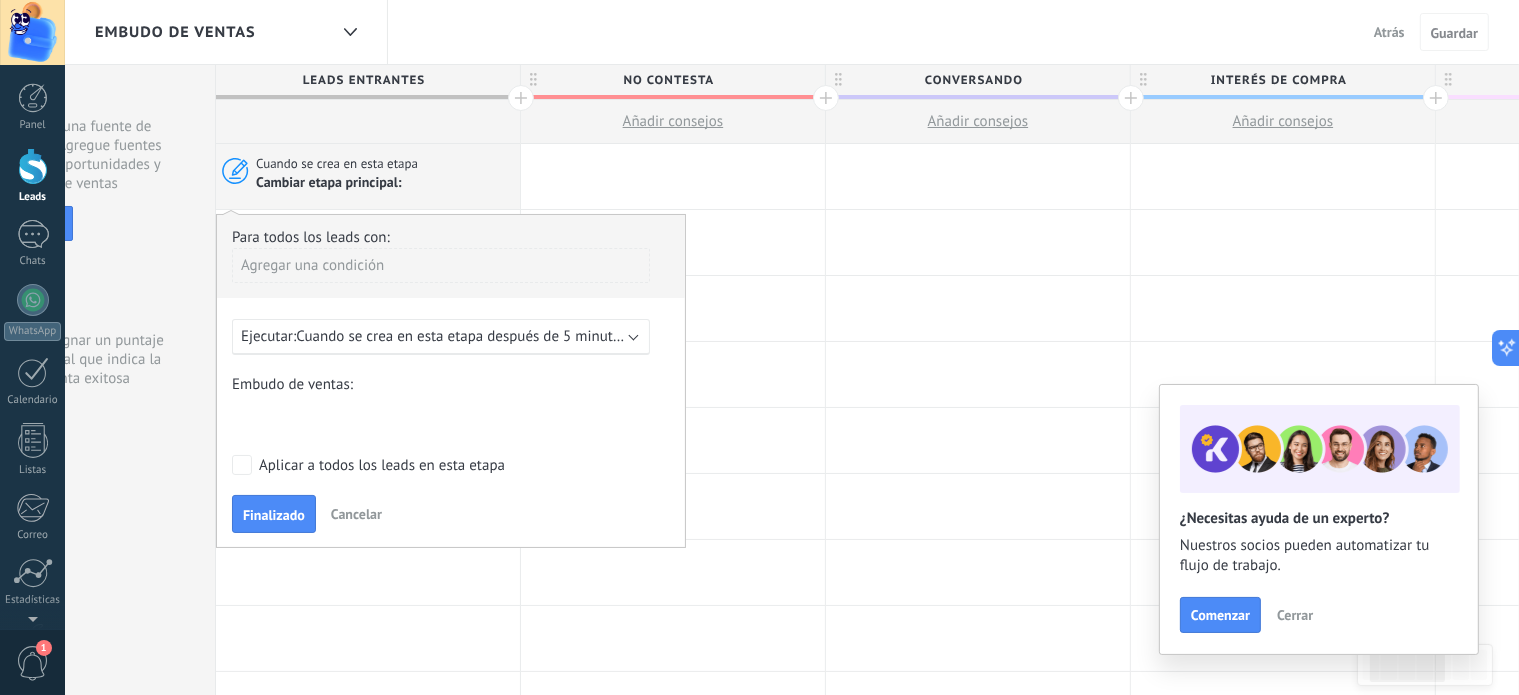 click on "No contesta Conversando Interés de compra Llamar Leads enviado – ganado Leads cancelado – perdido" at bounding box center (0, 0) 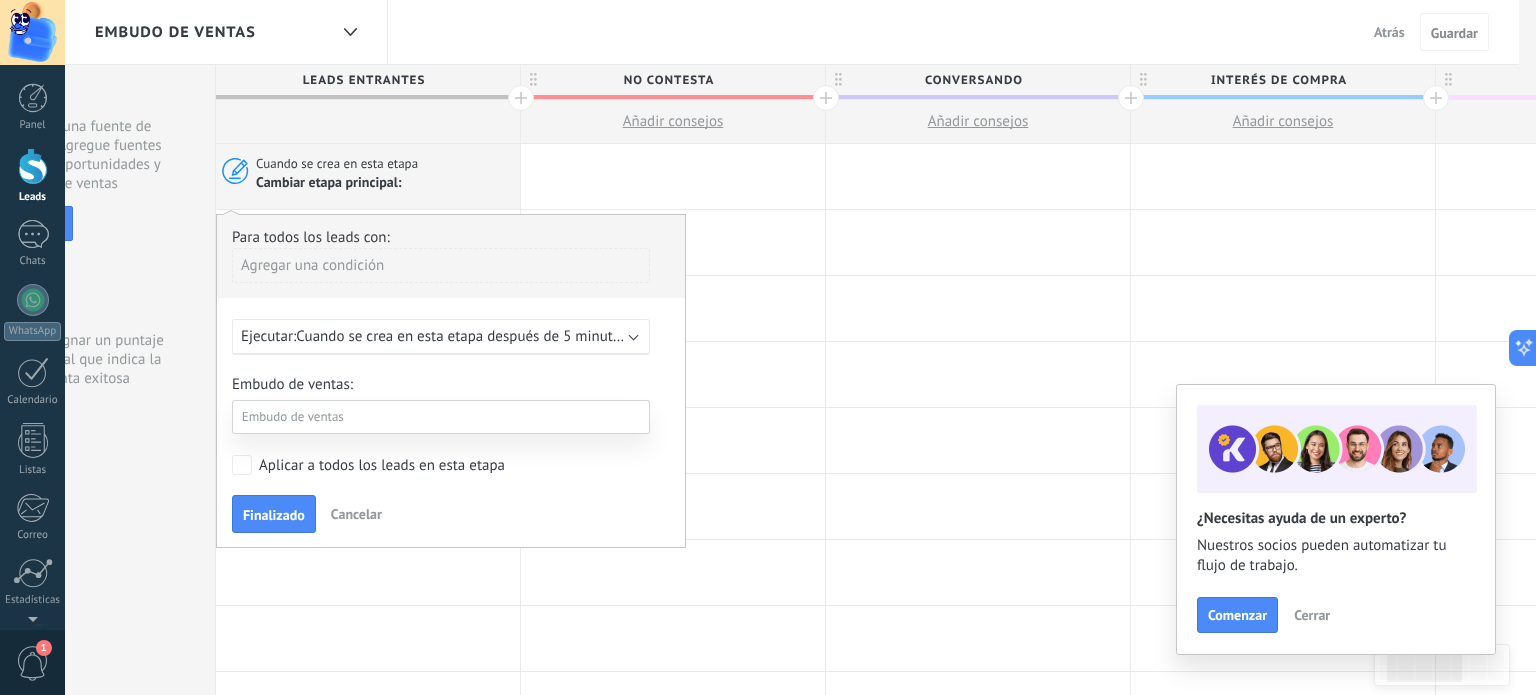 click on "Conversando" at bounding box center [0, 0] 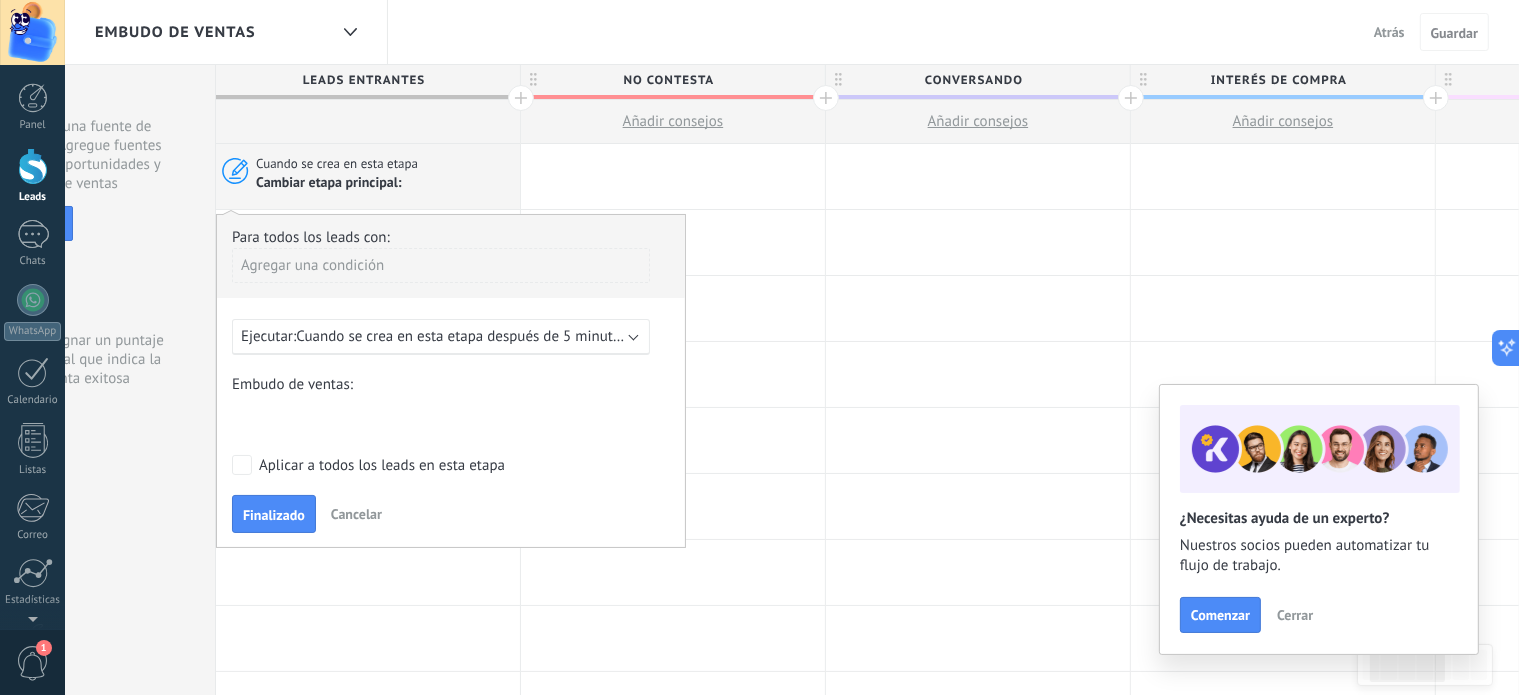 scroll, scrollTop: 0, scrollLeft: 0, axis: both 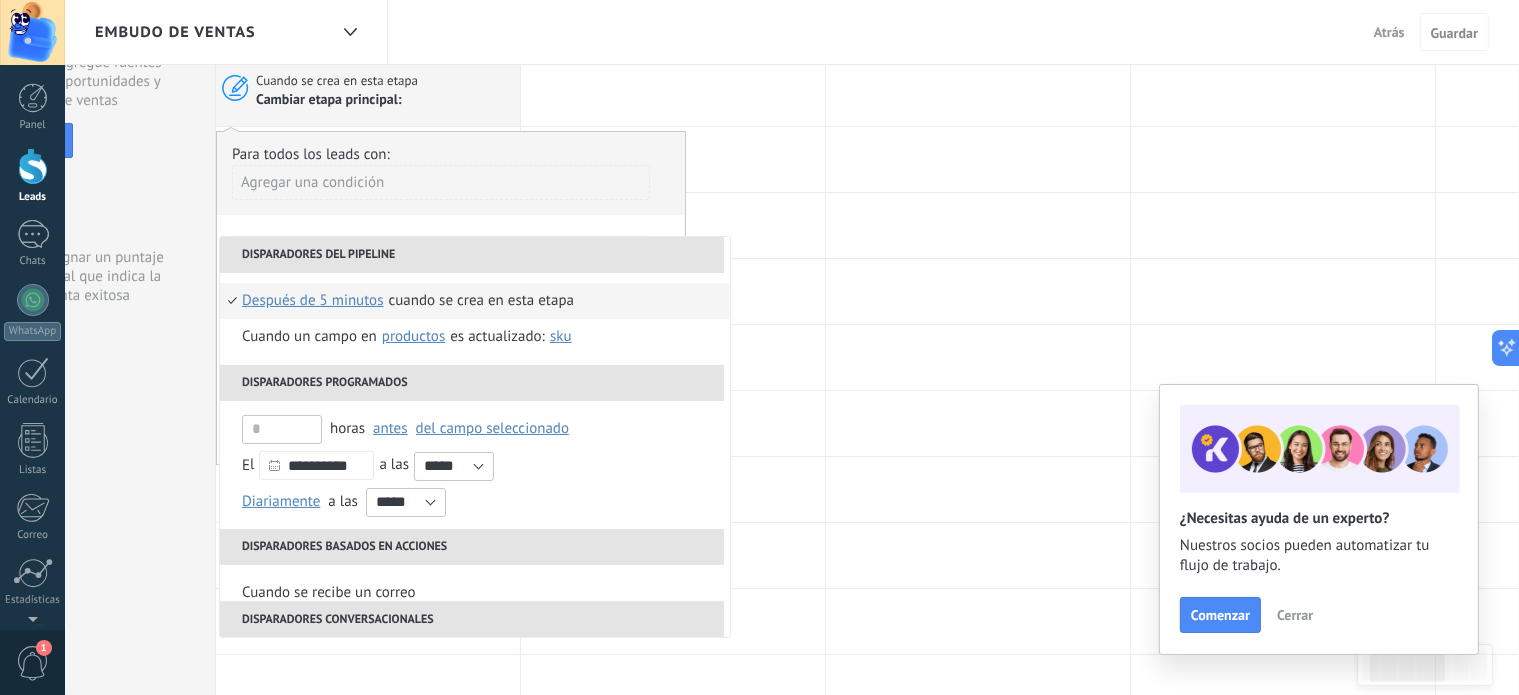 click on "después de 5 minutos" at bounding box center (313, 301) 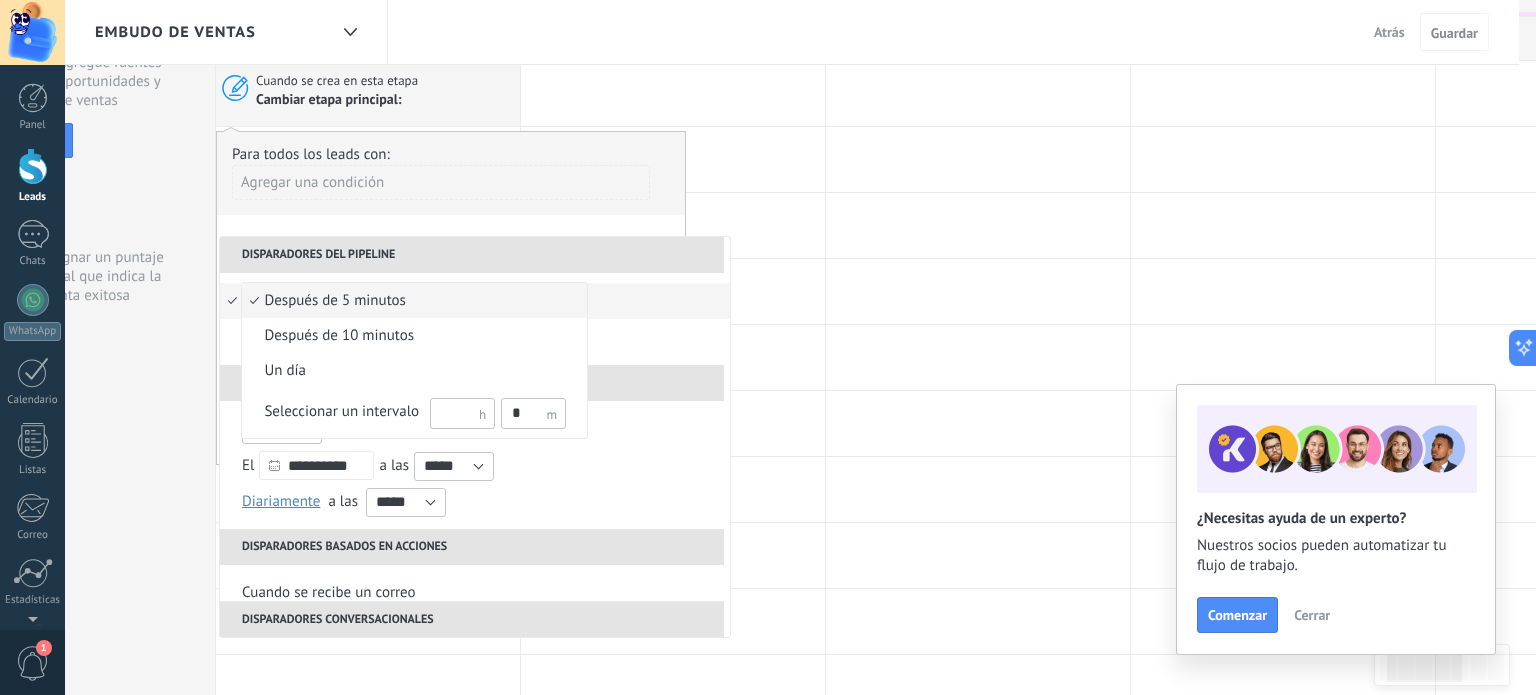 click on "después de 5 minutos" at bounding box center (404, 301) 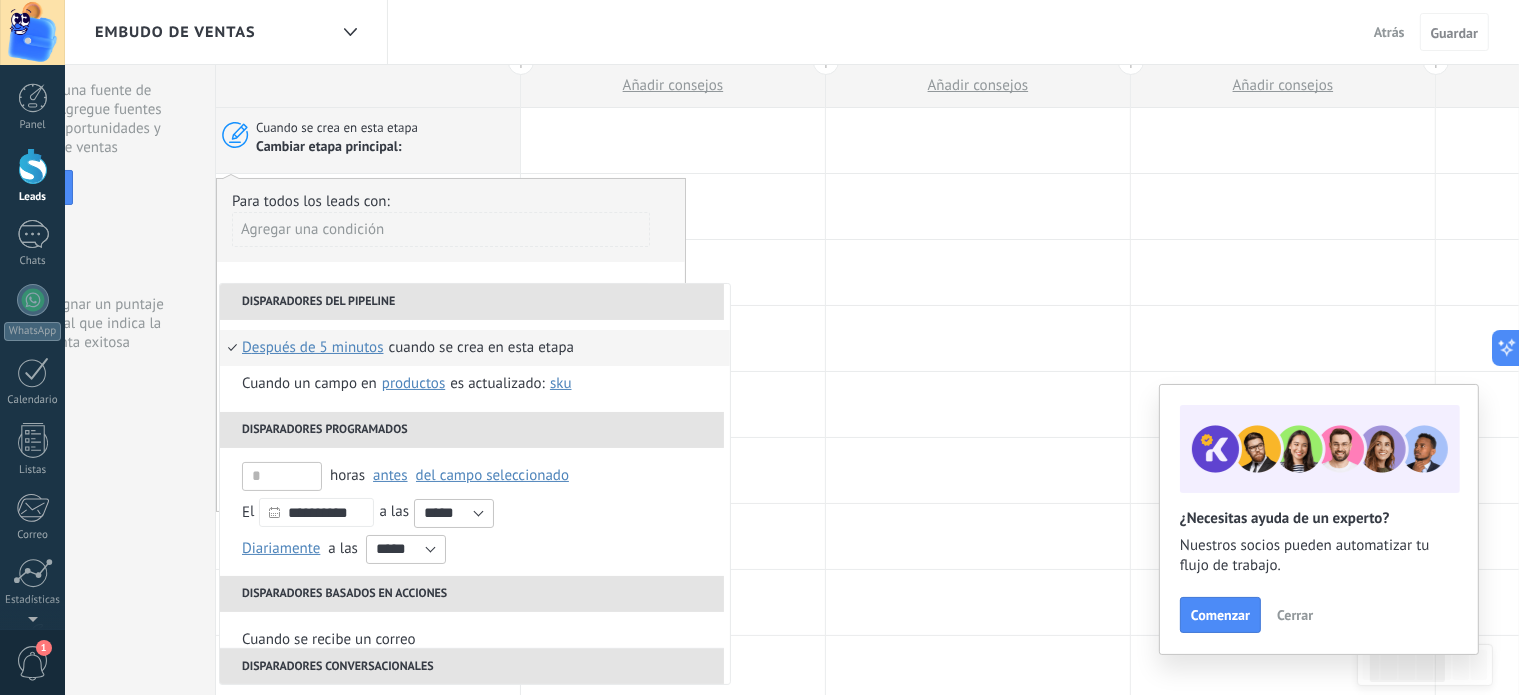 scroll, scrollTop: 36, scrollLeft: 0, axis: vertical 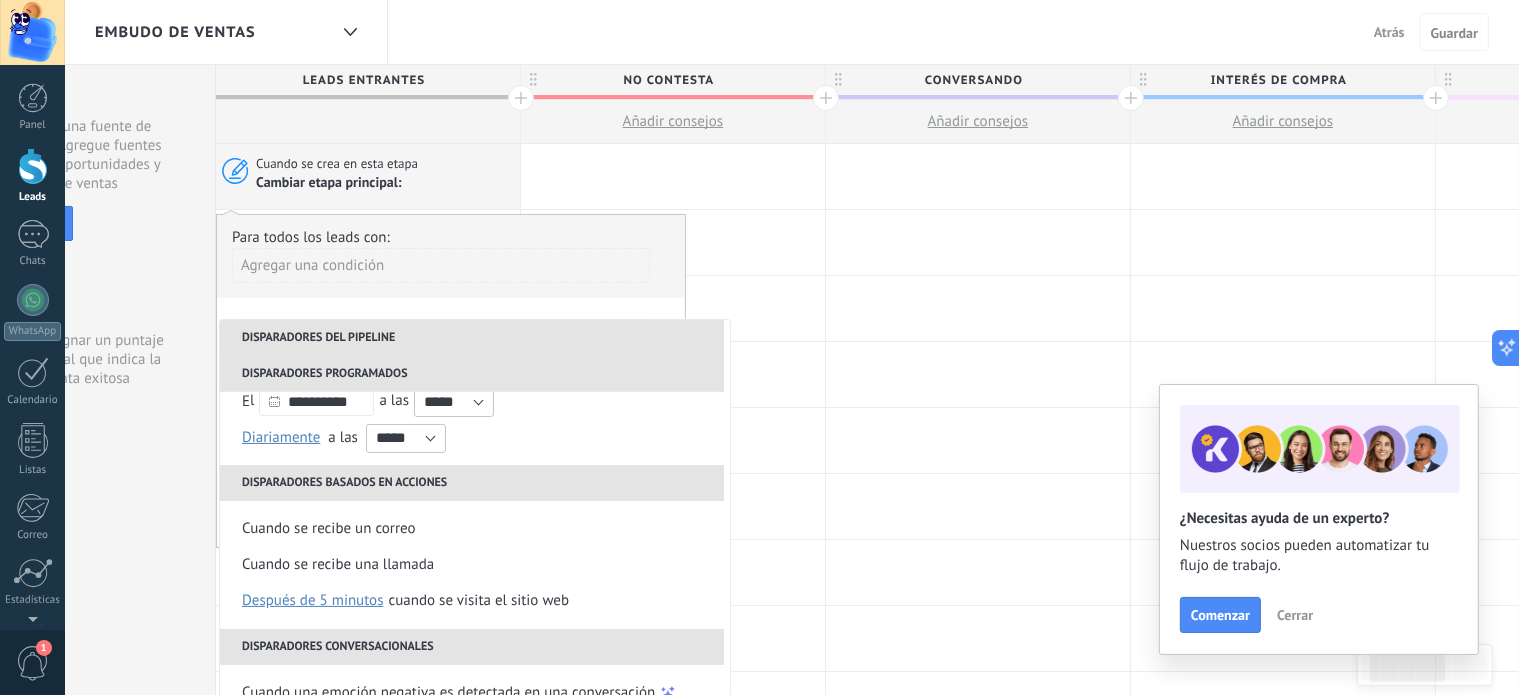 click on "Para todos los leads con:" at bounding box center (451, 237) 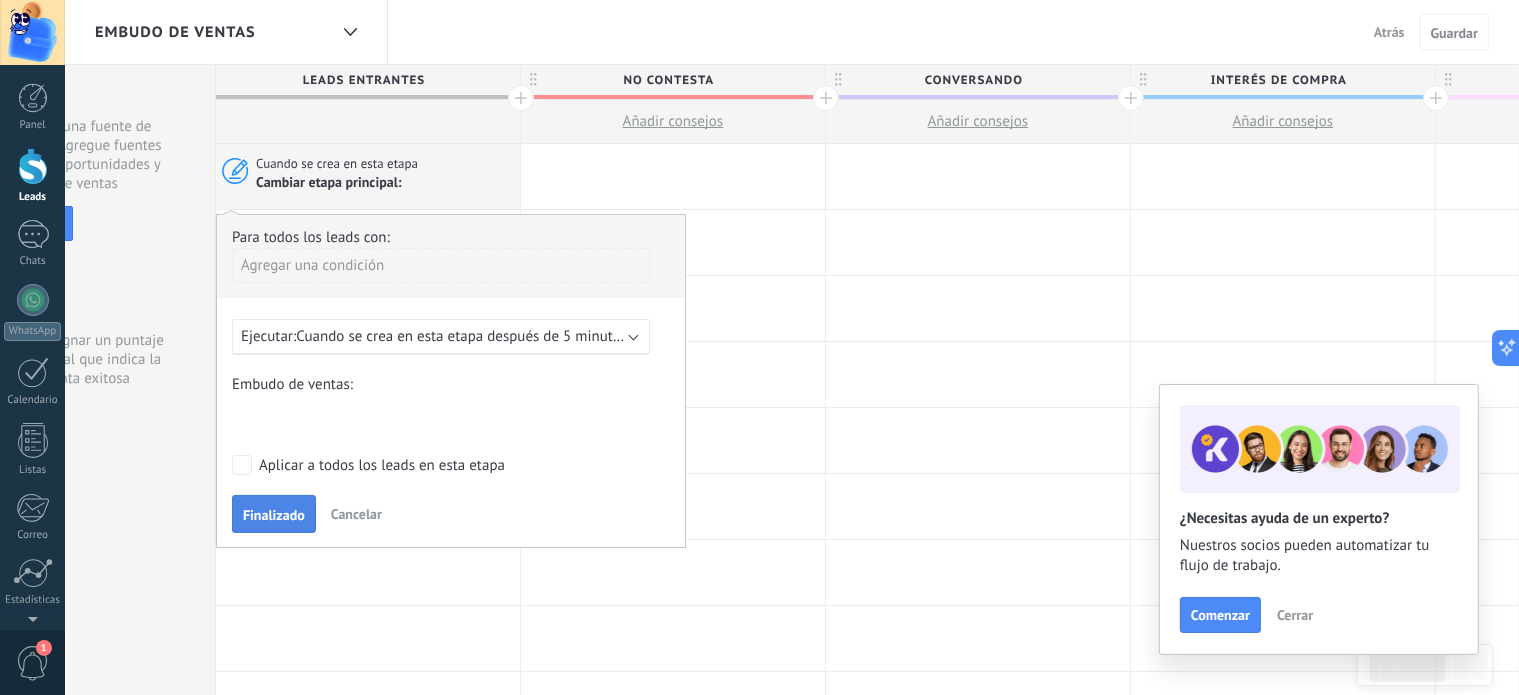 click on "Finalizado" at bounding box center (274, 515) 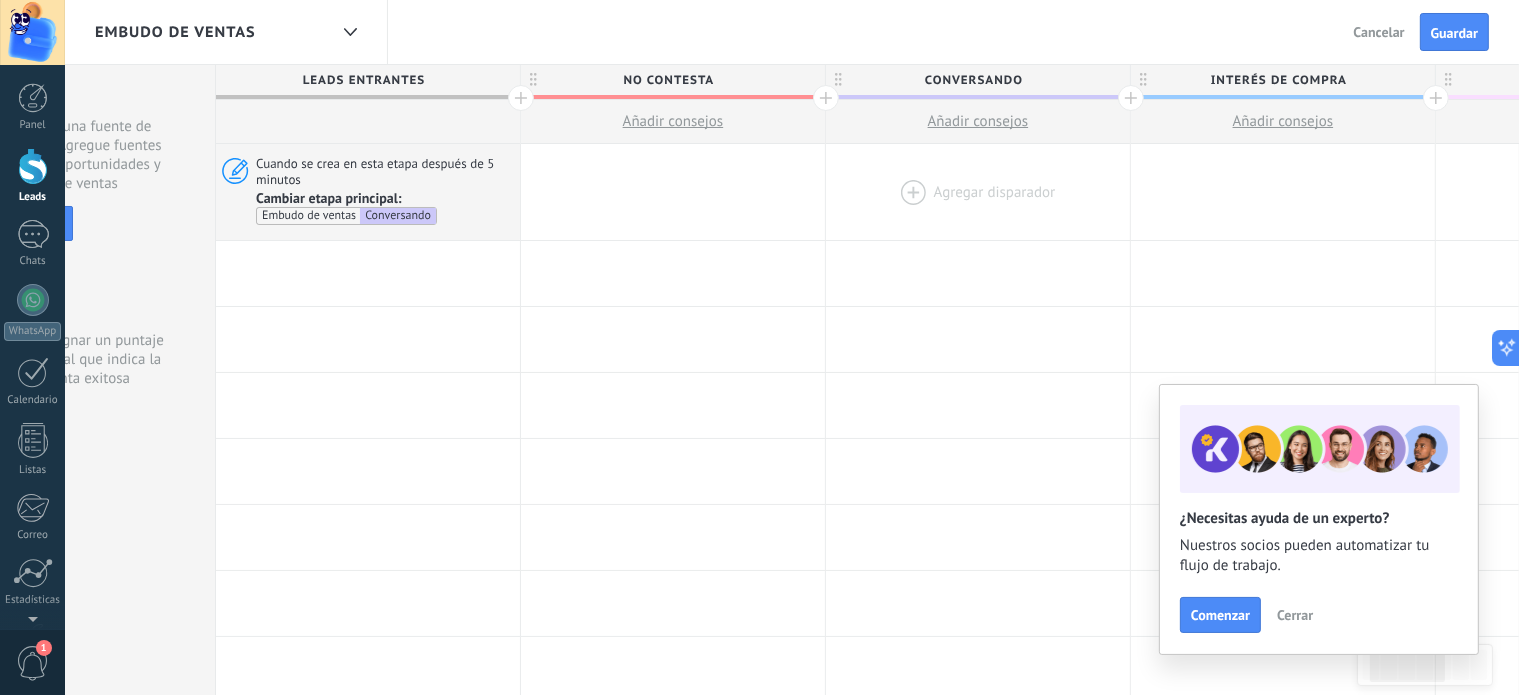 click at bounding box center [978, 192] 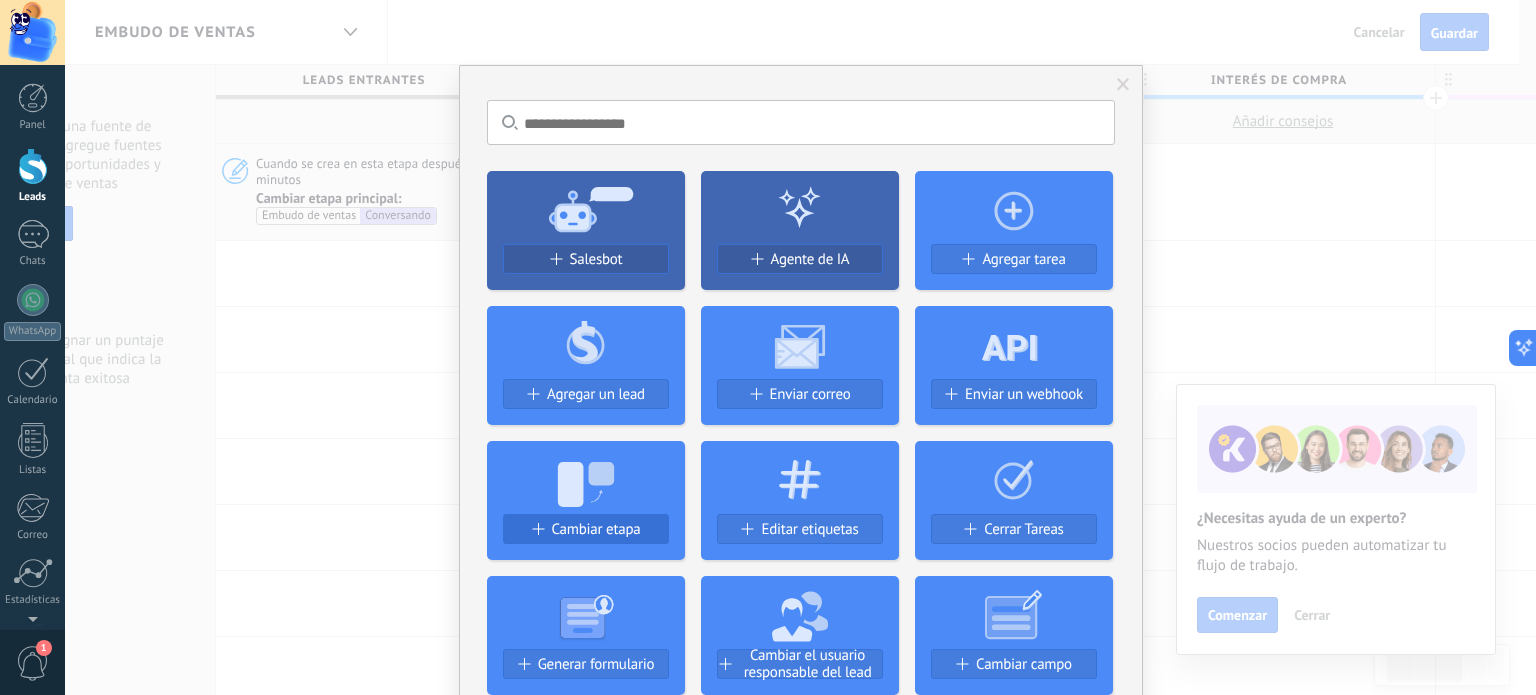 click on "Cambiar etapa" at bounding box center [596, 529] 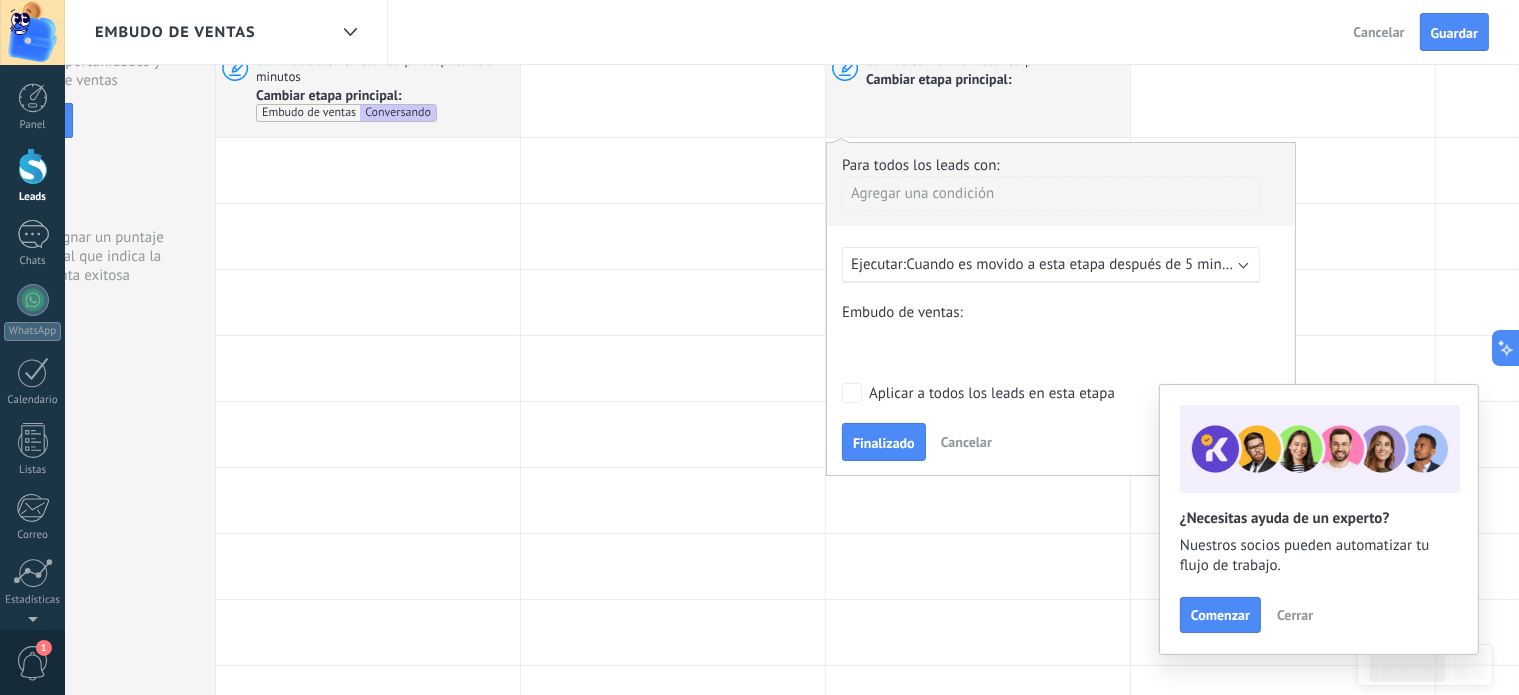 scroll, scrollTop: 120, scrollLeft: 0, axis: vertical 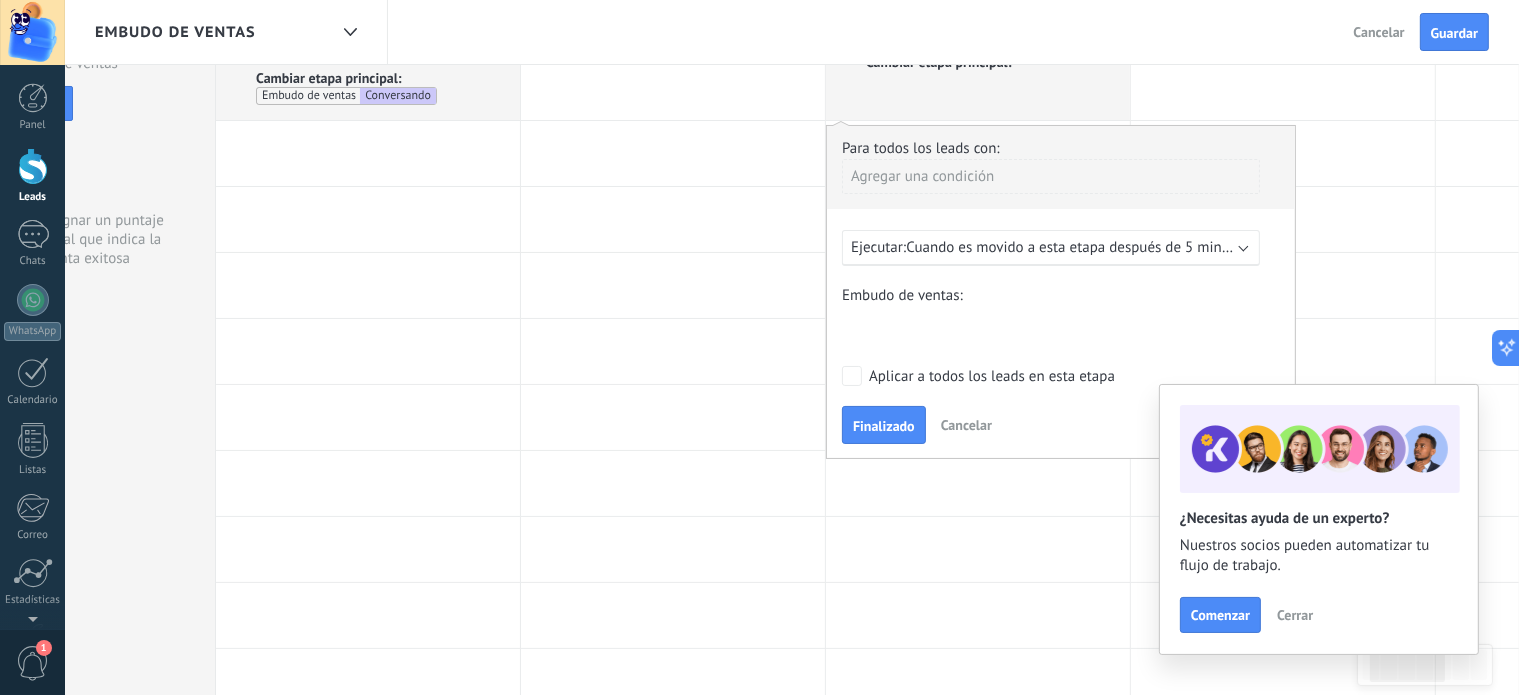 click on "Cuando es movido a esta etapa después de 5 minutos" at bounding box center [1077, 247] 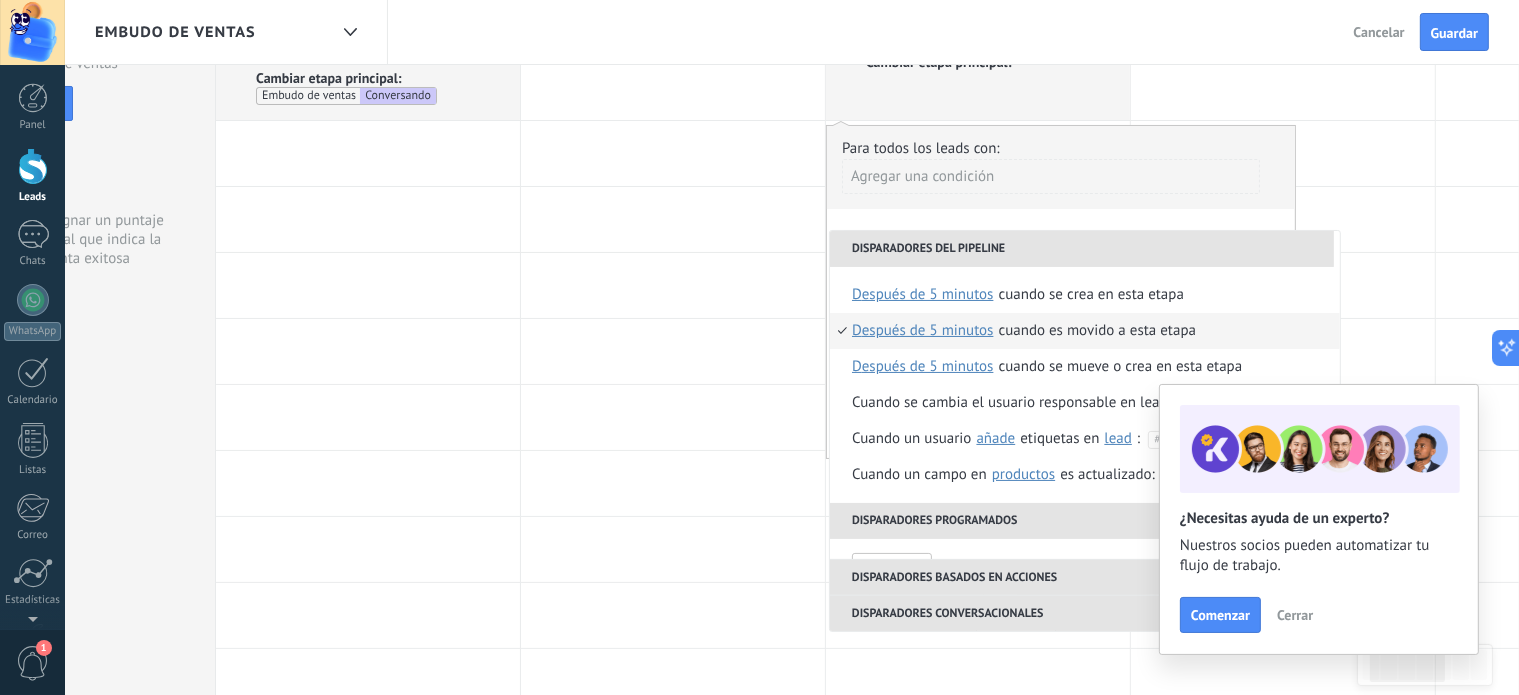 click on "Cerrar" at bounding box center (1295, 615) 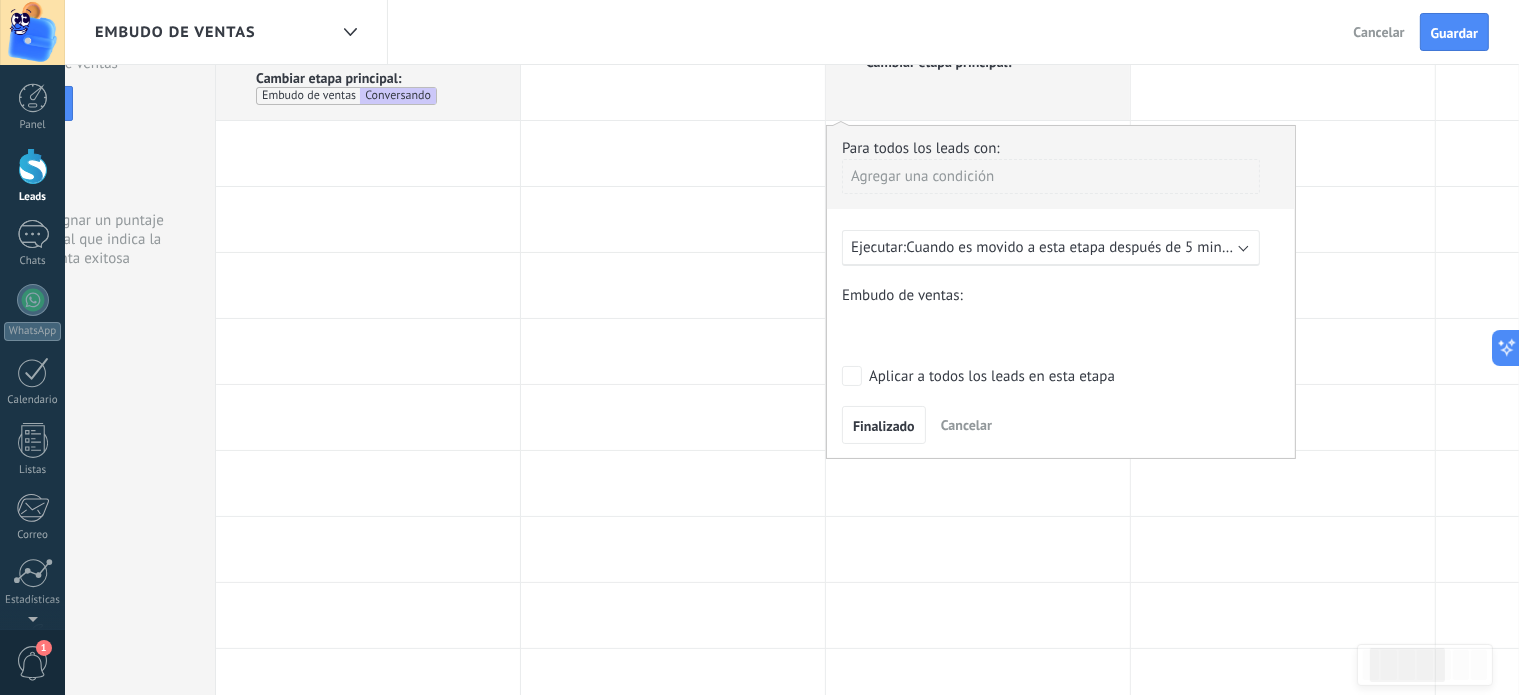 click on "Cuando es movido a esta etapa después de 5 minutos" at bounding box center (1077, 247) 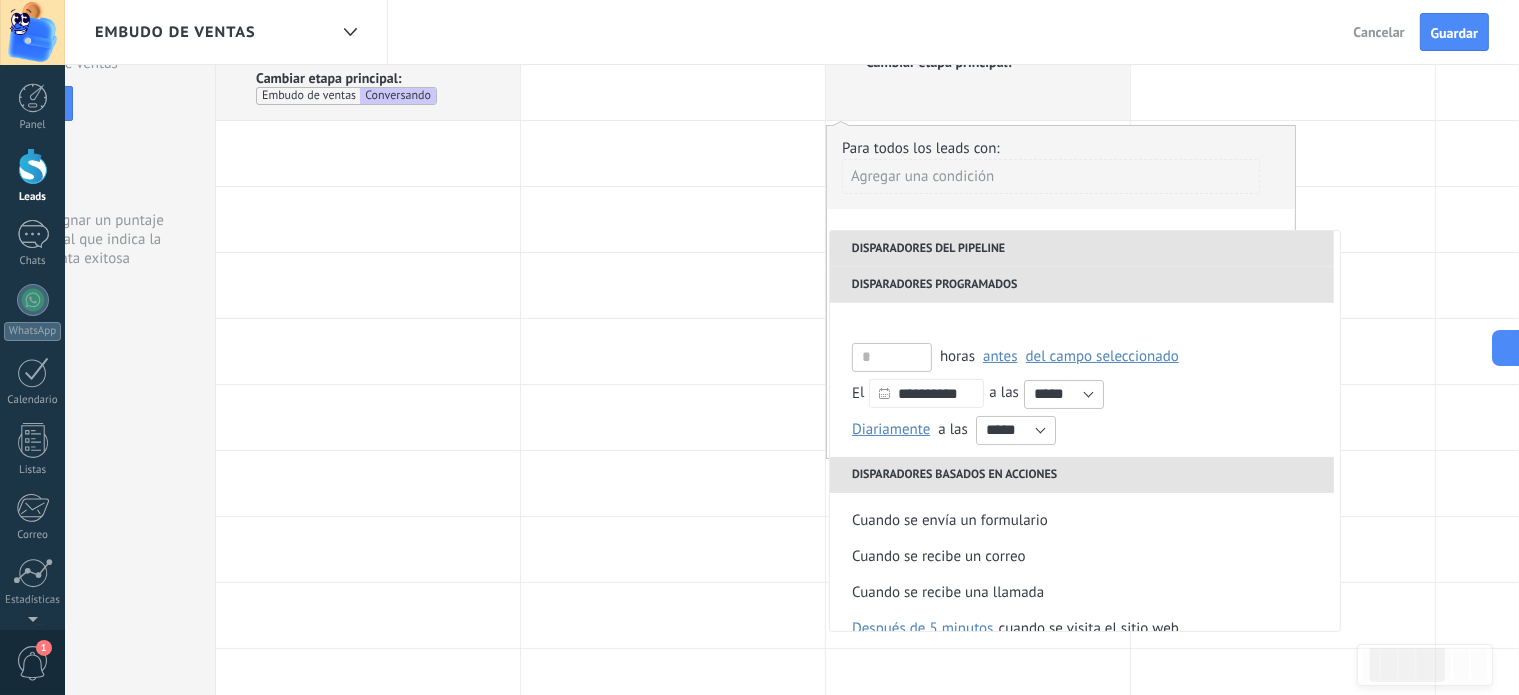 scroll, scrollTop: 328, scrollLeft: 0, axis: vertical 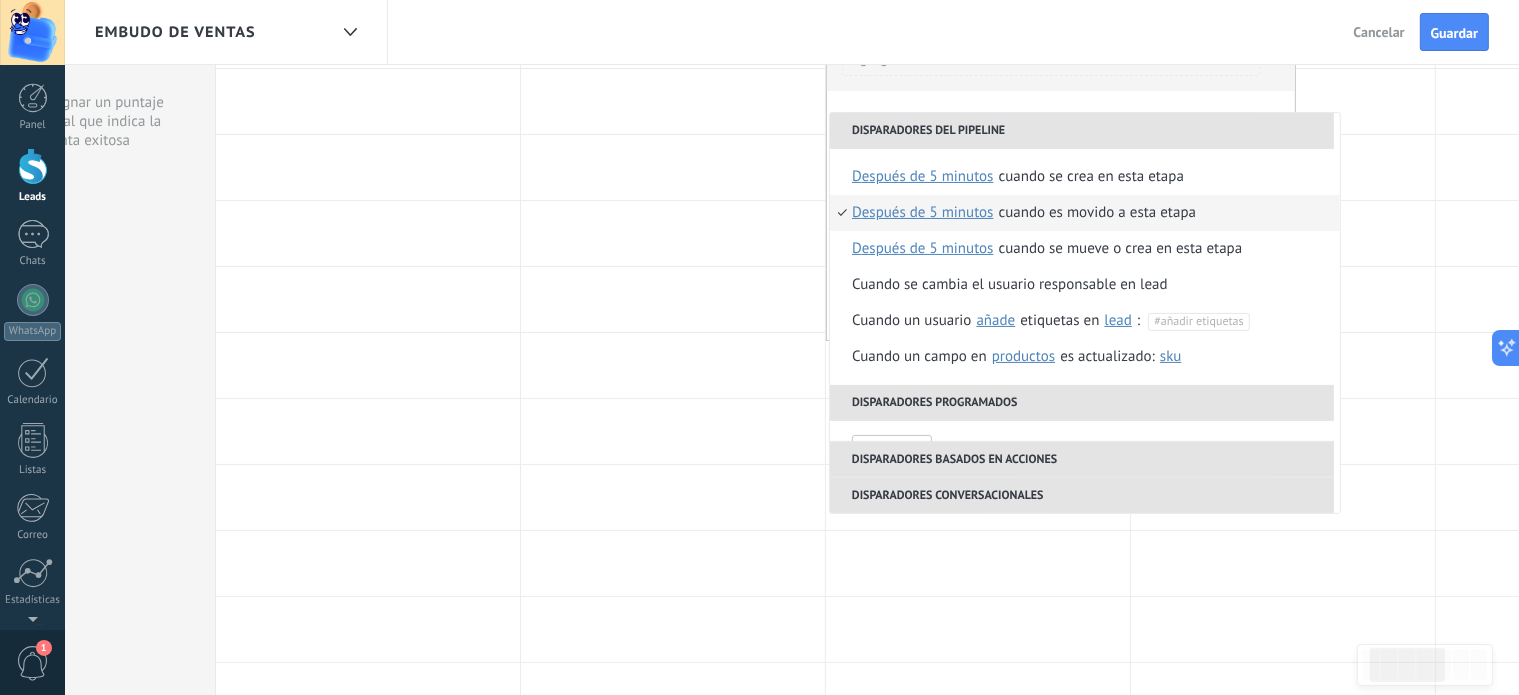 click on "Embudo de ventas Atrás Cancelar Guardar" at bounding box center (792, 32) 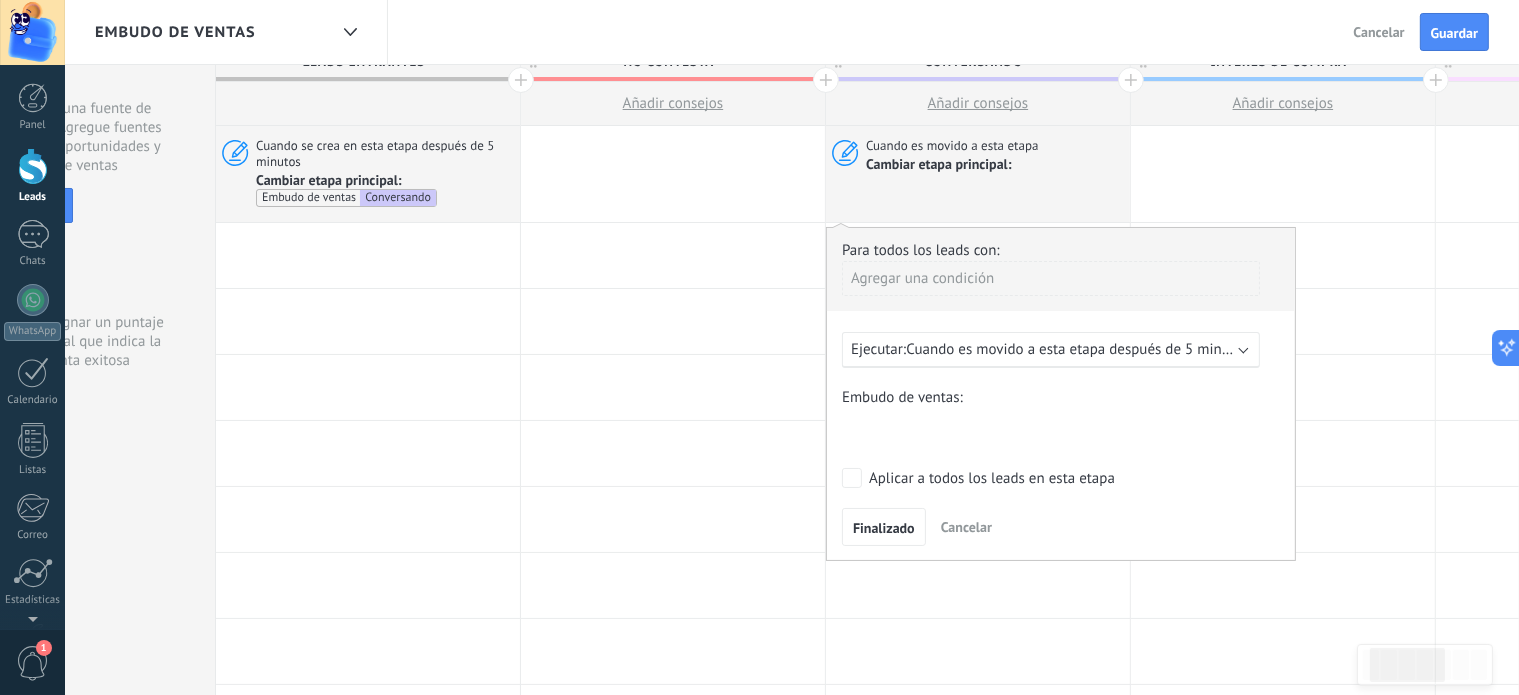 scroll, scrollTop: 0, scrollLeft: 0, axis: both 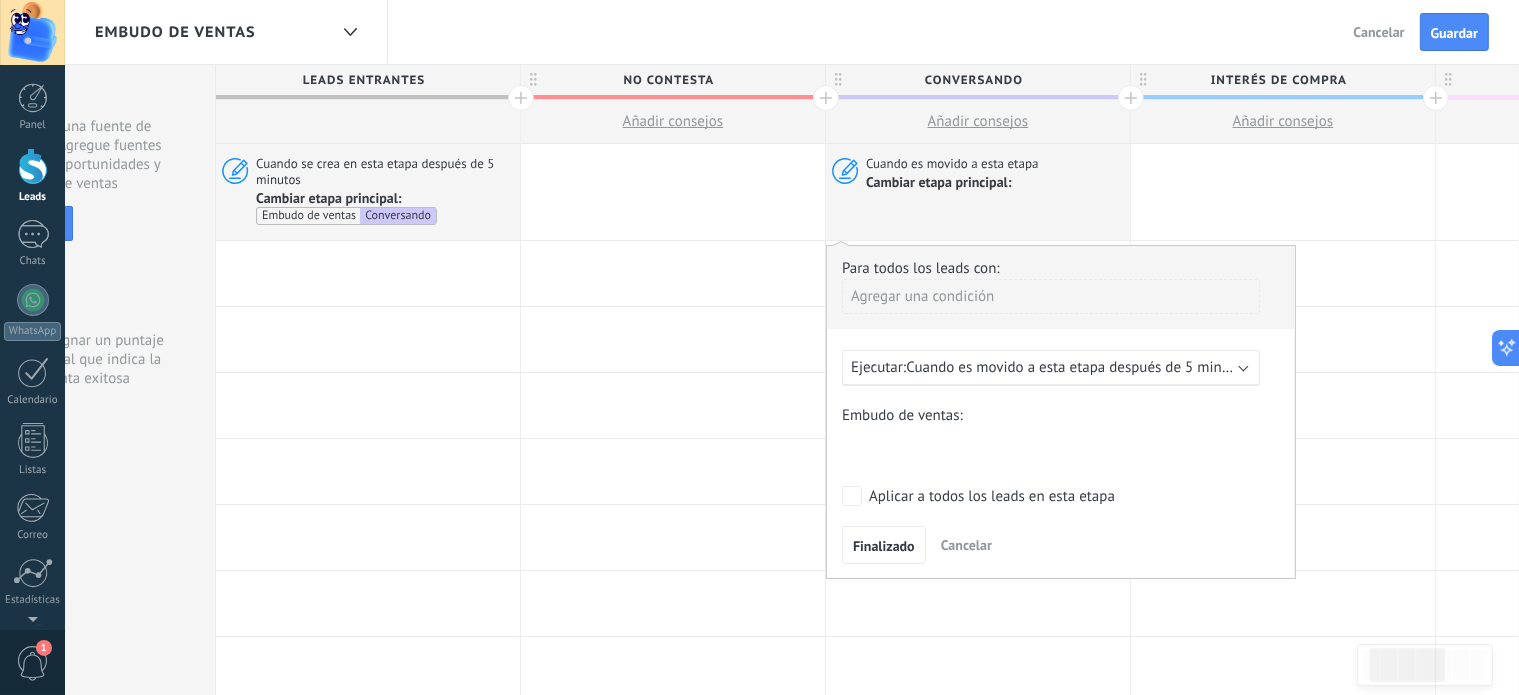 click on "Cuando es movido a esta etapa después de 5 minutos" at bounding box center (1077, 367) 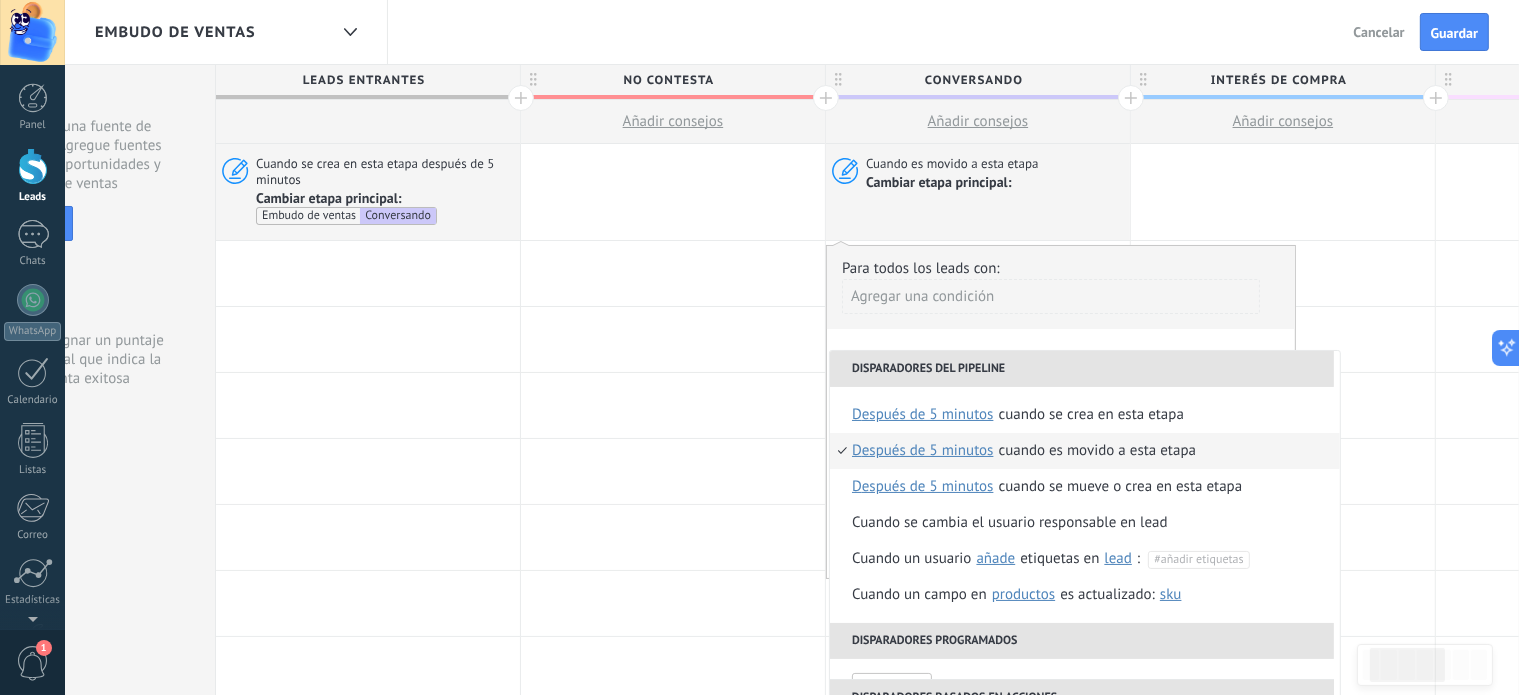 click on "Agregar una condición" at bounding box center (1051, 304) 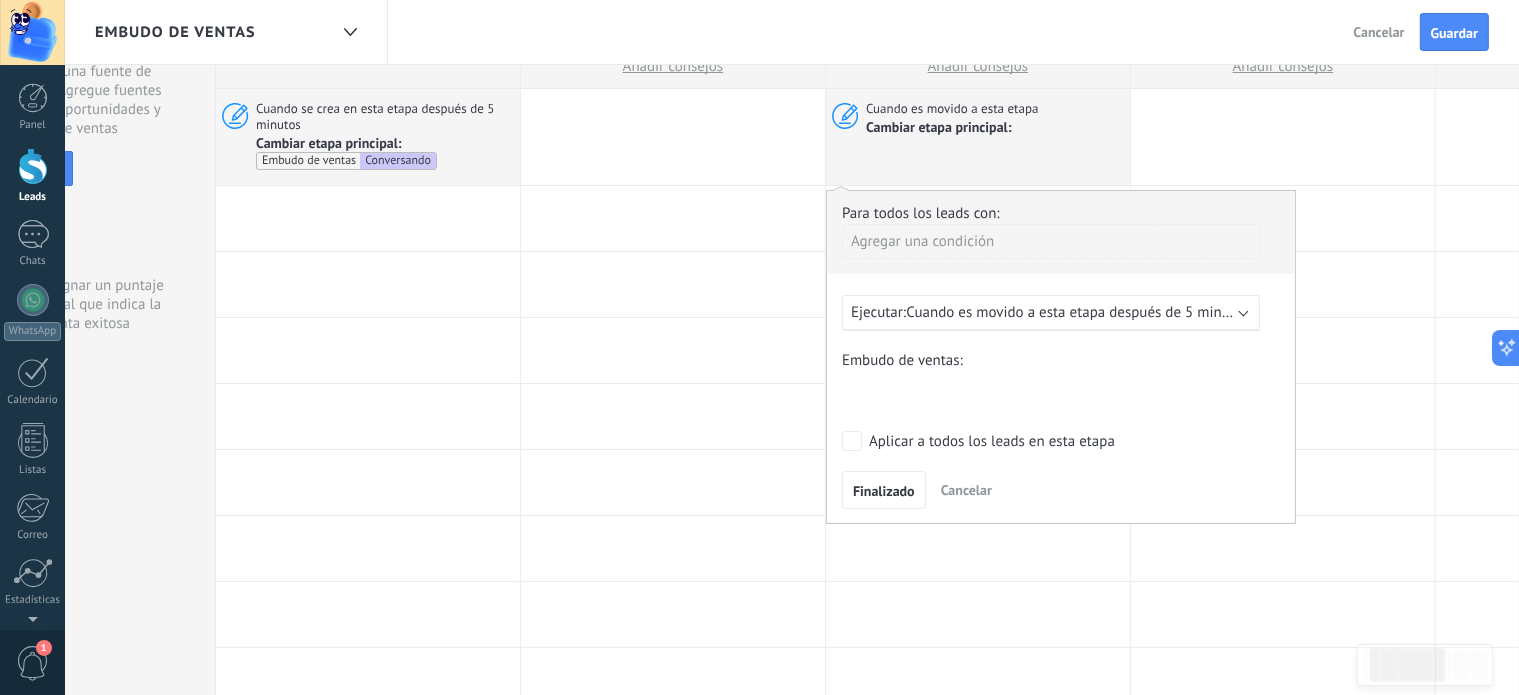 scroll, scrollTop: 54, scrollLeft: 0, axis: vertical 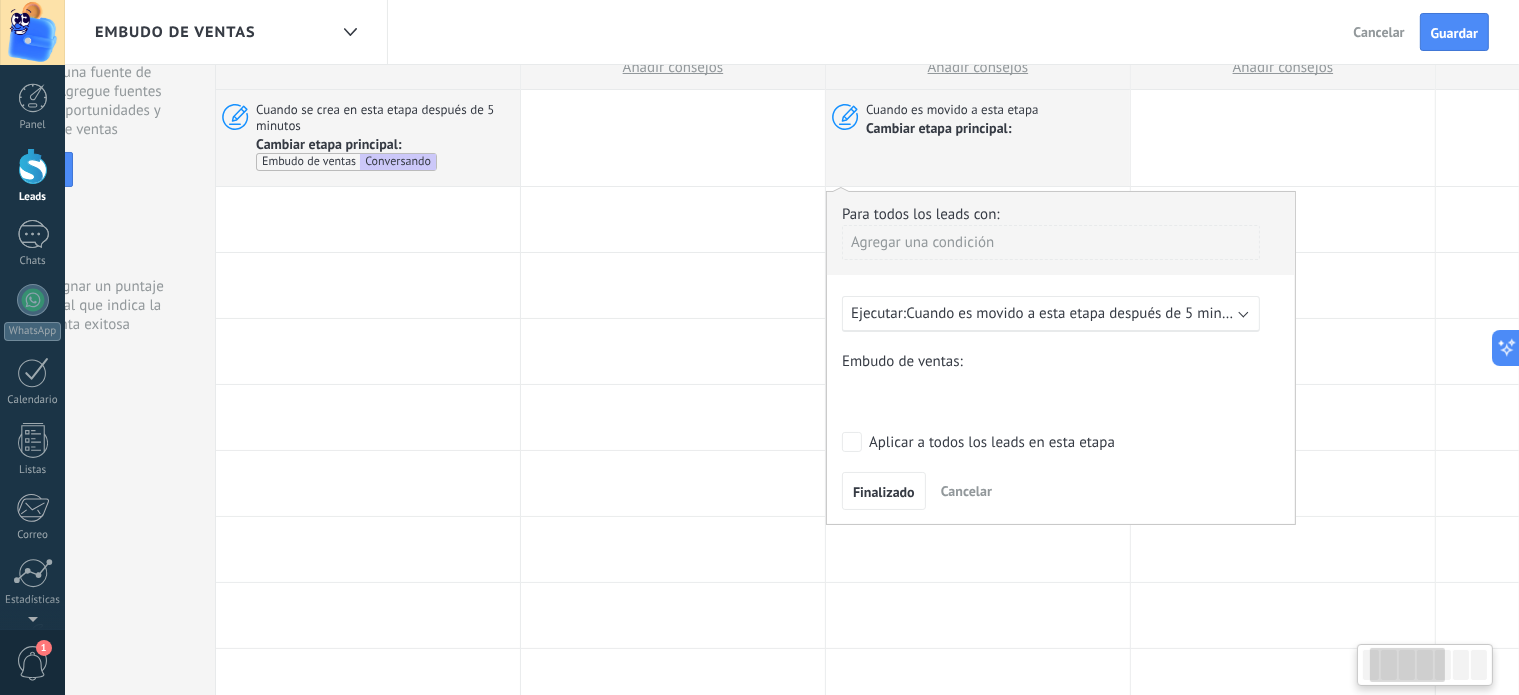 click on "Cuando es movido a esta etapa después de 5 minutos" at bounding box center (1077, 313) 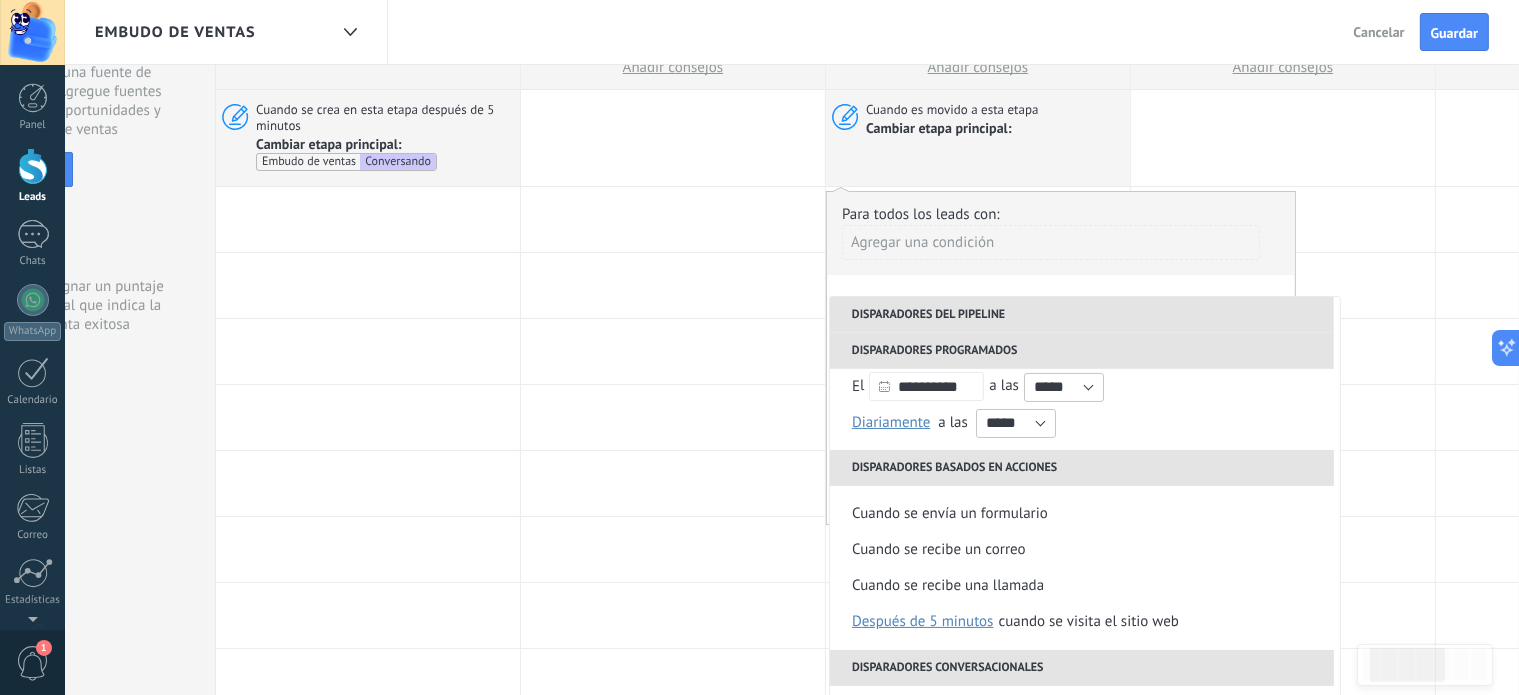 scroll, scrollTop: 328, scrollLeft: 0, axis: vertical 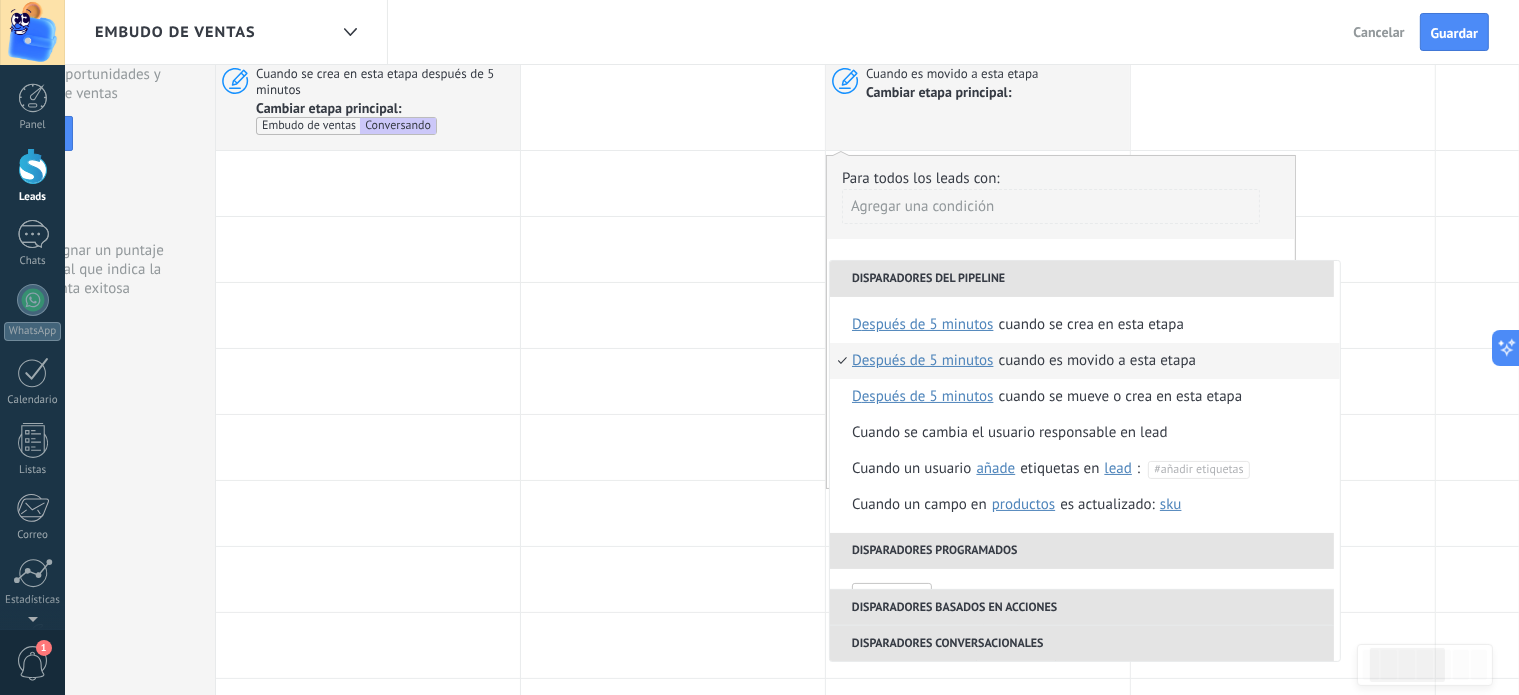 click on "Agregar una condición" at bounding box center (1051, 206) 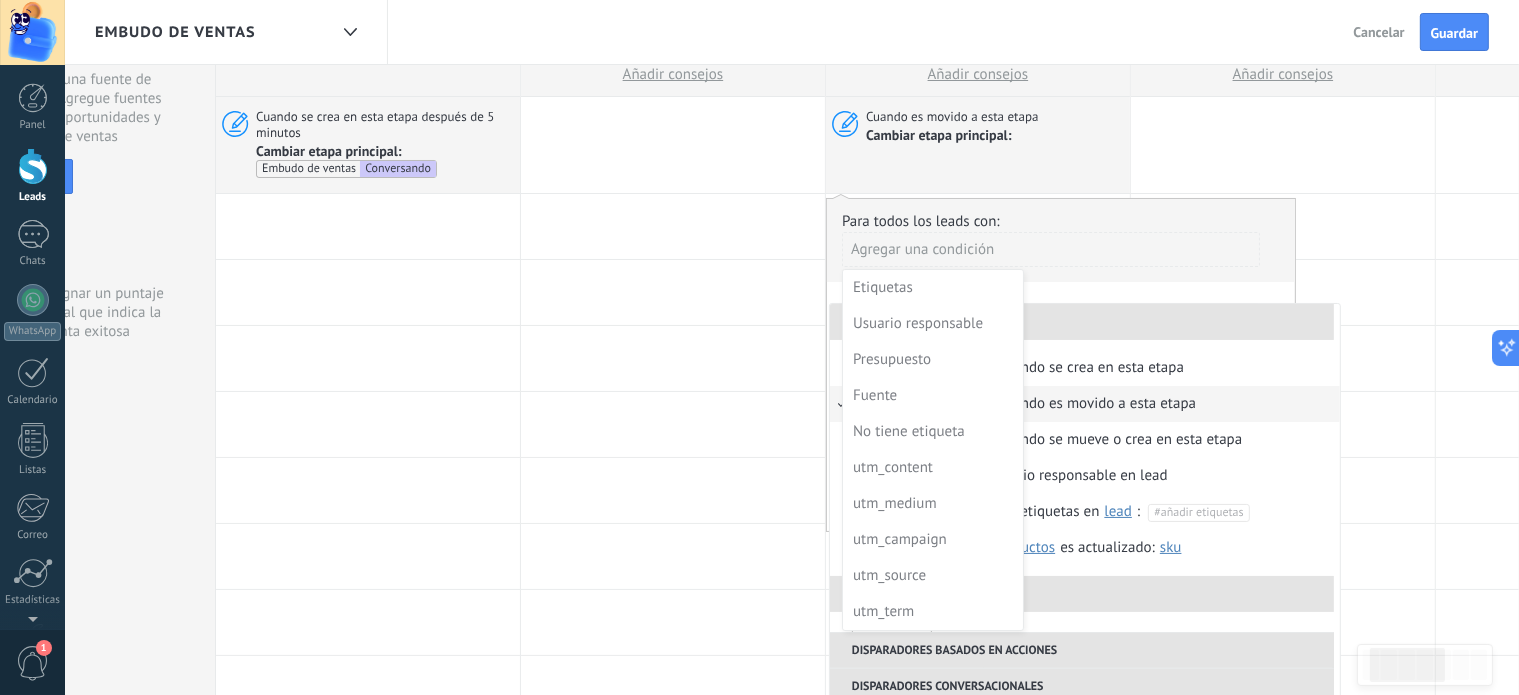 scroll, scrollTop: 0, scrollLeft: 0, axis: both 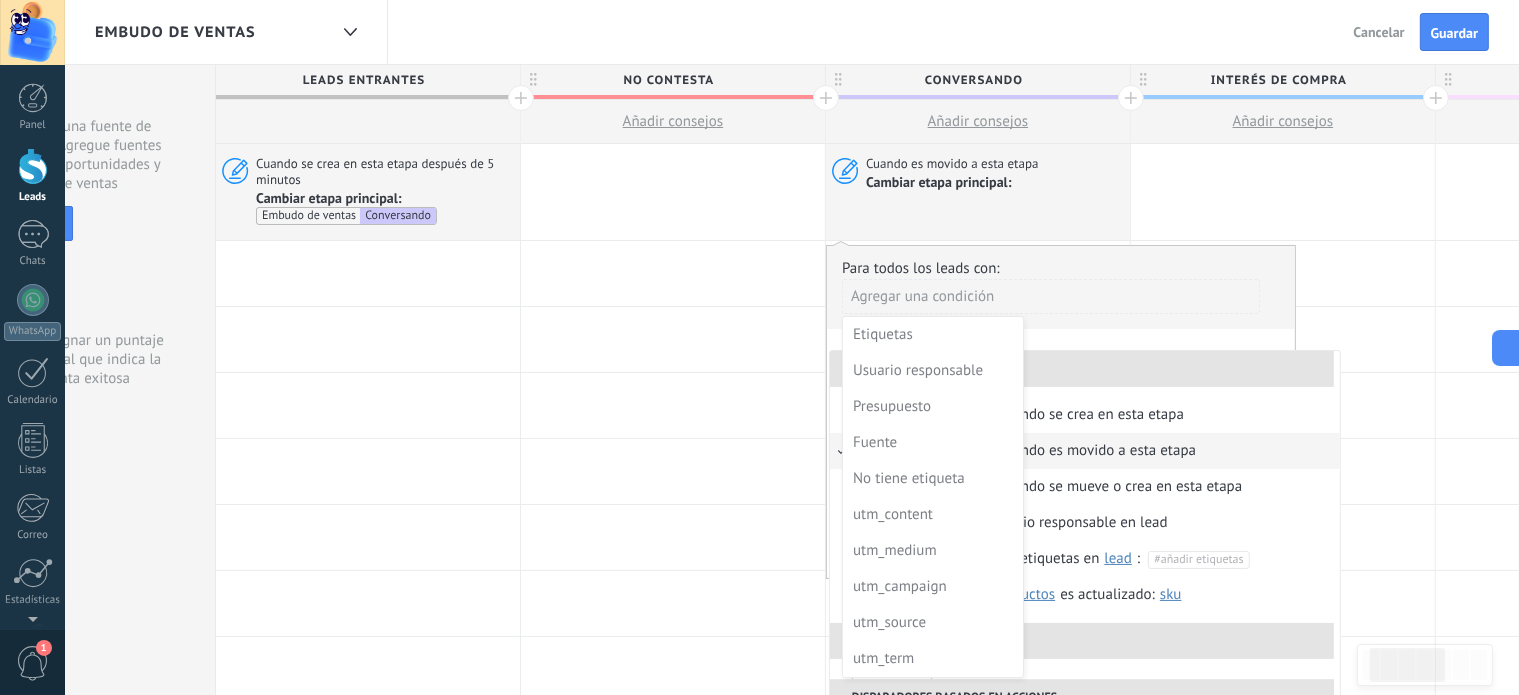 click on "Cambiar etapa principal:" at bounding box center [939, 182] 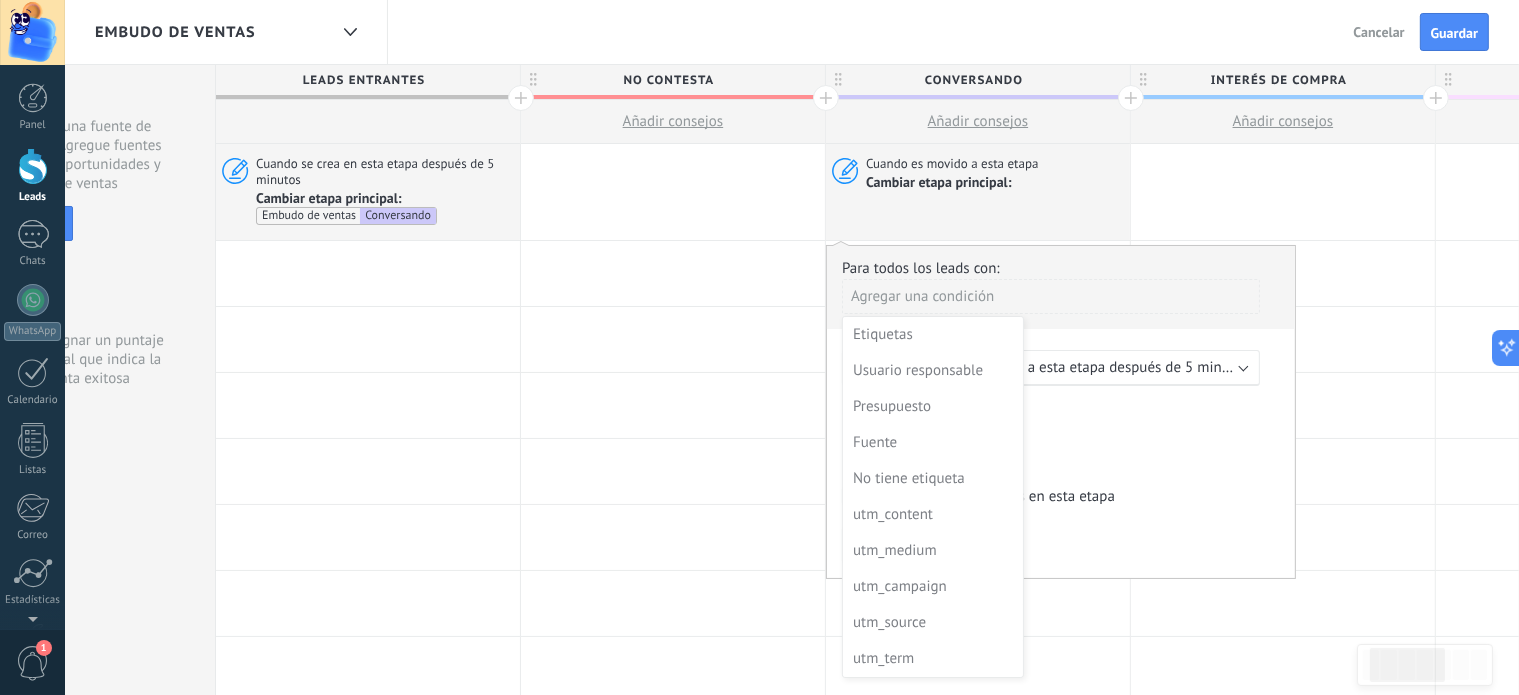 click at bounding box center [1061, 411] 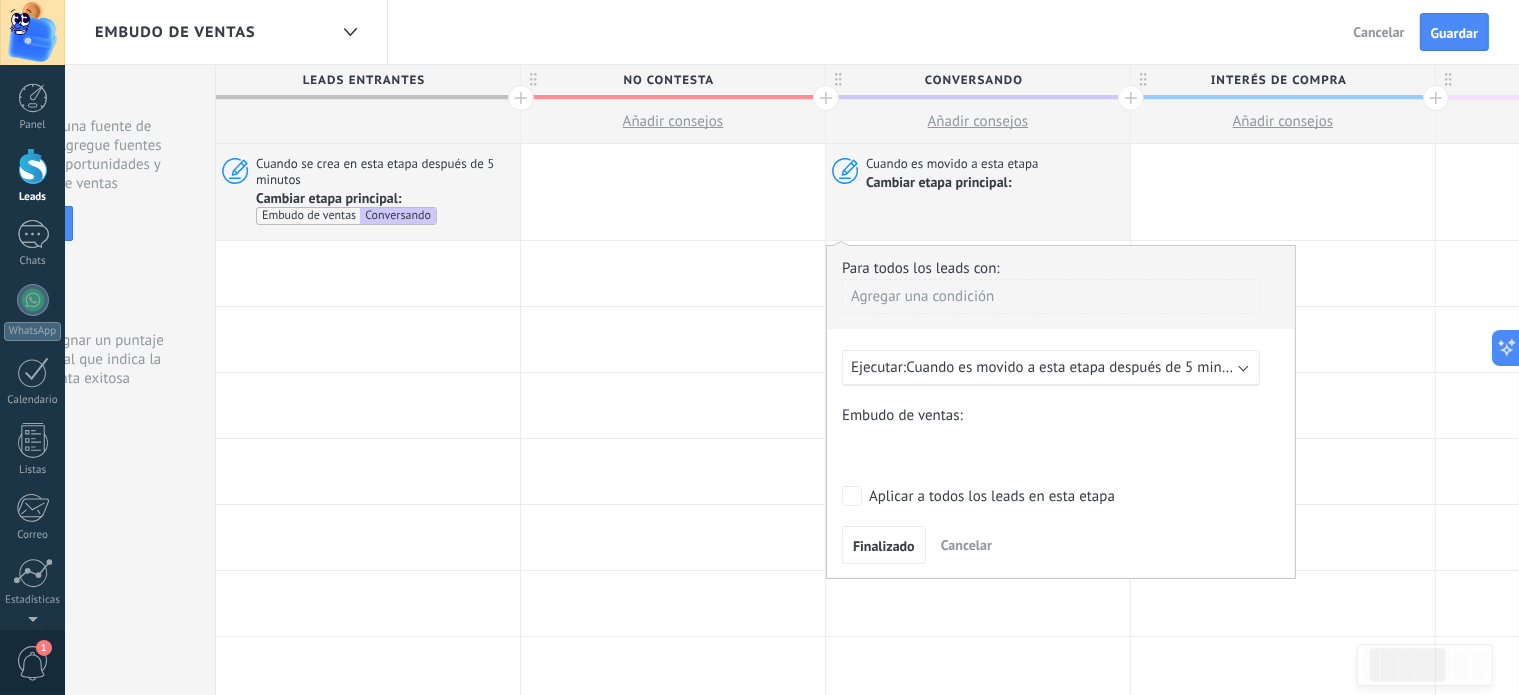 click on "Cancelar" at bounding box center (966, 545) 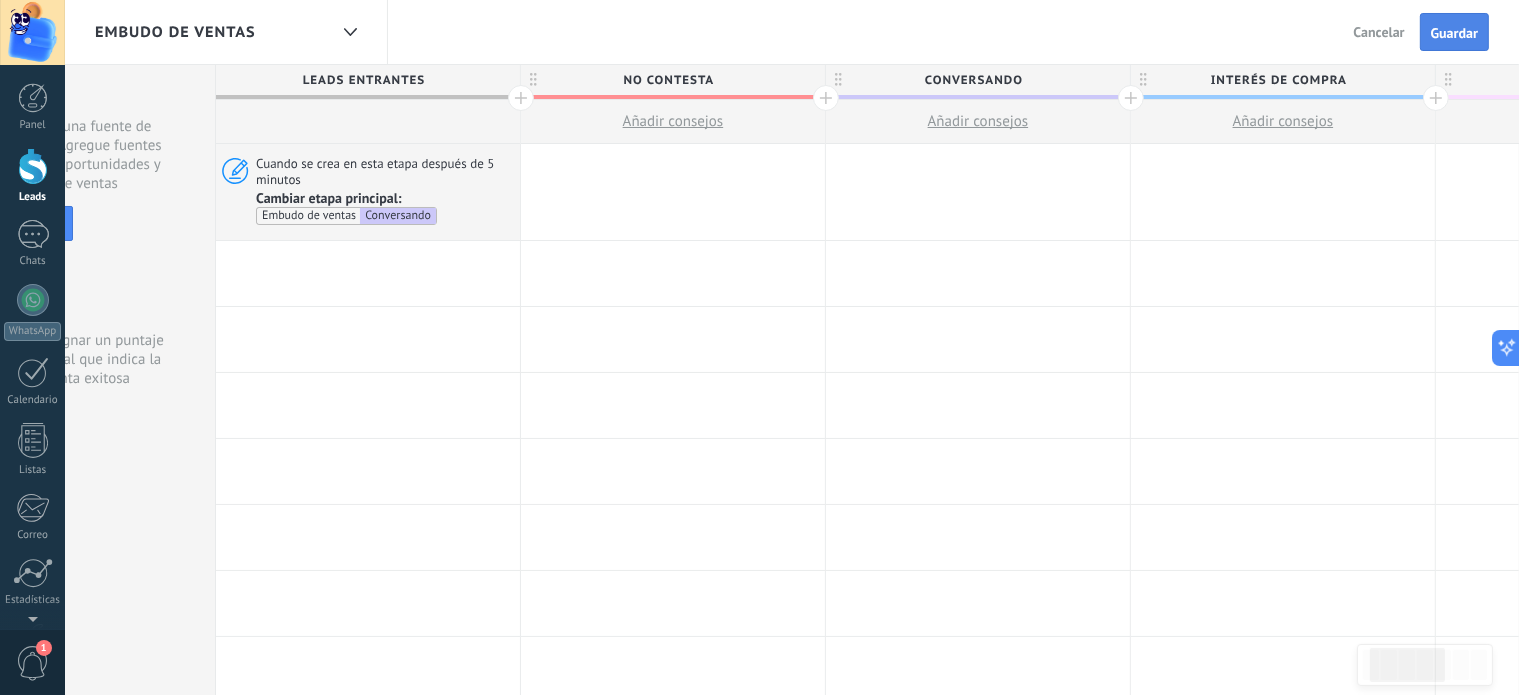 click on "Guardar" at bounding box center (1454, 33) 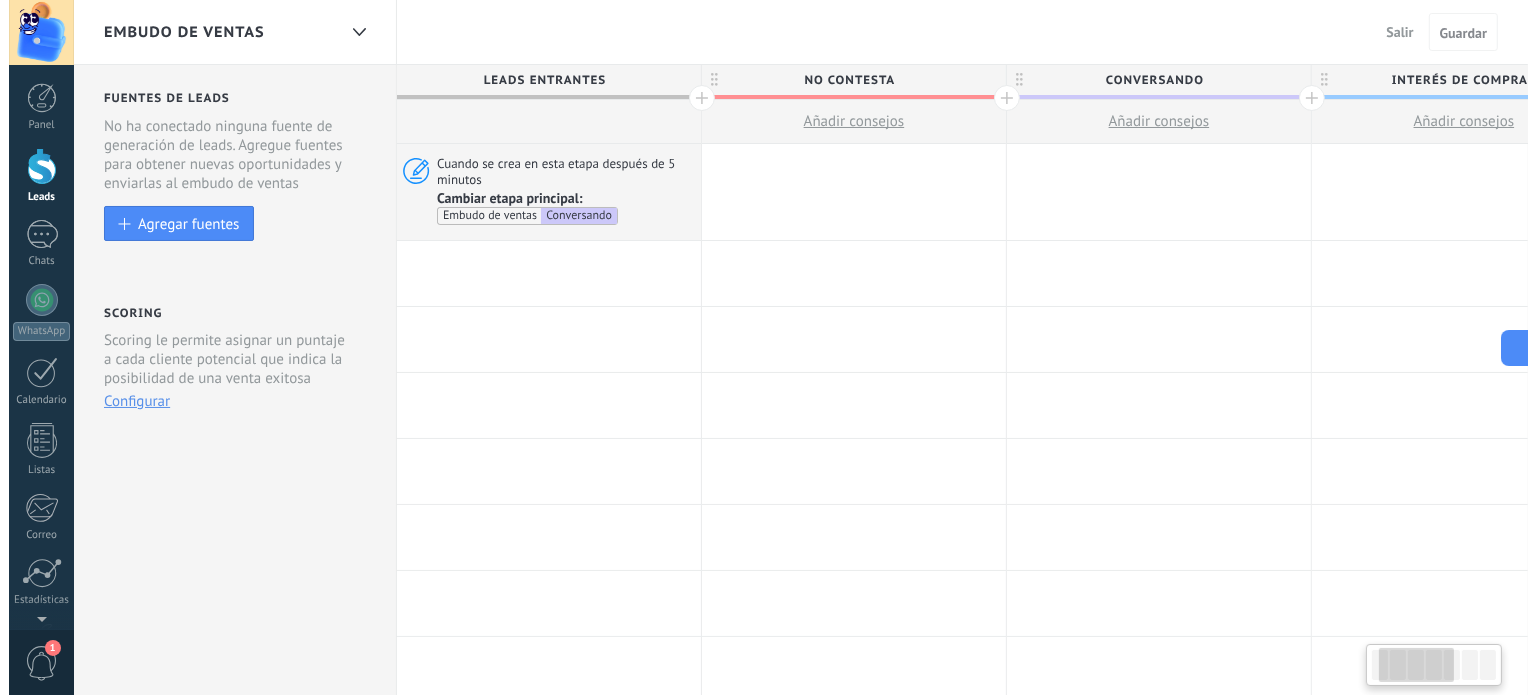 scroll, scrollTop: 0, scrollLeft: 172, axis: horizontal 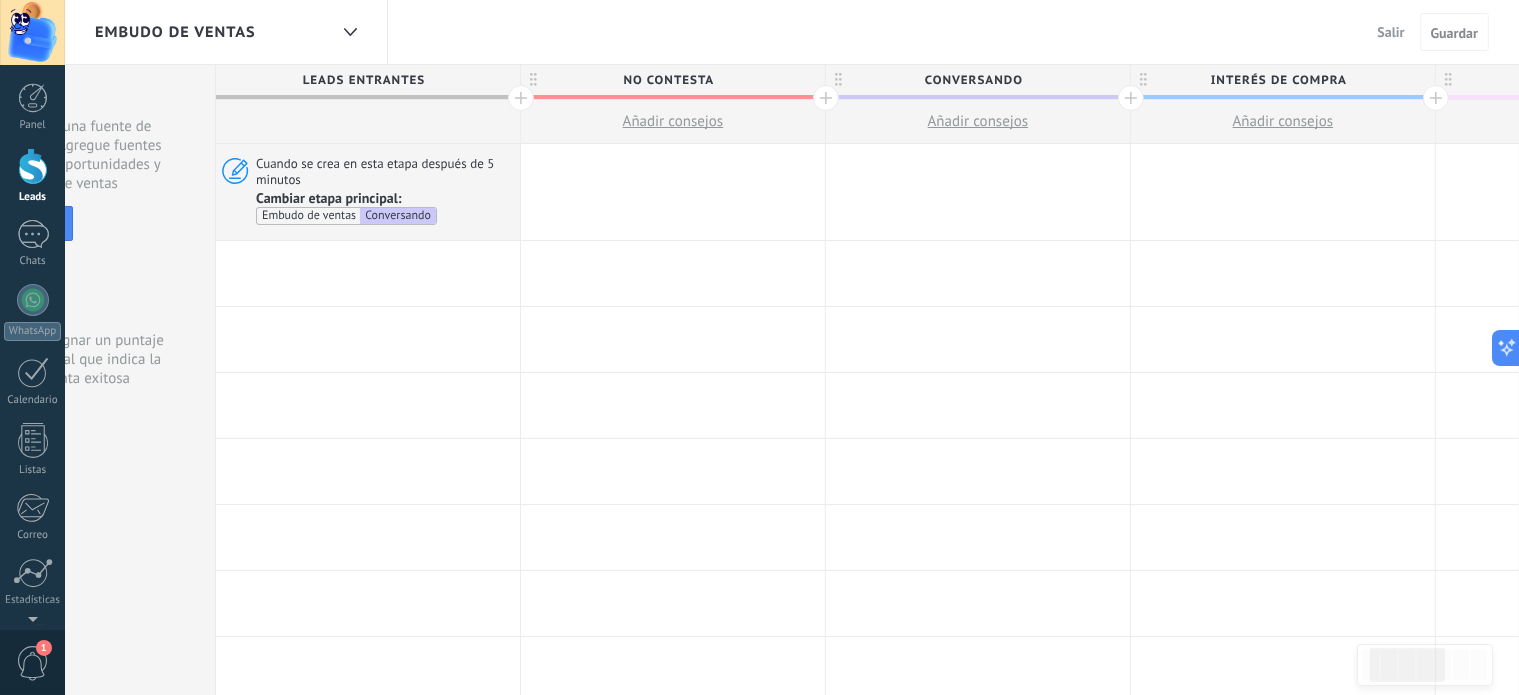 click on "Salir" at bounding box center (1391, 32) 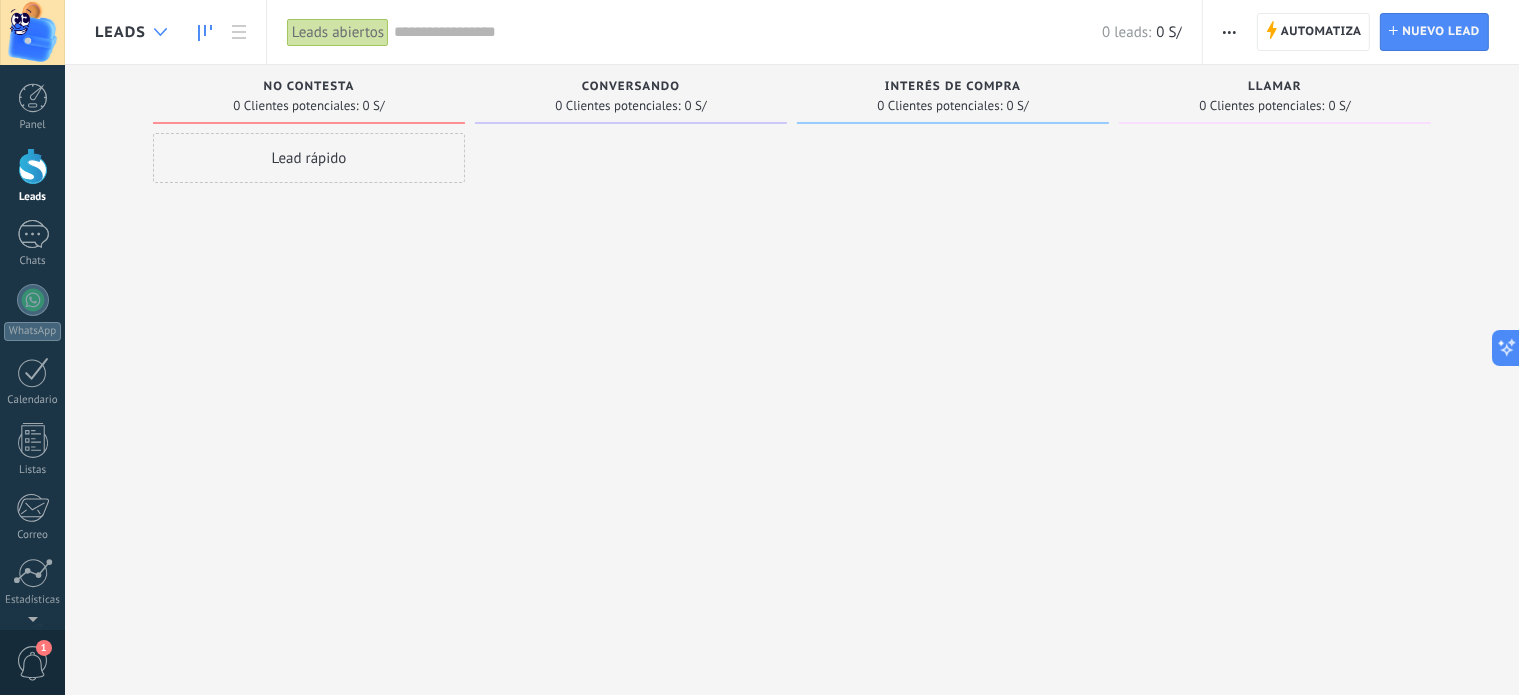 click at bounding box center (160, 32) 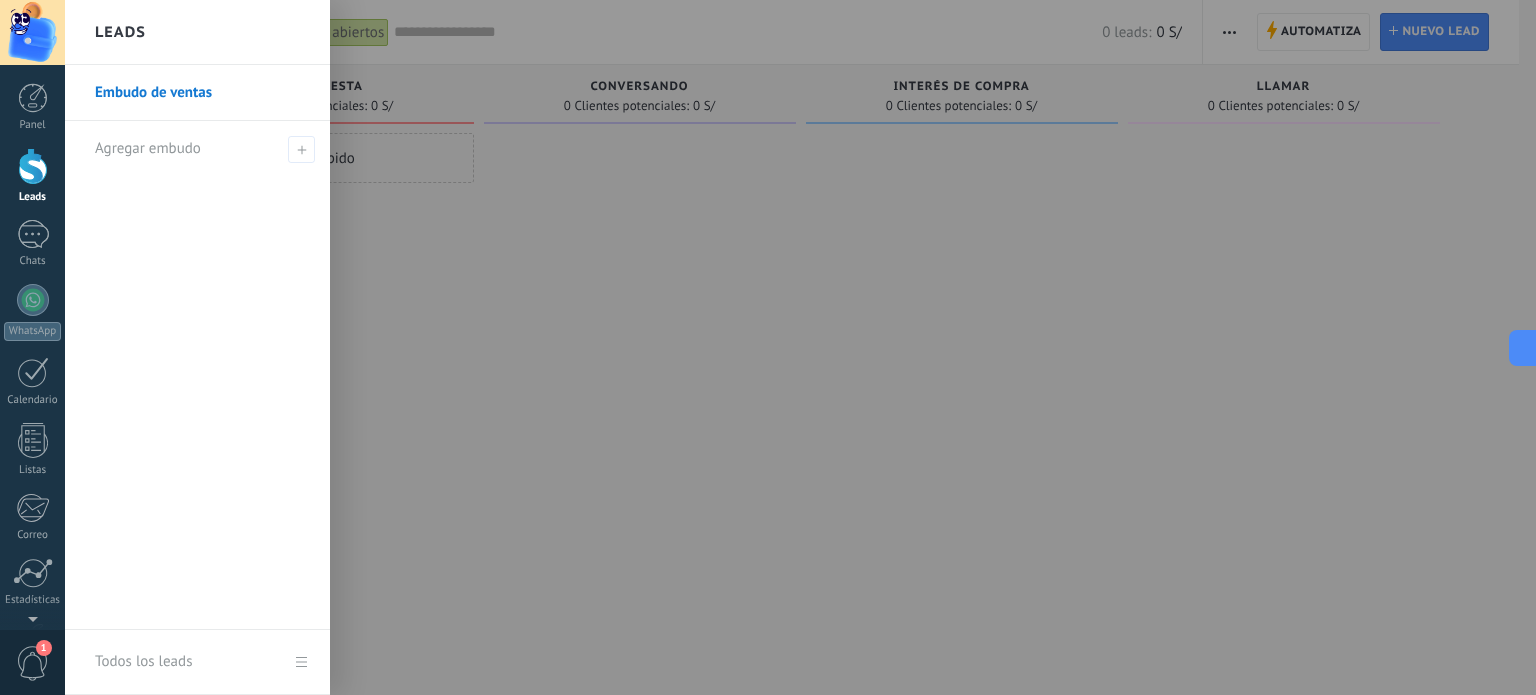 click at bounding box center (833, 347) 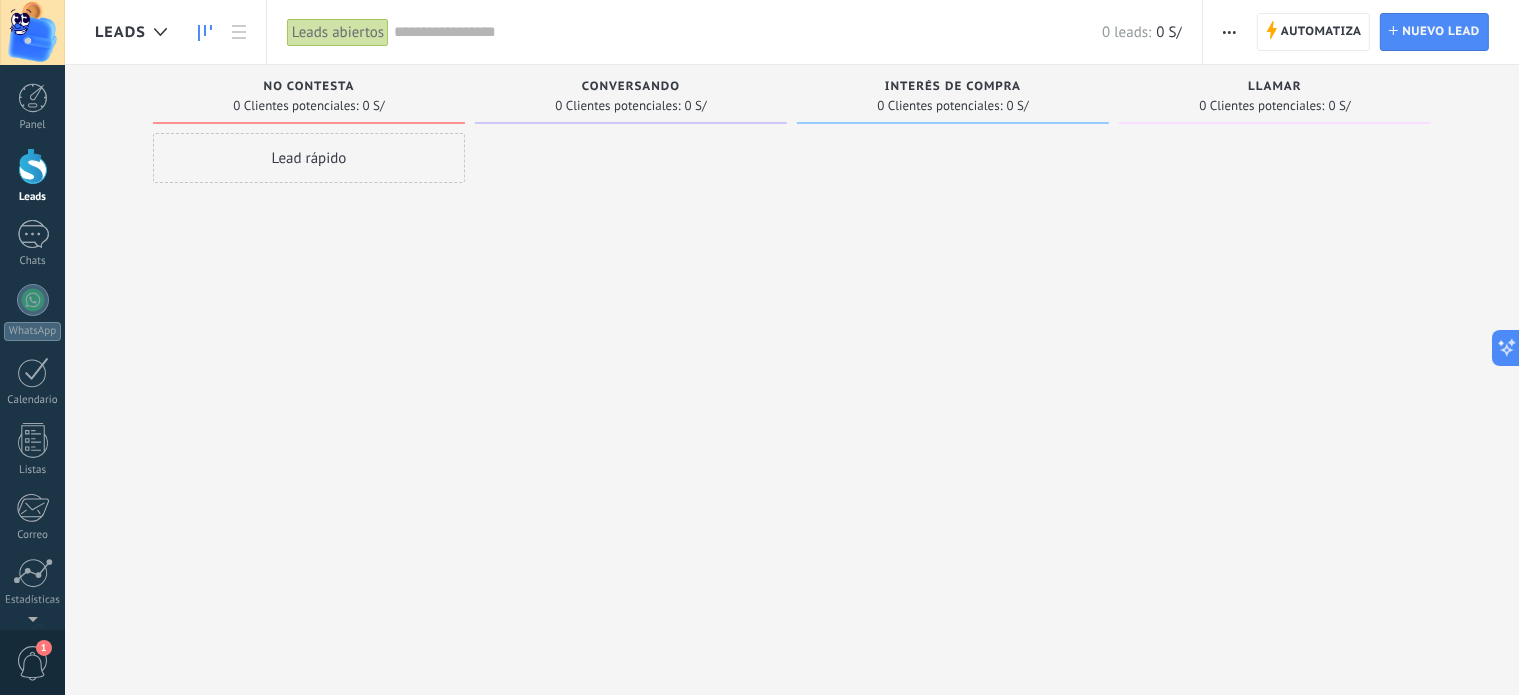 click at bounding box center [953, 350] 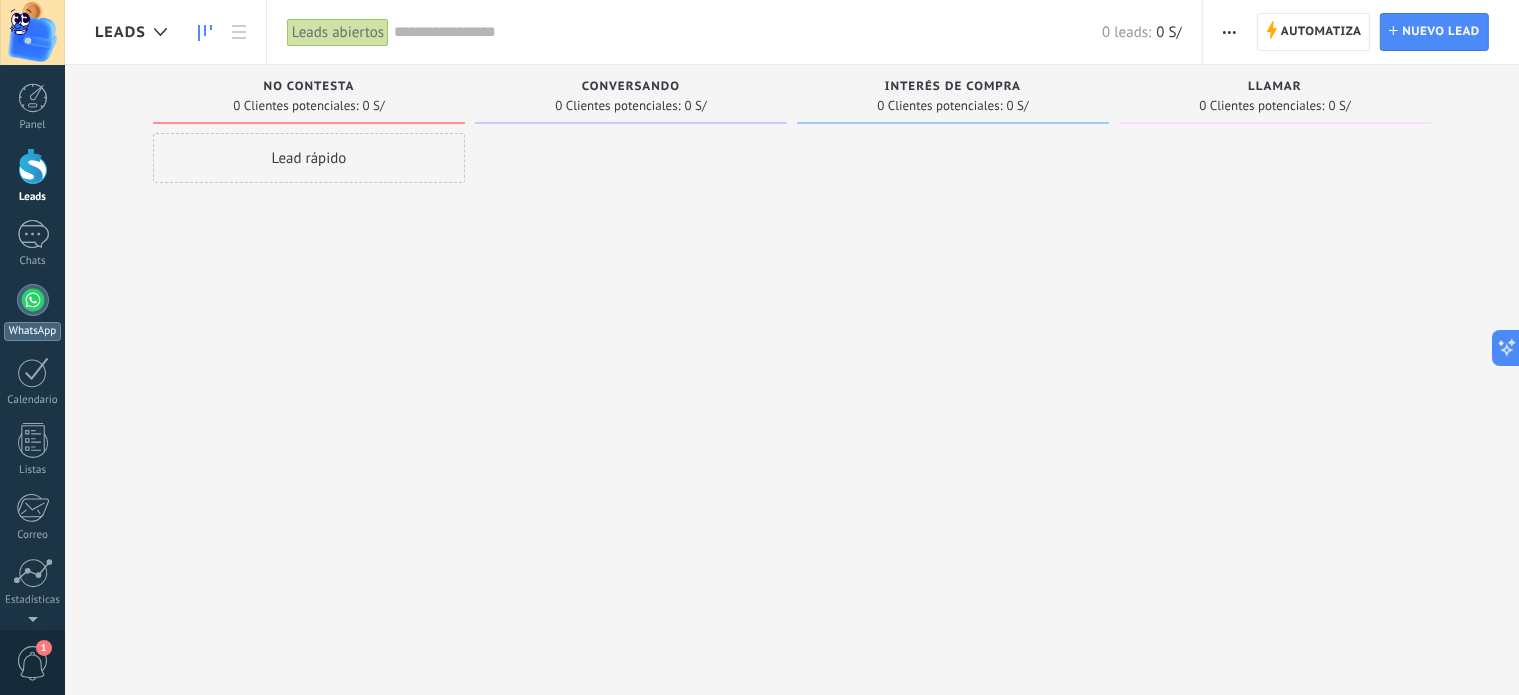 click at bounding box center (33, 300) 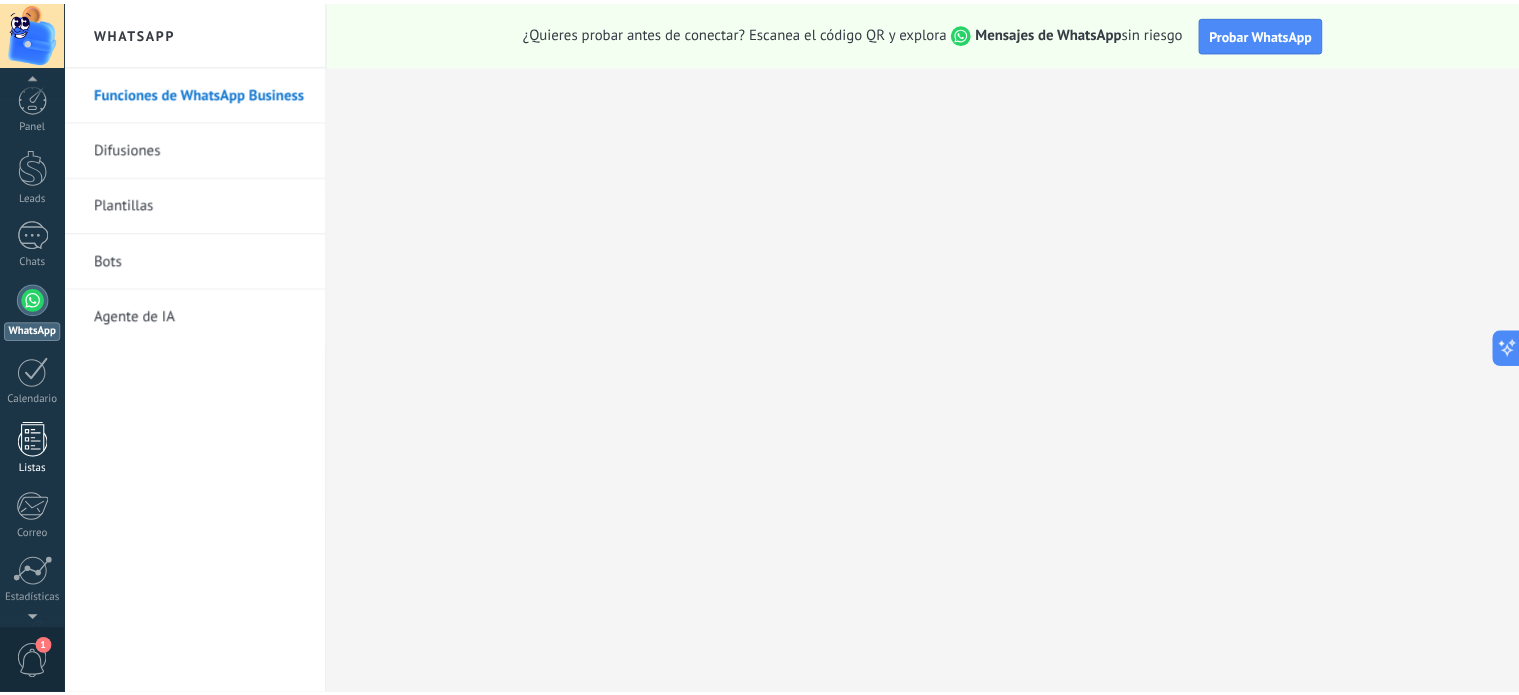 scroll, scrollTop: 136, scrollLeft: 0, axis: vertical 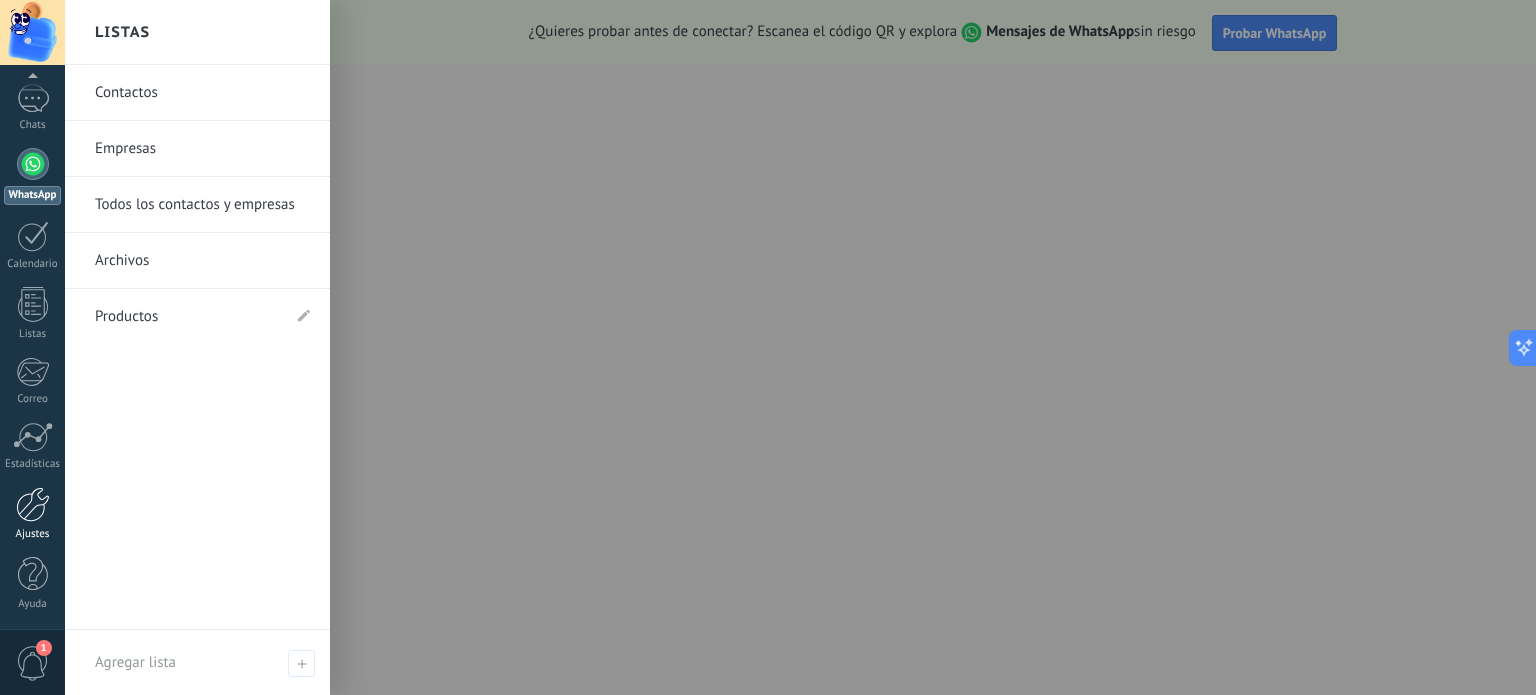 click on "Ajustes" at bounding box center [32, 514] 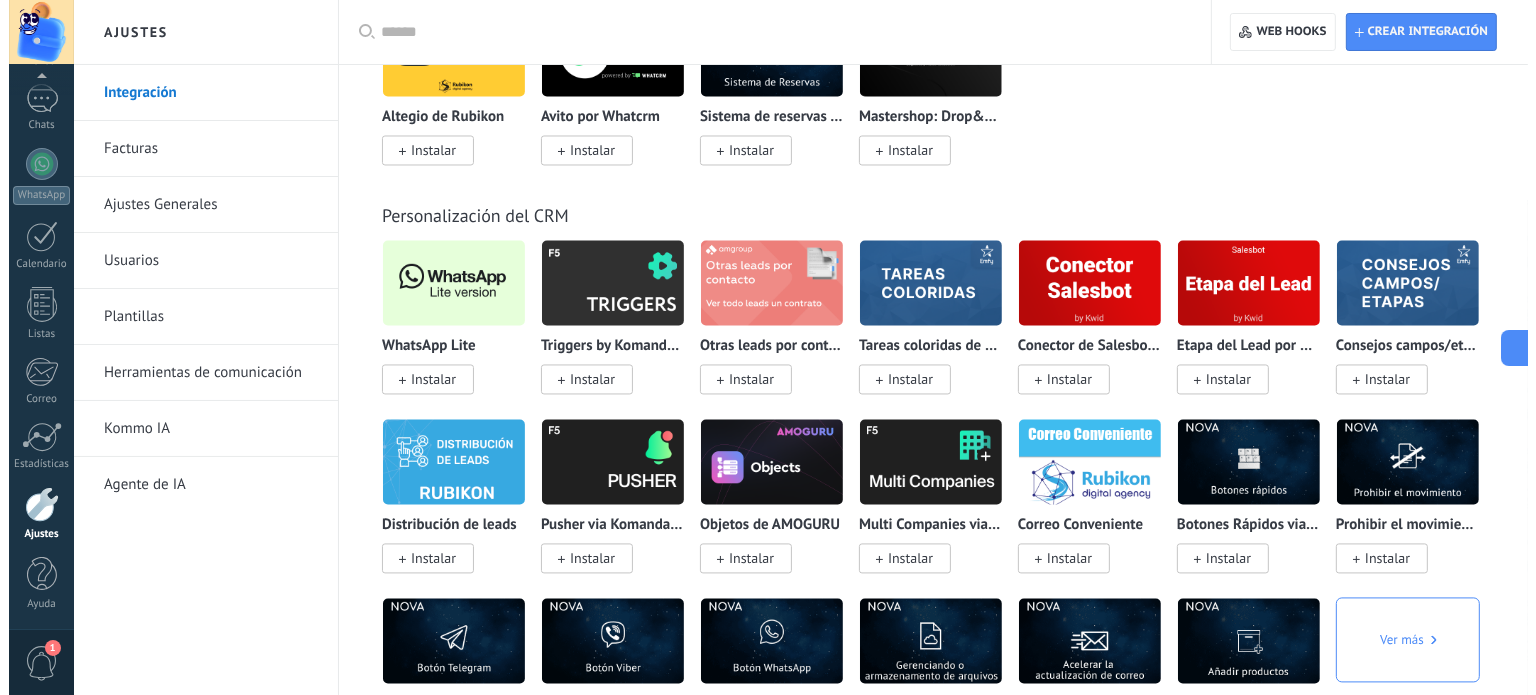 scroll, scrollTop: 3864, scrollLeft: 0, axis: vertical 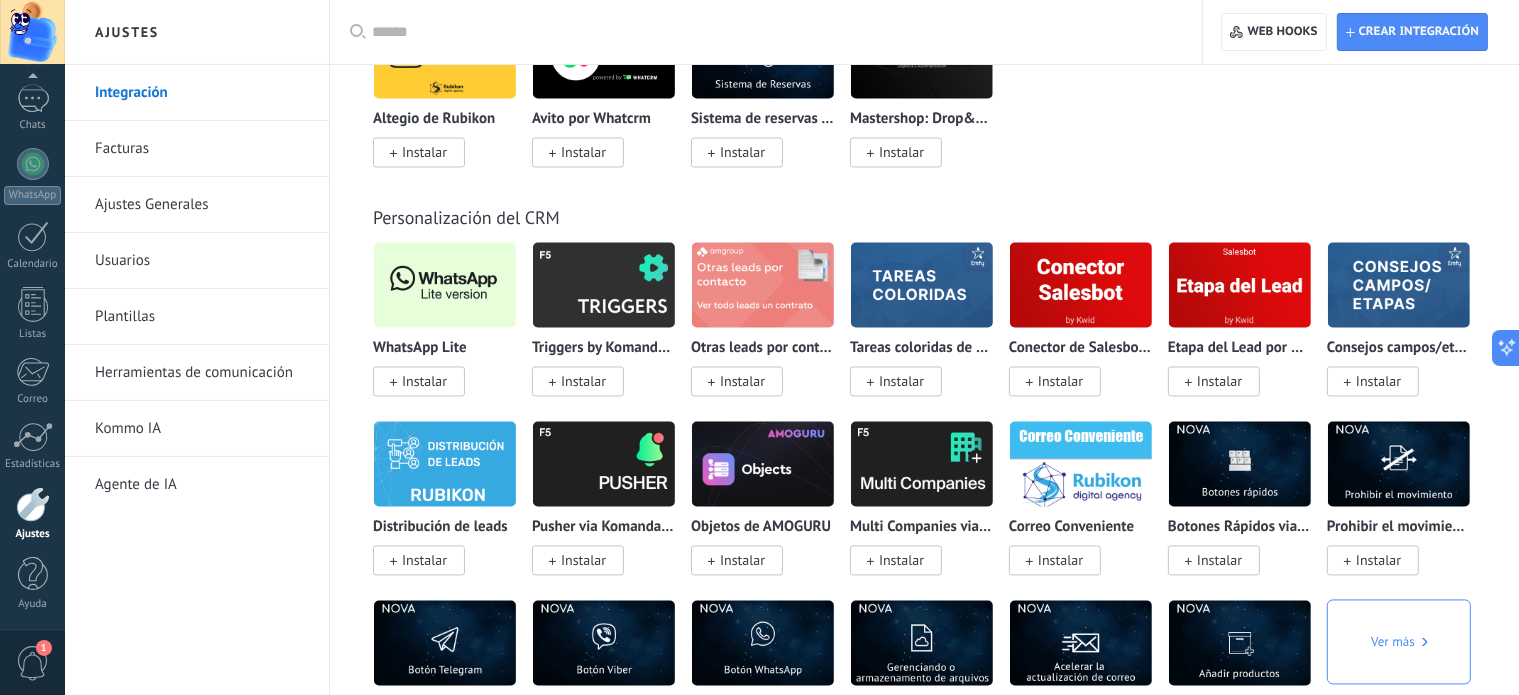 click on "Instalar" at bounding box center (424, 381) 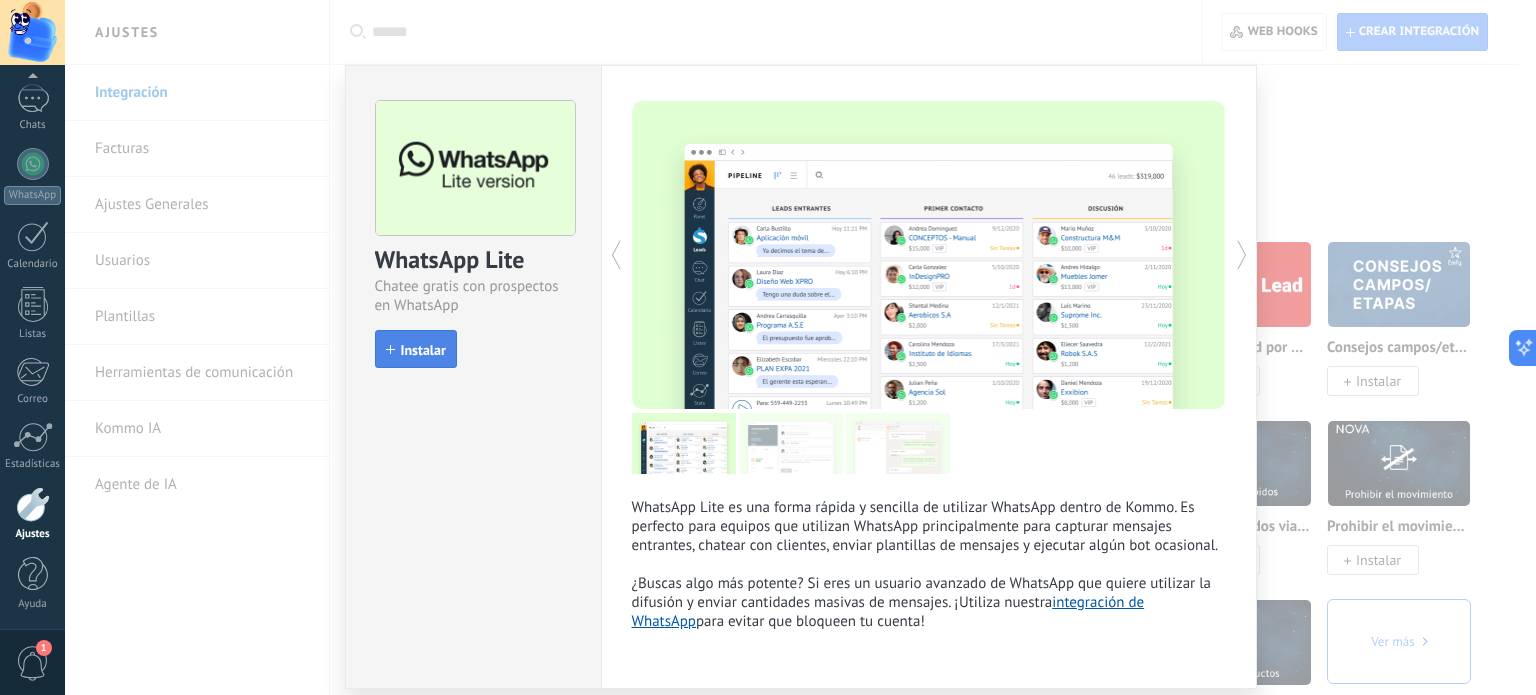 click on "Instalar" at bounding box center (423, 350) 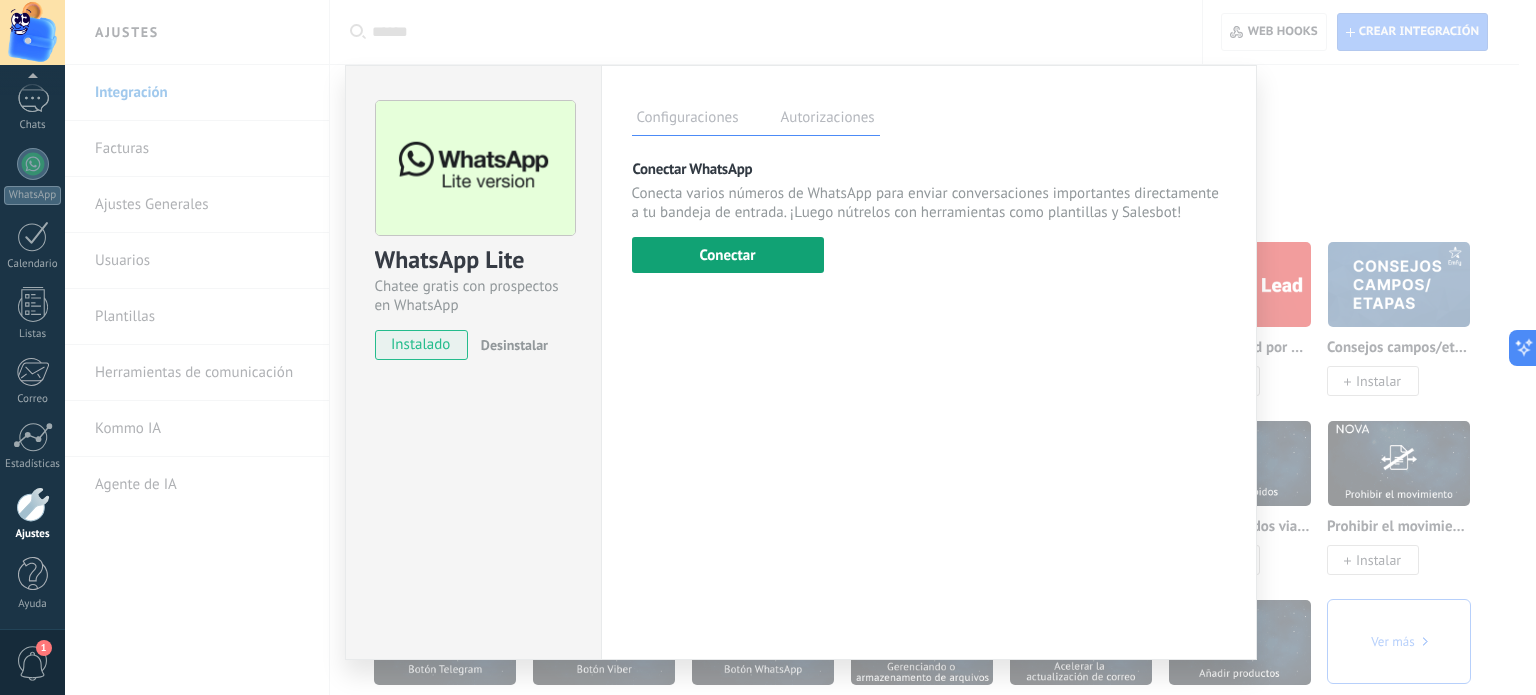 click on "Conectar" at bounding box center (728, 255) 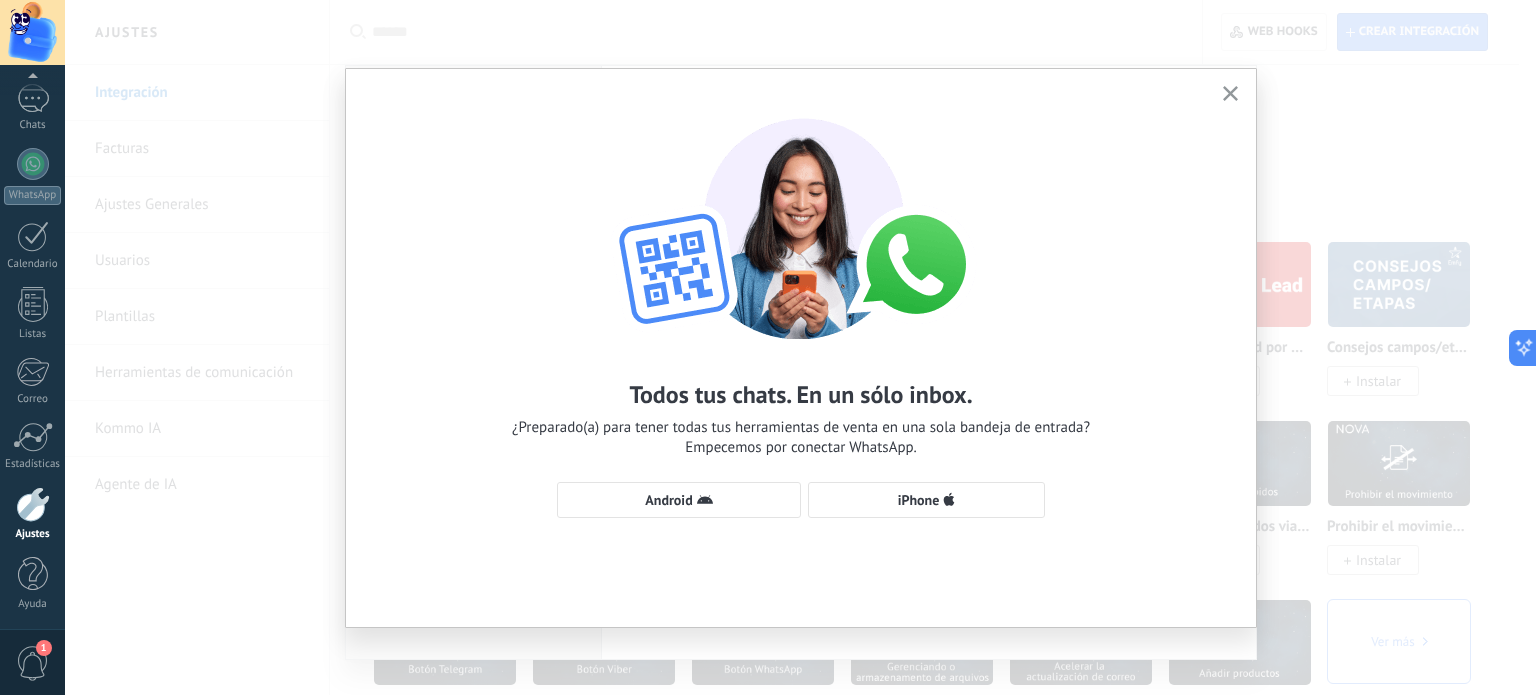 type 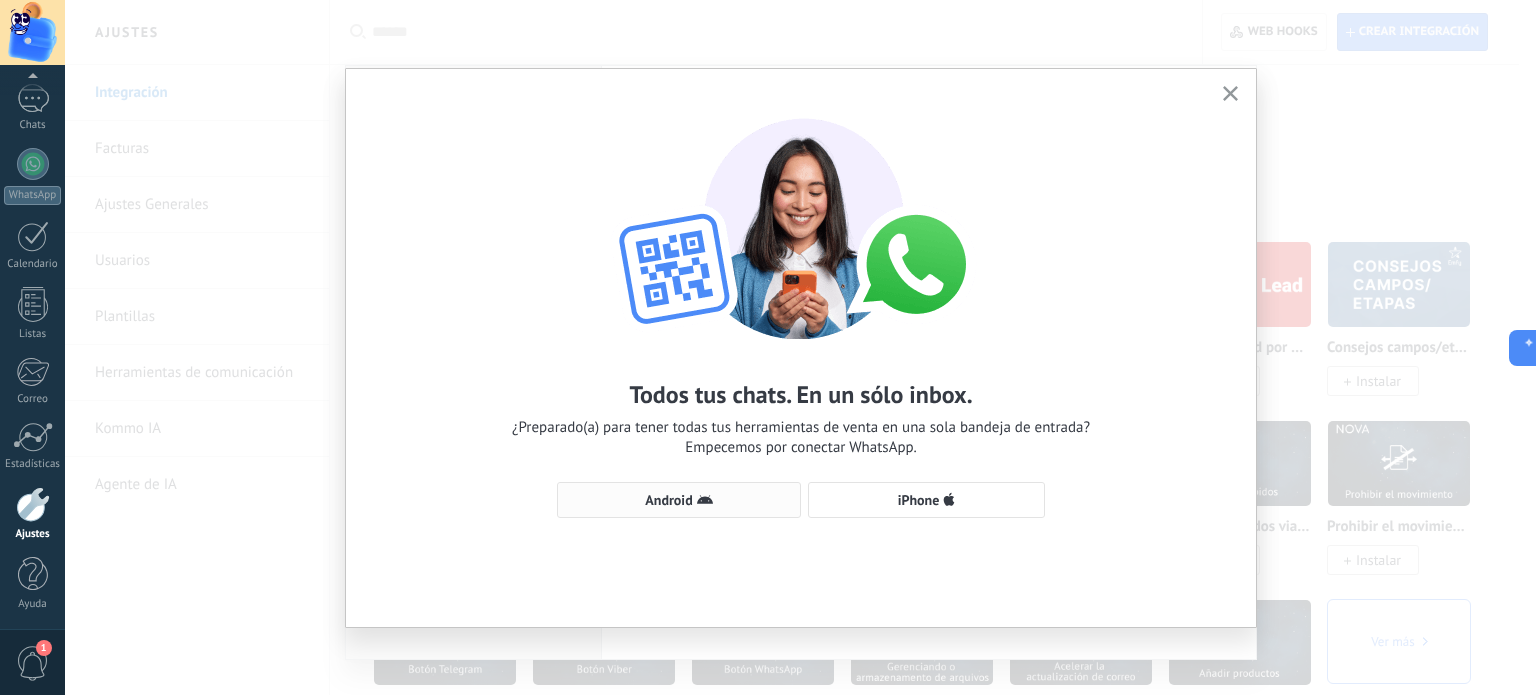 click on "Android" at bounding box center [668, 500] 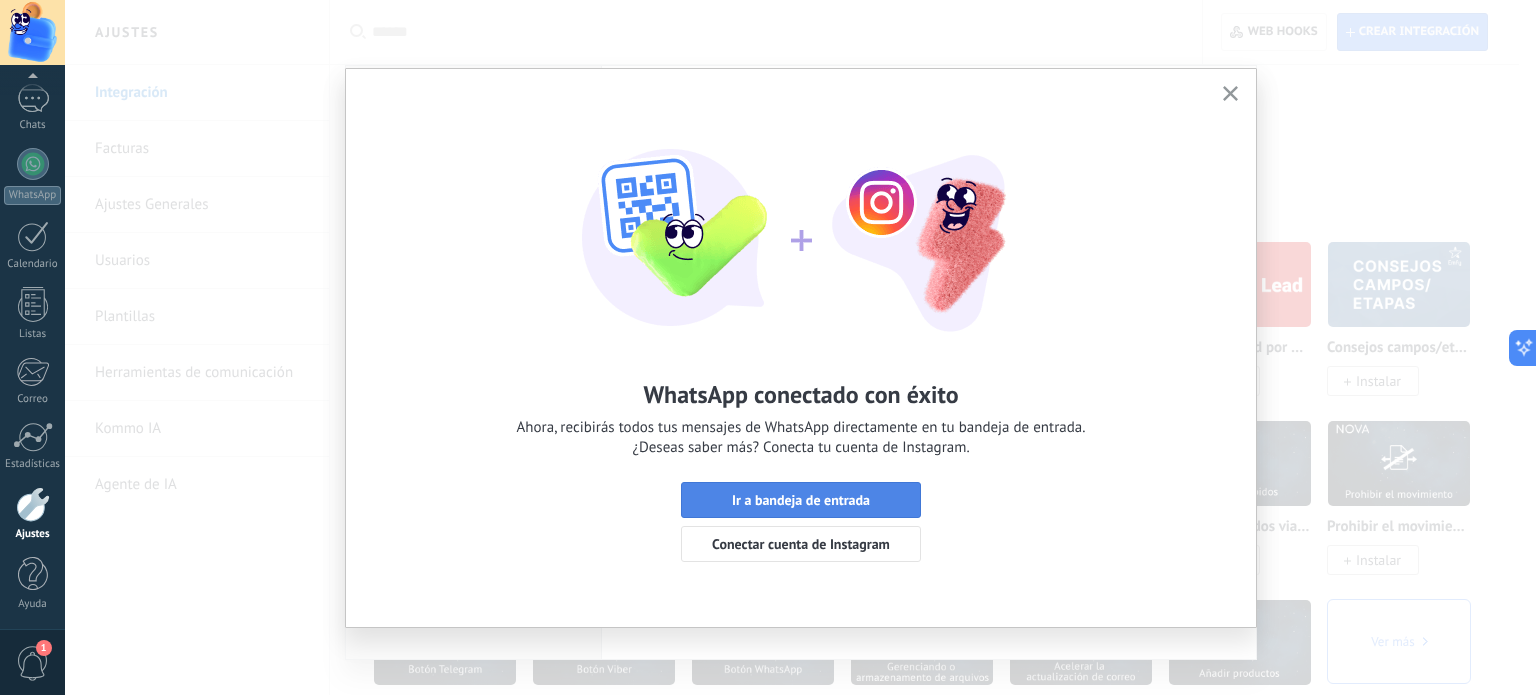 click on "Ir a bandeja de entrada" at bounding box center [801, 500] 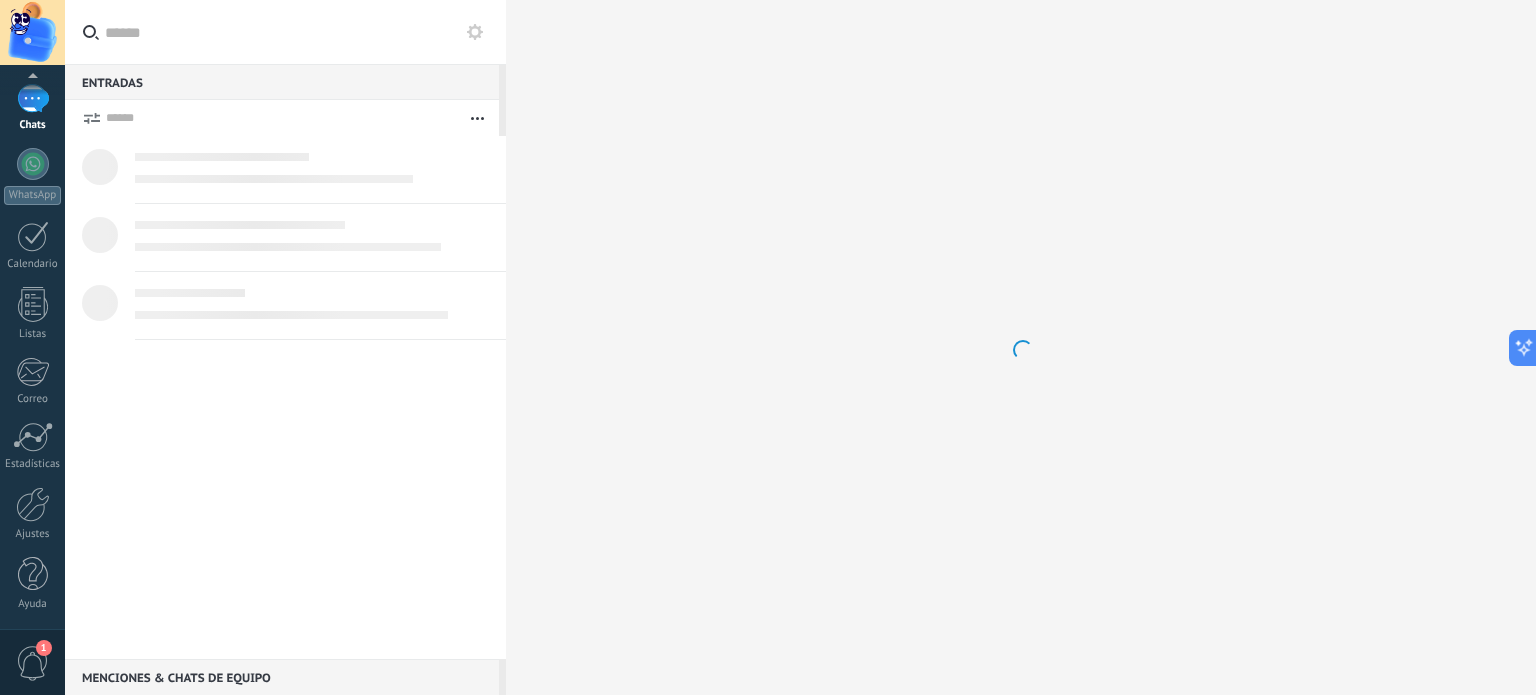 scroll, scrollTop: 0, scrollLeft: 0, axis: both 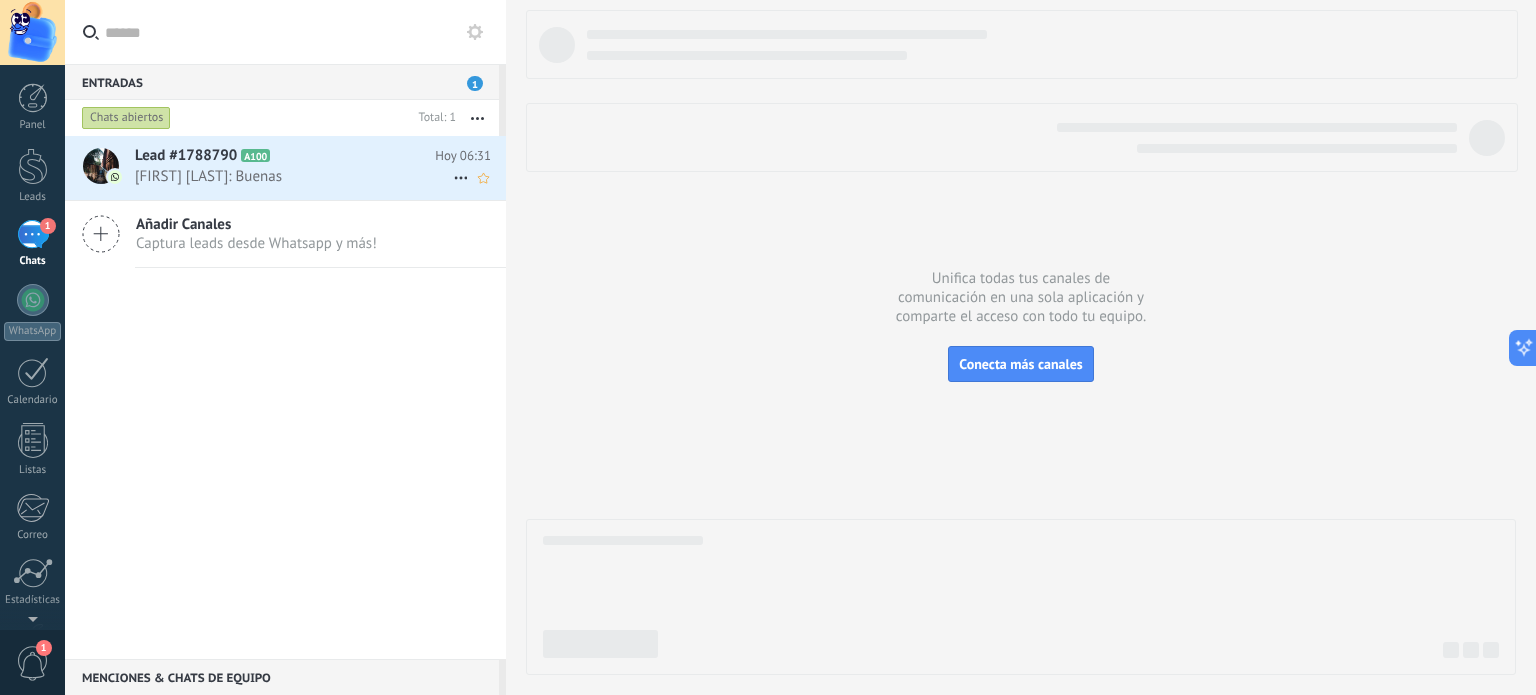 click on "Lead #1788790
A100" at bounding box center (285, 156) 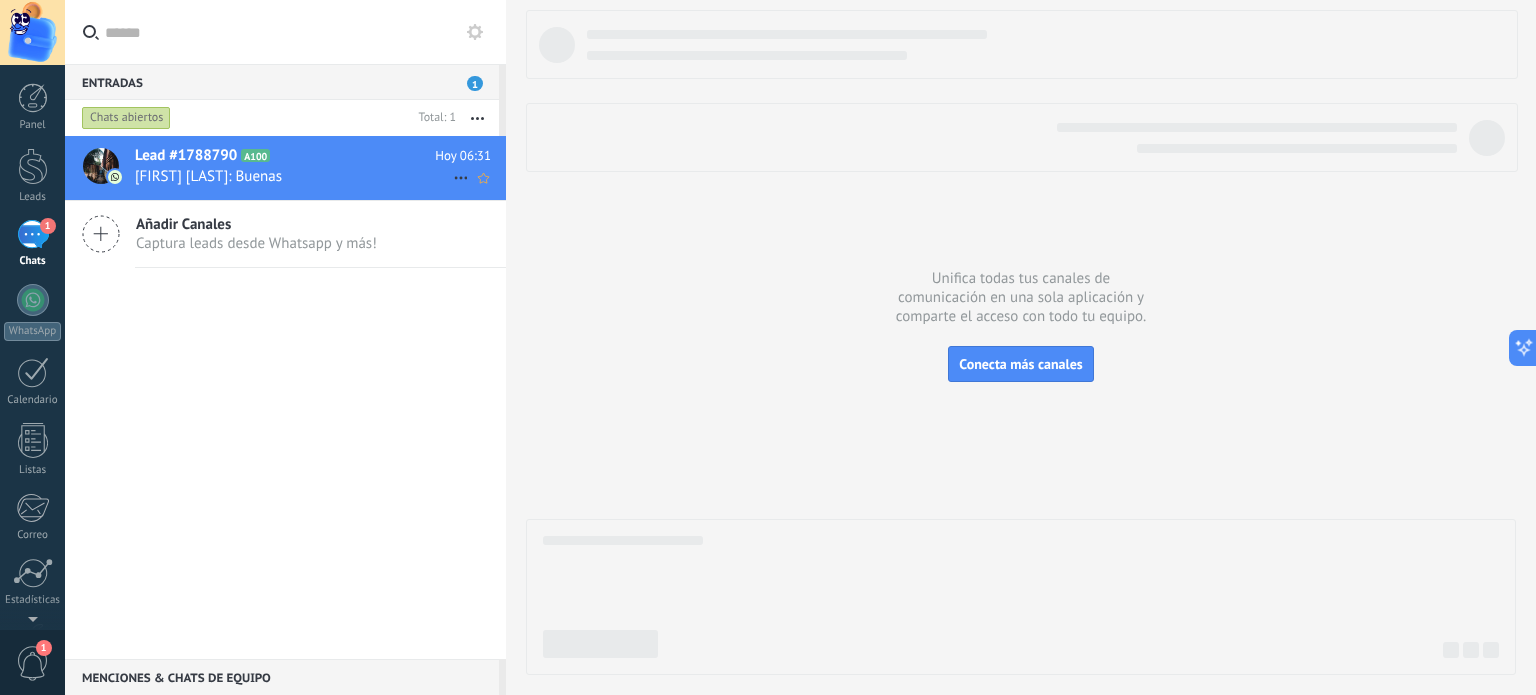 click on "Lead #1788790
A100" at bounding box center (285, 156) 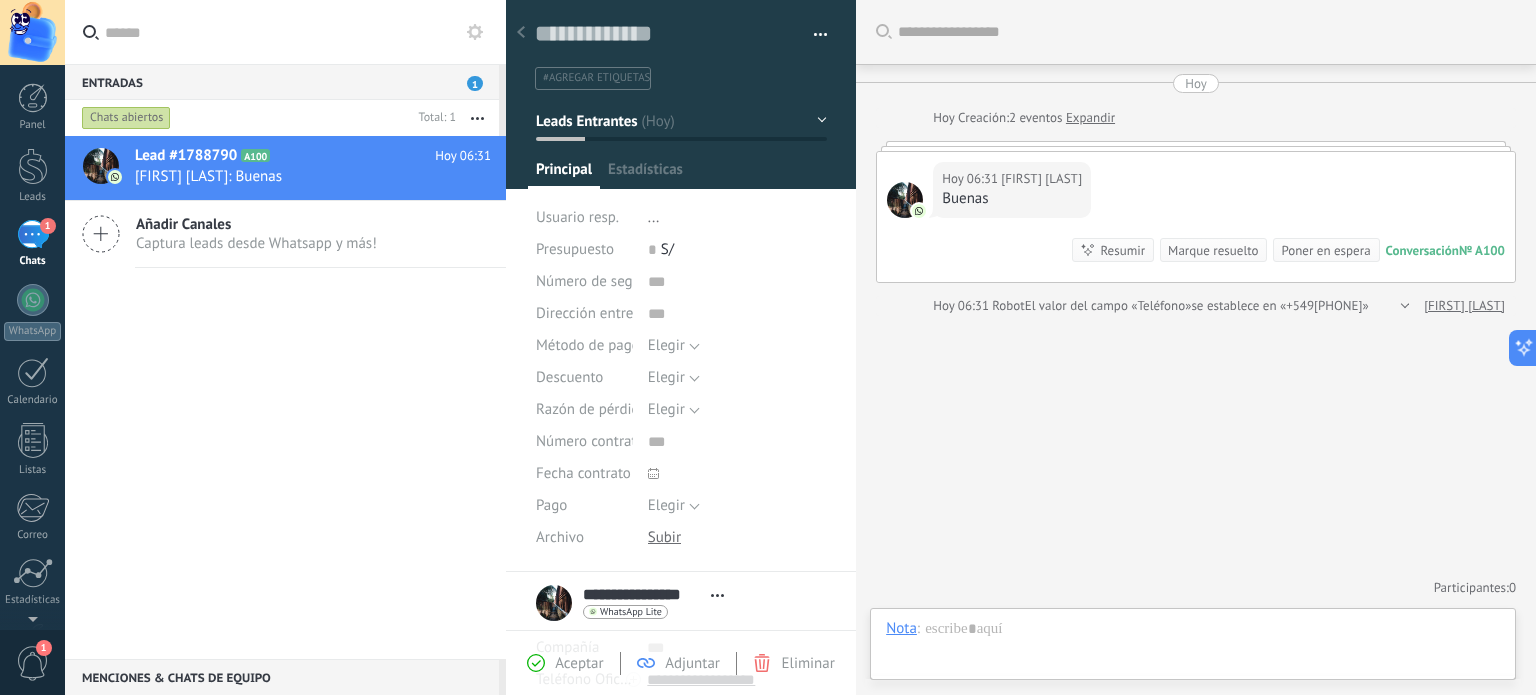 scroll, scrollTop: 29, scrollLeft: 0, axis: vertical 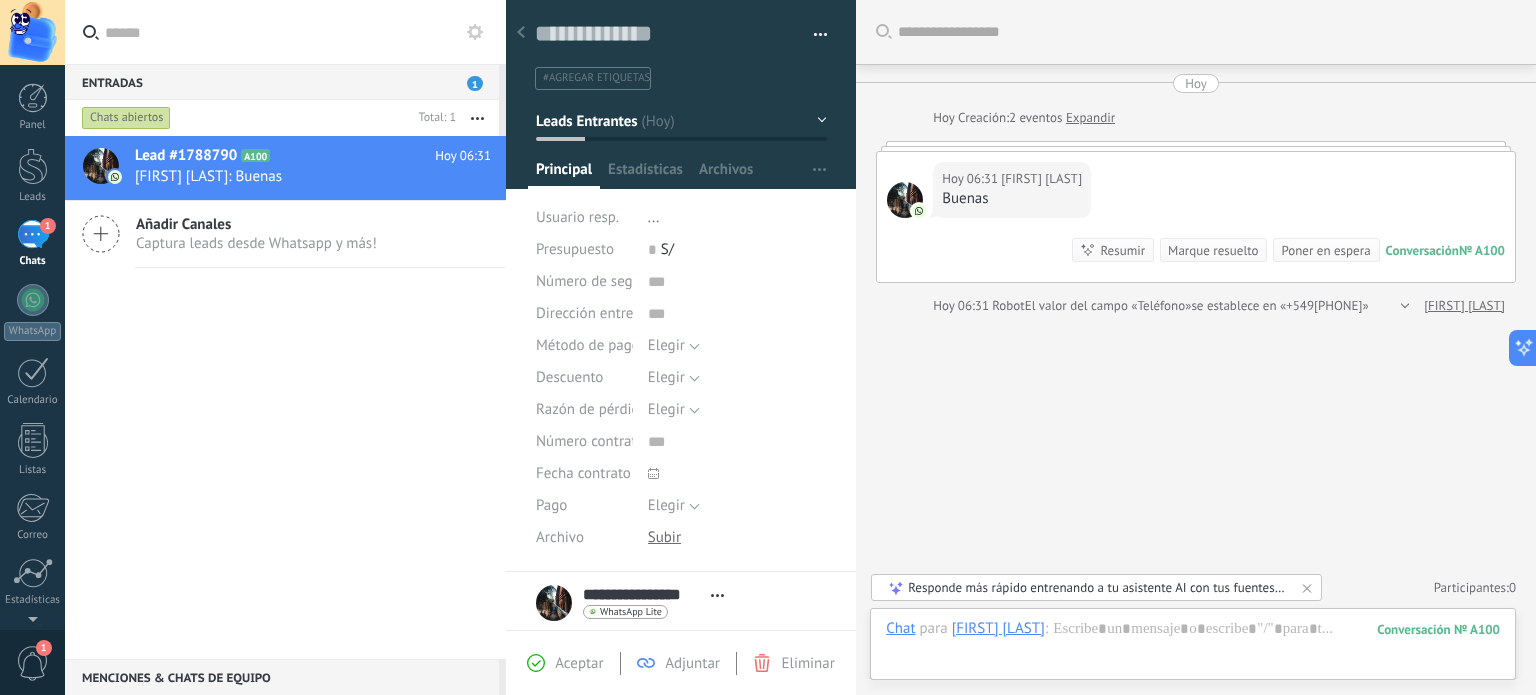 click on "Aceptar" at bounding box center (579, 663) 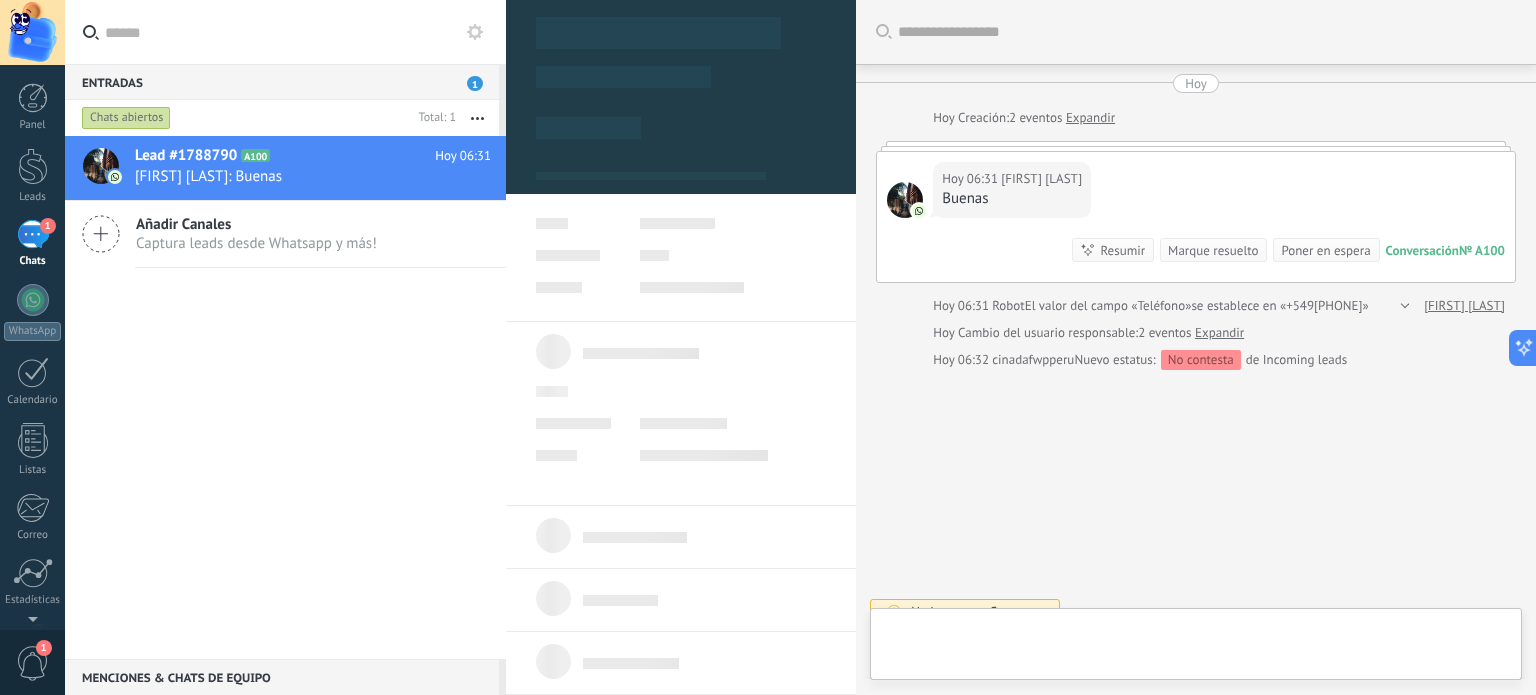 type on "**********" 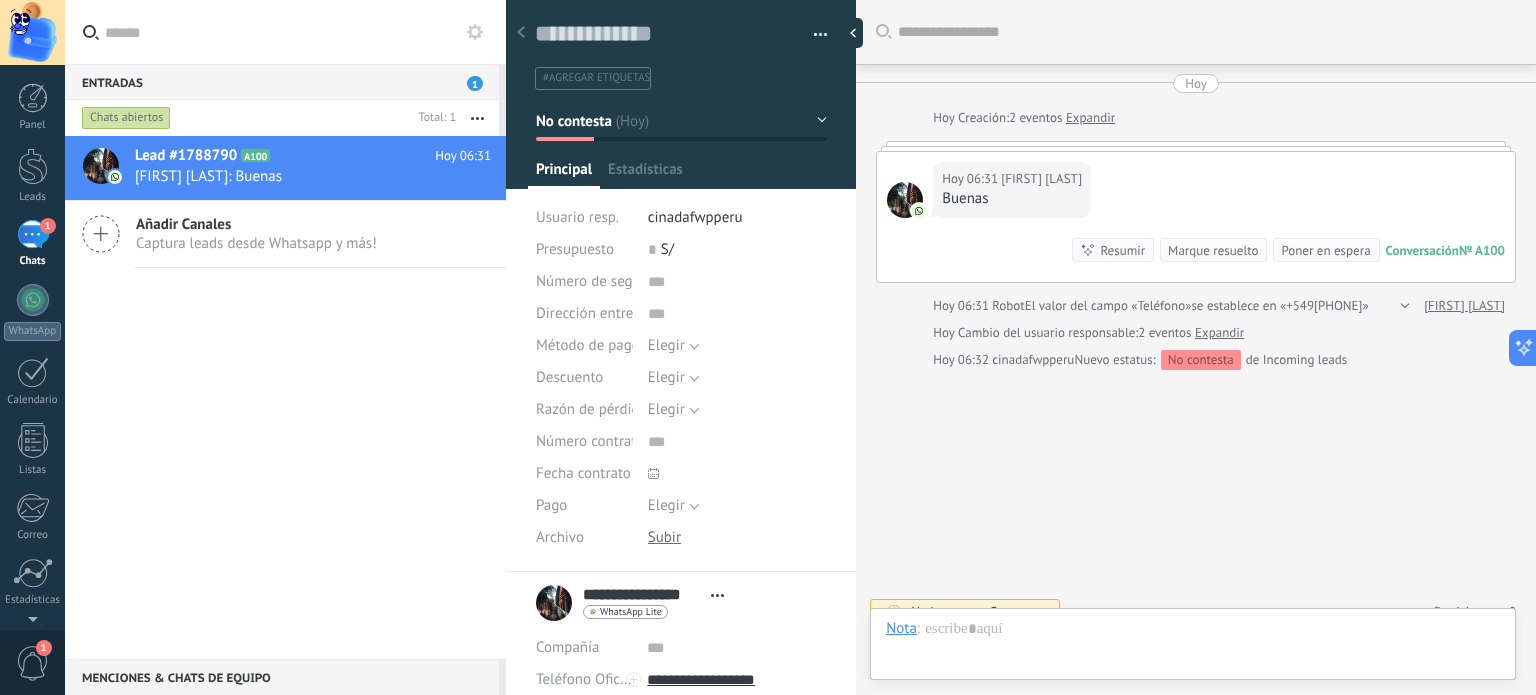scroll, scrollTop: 22, scrollLeft: 0, axis: vertical 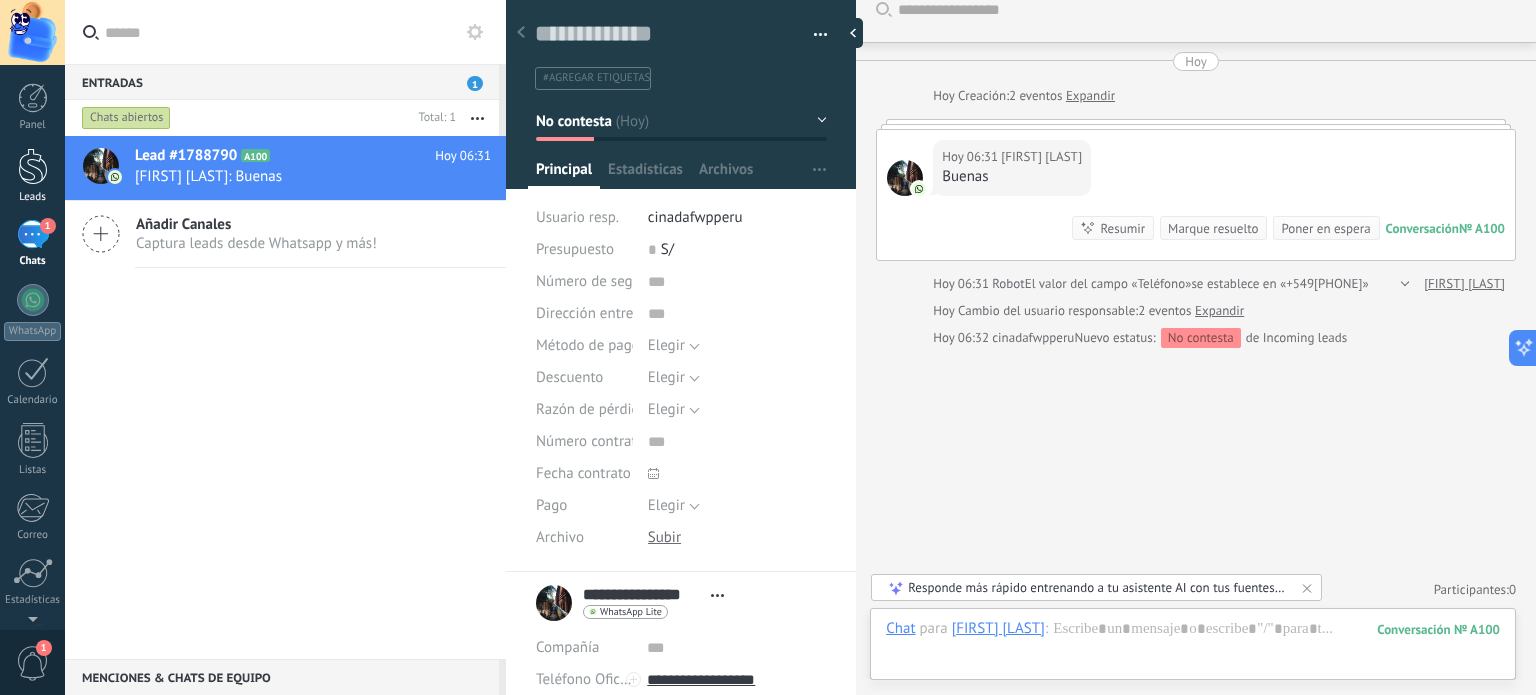 click at bounding box center (33, 166) 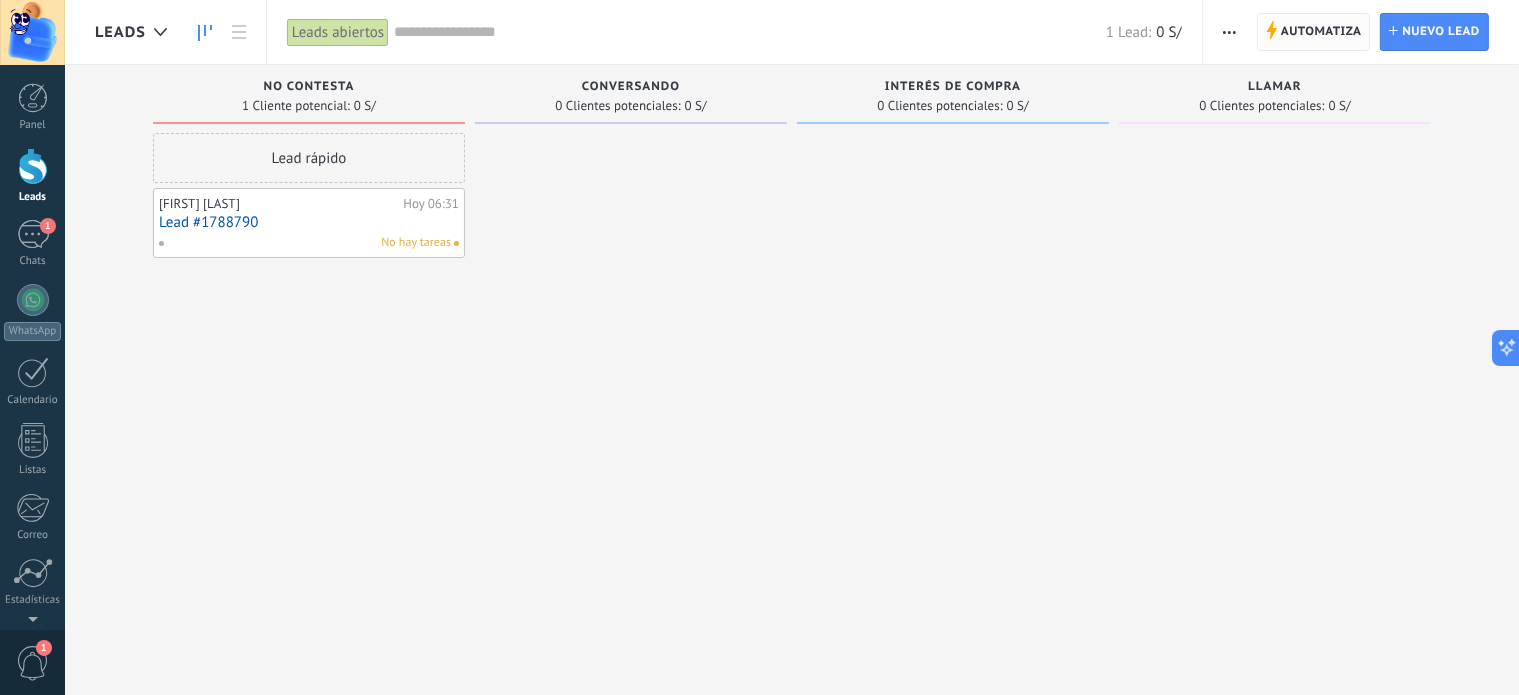 click on "Automatiza" at bounding box center (1321, 32) 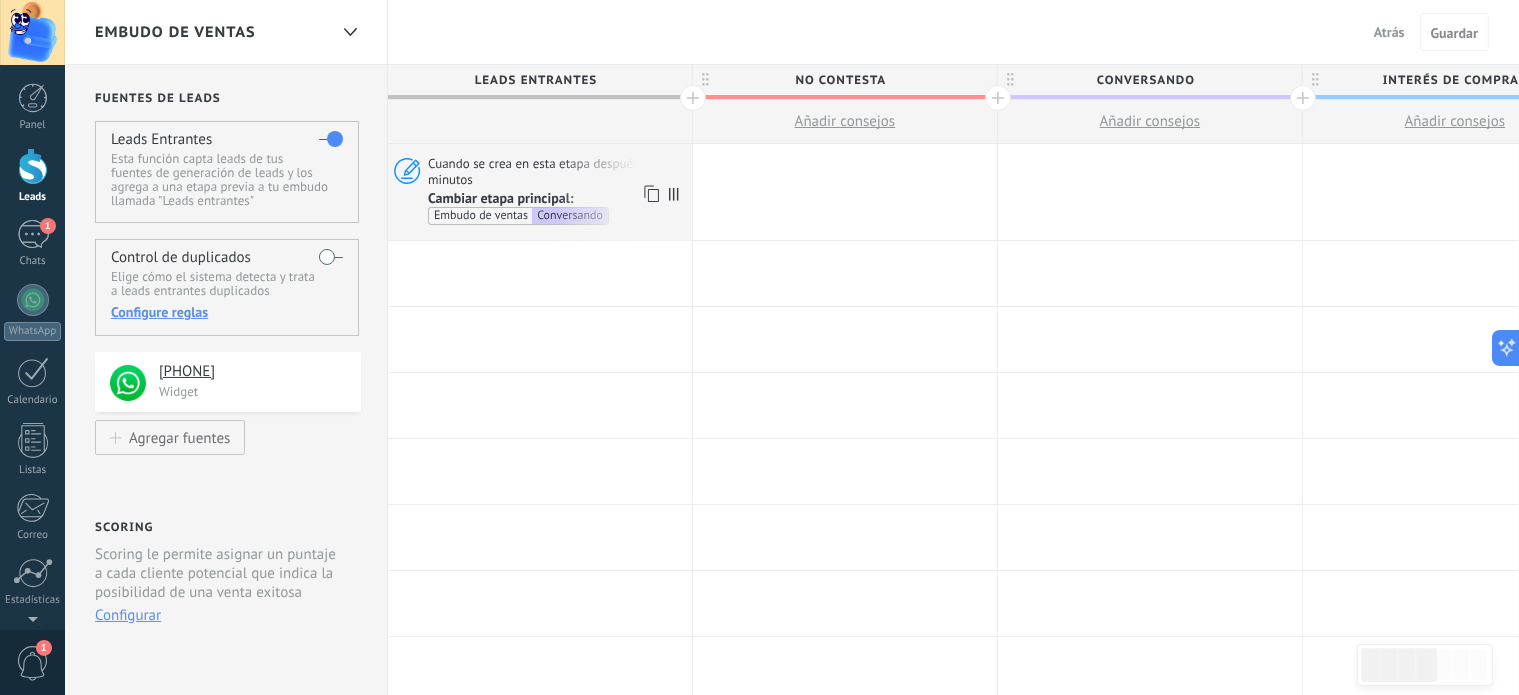 click on "Cuando se crea en esta etapa después de 5 minutos" at bounding box center [557, 171] 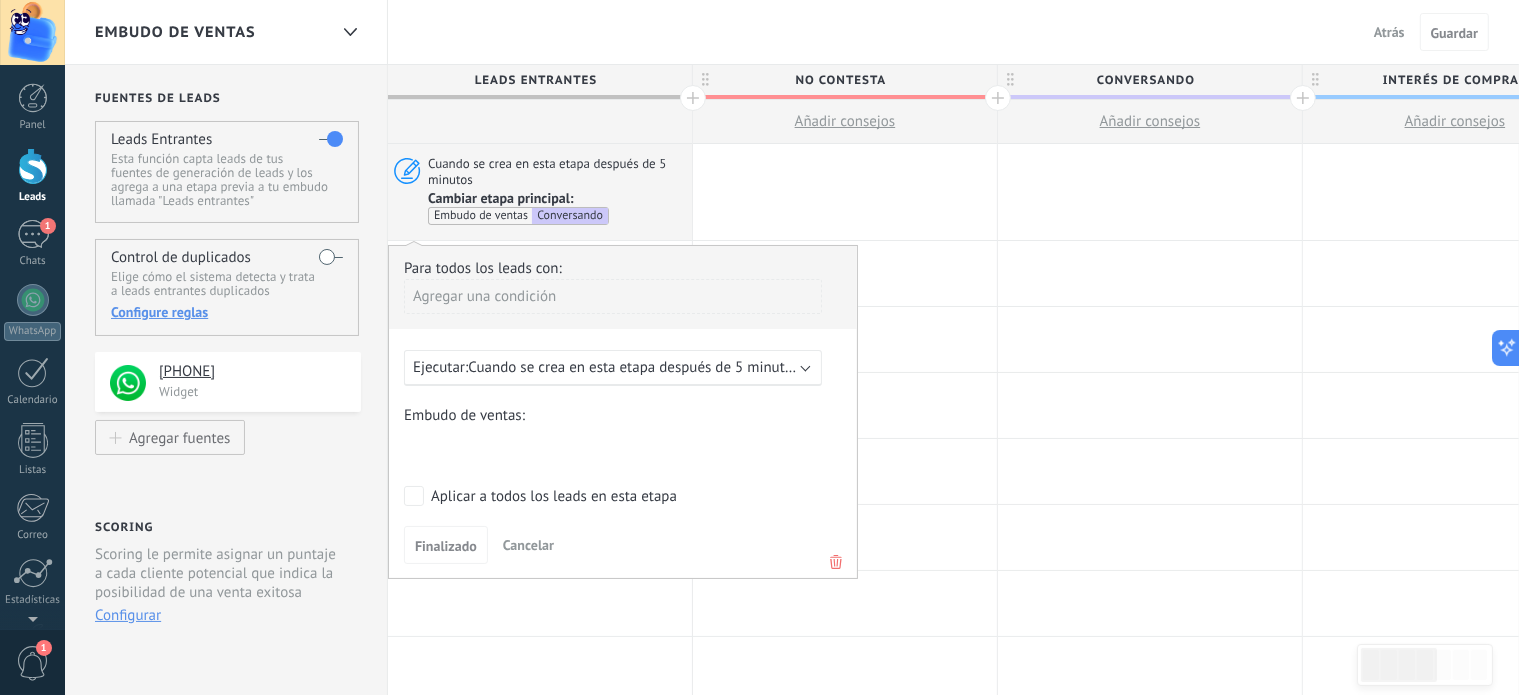 click on "Cuando se crea en esta etapa después de 5 minutos" at bounding box center [633, 367] 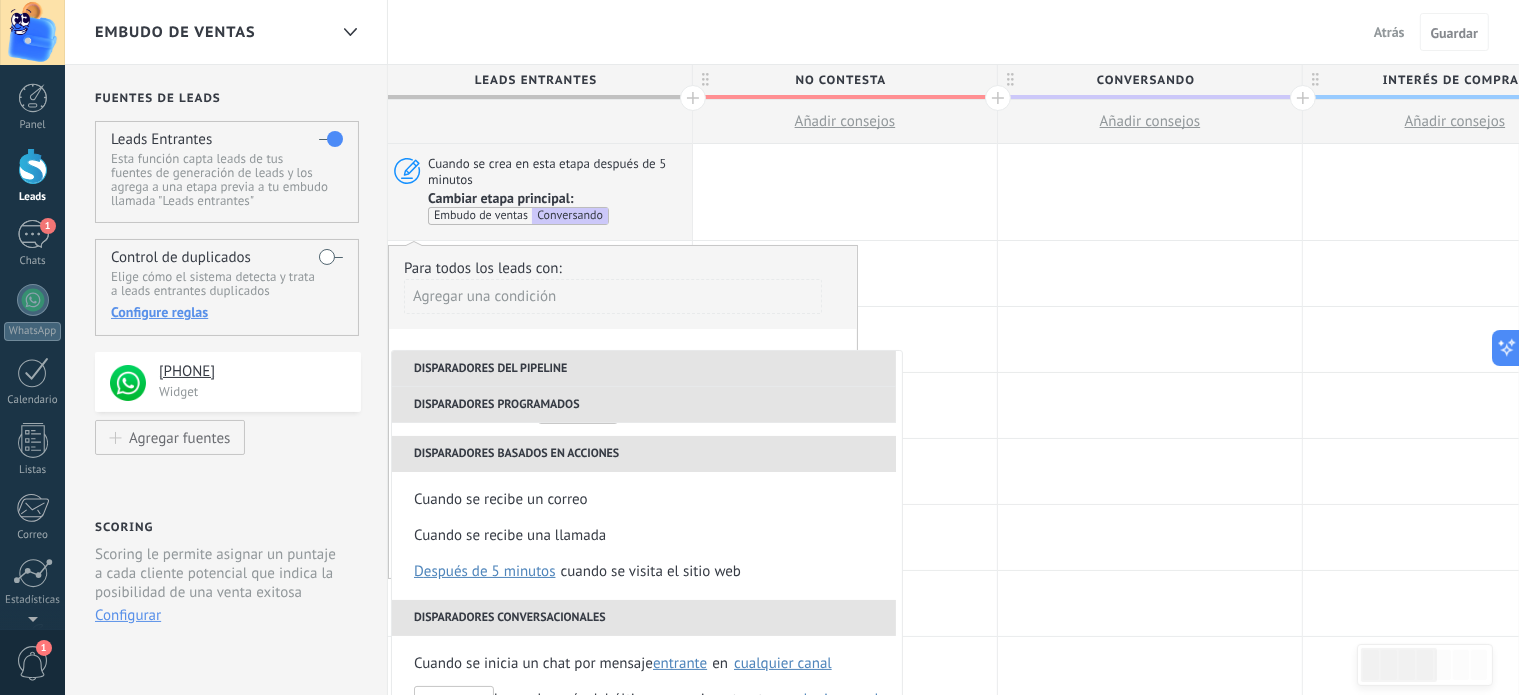 scroll, scrollTop: 364, scrollLeft: 0, axis: vertical 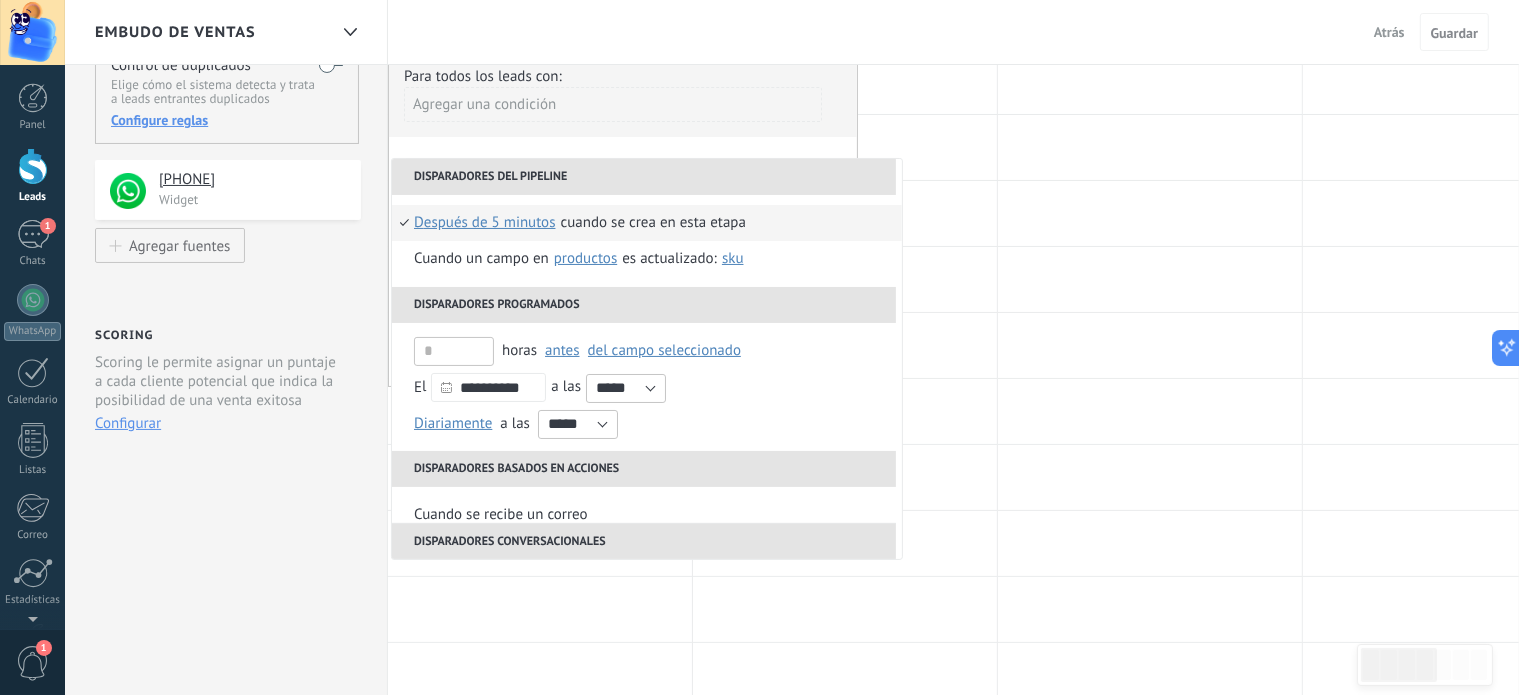 click on "después de 5 minutos" at bounding box center (485, 223) 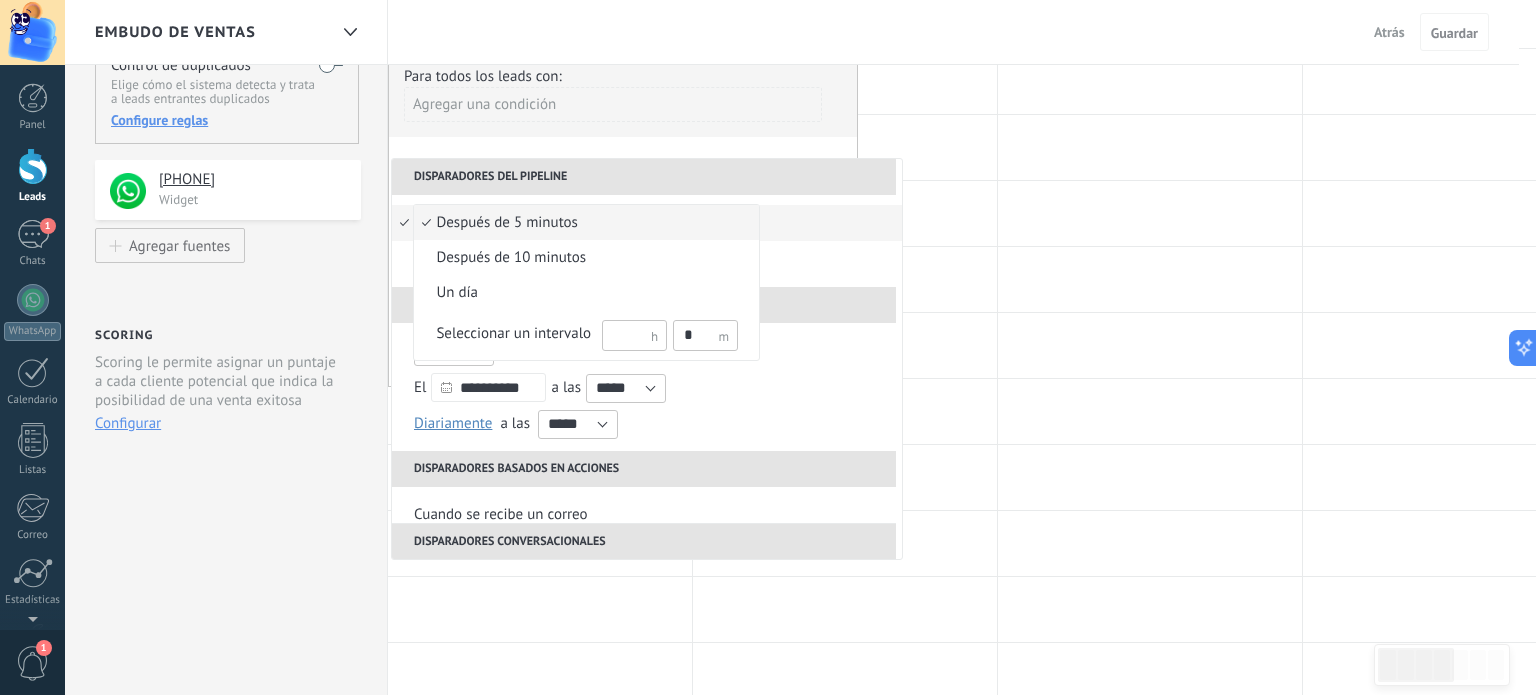 click at bounding box center [768, 347] 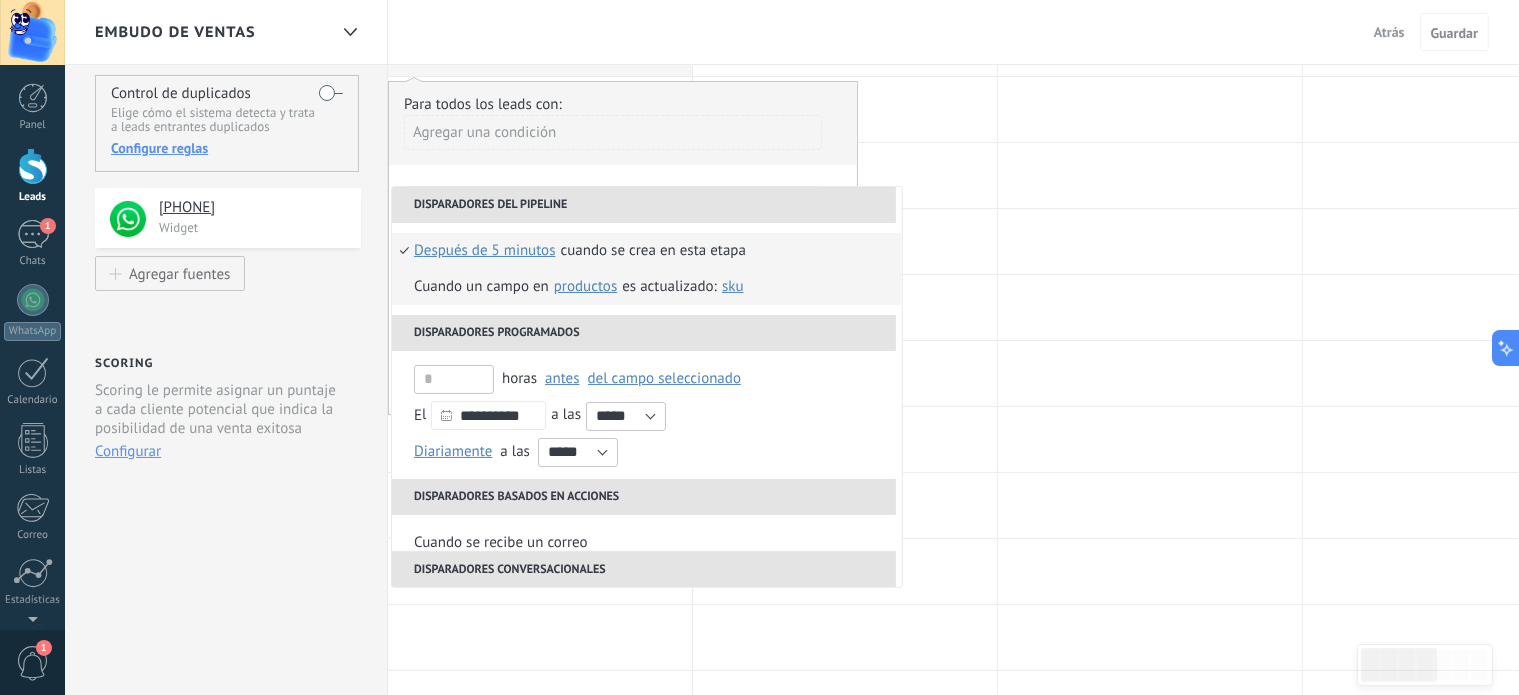 scroll, scrollTop: 134, scrollLeft: 0, axis: vertical 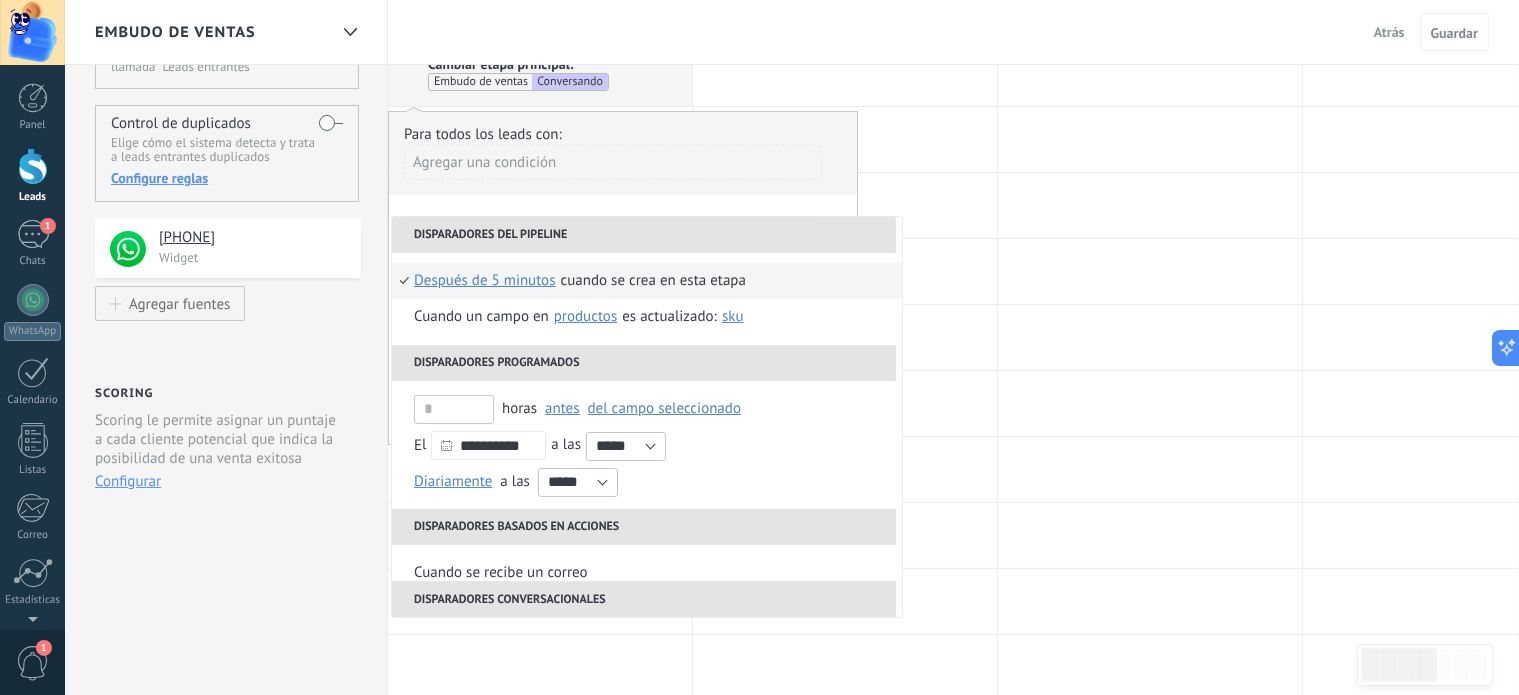 click on "Para todos los leads con:" at bounding box center (623, 134) 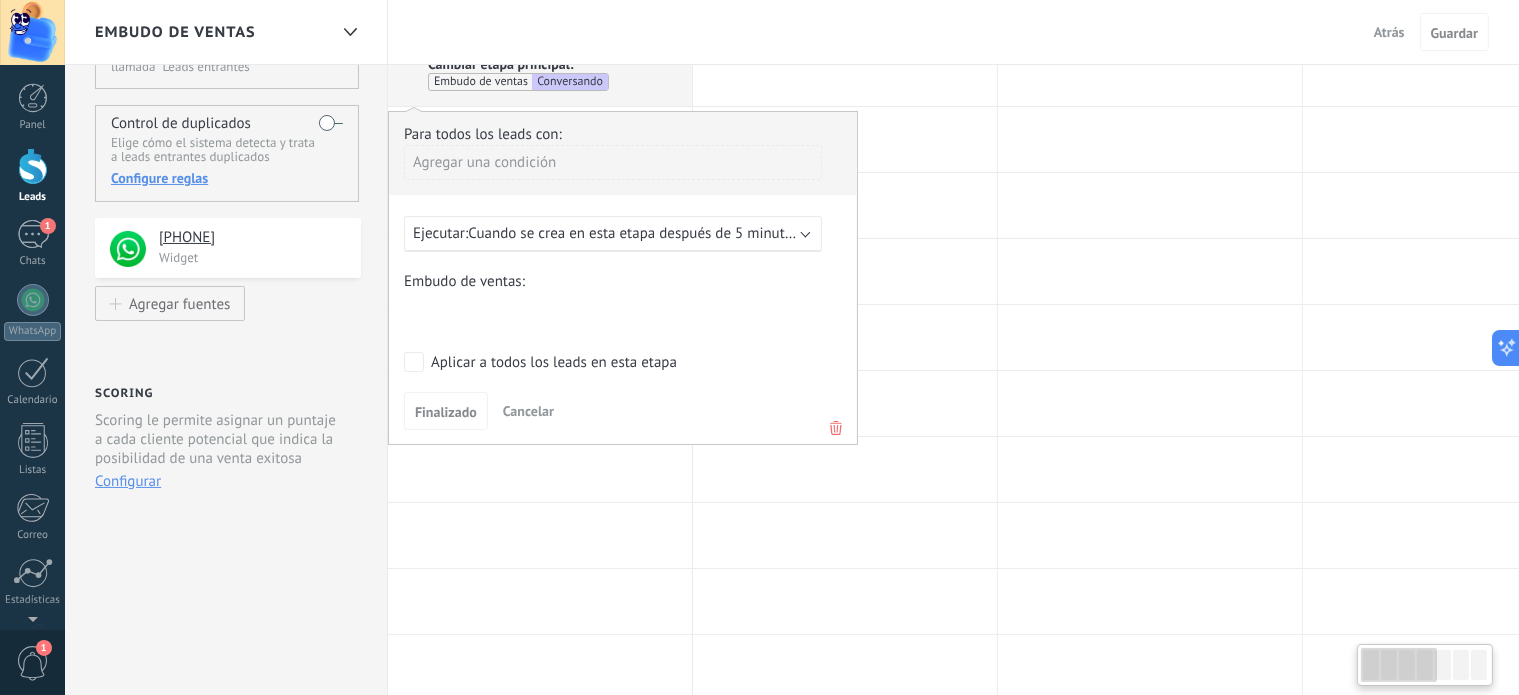 scroll, scrollTop: 0, scrollLeft: 0, axis: both 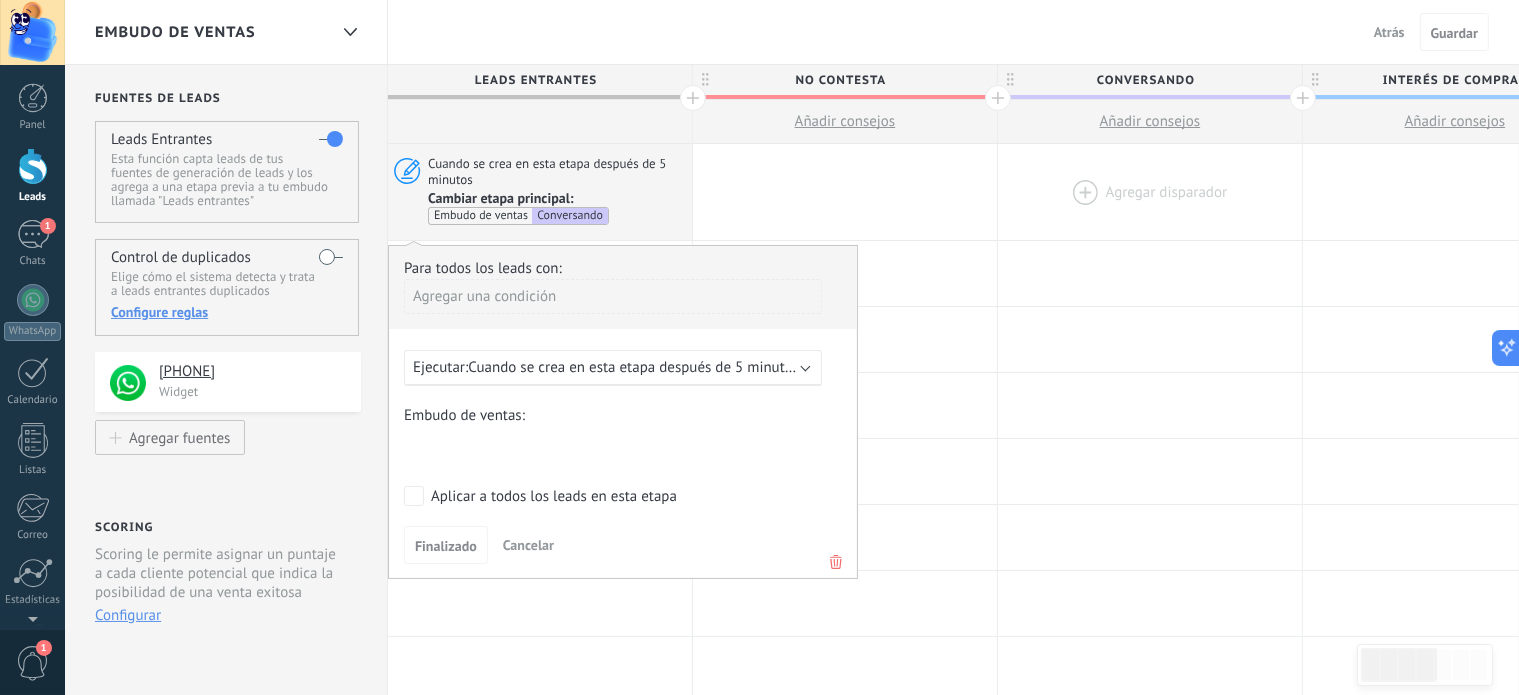 click at bounding box center (1150, 192) 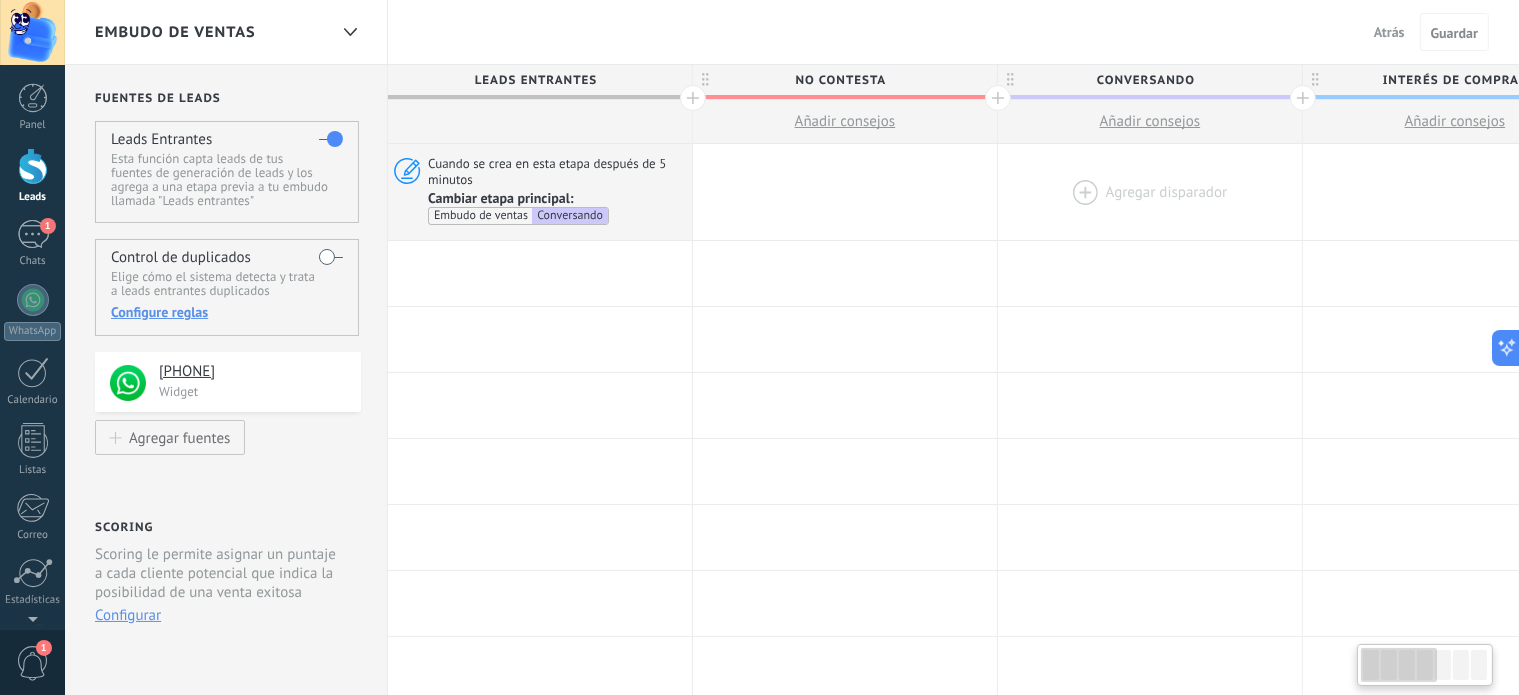 click at bounding box center [1150, 192] 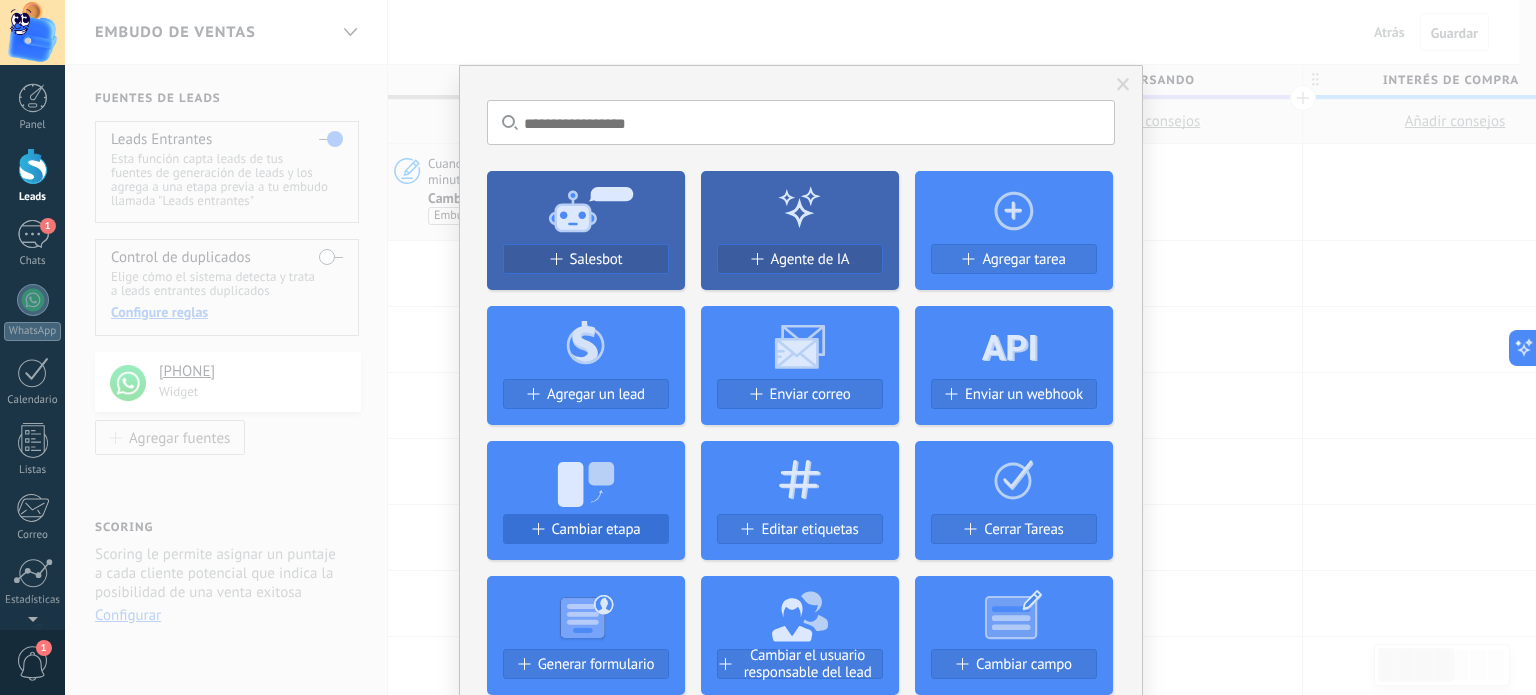 click on "Cambiar etapa" at bounding box center (596, 529) 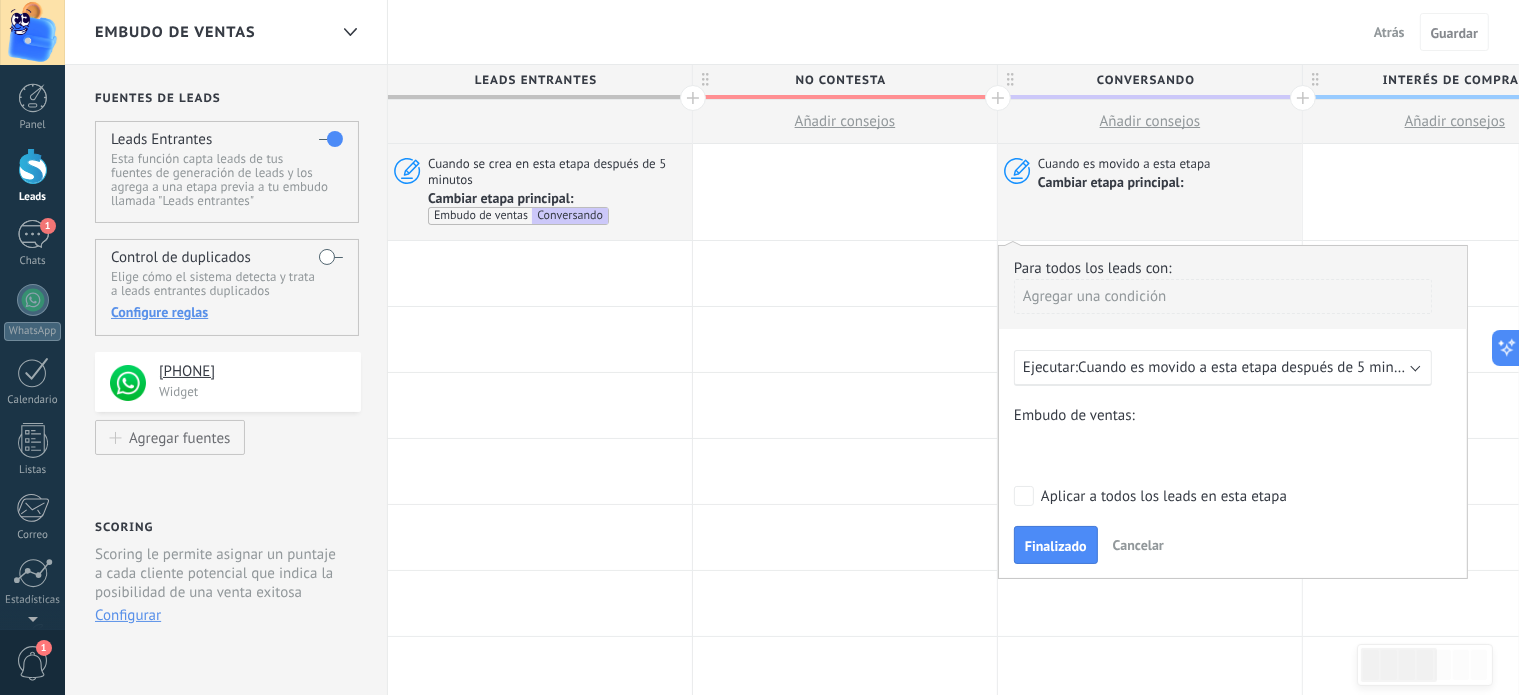 click on "Cuando es movido a esta etapa después de 5 minutos" at bounding box center [1249, 367] 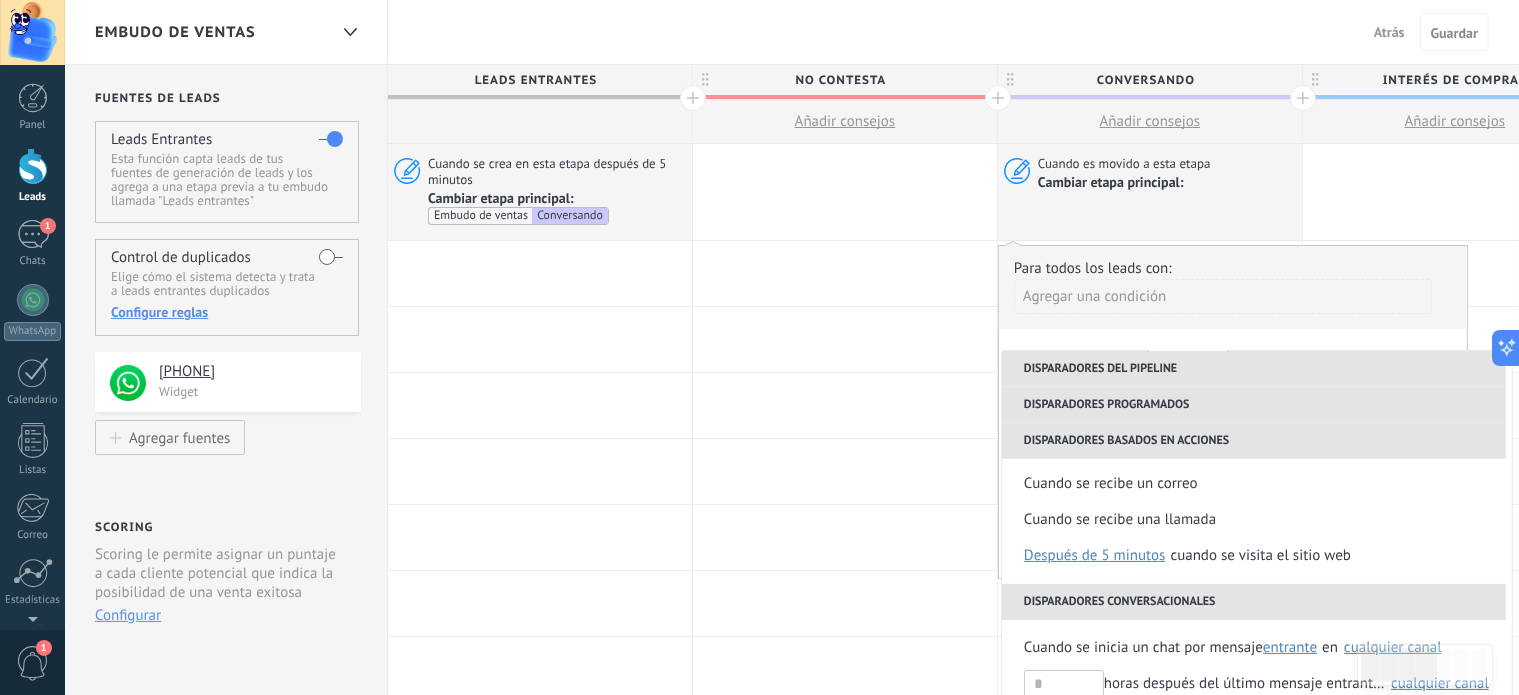 scroll, scrollTop: 404, scrollLeft: 0, axis: vertical 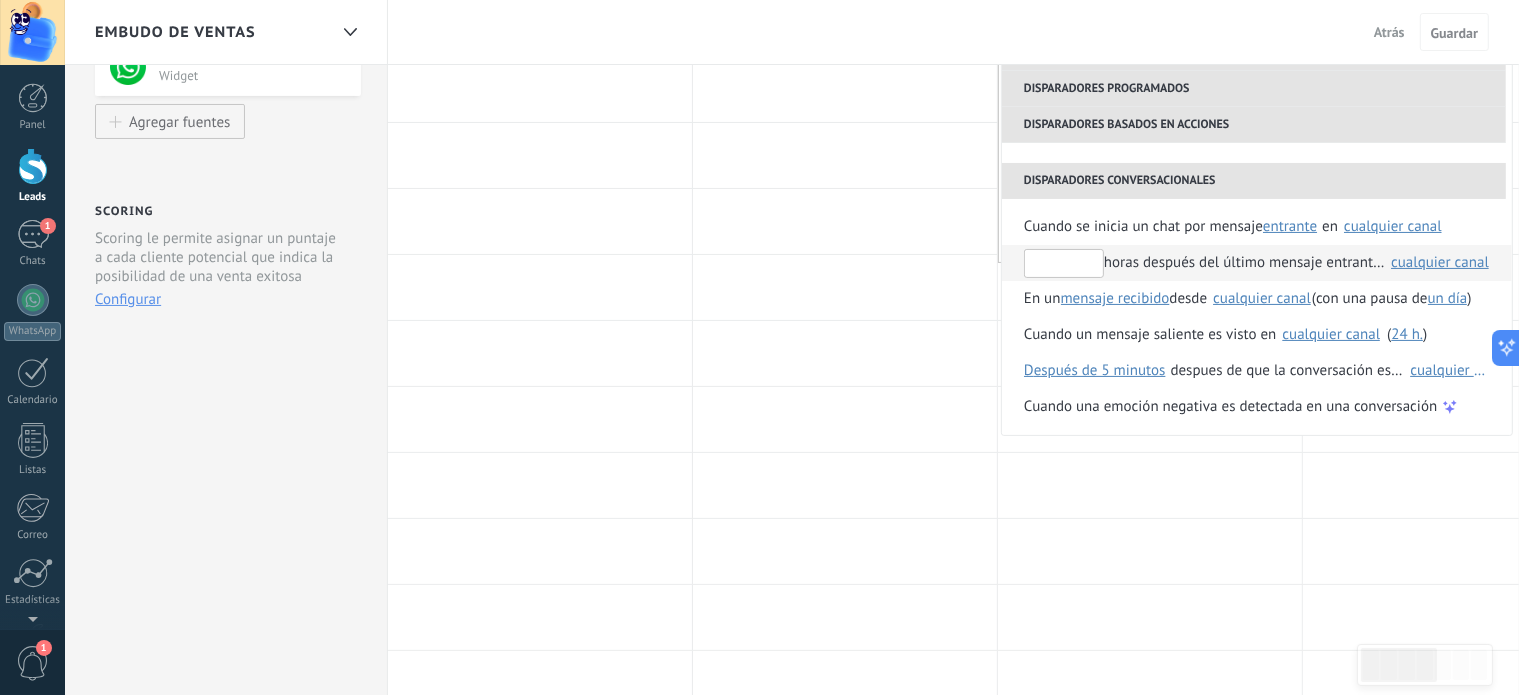 click at bounding box center (1064, 263) 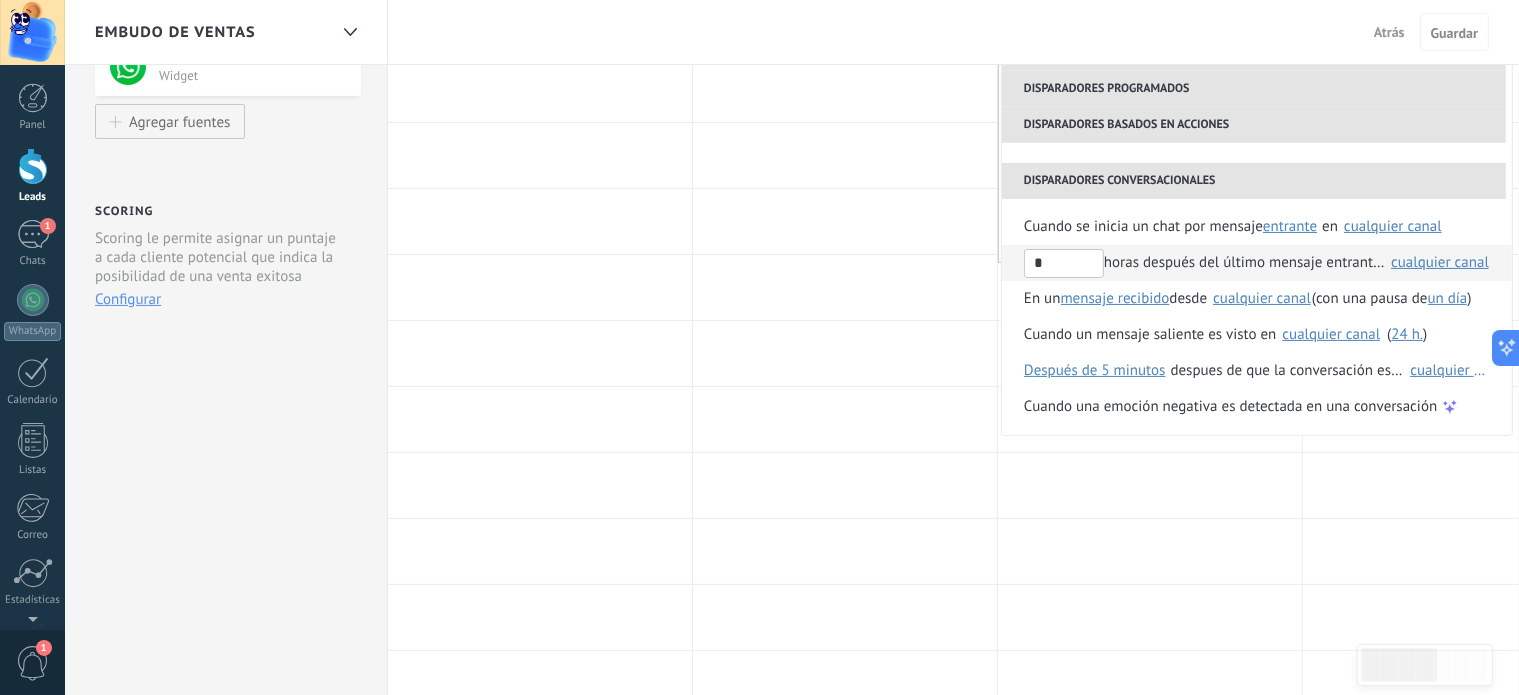 type on "*" 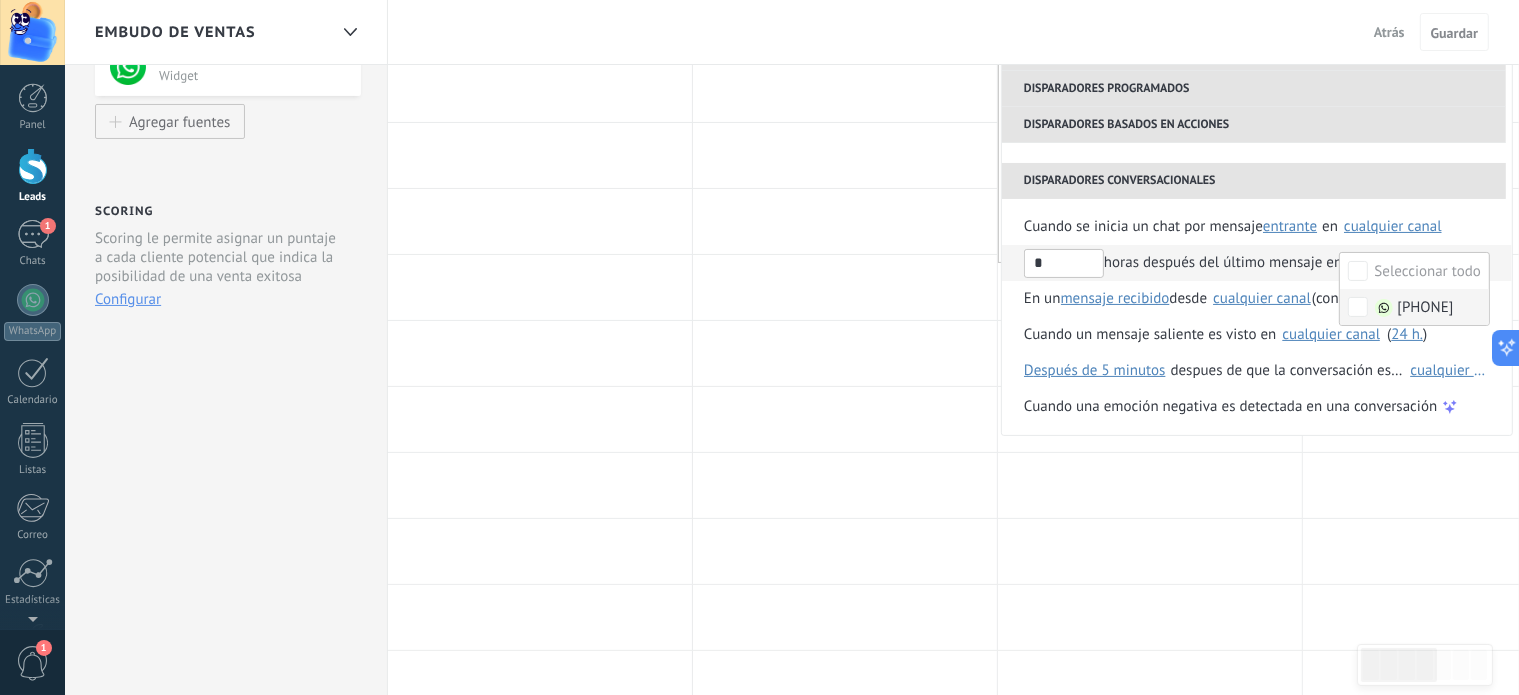 click on "[PHONE]" at bounding box center (1426, 308) 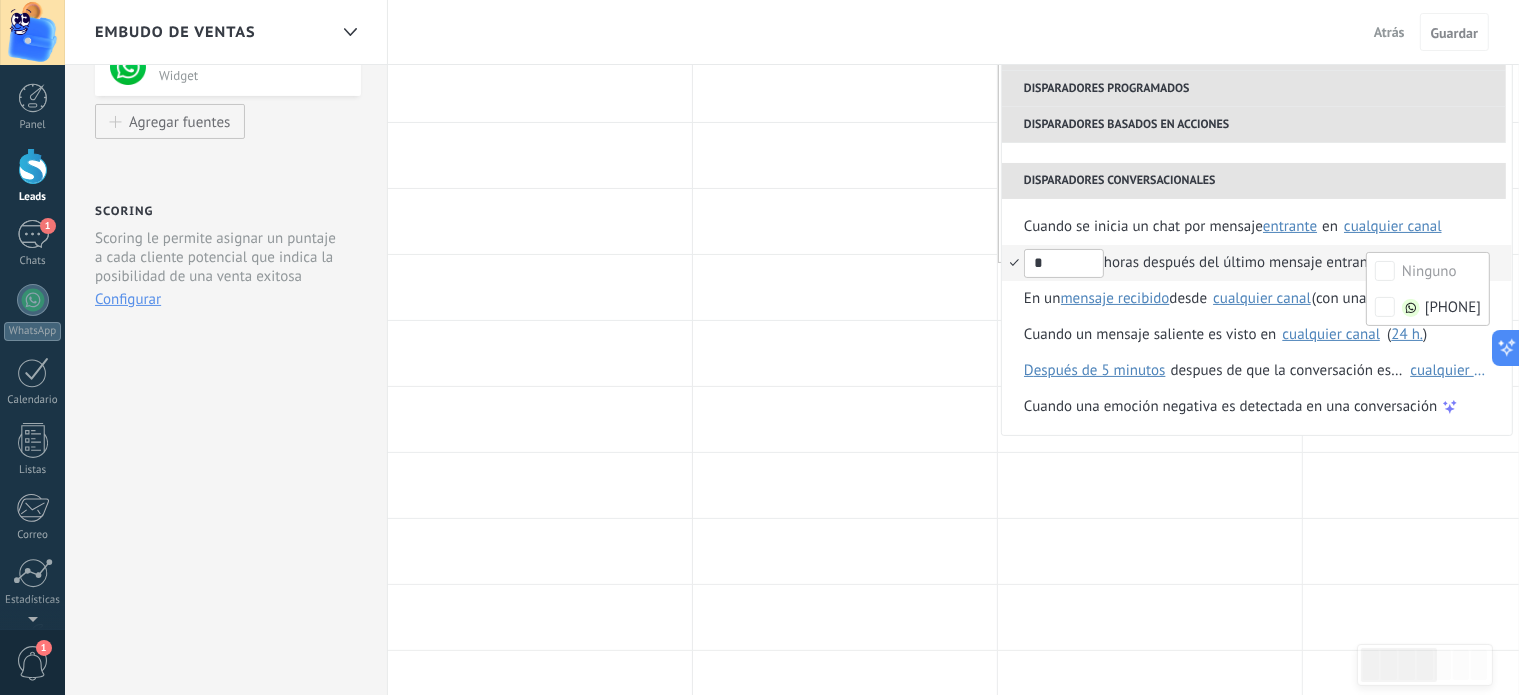 click on "*  horas después del último mensaje entrante en" at bounding box center [1204, 263] 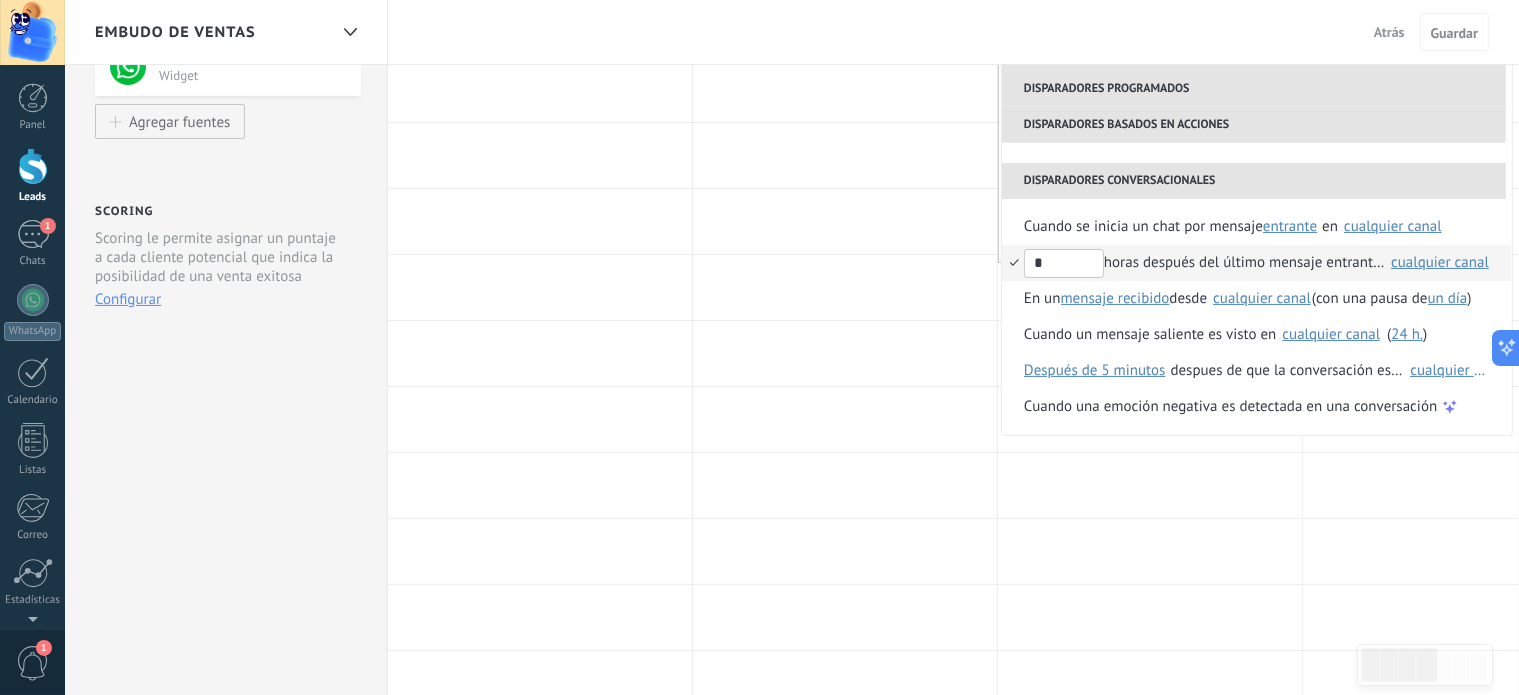 scroll, scrollTop: 0, scrollLeft: 0, axis: both 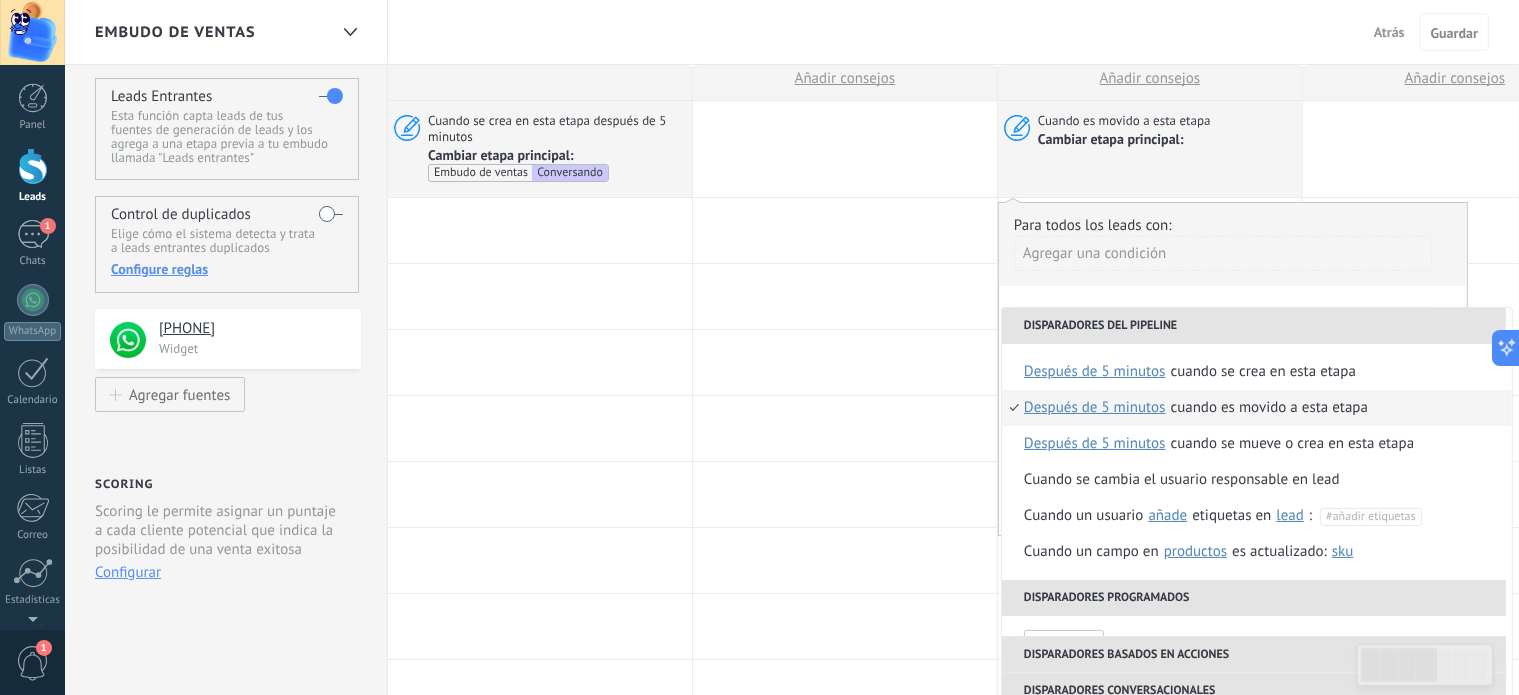 click on "Agregar una condición" at bounding box center (1223, 253) 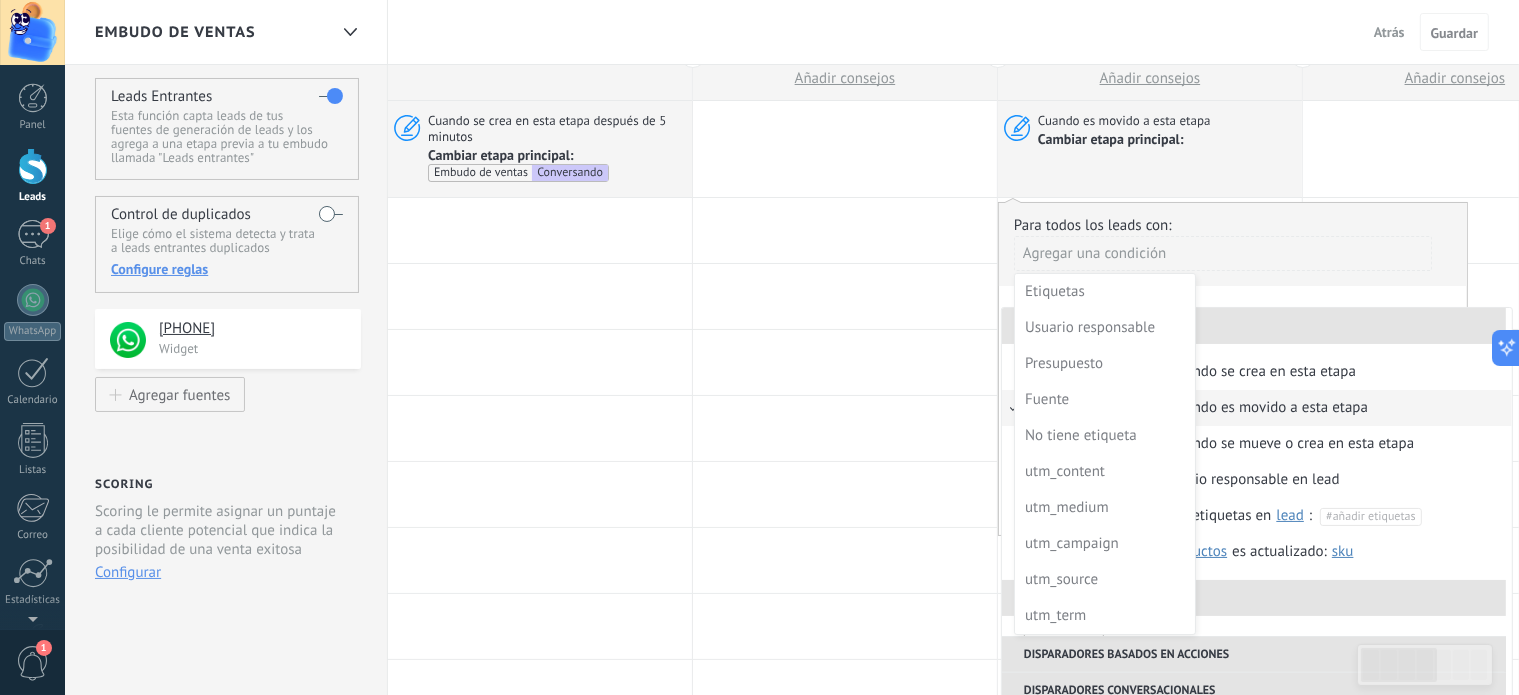 click at bounding box center (1233, 368) 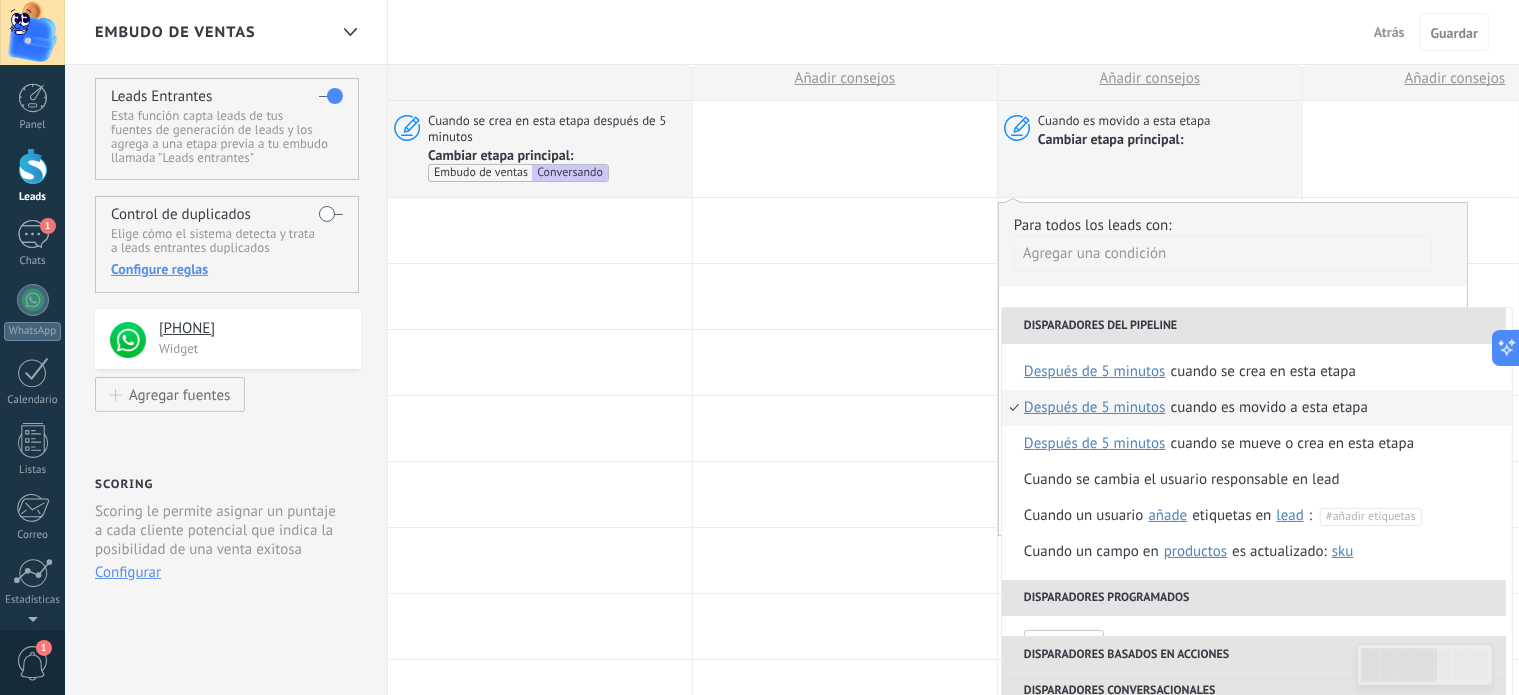 click on "Para todos los leads con:" at bounding box center (1233, 225) 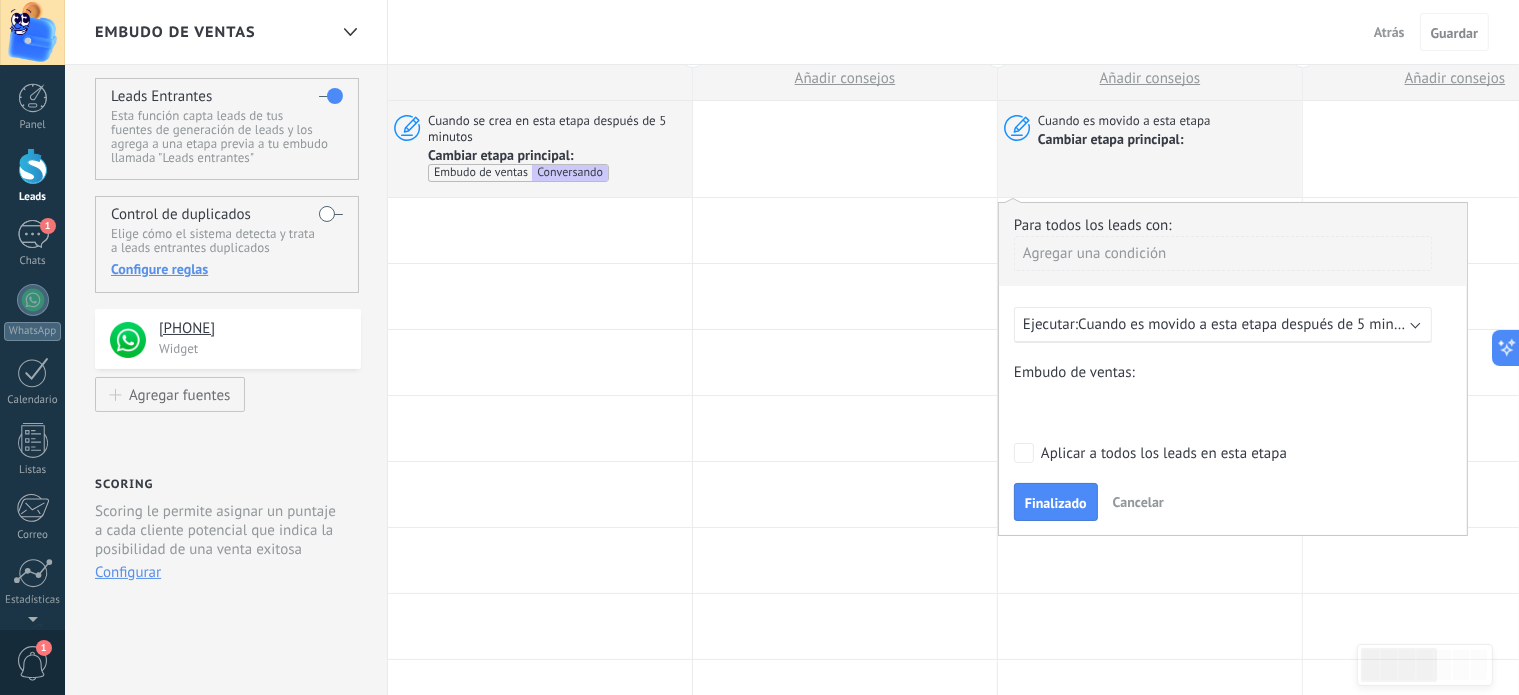 click on "Cuando es movido a esta etapa después de 5 minutos" at bounding box center [1249, 324] 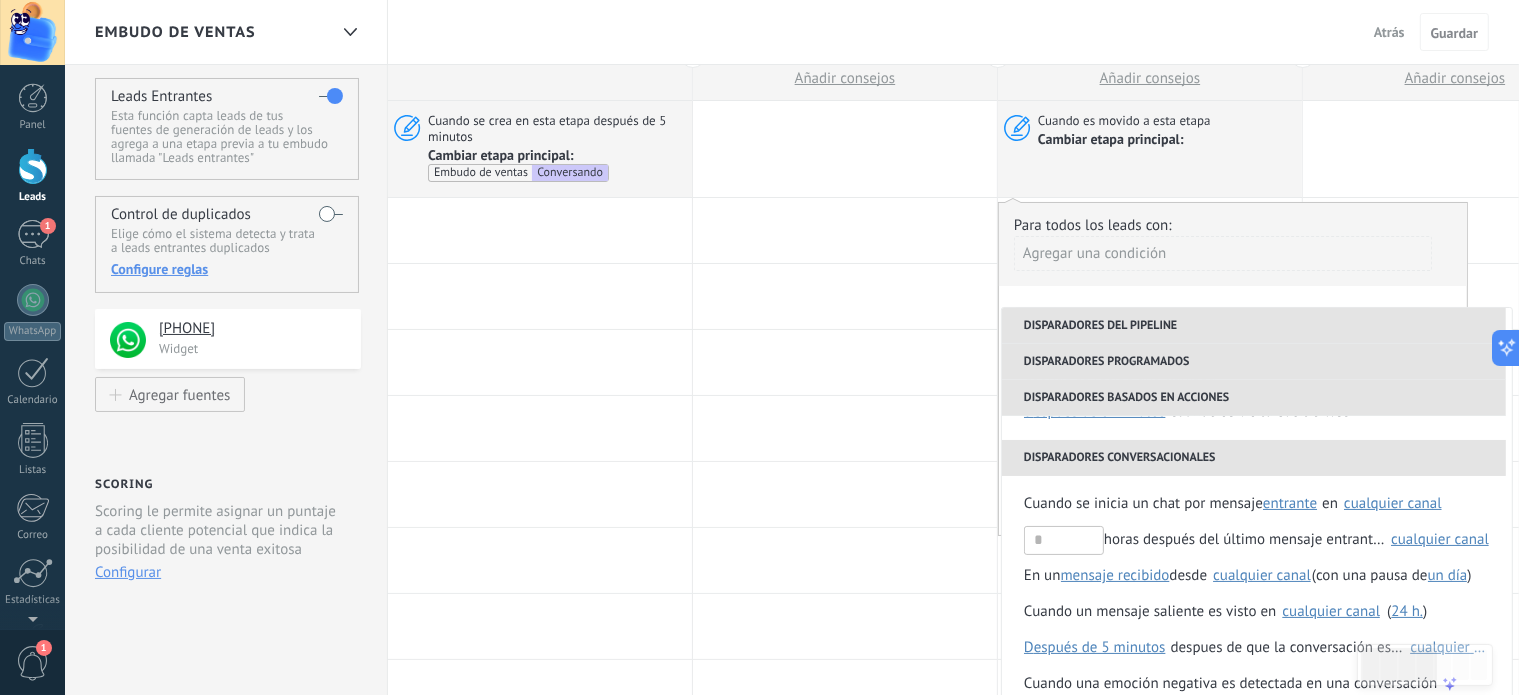 scroll, scrollTop: 504, scrollLeft: 0, axis: vertical 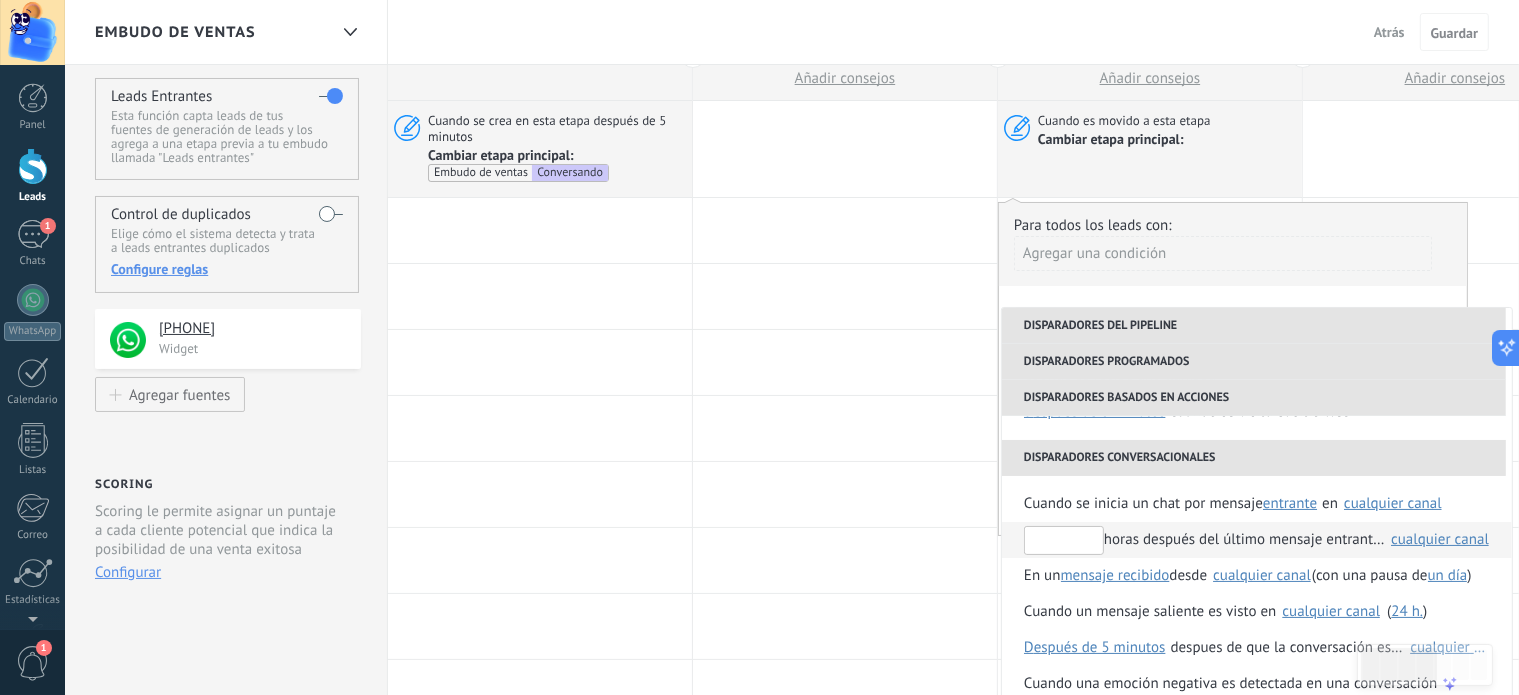 click at bounding box center (1064, 540) 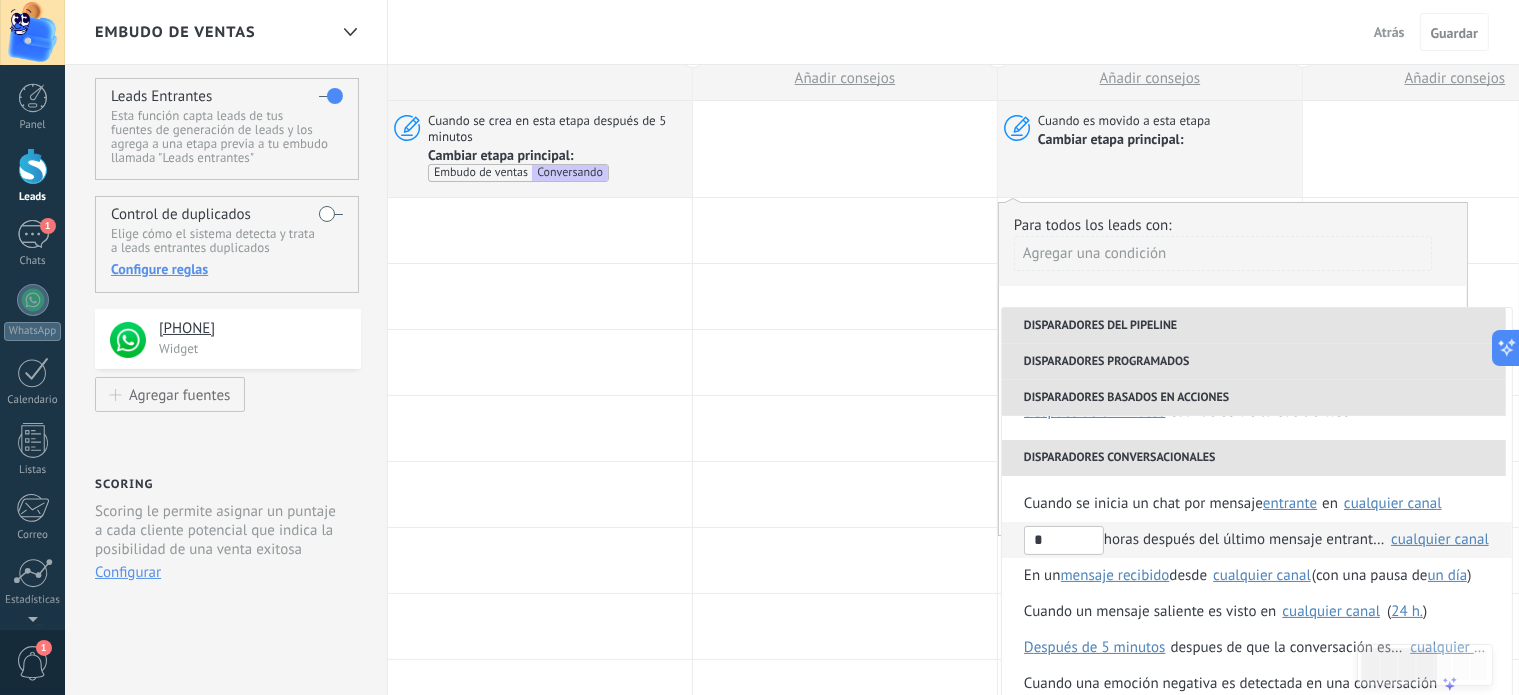 type on "*" 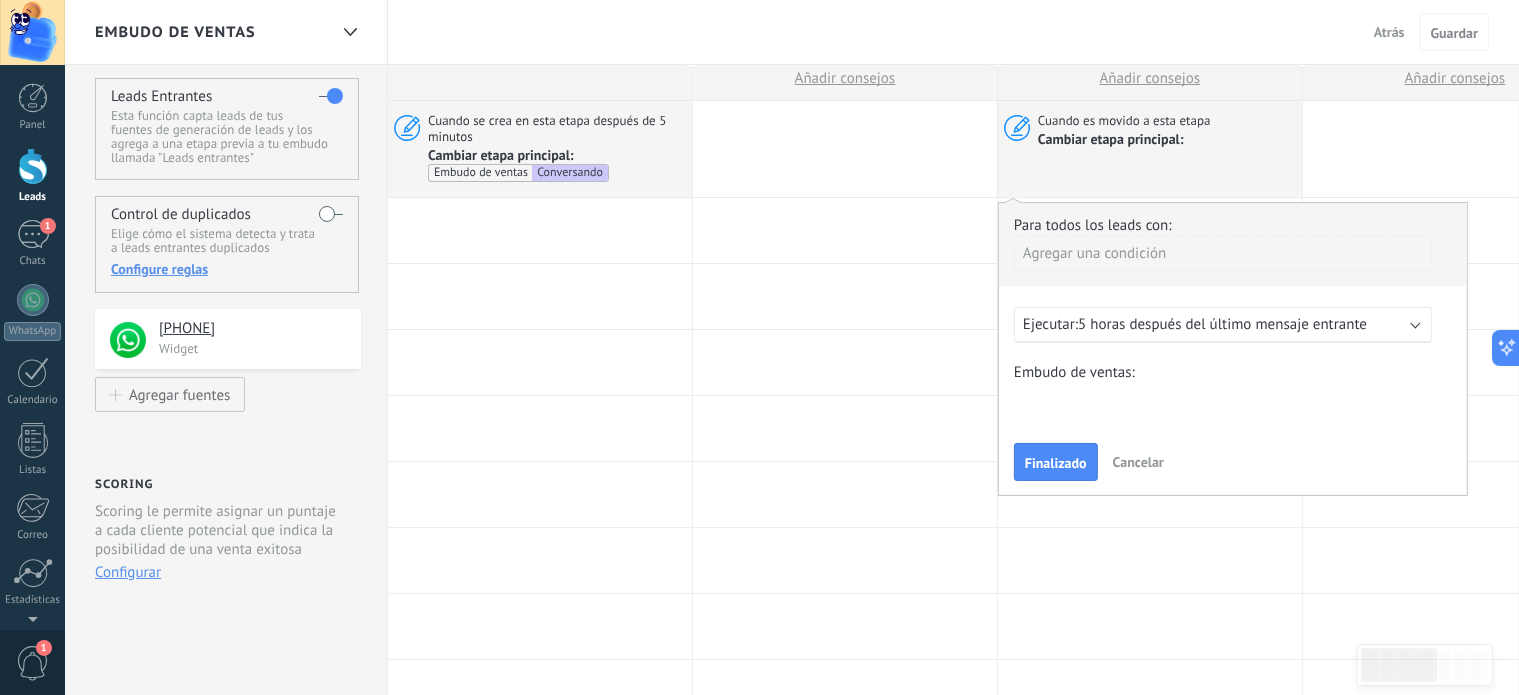 click on "Ejecutar:  5 horas después del último mensaje entrante" at bounding box center [1223, 325] 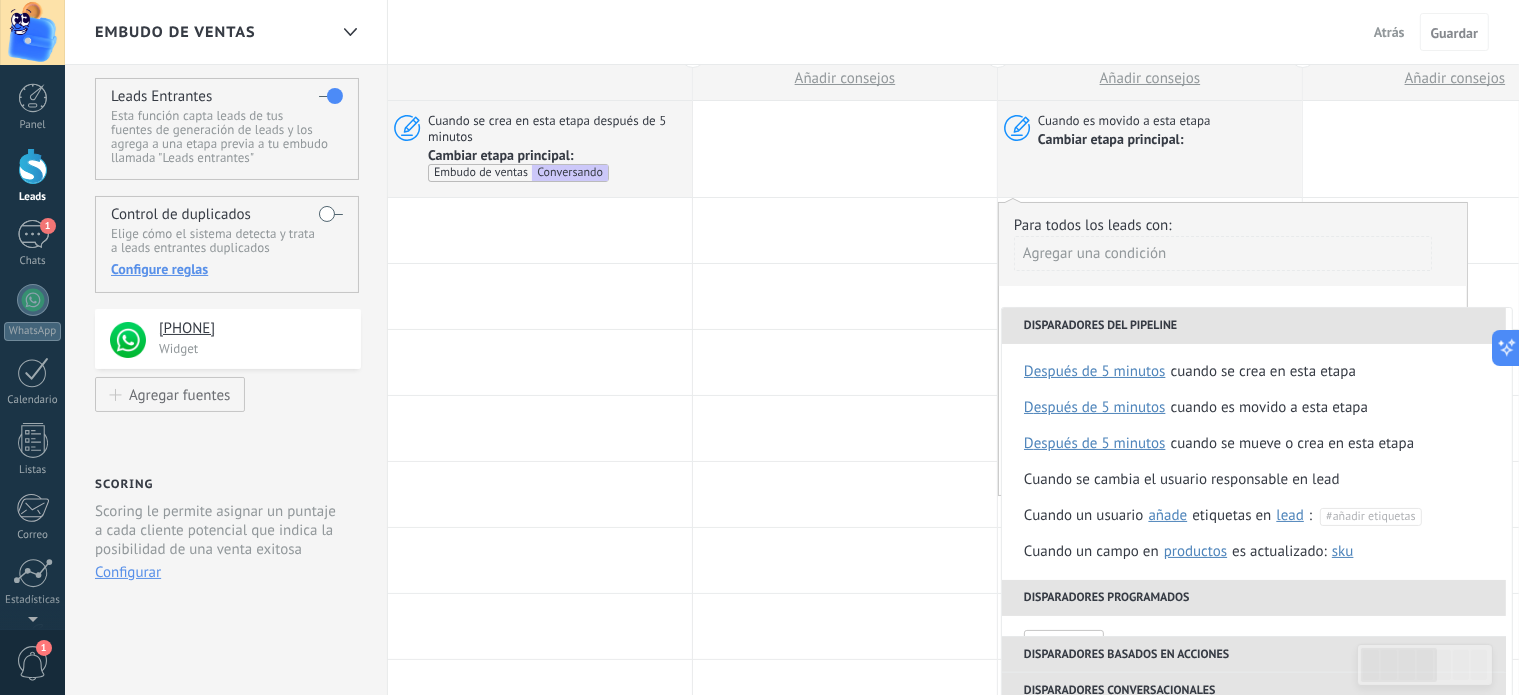 scroll, scrollTop: 508, scrollLeft: 0, axis: vertical 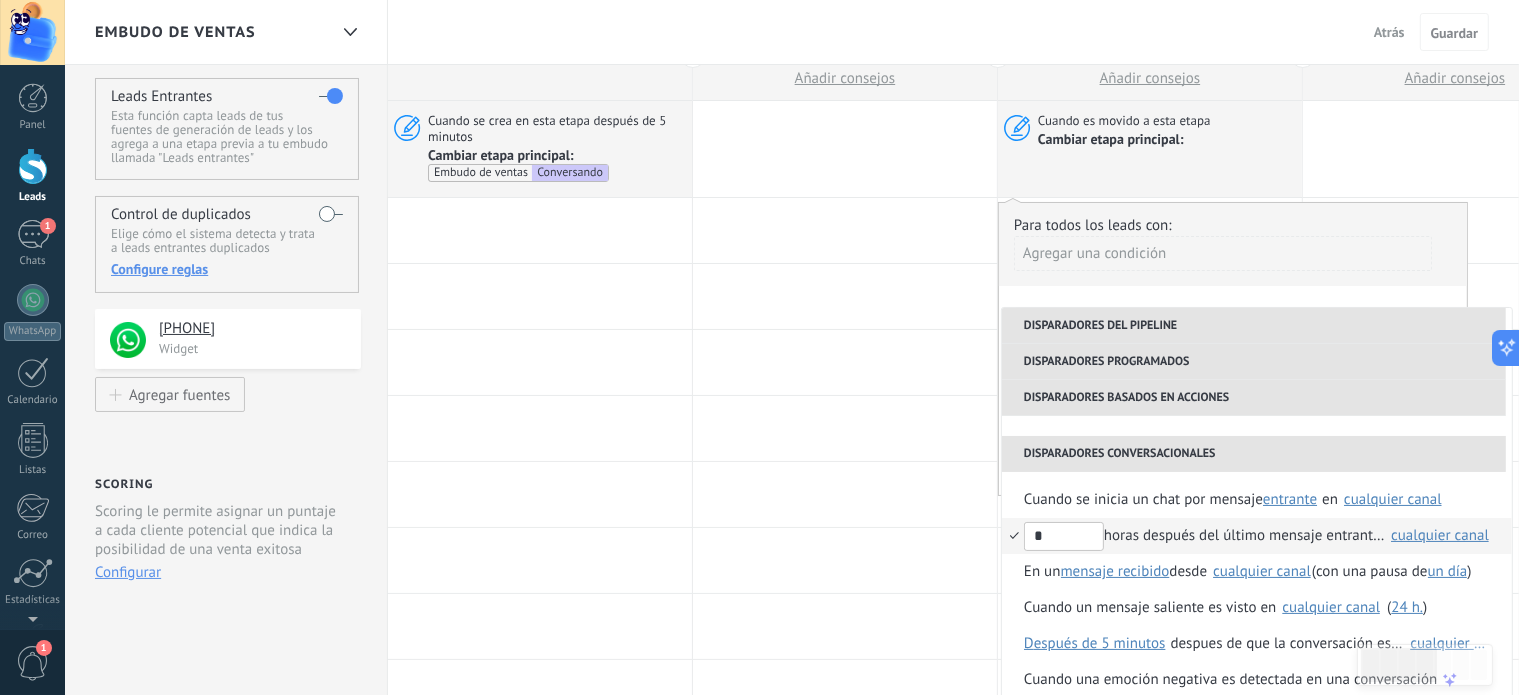 click on "cualquier canal" at bounding box center [1440, 535] 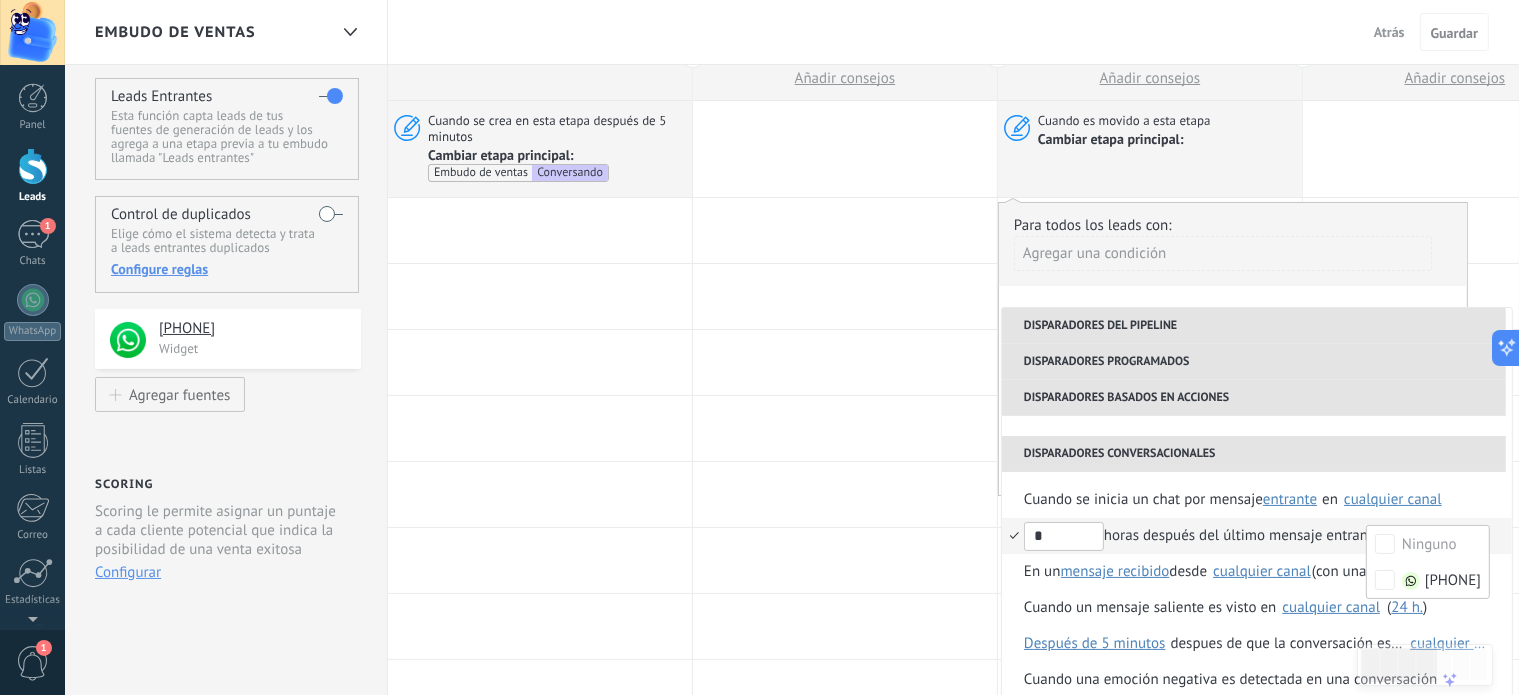 click on "*  horas después del último mensaje entrante en" at bounding box center (1204, 536) 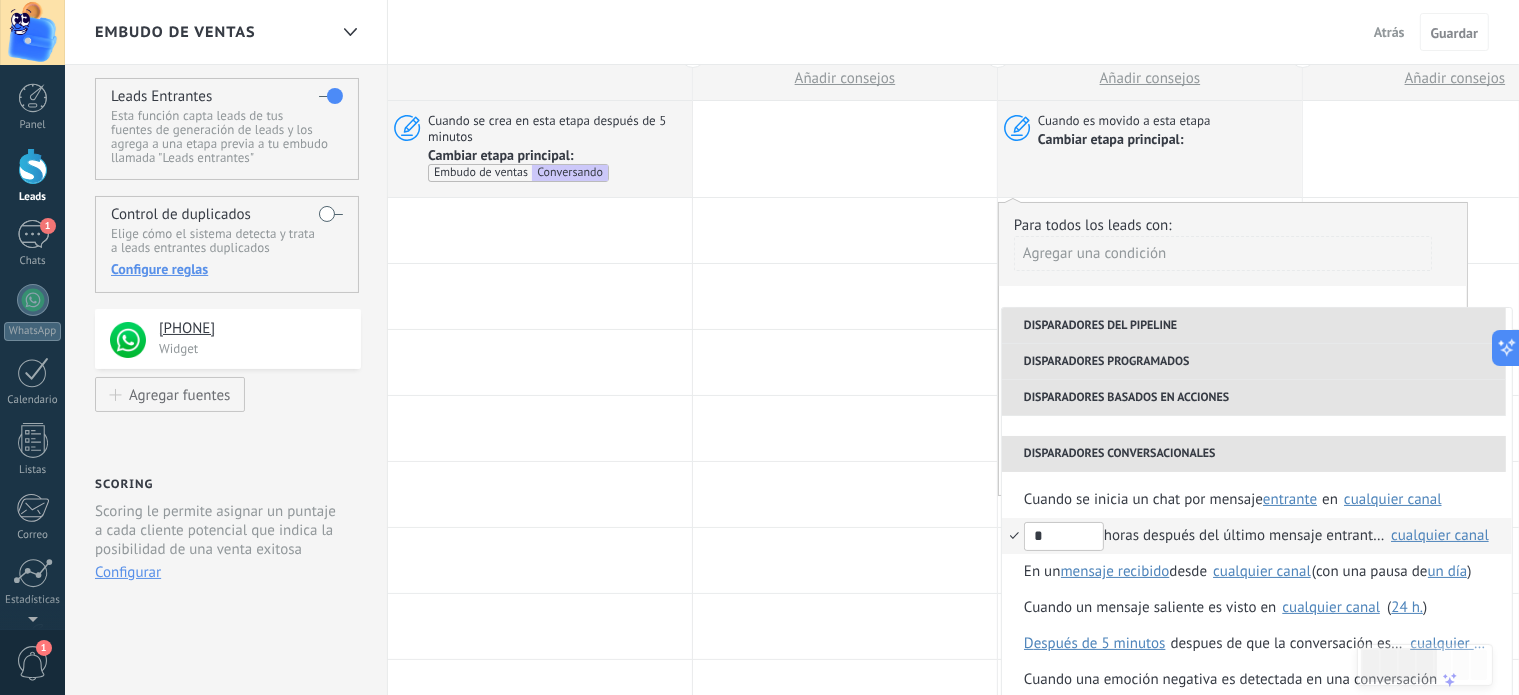 click on "*  horas después del último mensaje entrante en" at bounding box center (1204, 536) 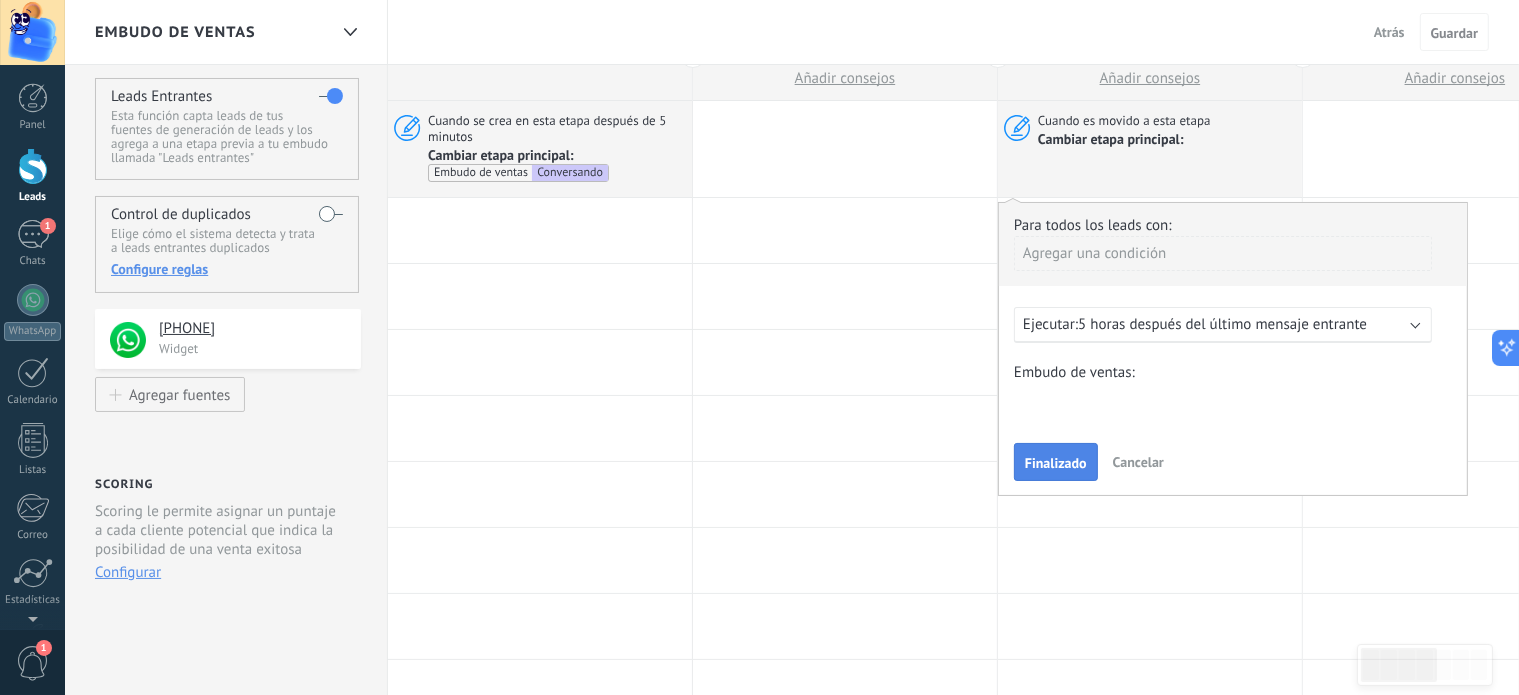 click on "Finalizado" at bounding box center (1056, 463) 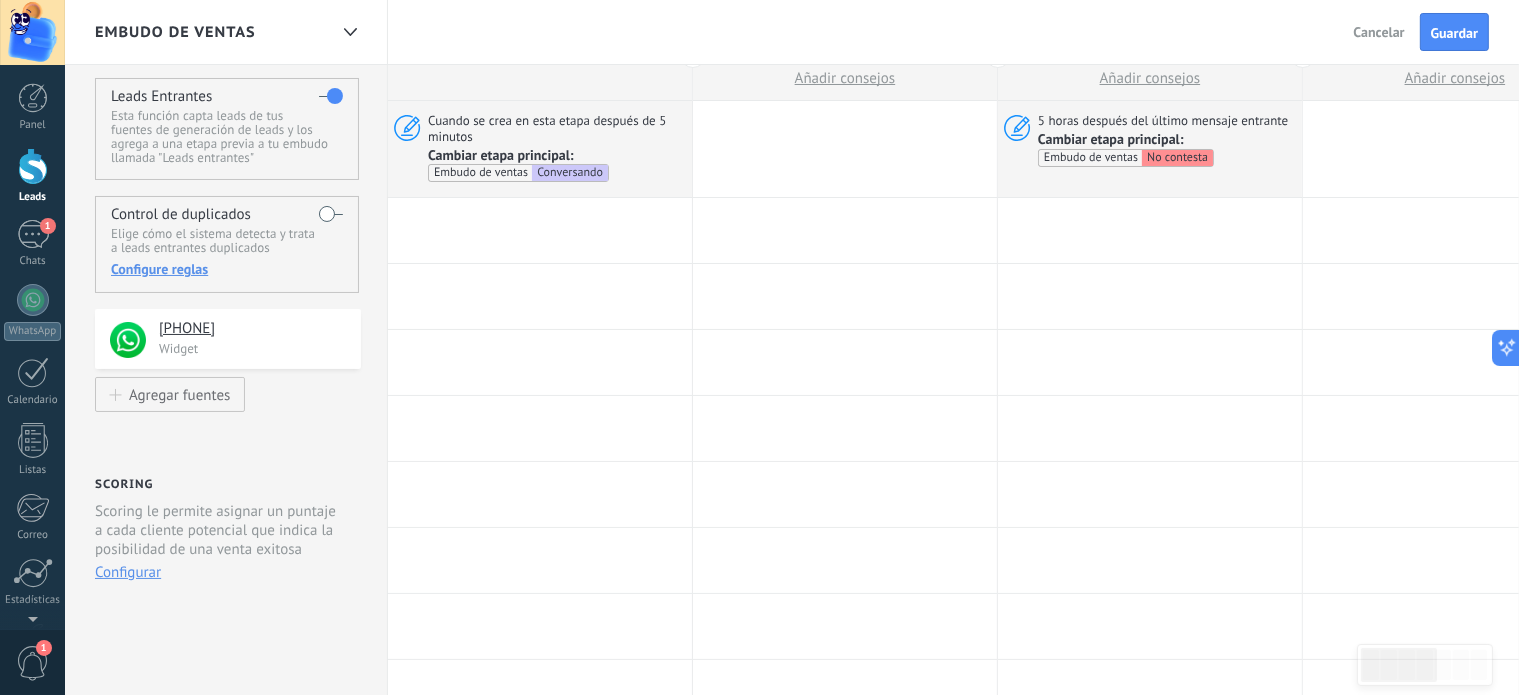 scroll, scrollTop: 0, scrollLeft: 0, axis: both 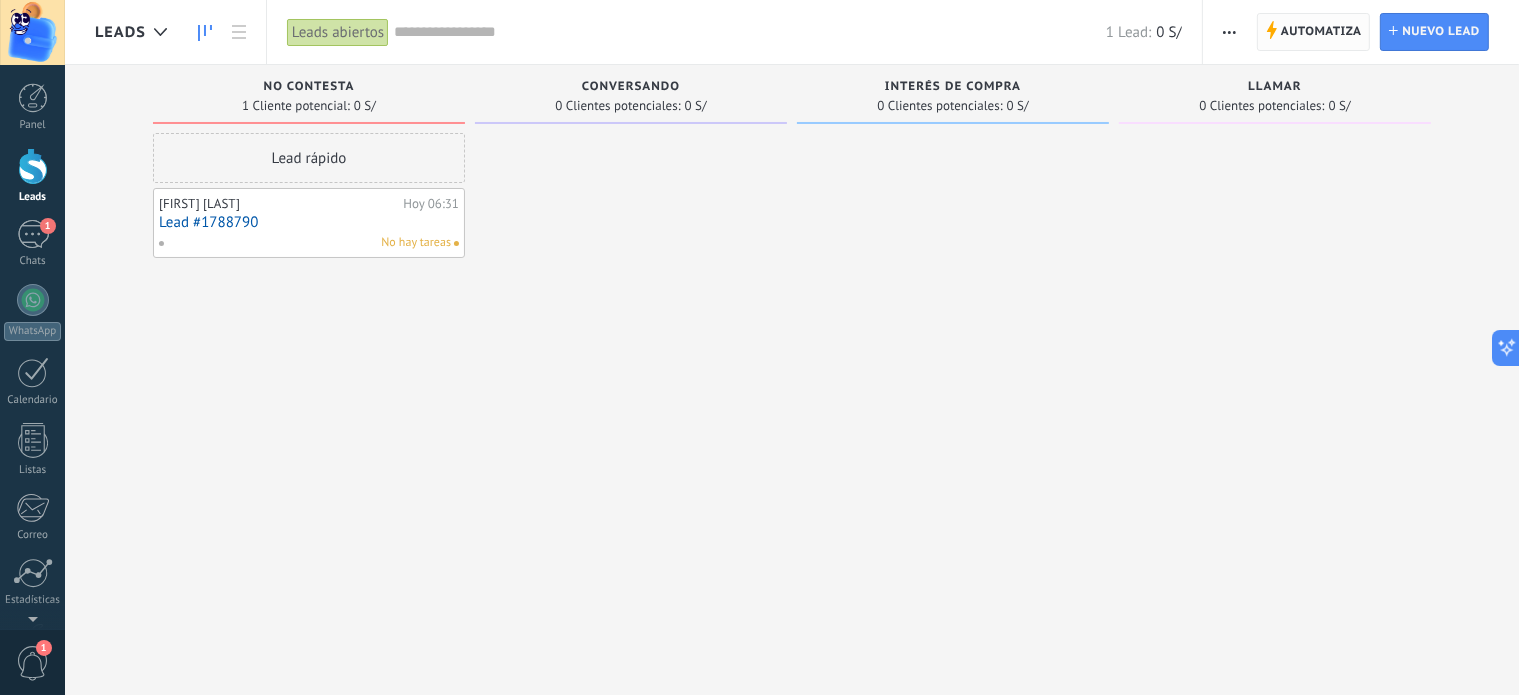 click on "Automatiza" at bounding box center [1321, 32] 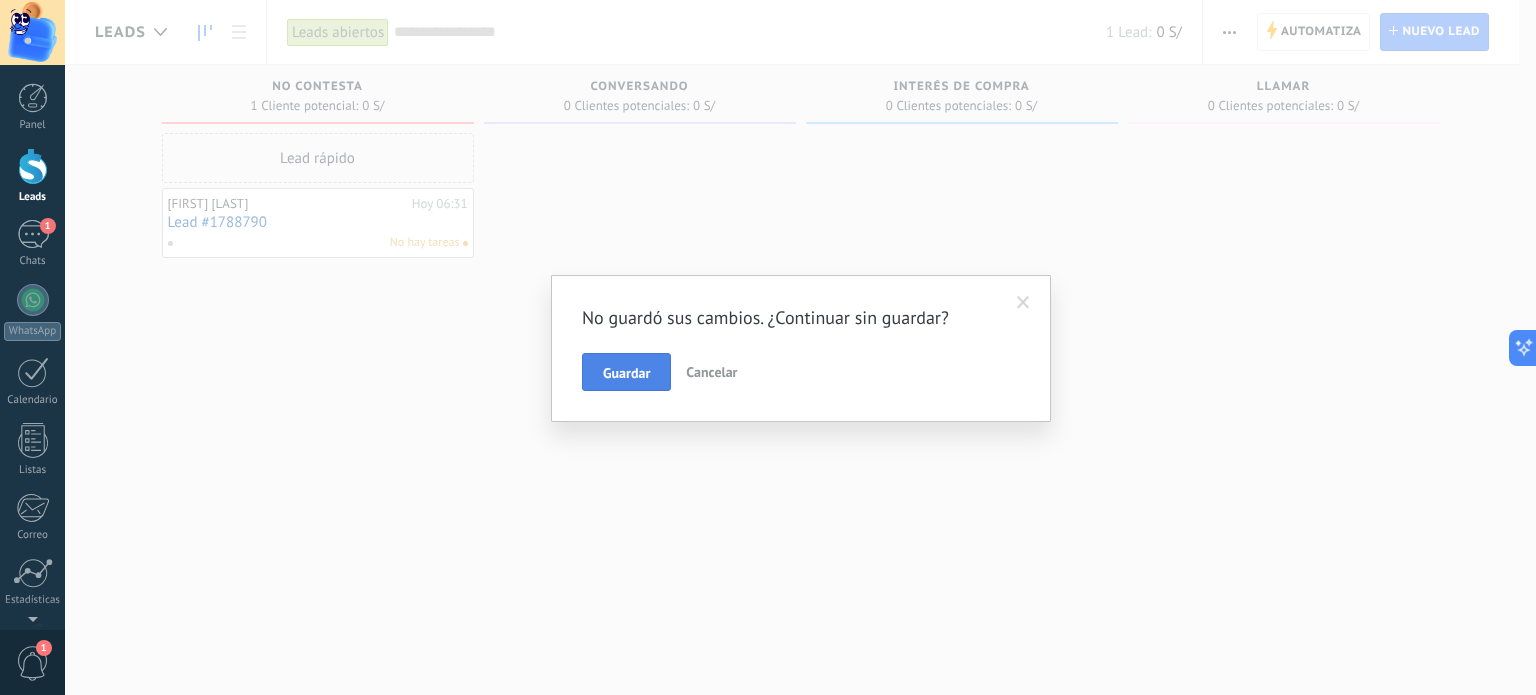 click on "Guardar" at bounding box center (626, 373) 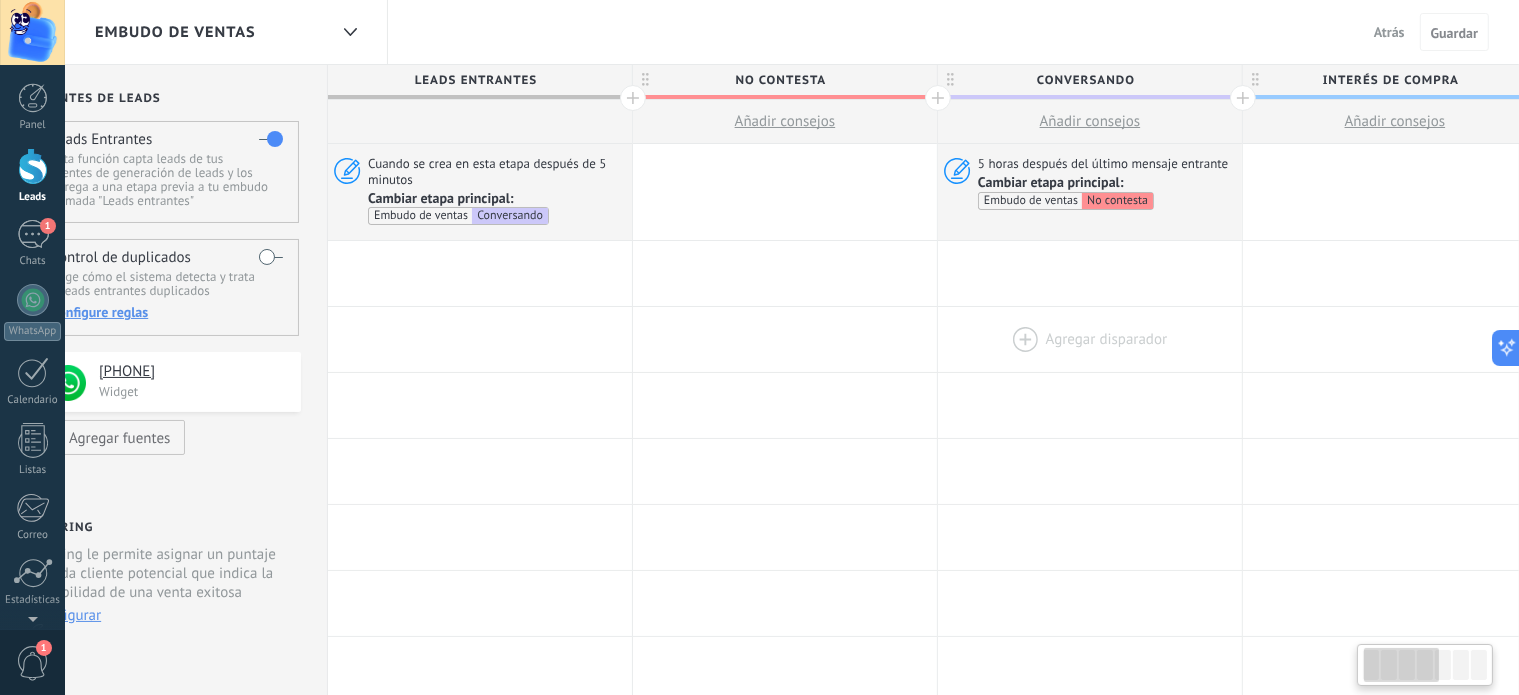 scroll, scrollTop: 0, scrollLeft: 60, axis: horizontal 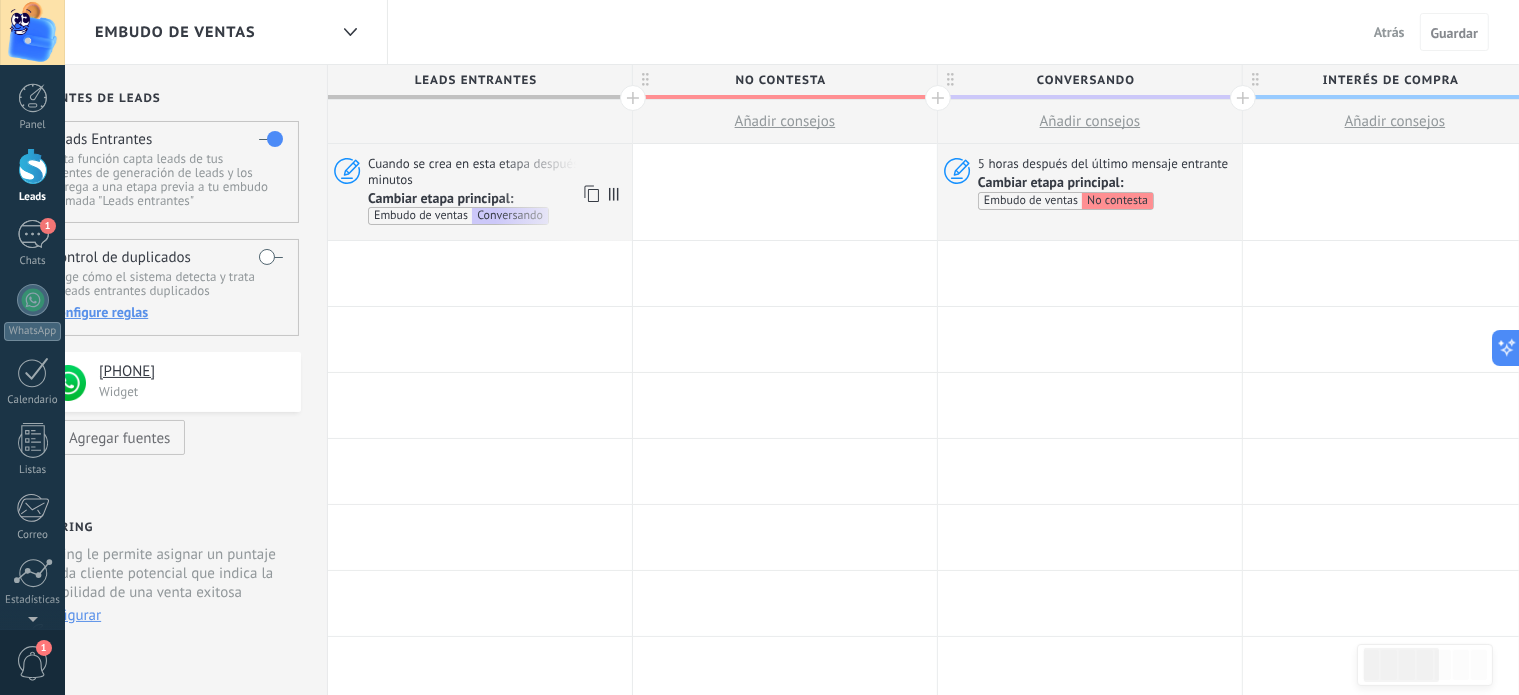 click on "Cuando se crea en esta etapa después de 5 minutos Cambiar etapa principal: Embudo de ventas Conversando" at bounding box center (480, 192) 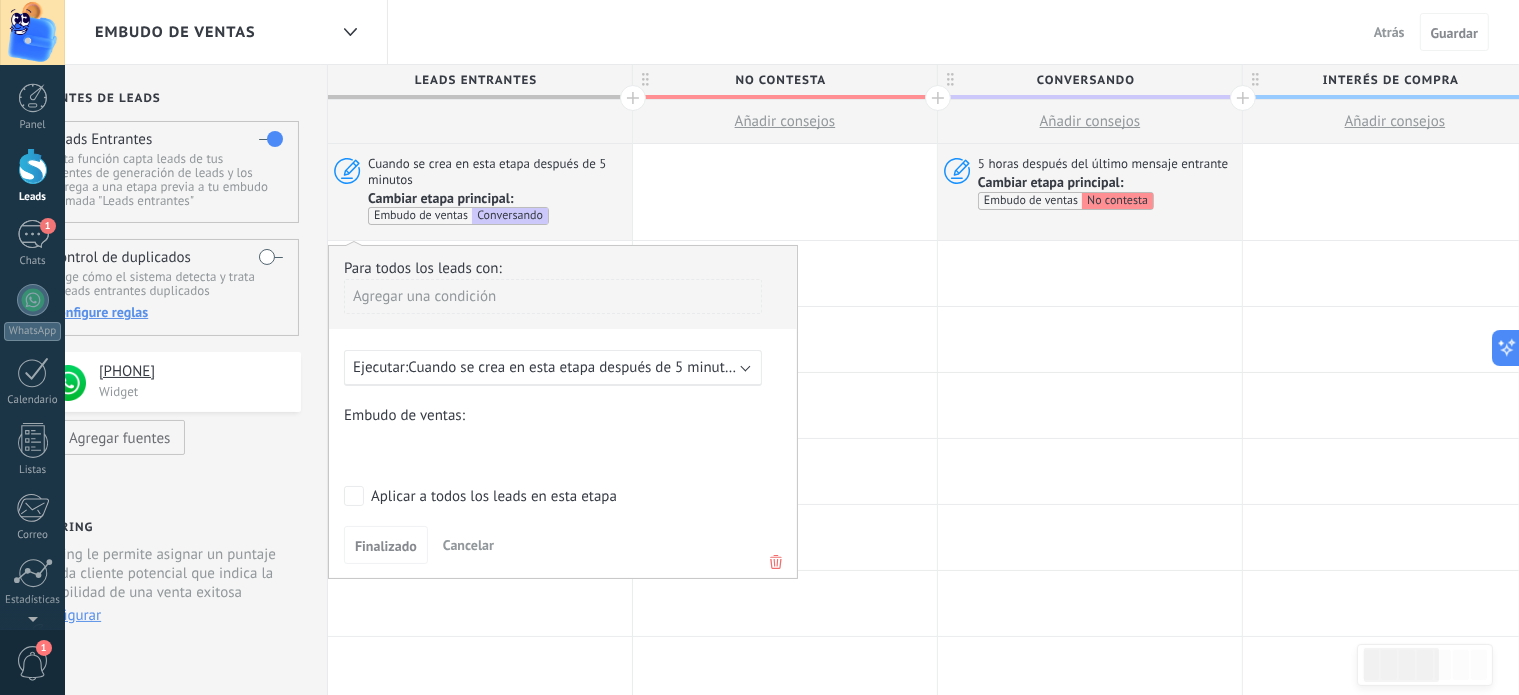 click on "Atrás" at bounding box center (1389, 32) 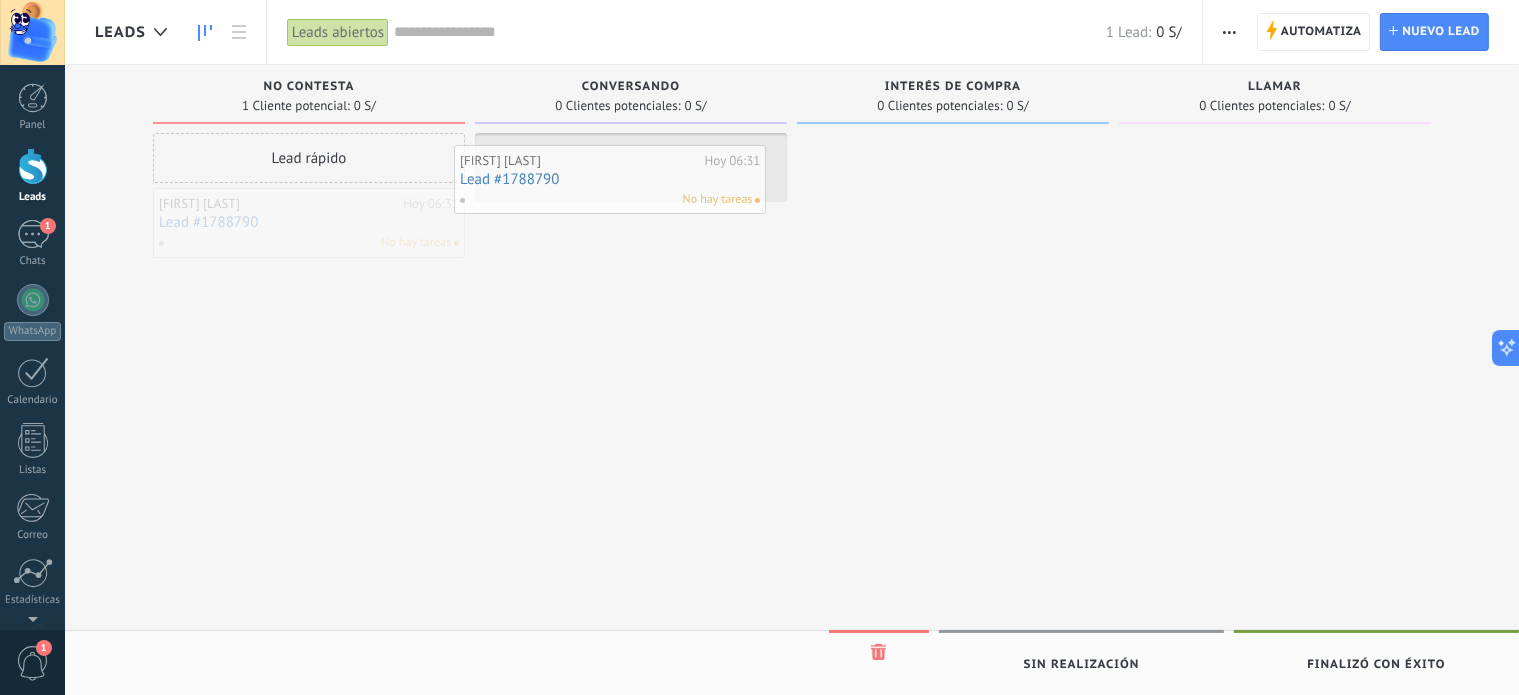 drag, startPoint x: 249, startPoint y: 214, endPoint x: 550, endPoint y: 171, distance: 304.0559 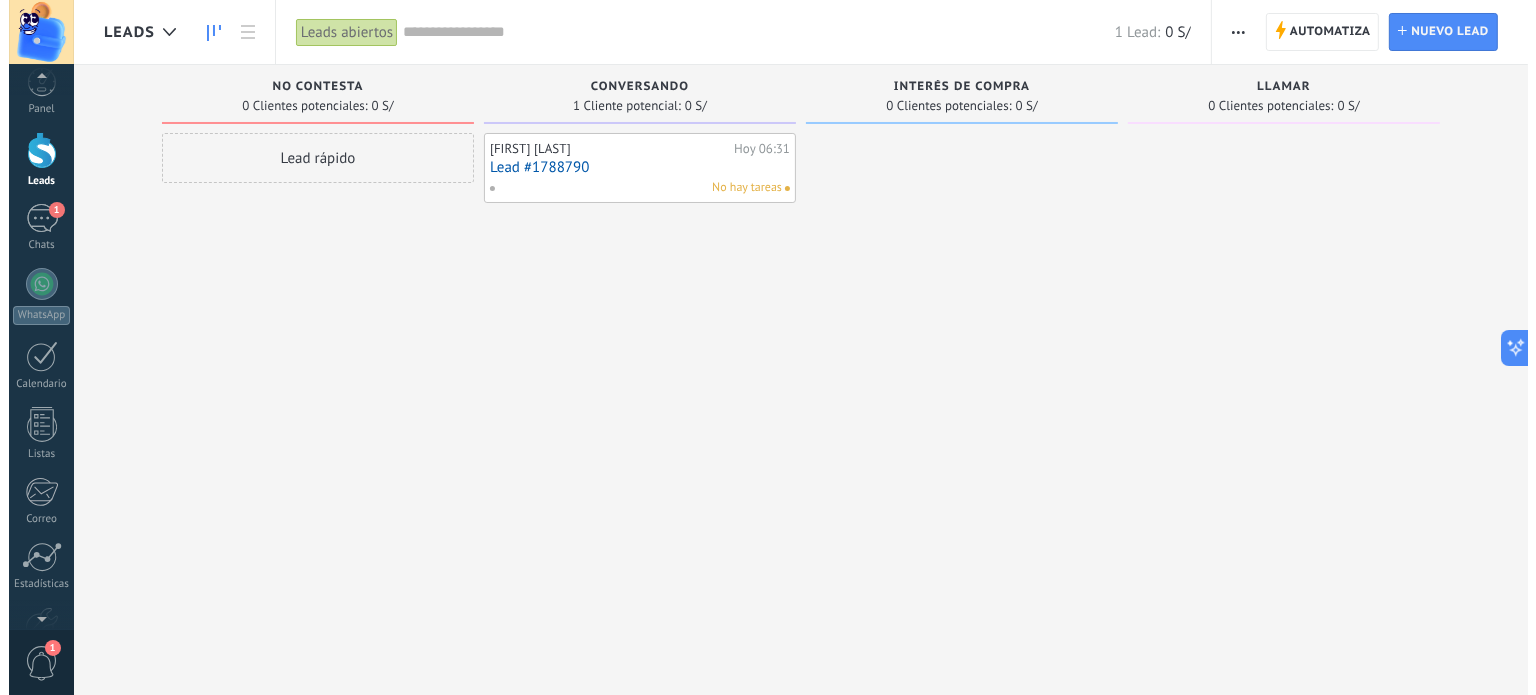 scroll, scrollTop: 20, scrollLeft: 0, axis: vertical 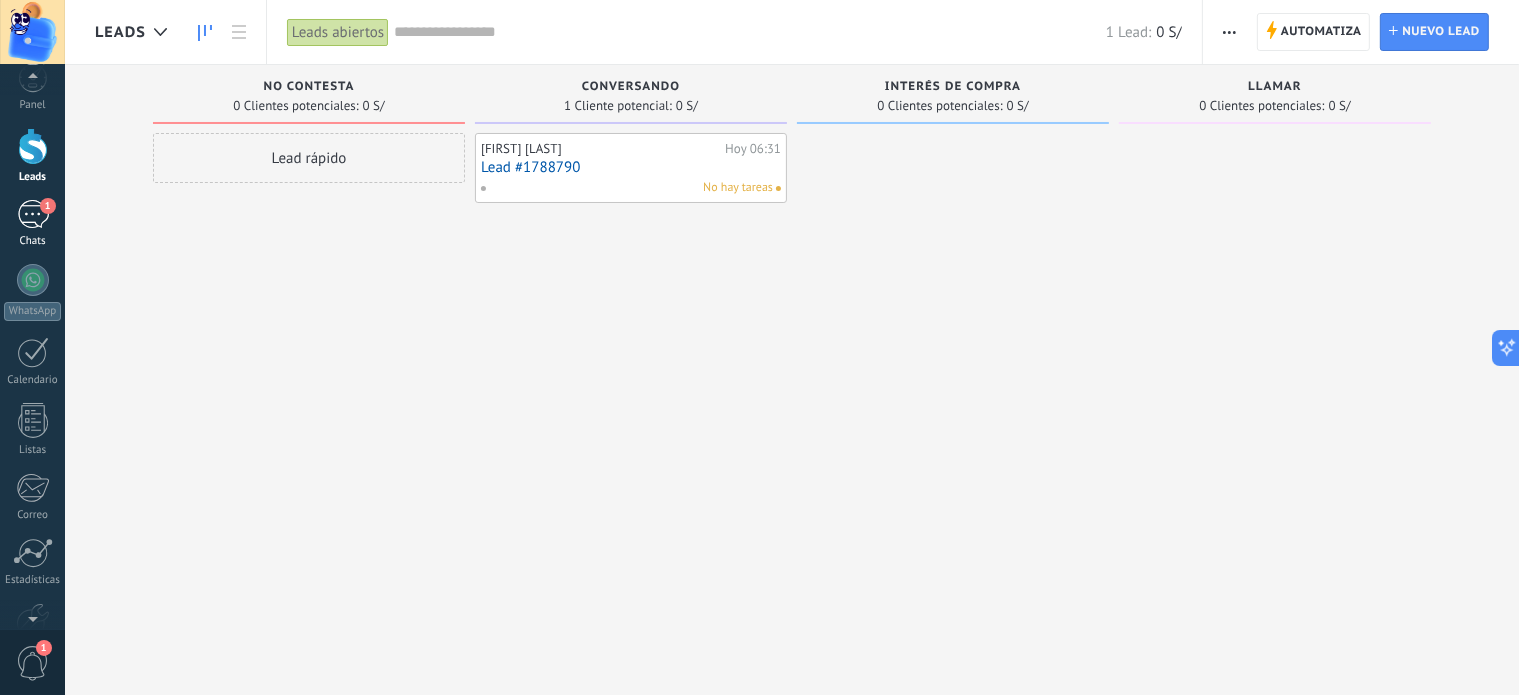 click on "1" at bounding box center [33, 214] 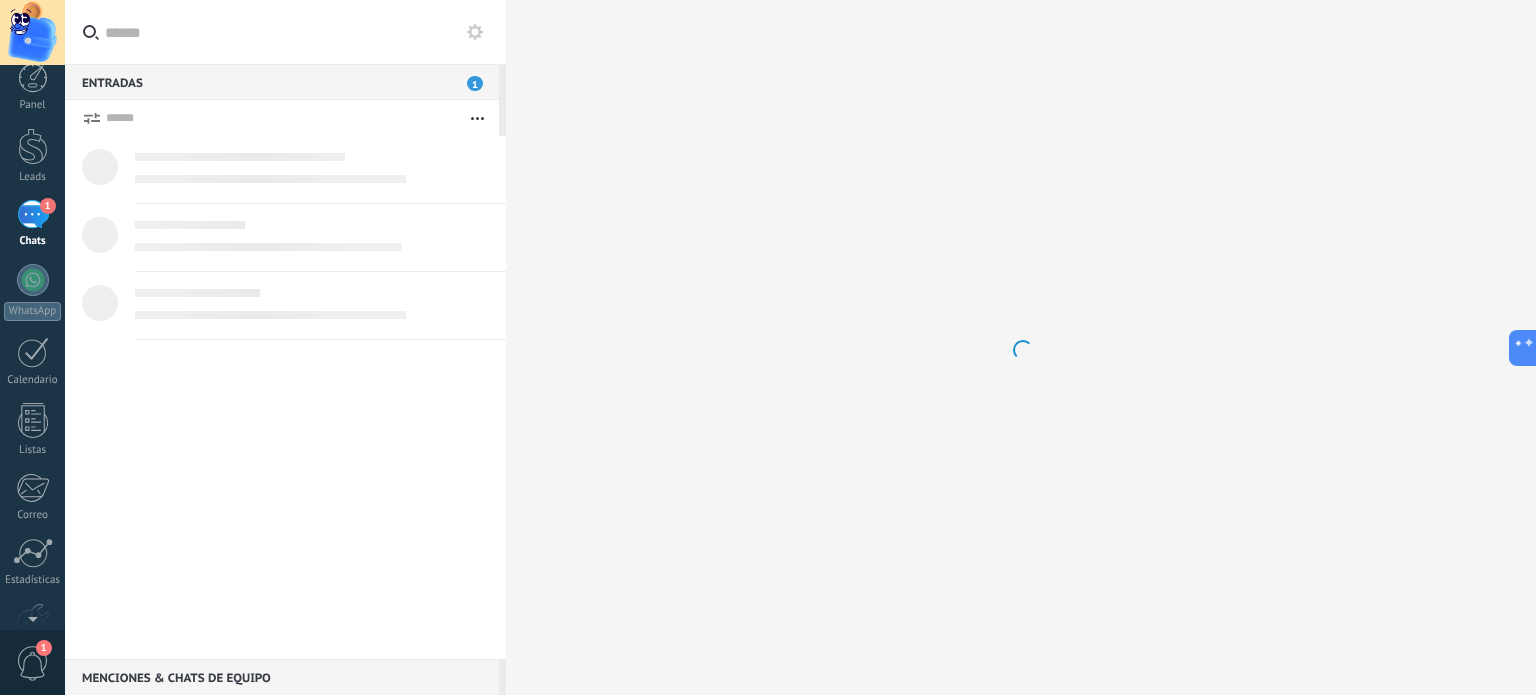 scroll, scrollTop: 0, scrollLeft: 0, axis: both 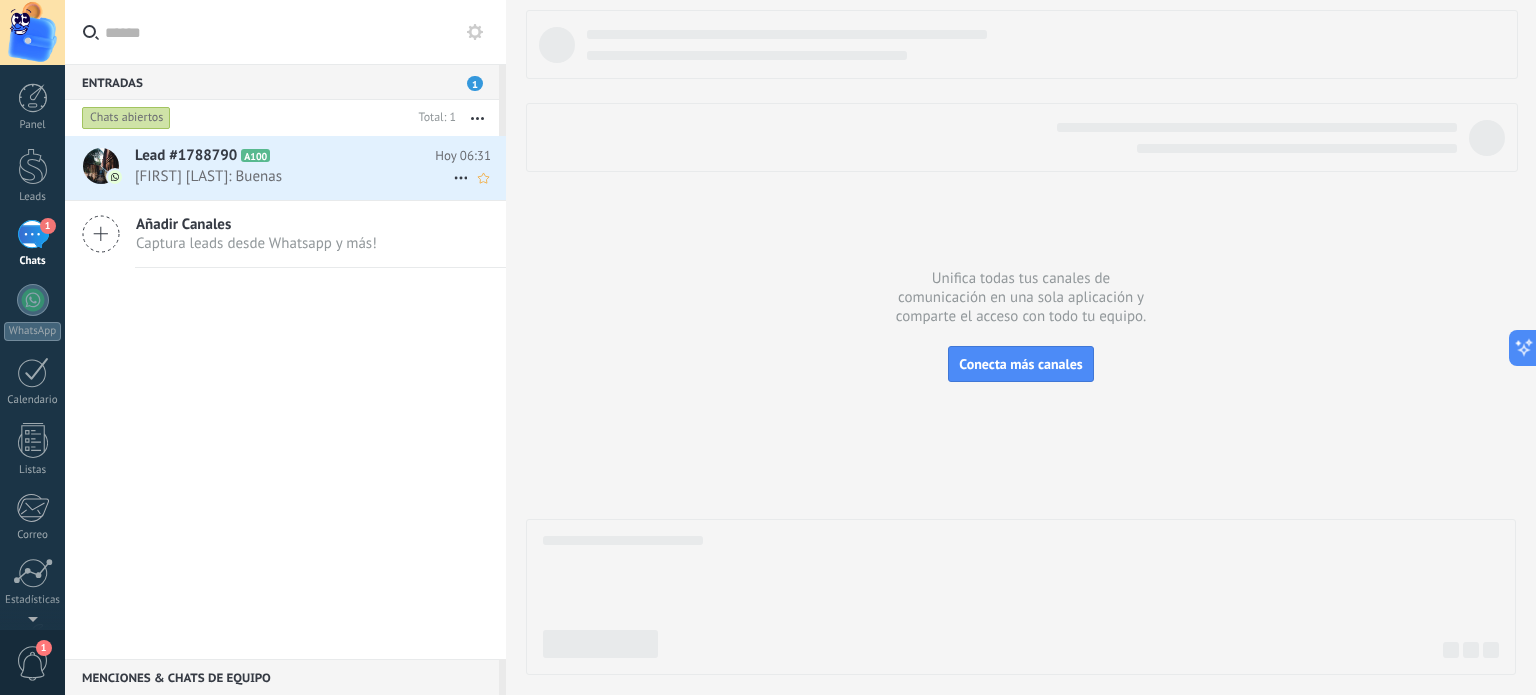 click on "Lead #1788790
A100" at bounding box center [285, 156] 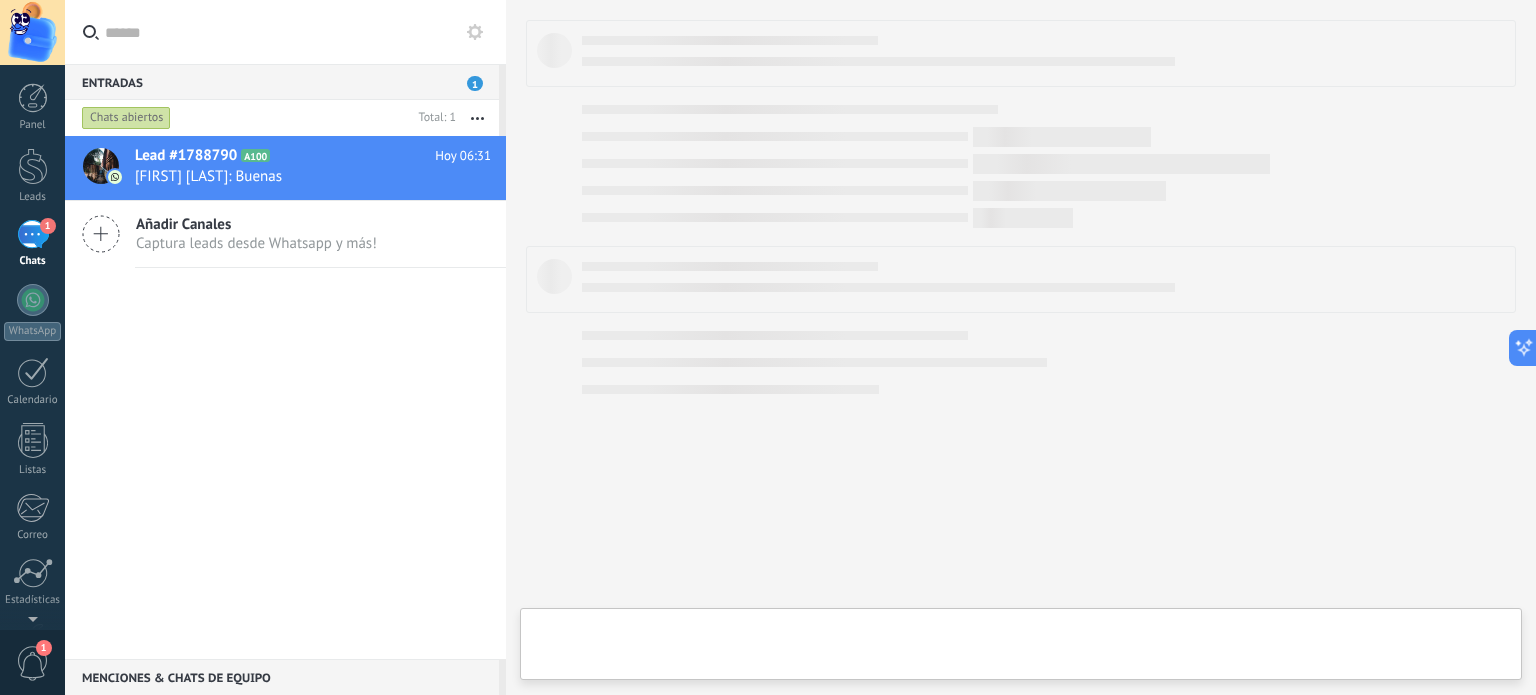 type on "**********" 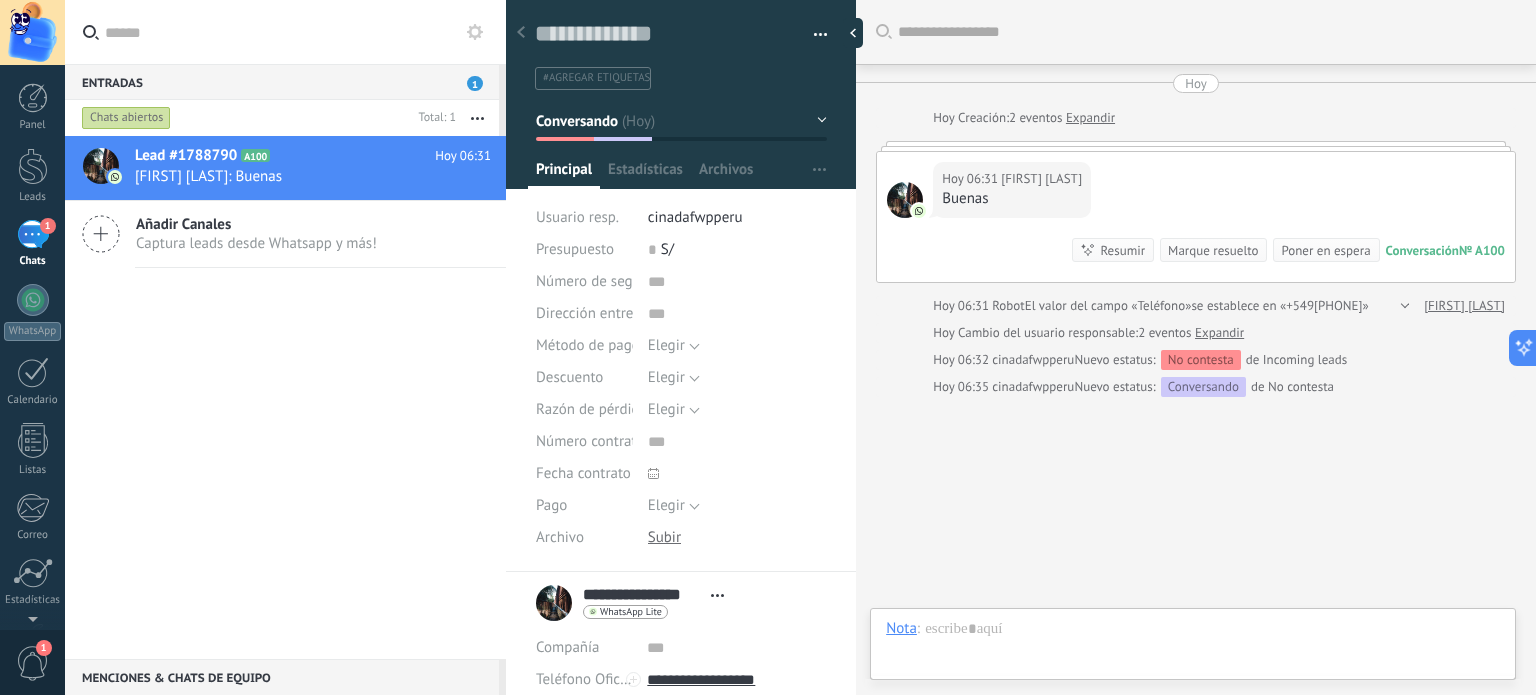 scroll, scrollTop: 29, scrollLeft: 0, axis: vertical 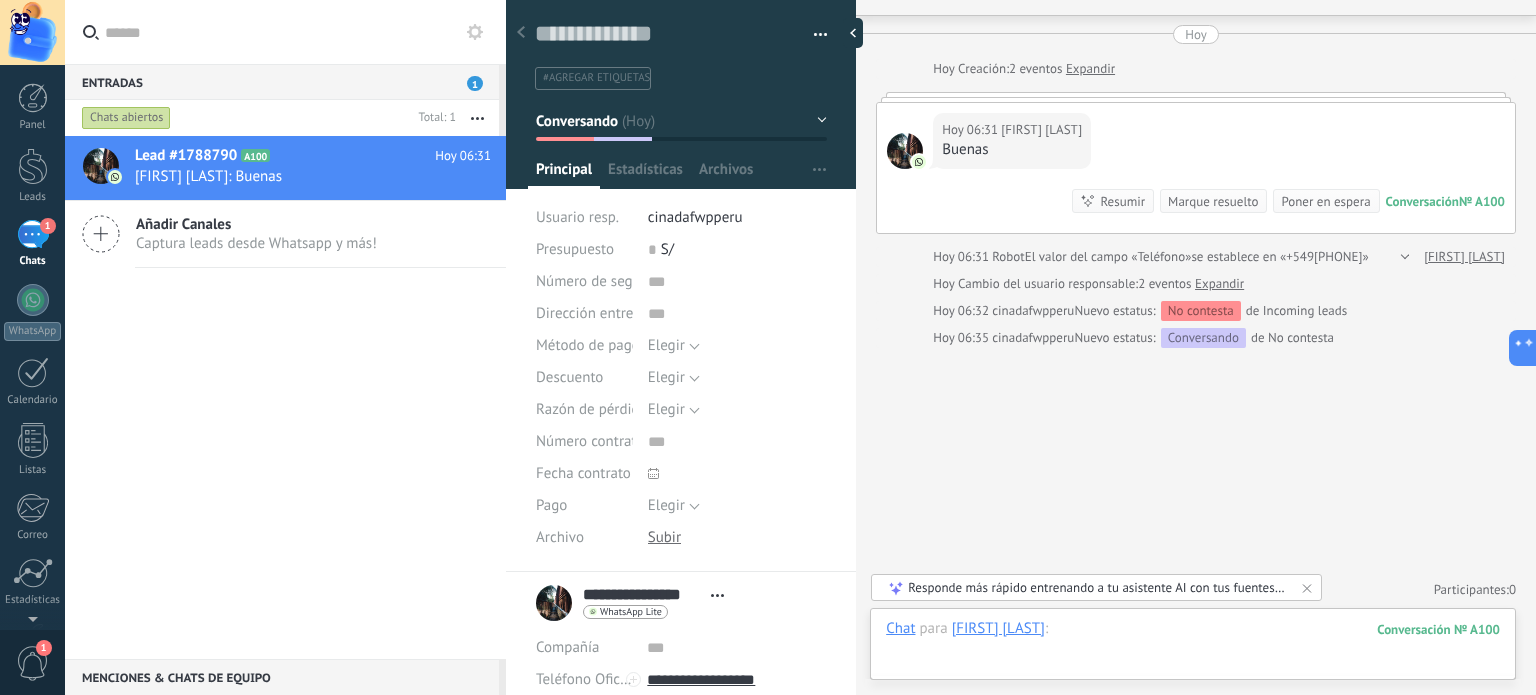 click at bounding box center (1193, 649) 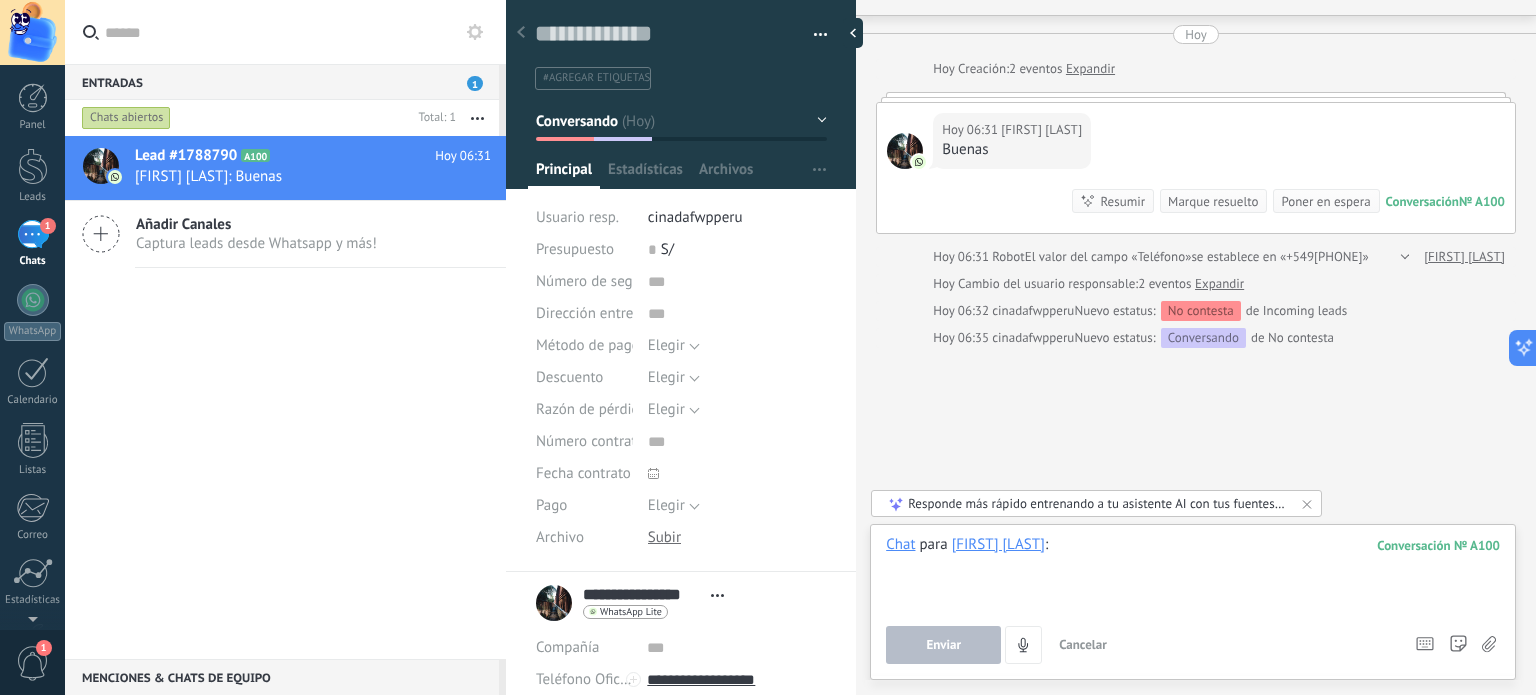 type 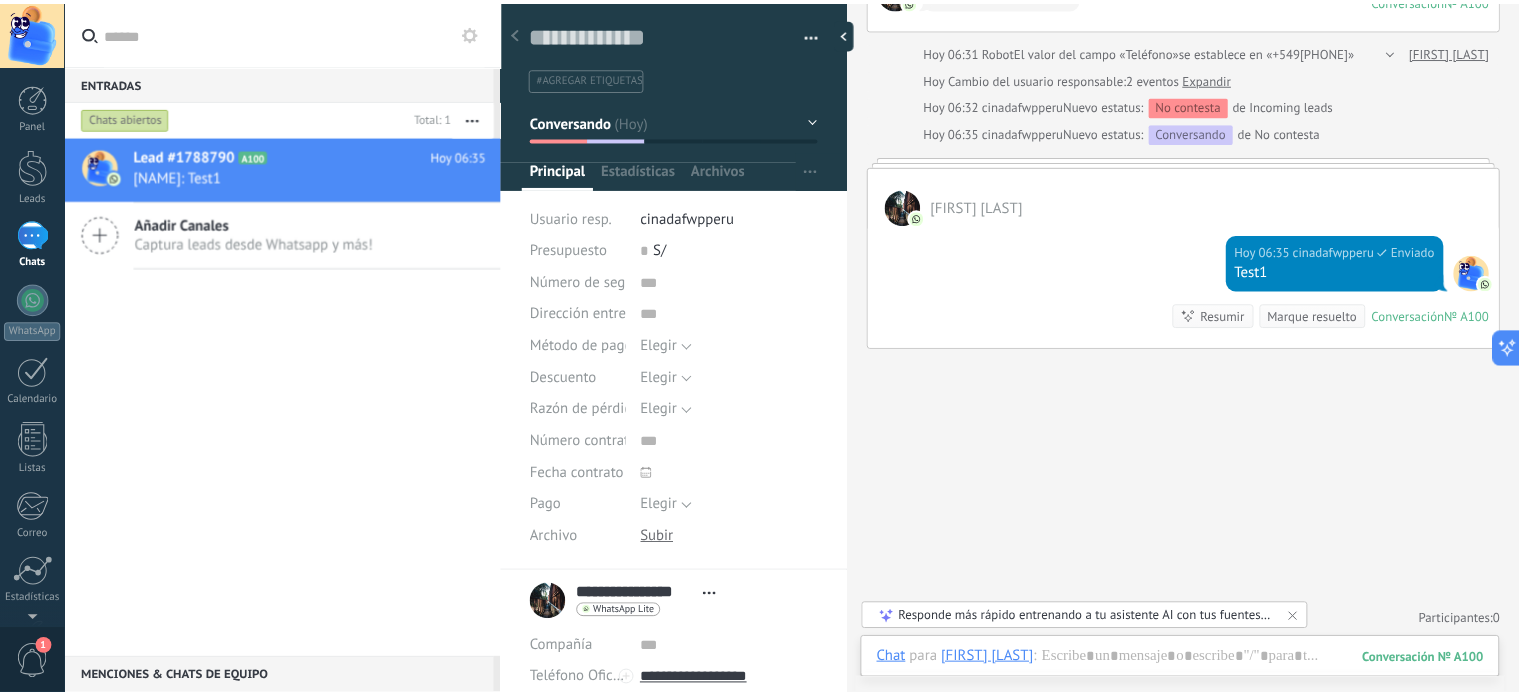 scroll, scrollTop: 0, scrollLeft: 0, axis: both 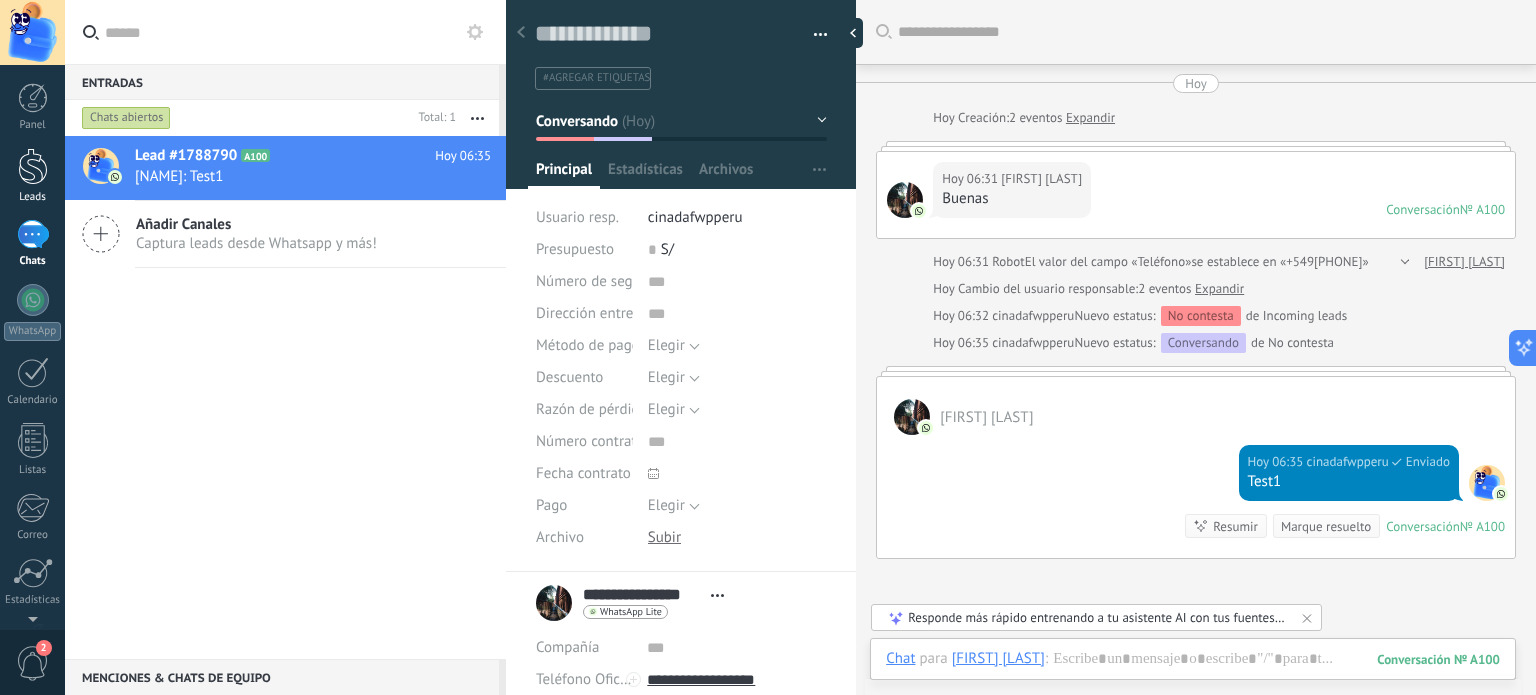 click on "Leads" at bounding box center [32, 176] 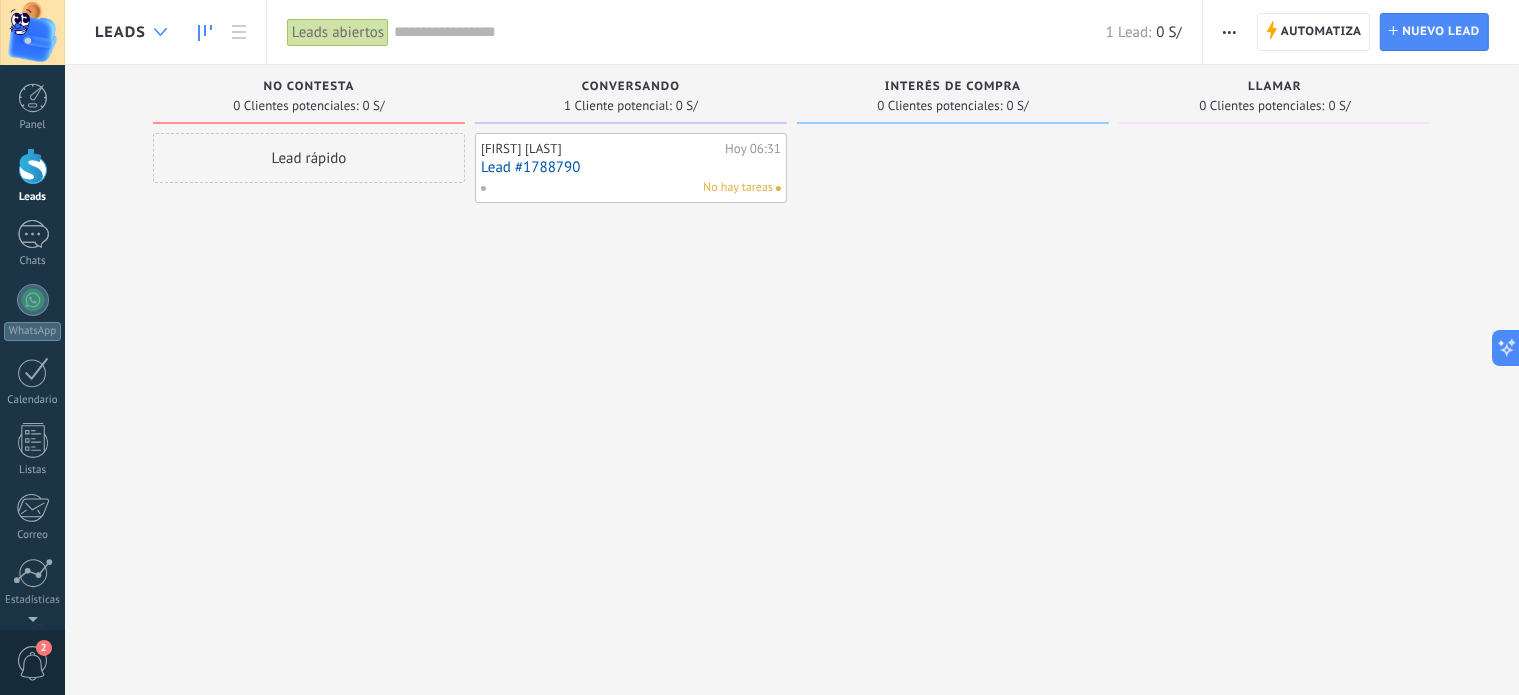 click at bounding box center (160, 32) 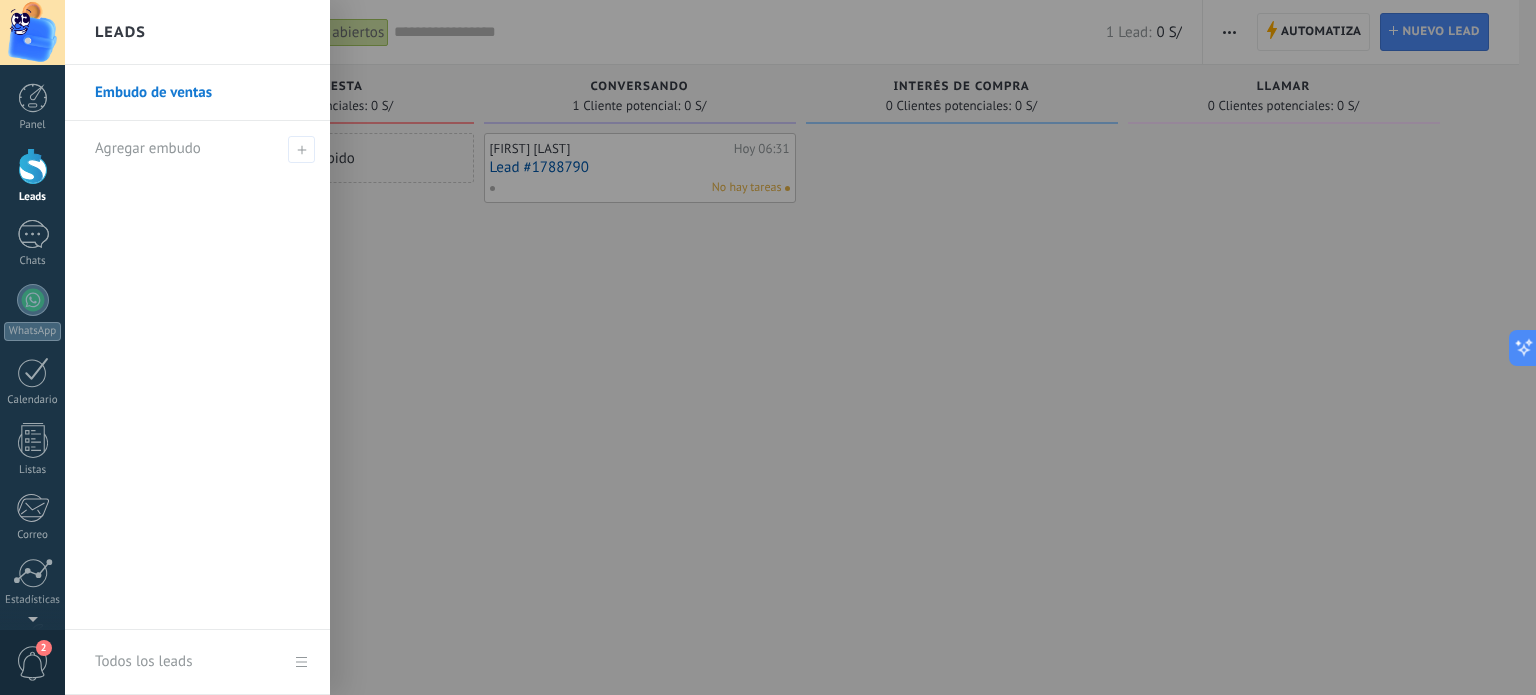 click at bounding box center [833, 347] 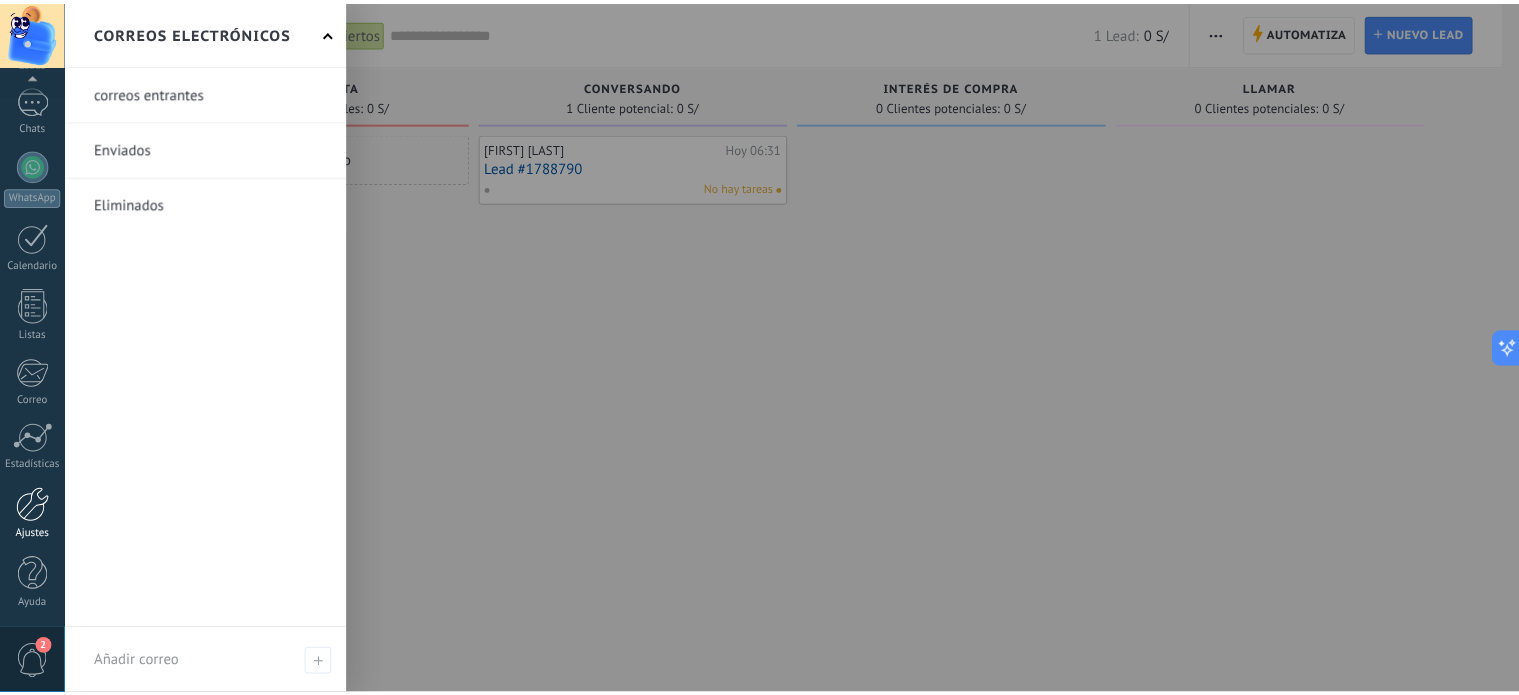 scroll, scrollTop: 136, scrollLeft: 0, axis: vertical 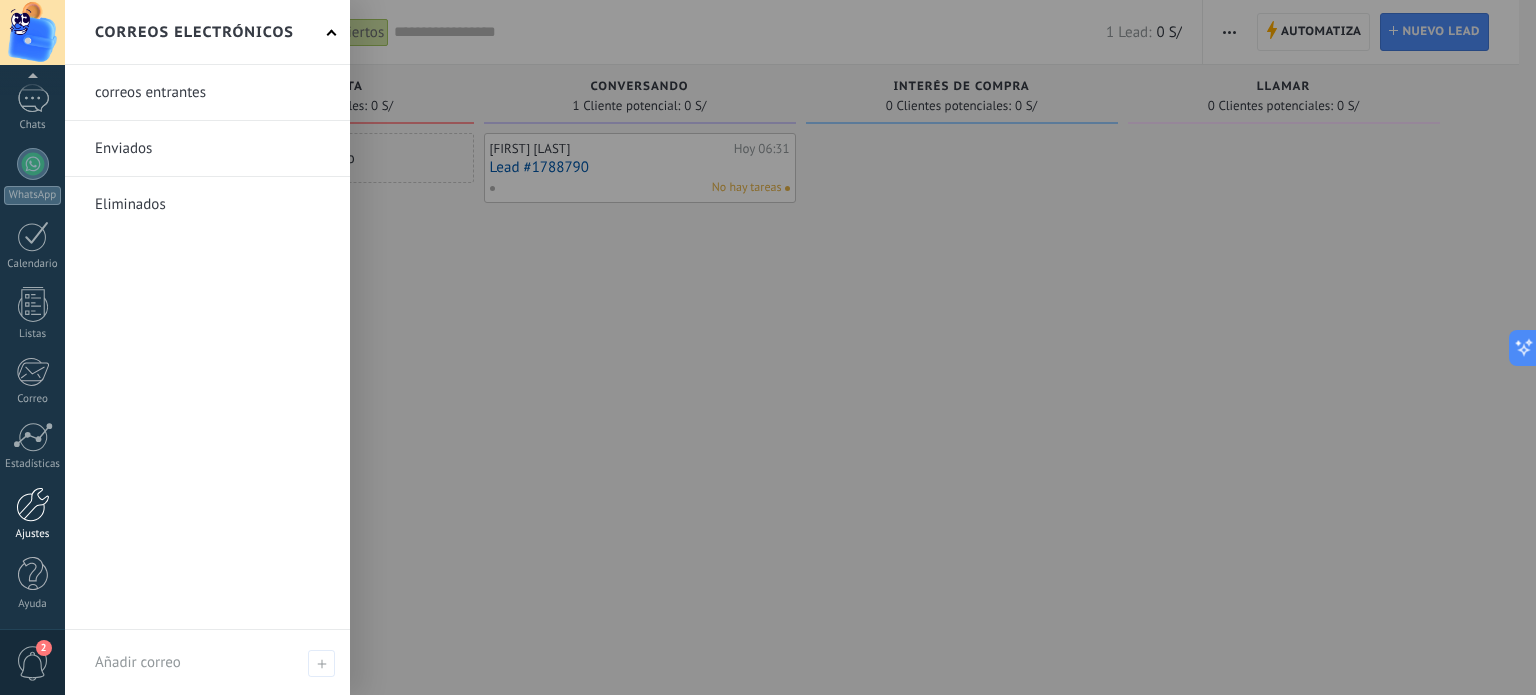 click at bounding box center (33, 504) 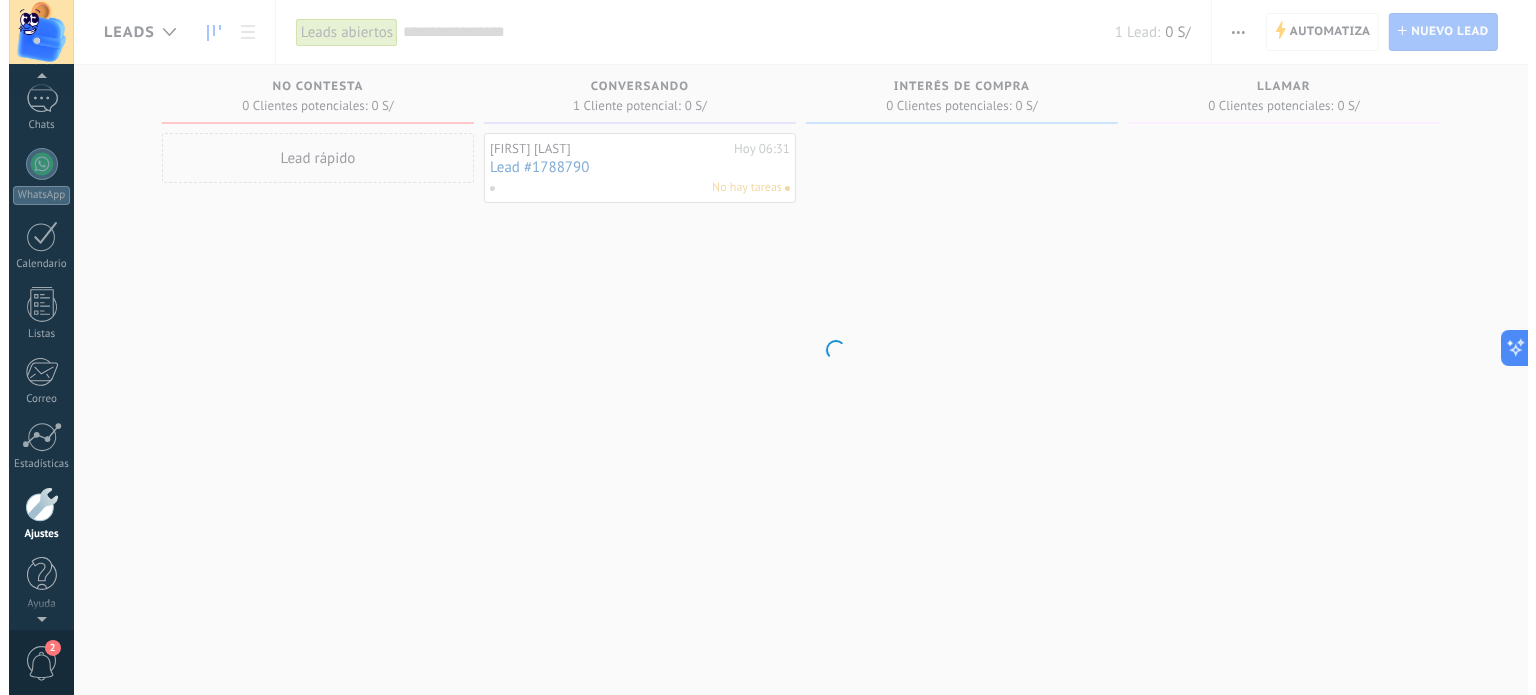 scroll, scrollTop: 0, scrollLeft: 0, axis: both 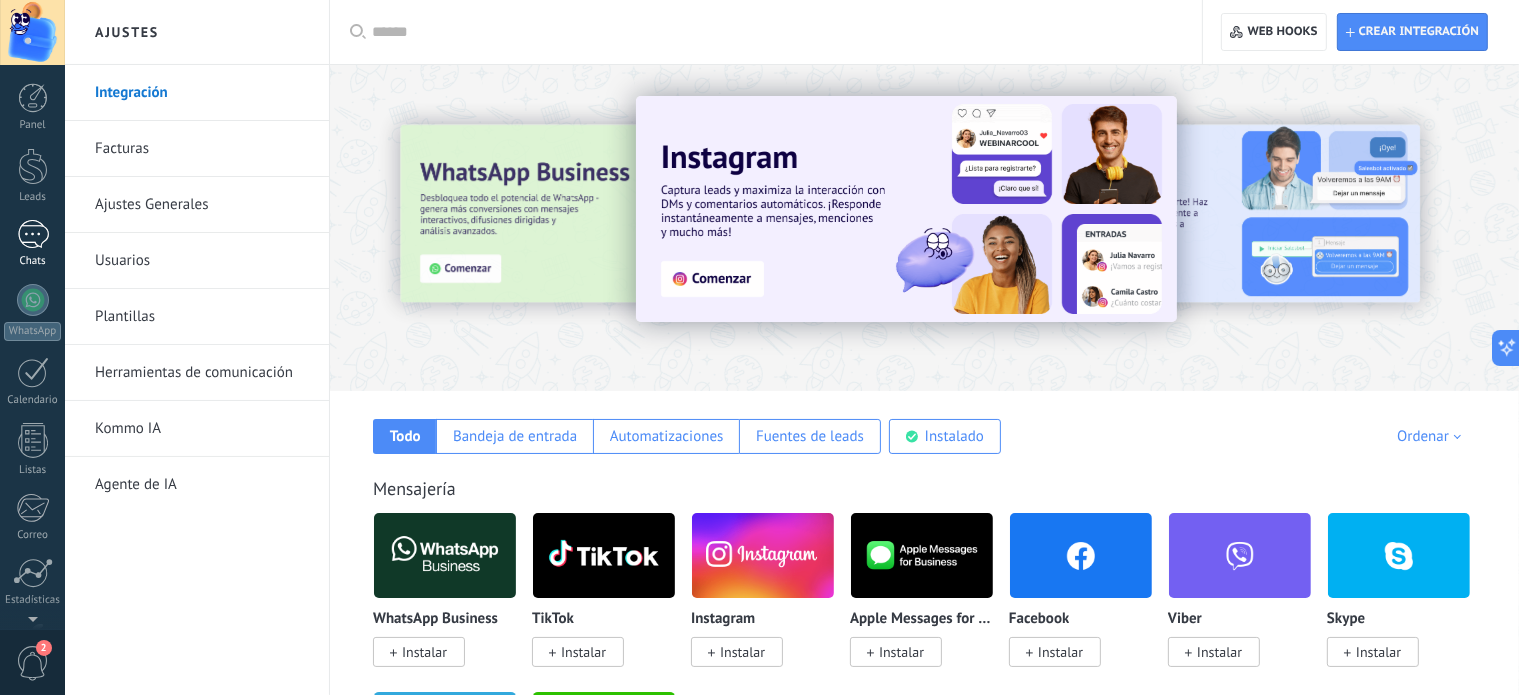 click on "1" at bounding box center (33, 234) 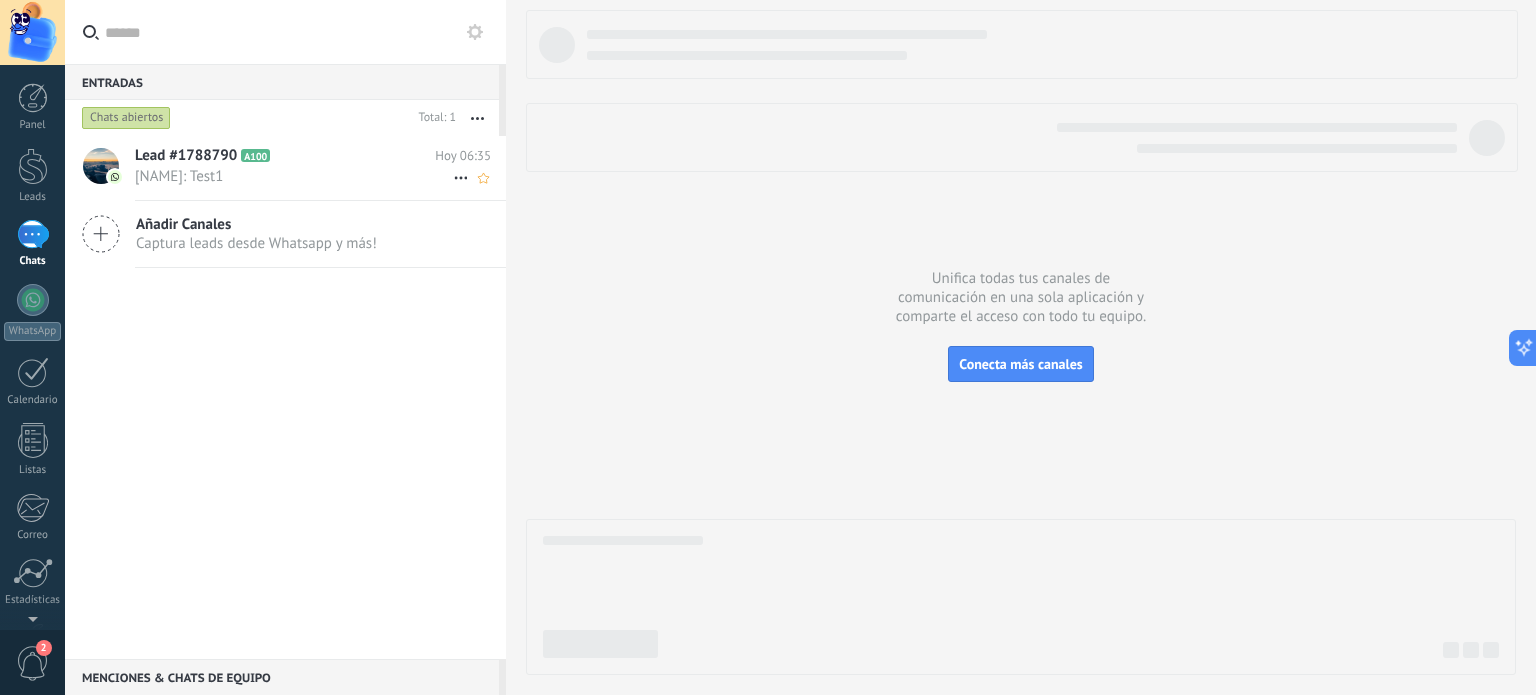 click on "[NAME]: Test1" at bounding box center [294, 176] 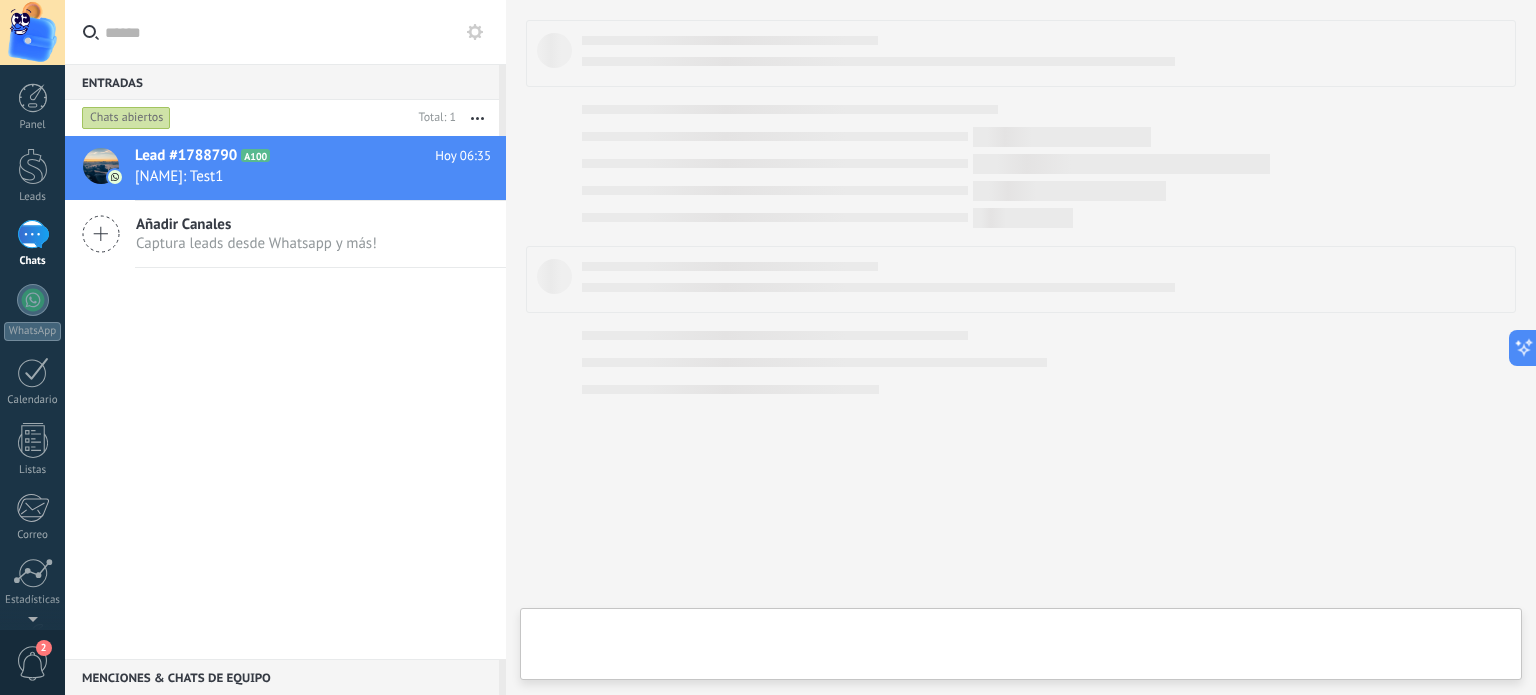 type on "**********" 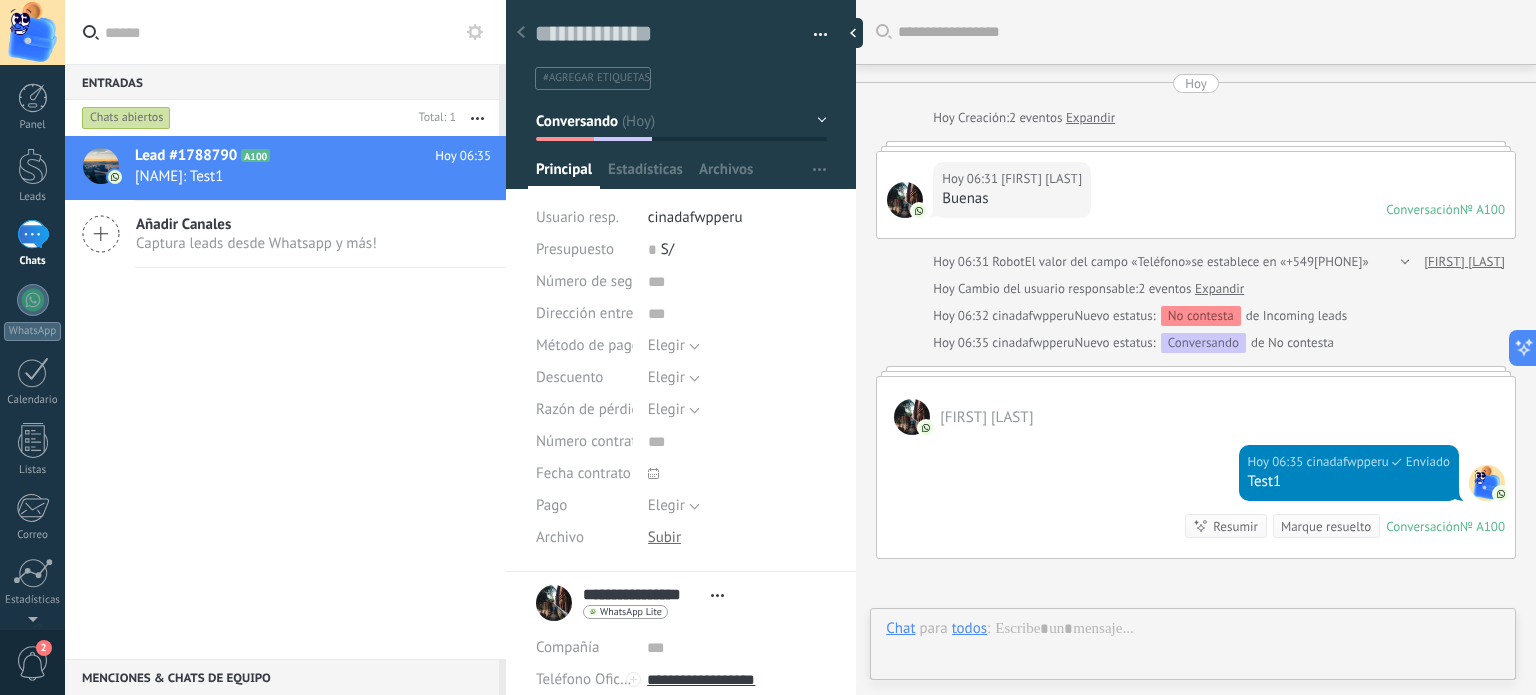 scroll, scrollTop: 29, scrollLeft: 0, axis: vertical 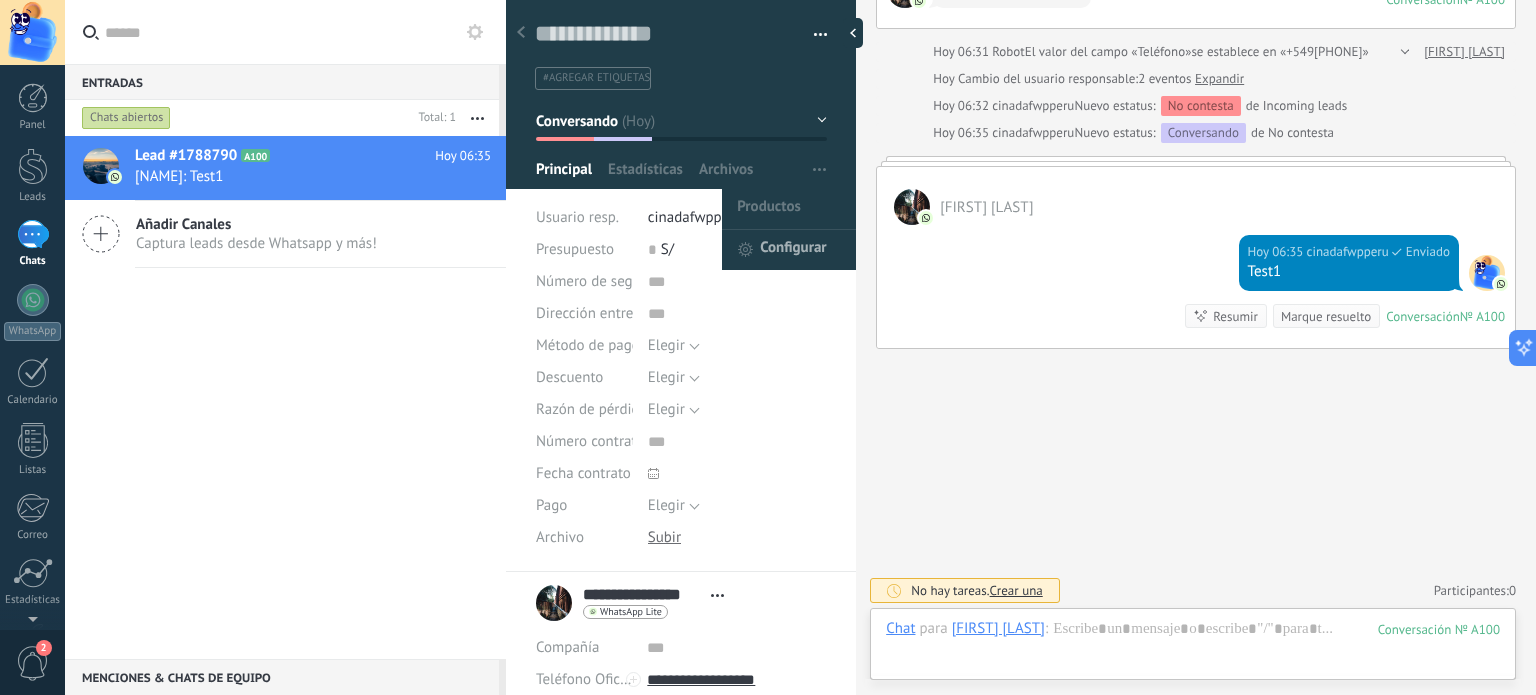 click on "Configurar" at bounding box center [793, 250] 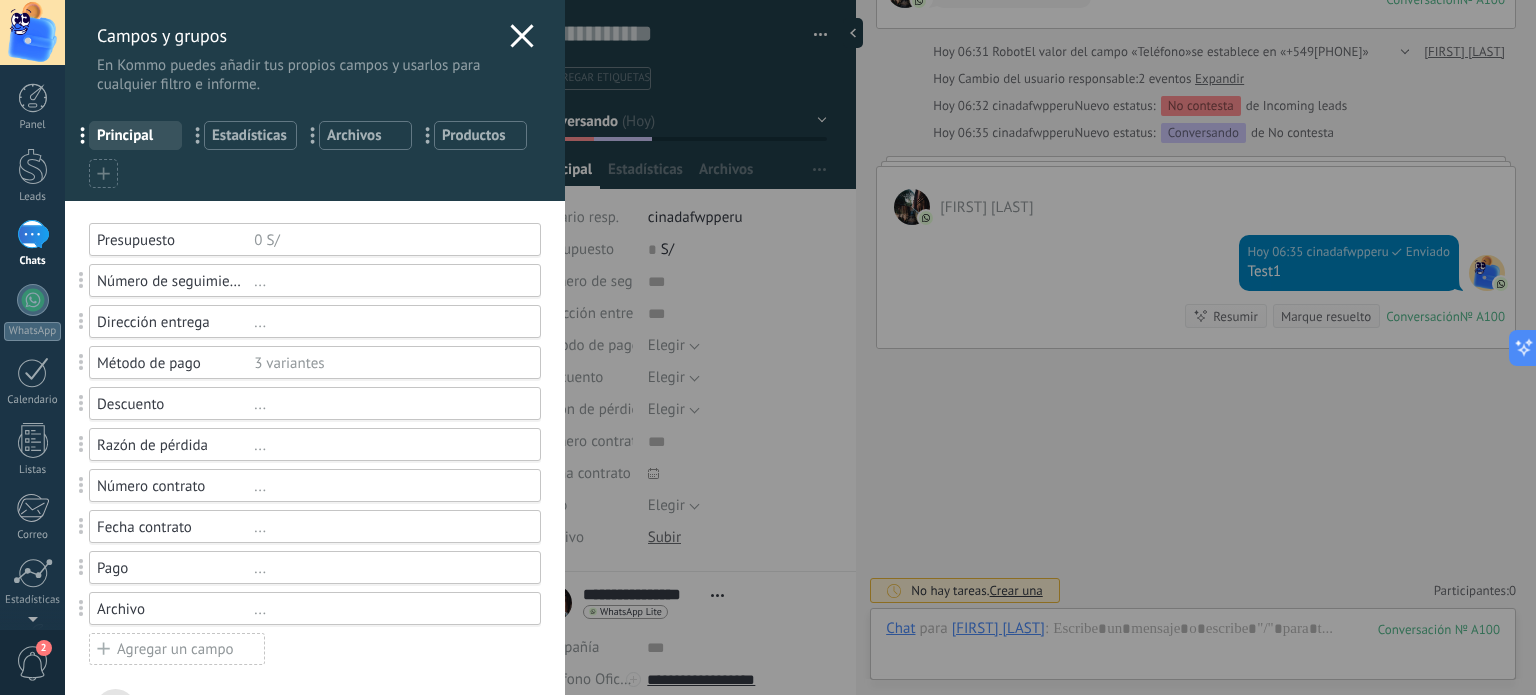 click at bounding box center (81, 280) 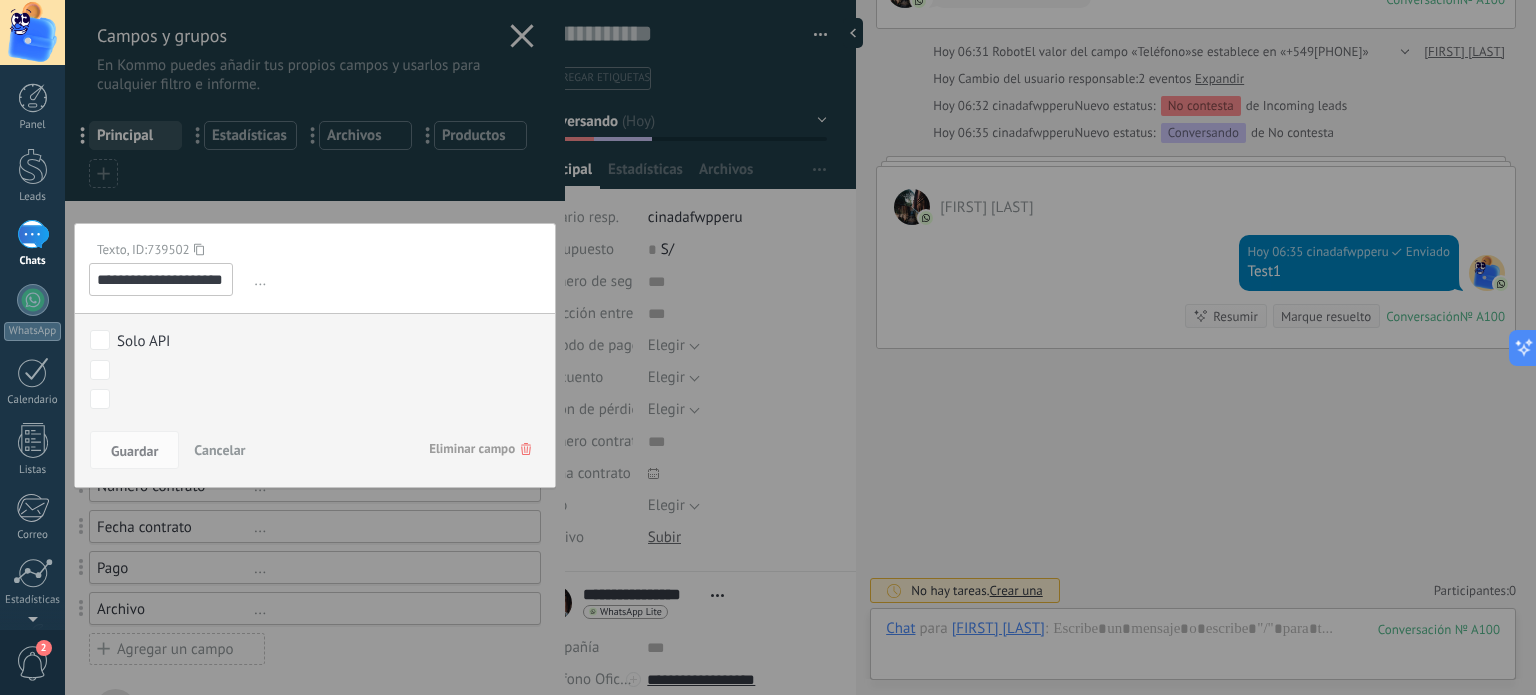 click 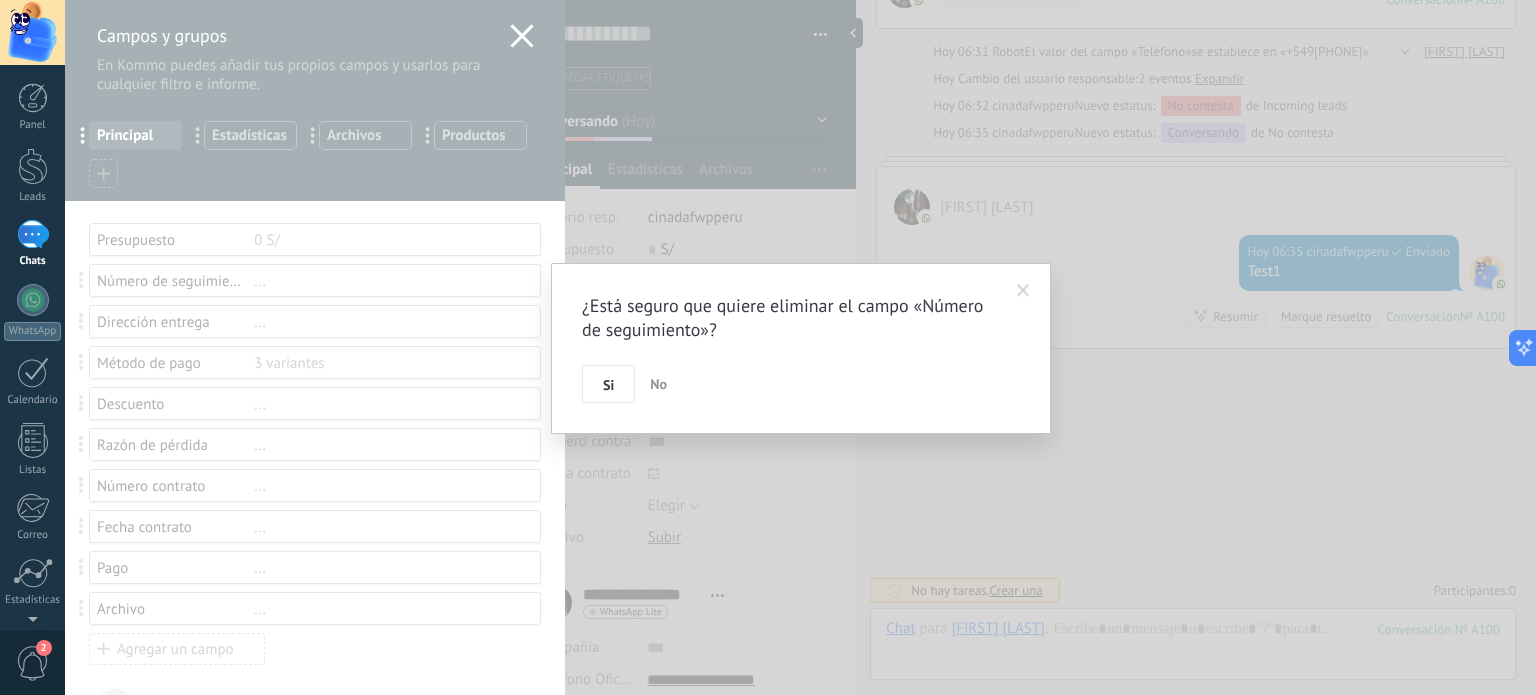 click at bounding box center (1023, 291) 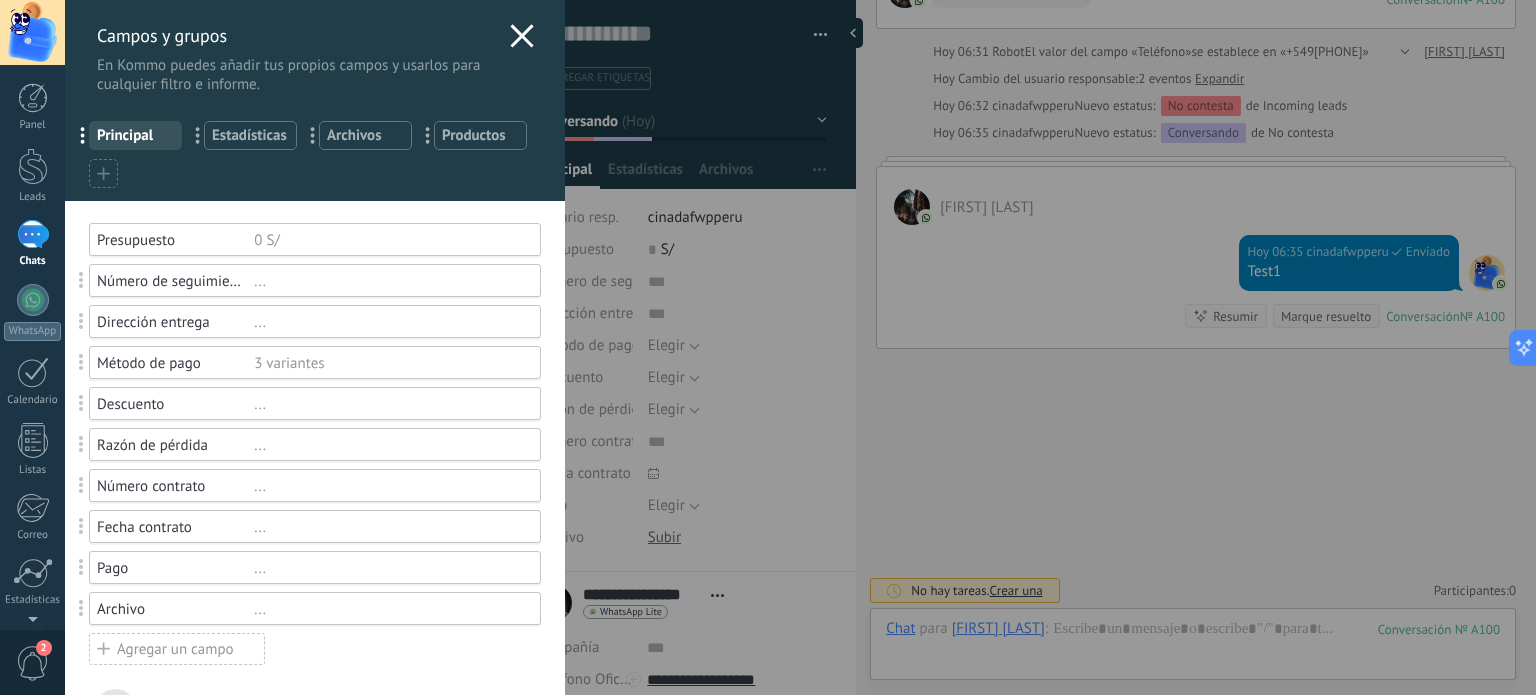 click on "..." at bounding box center (388, 281) 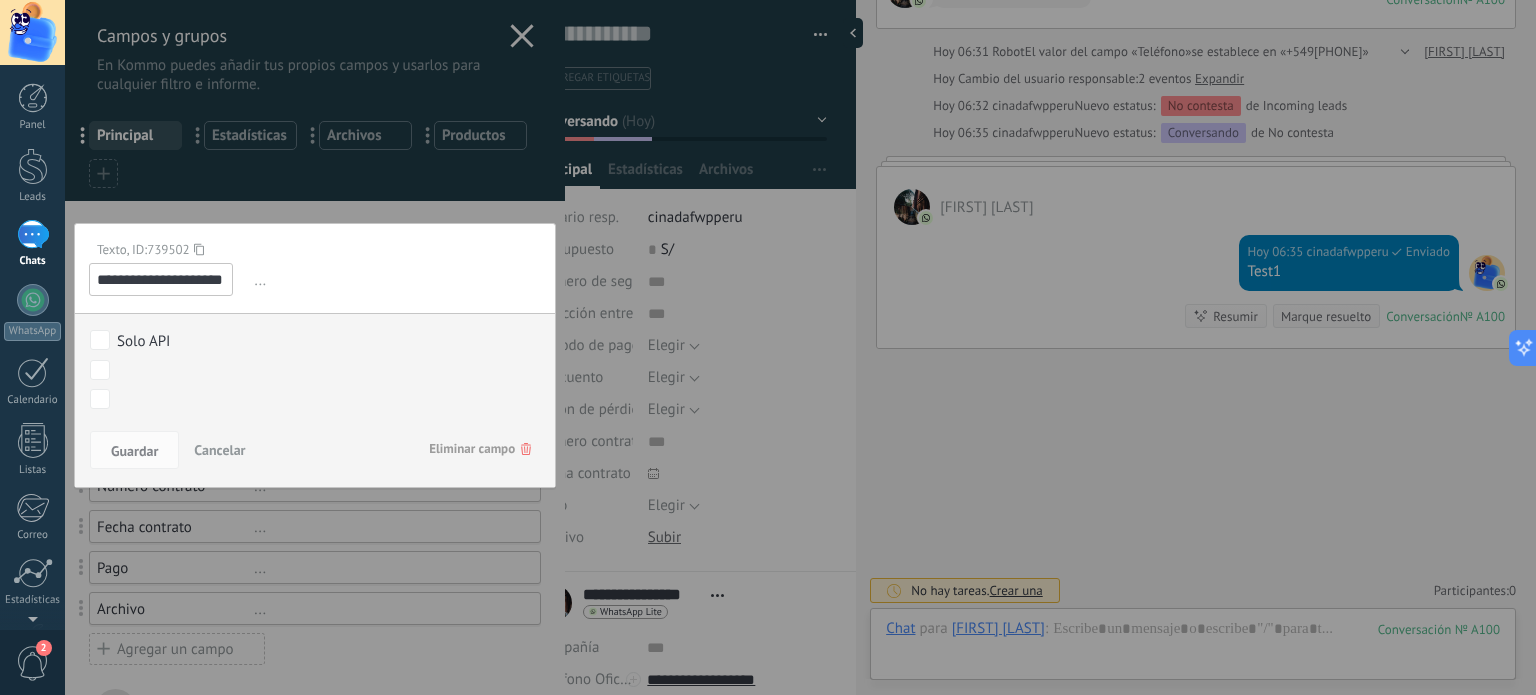 click 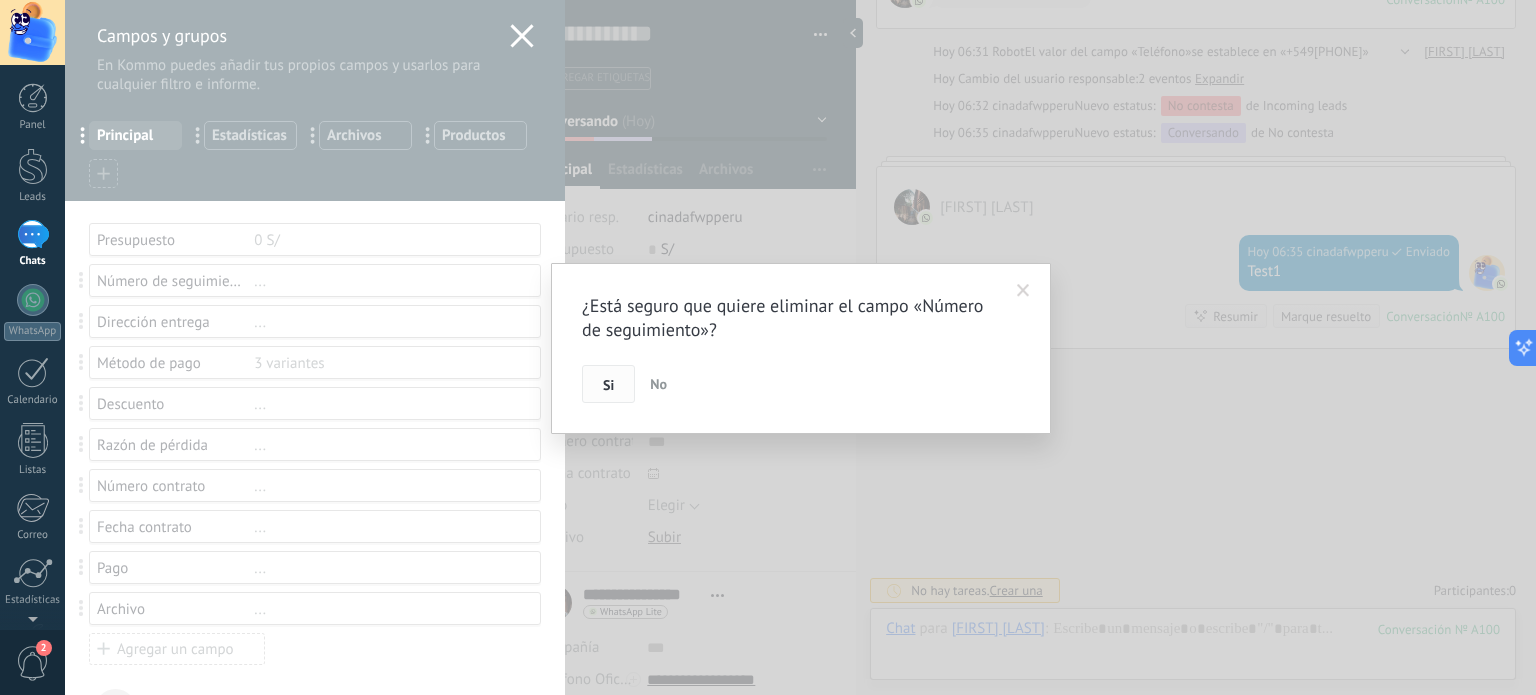 click on "Si" at bounding box center [608, 384] 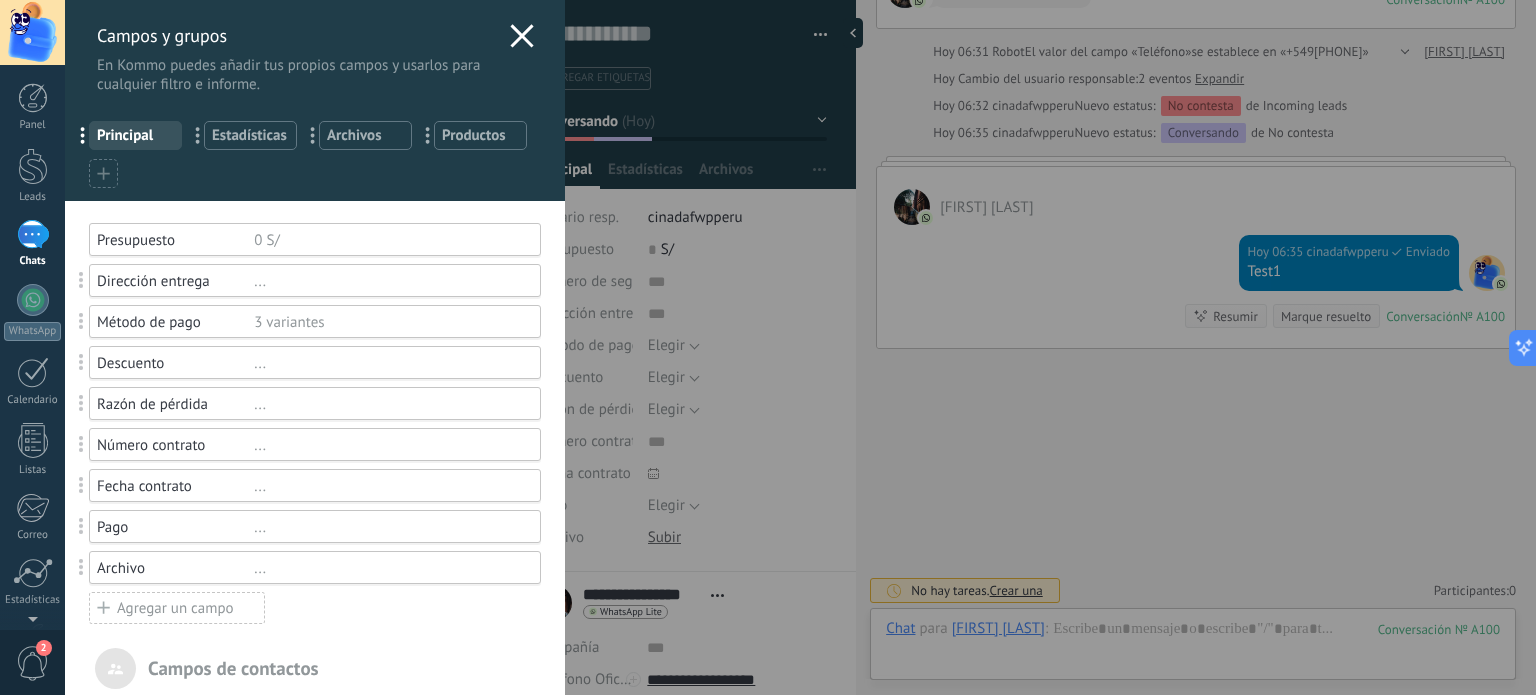 click on "..." at bounding box center [388, 281] 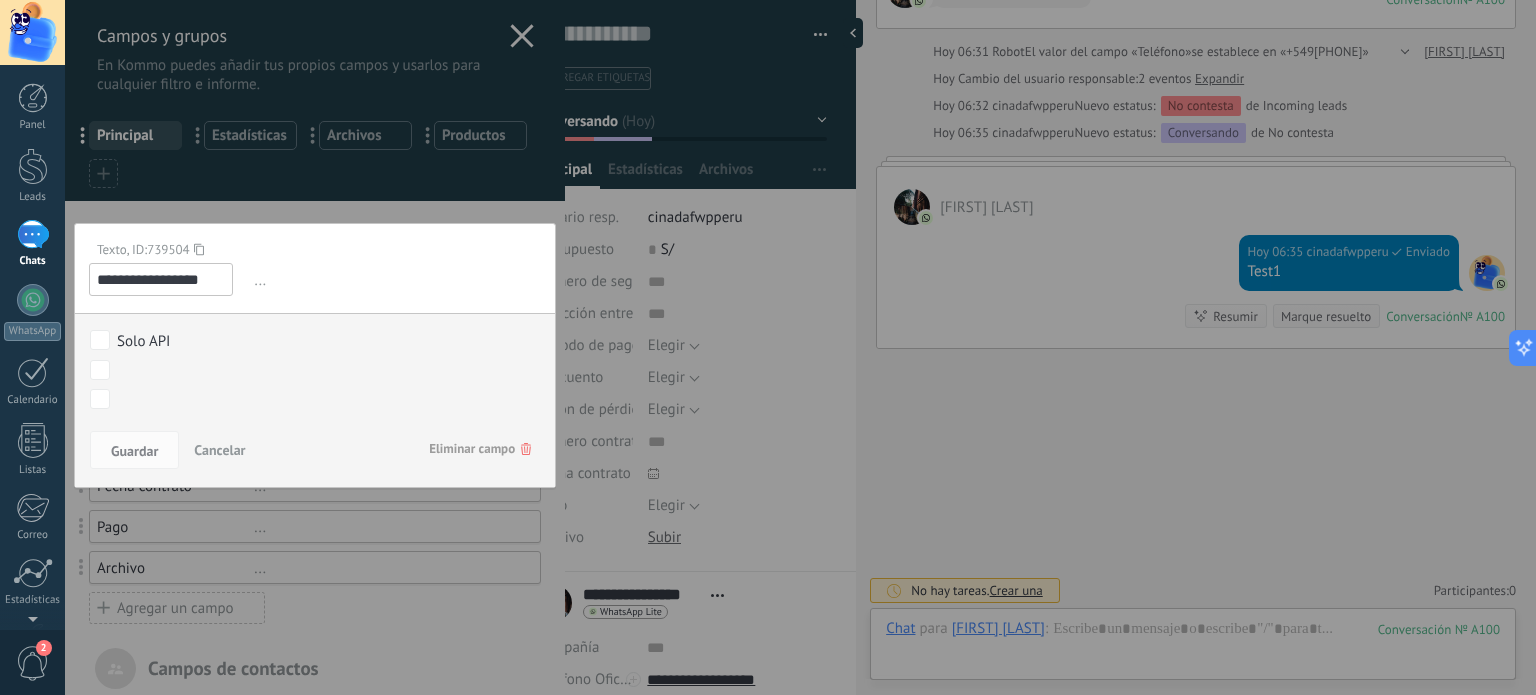 click 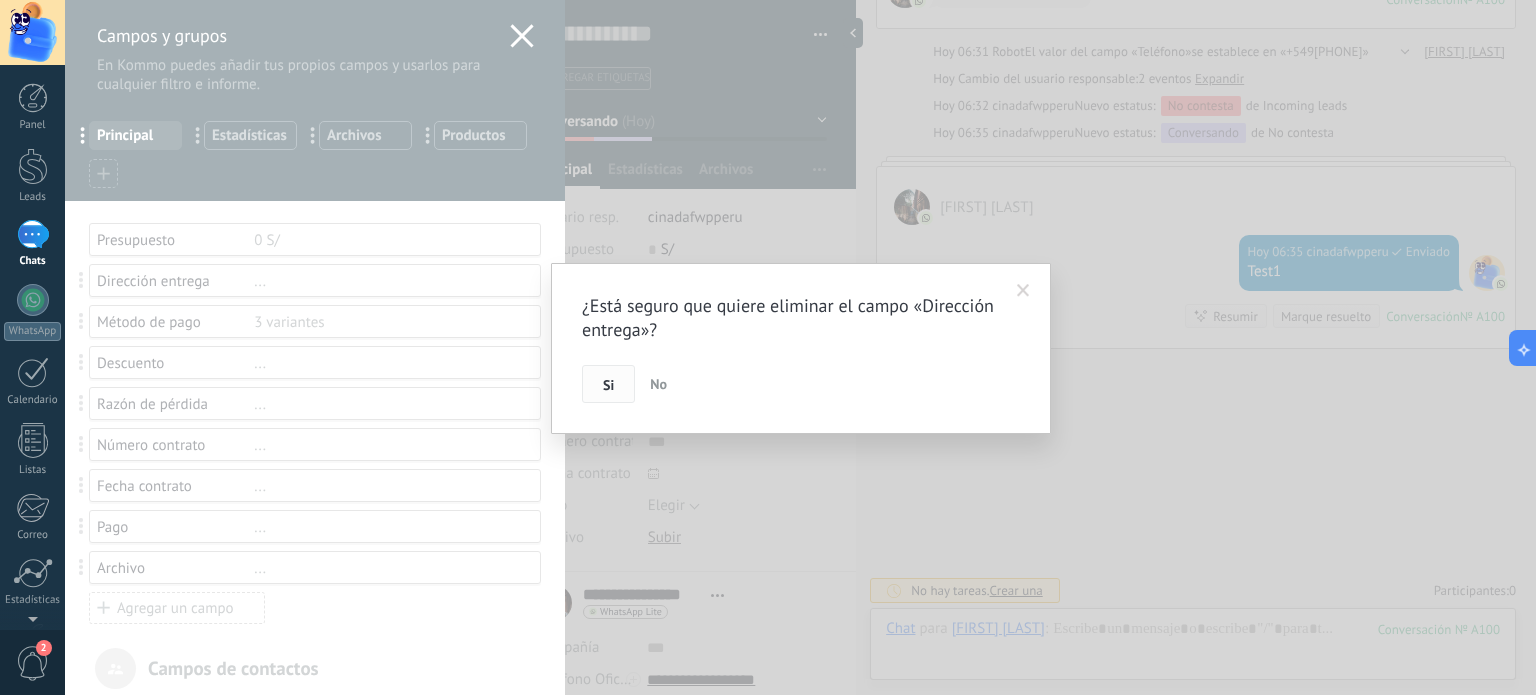 click on "Si" at bounding box center (608, 384) 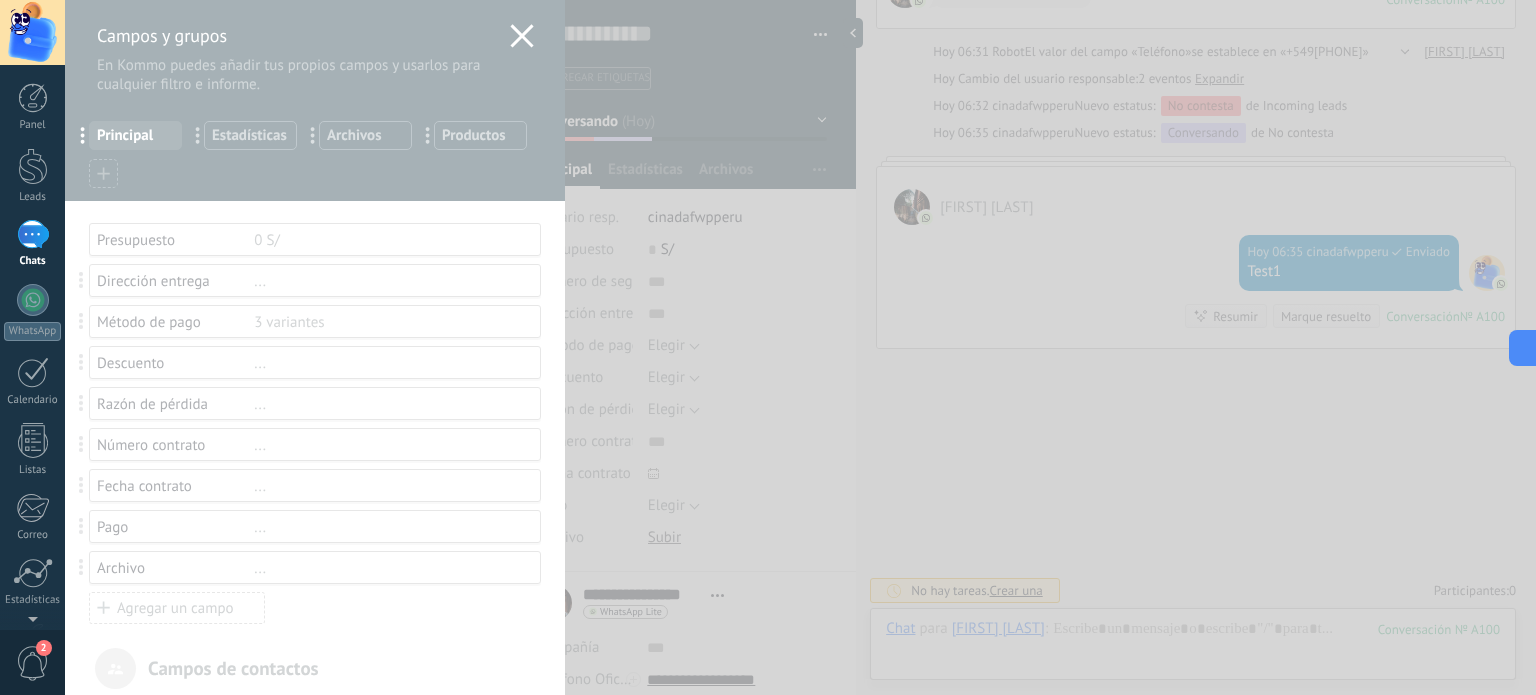 click on "¿Está seguro que quiere eliminar el campo «Dirección entrega»?  Si No" at bounding box center (800, 347) 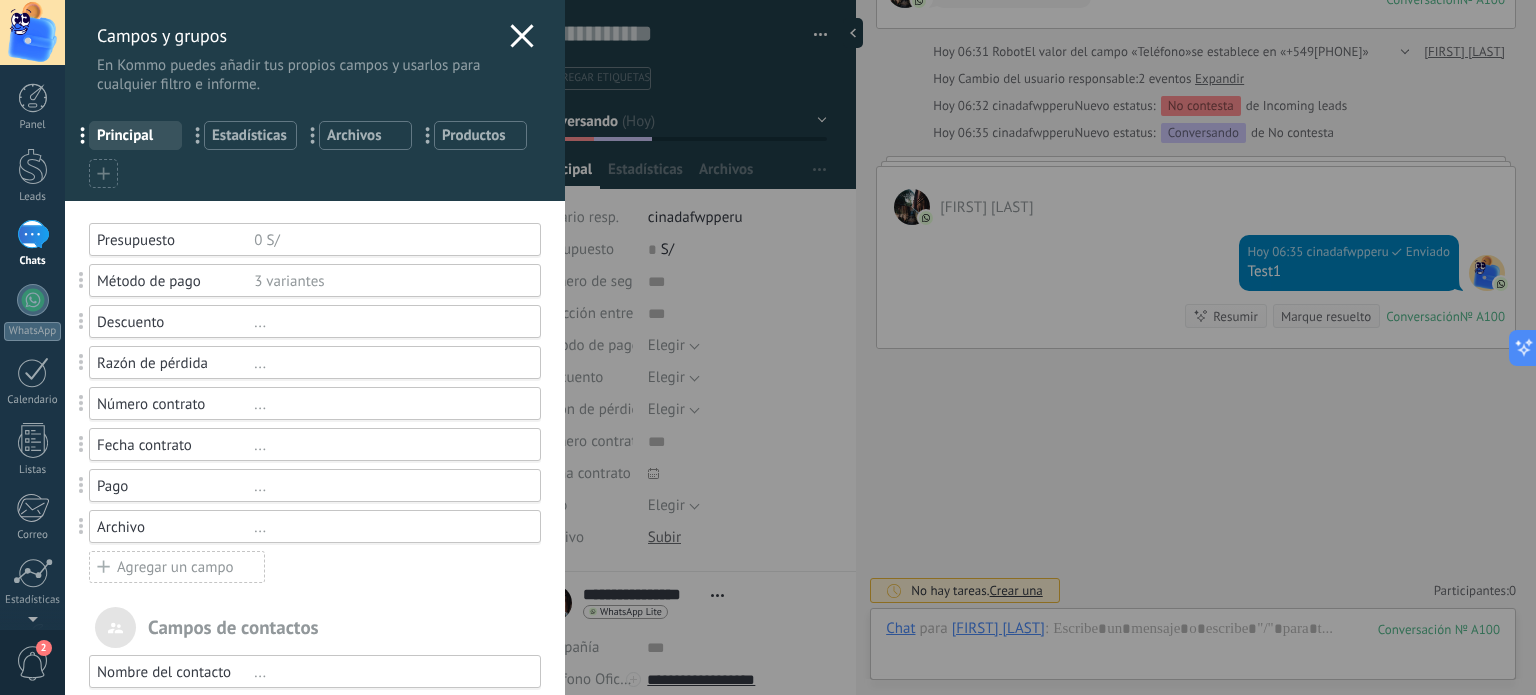 click on "Razón de pérdida ..." at bounding box center [315, 362] 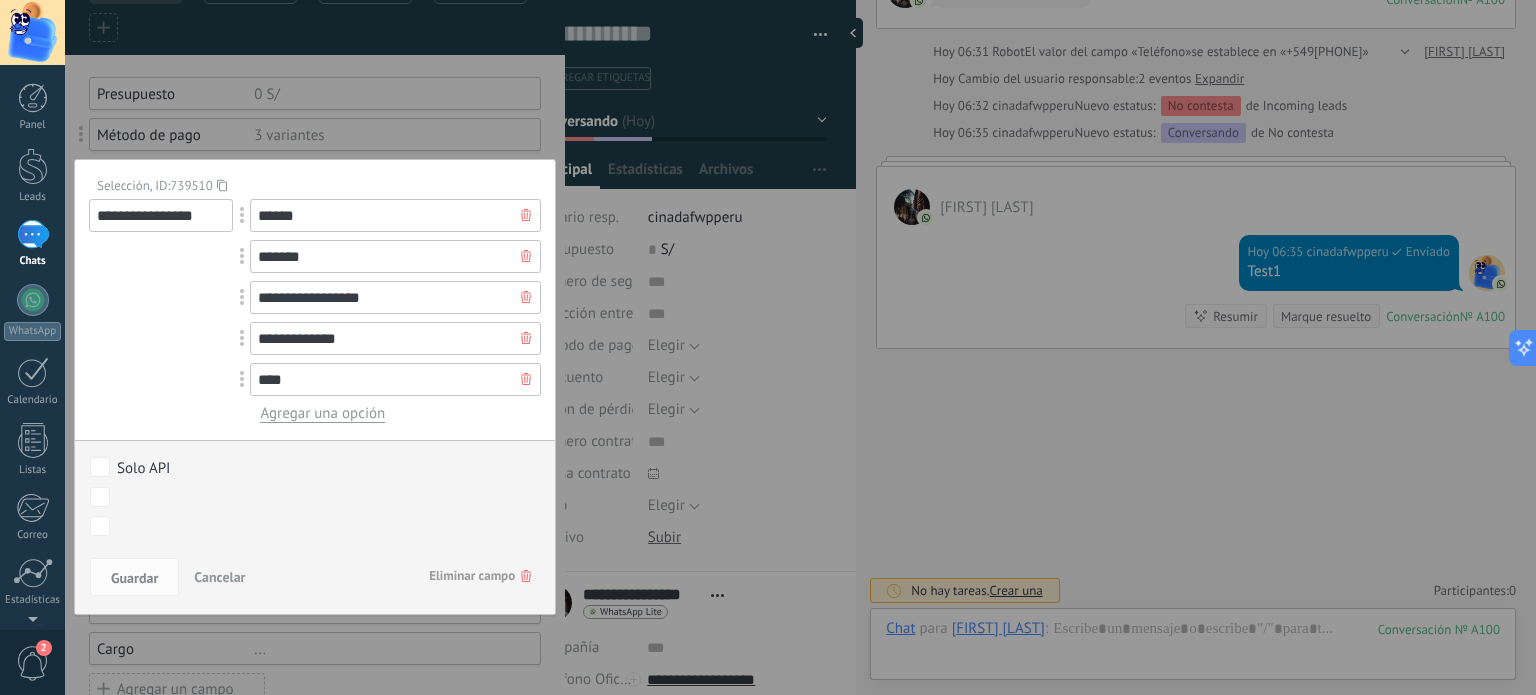 scroll, scrollTop: 147, scrollLeft: 0, axis: vertical 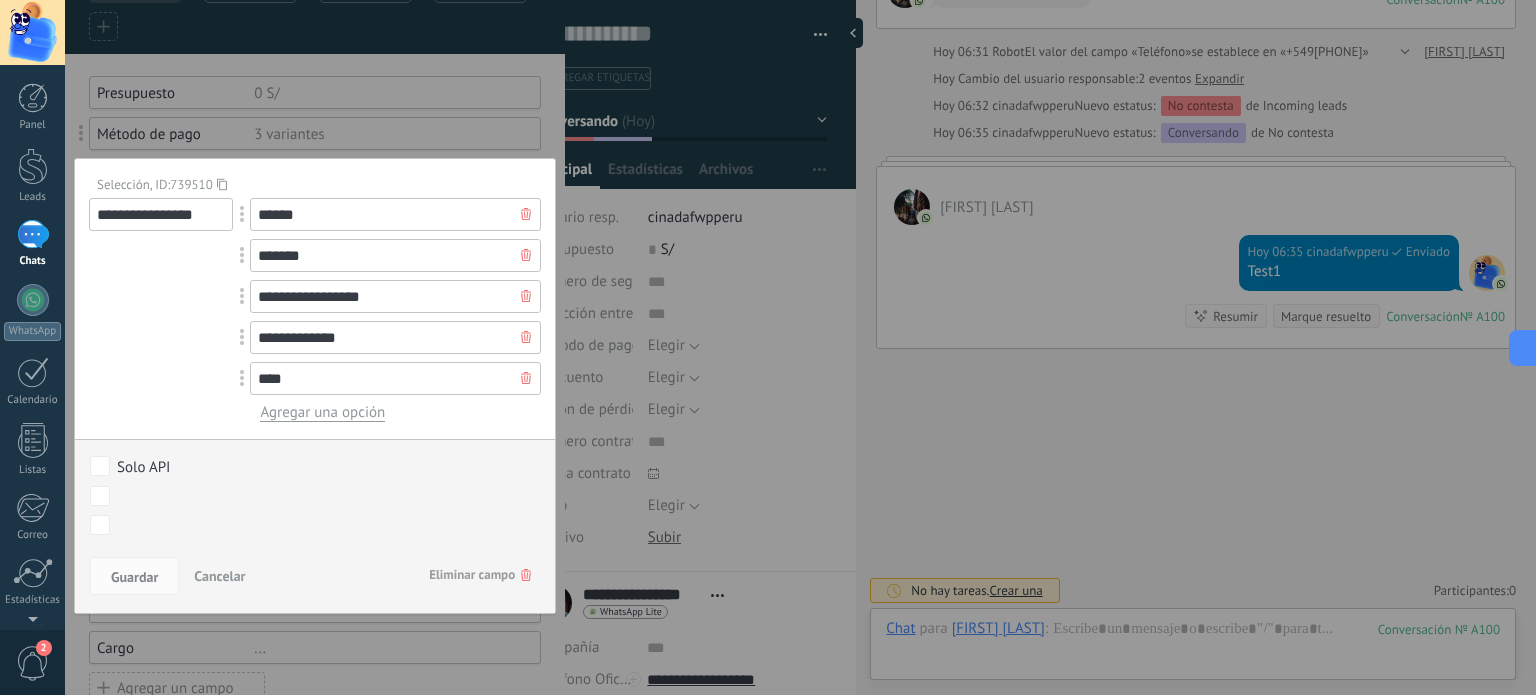 click on "Eliminar campo" at bounding box center [480, 575] 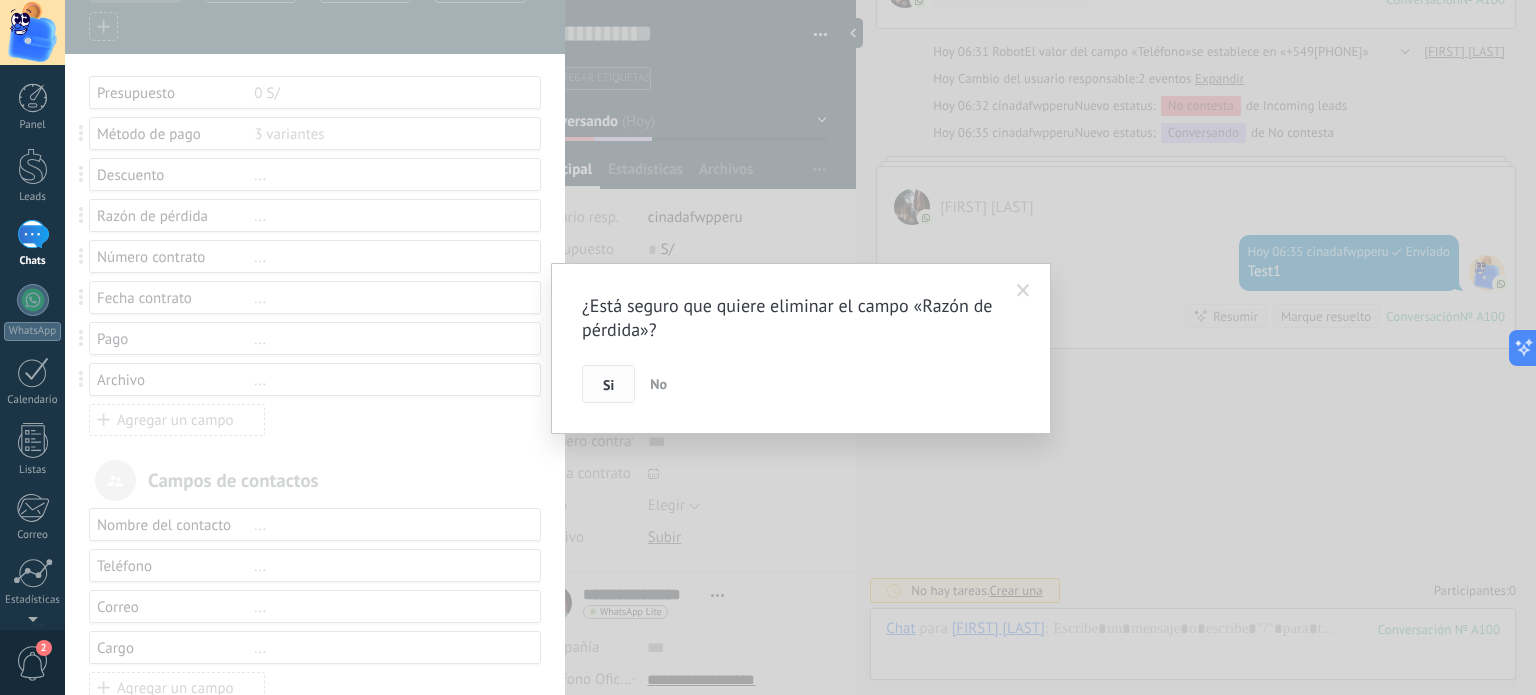 click on "Si" at bounding box center [608, 385] 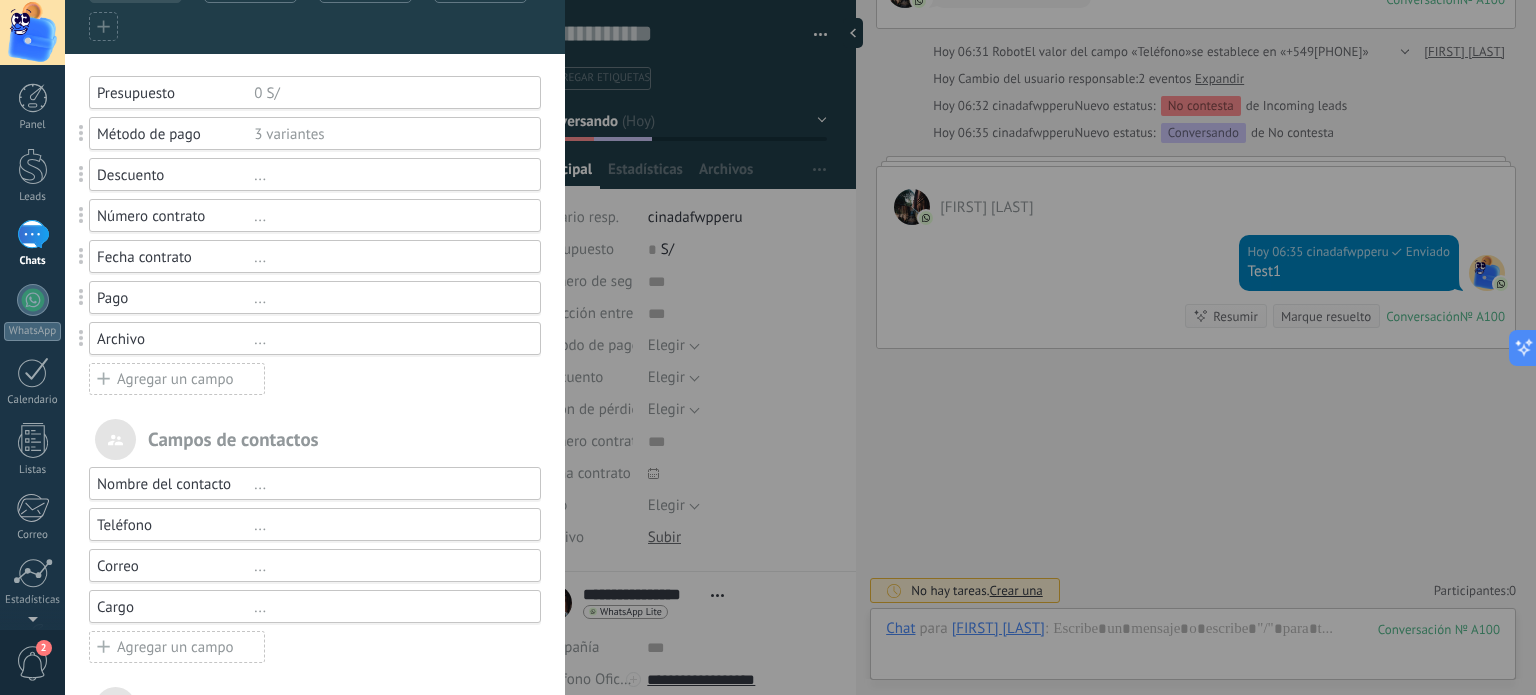 click on "..." at bounding box center [388, 298] 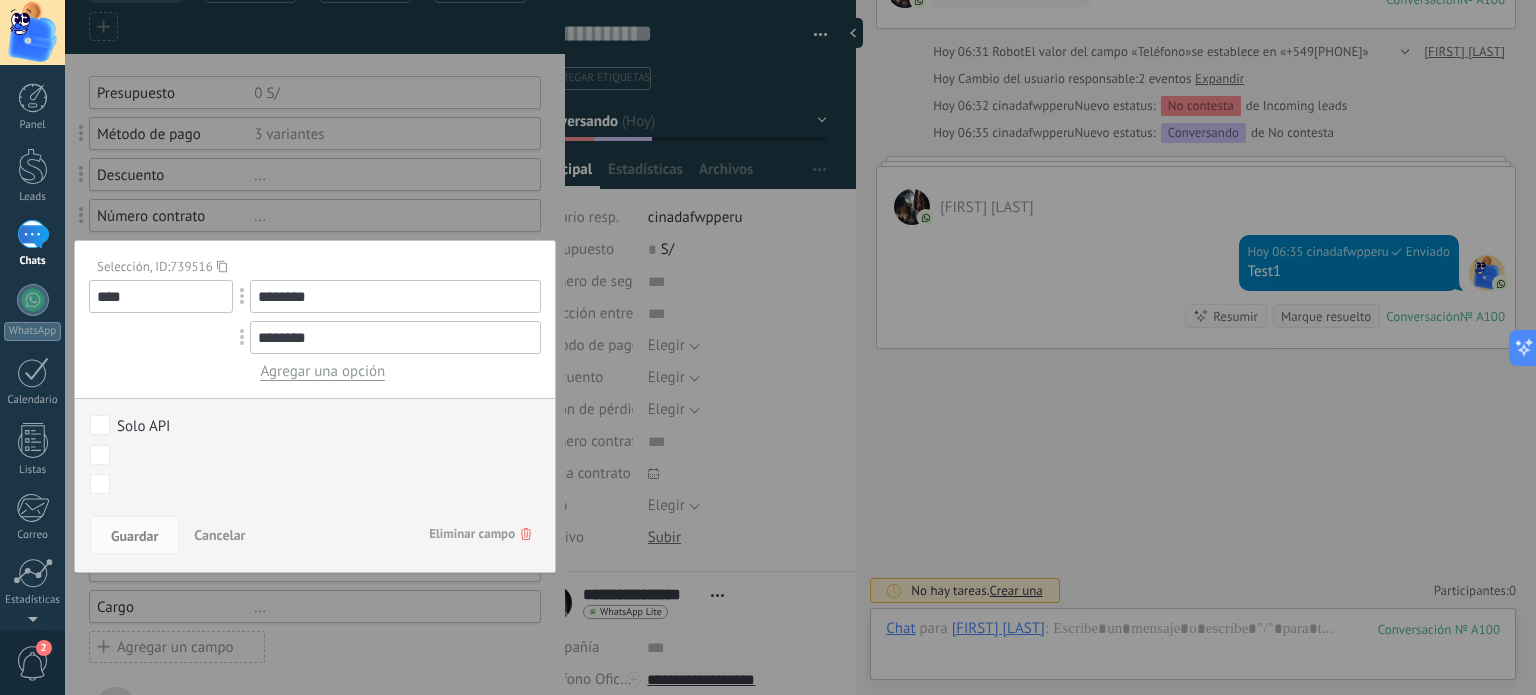 click on "Cancelar" at bounding box center (219, 535) 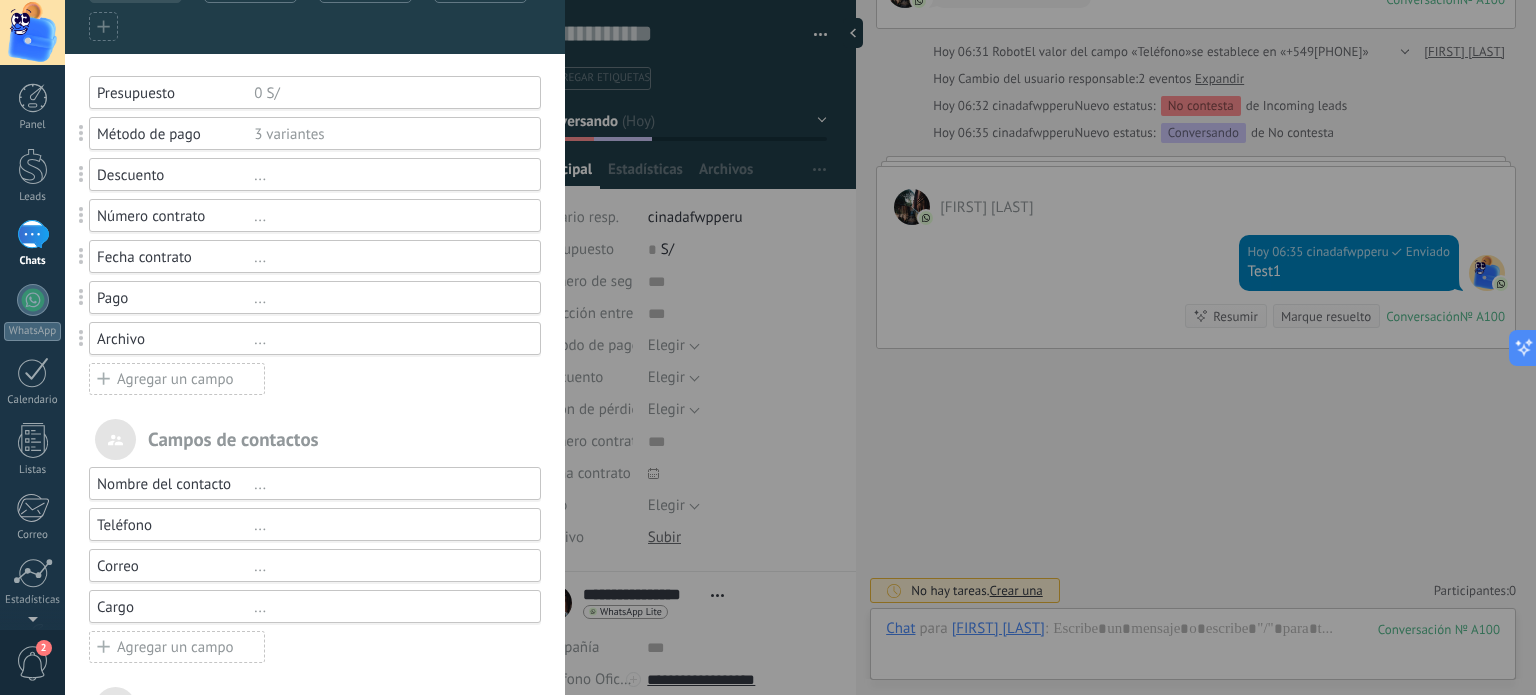 scroll, scrollTop: 63, scrollLeft: 0, axis: vertical 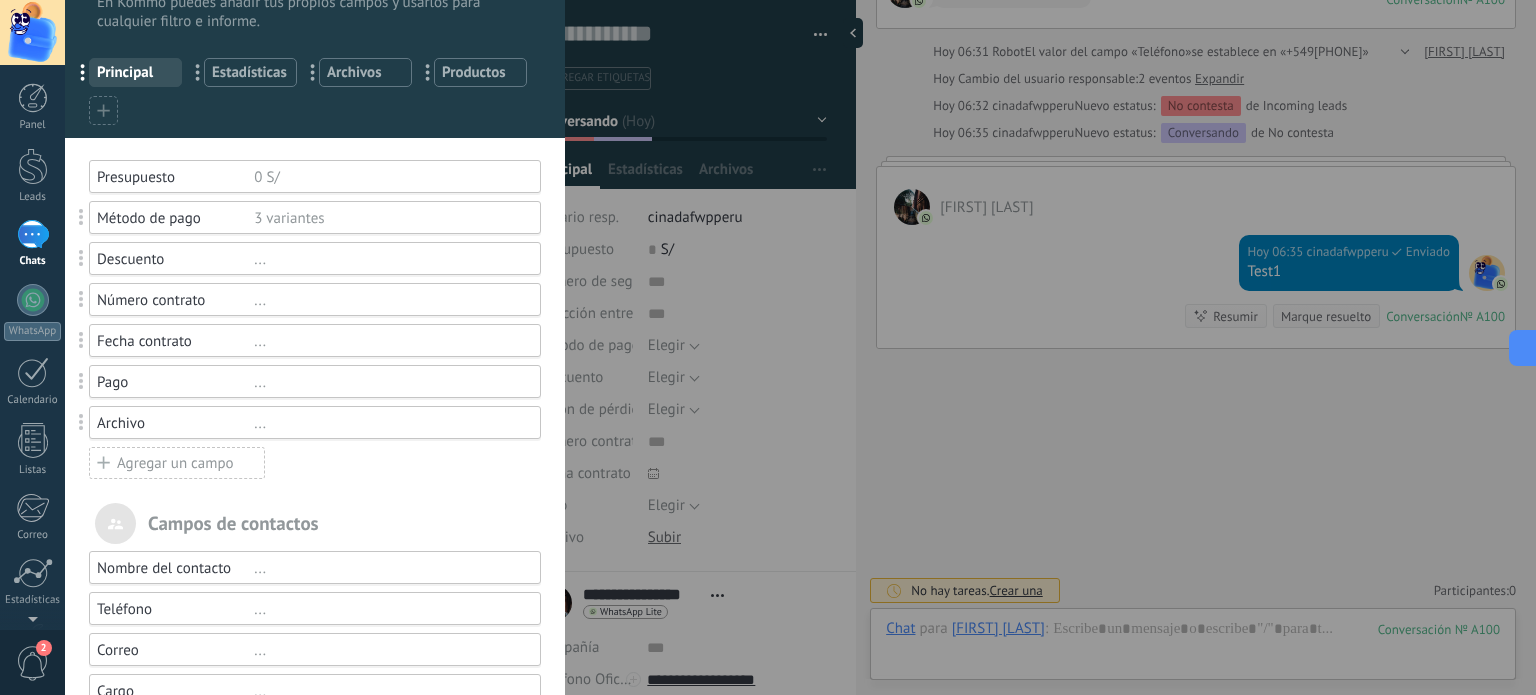 click on "..." at bounding box center (388, 300) 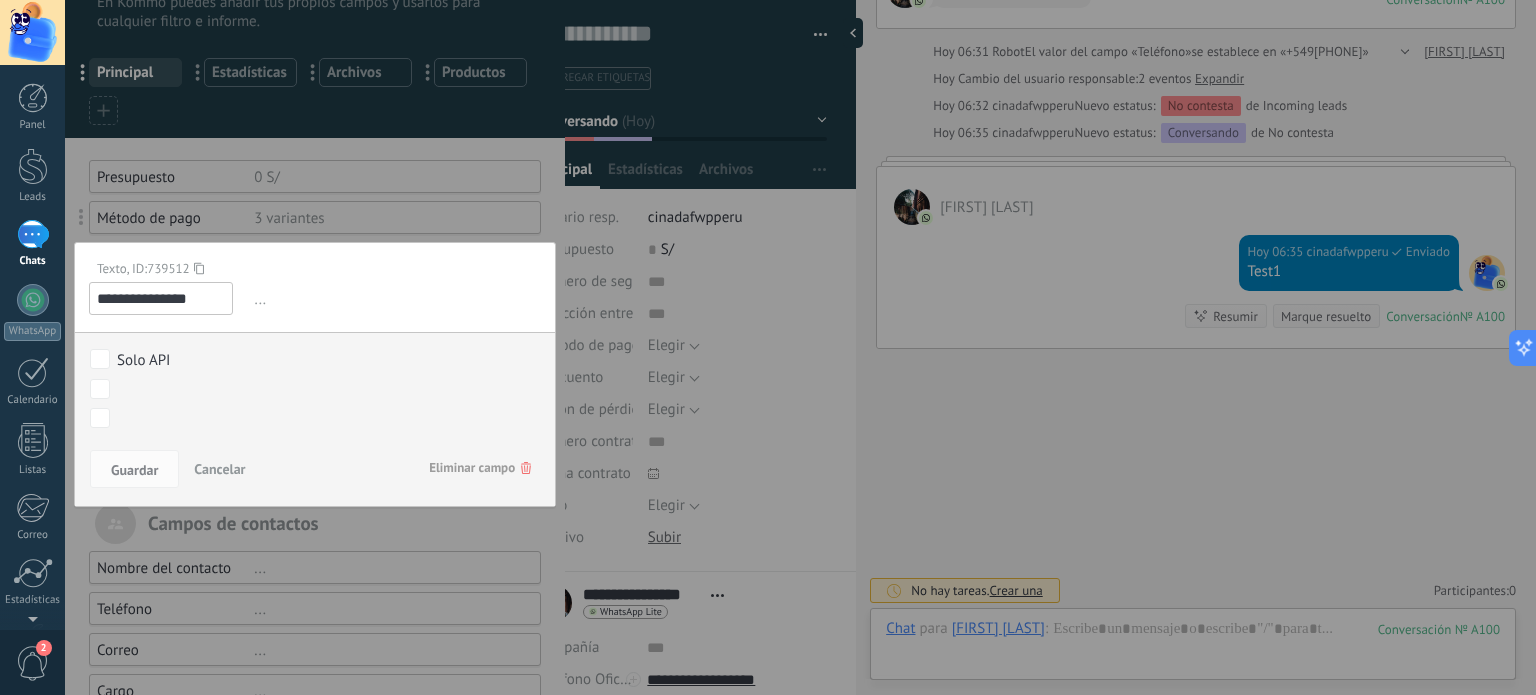 click 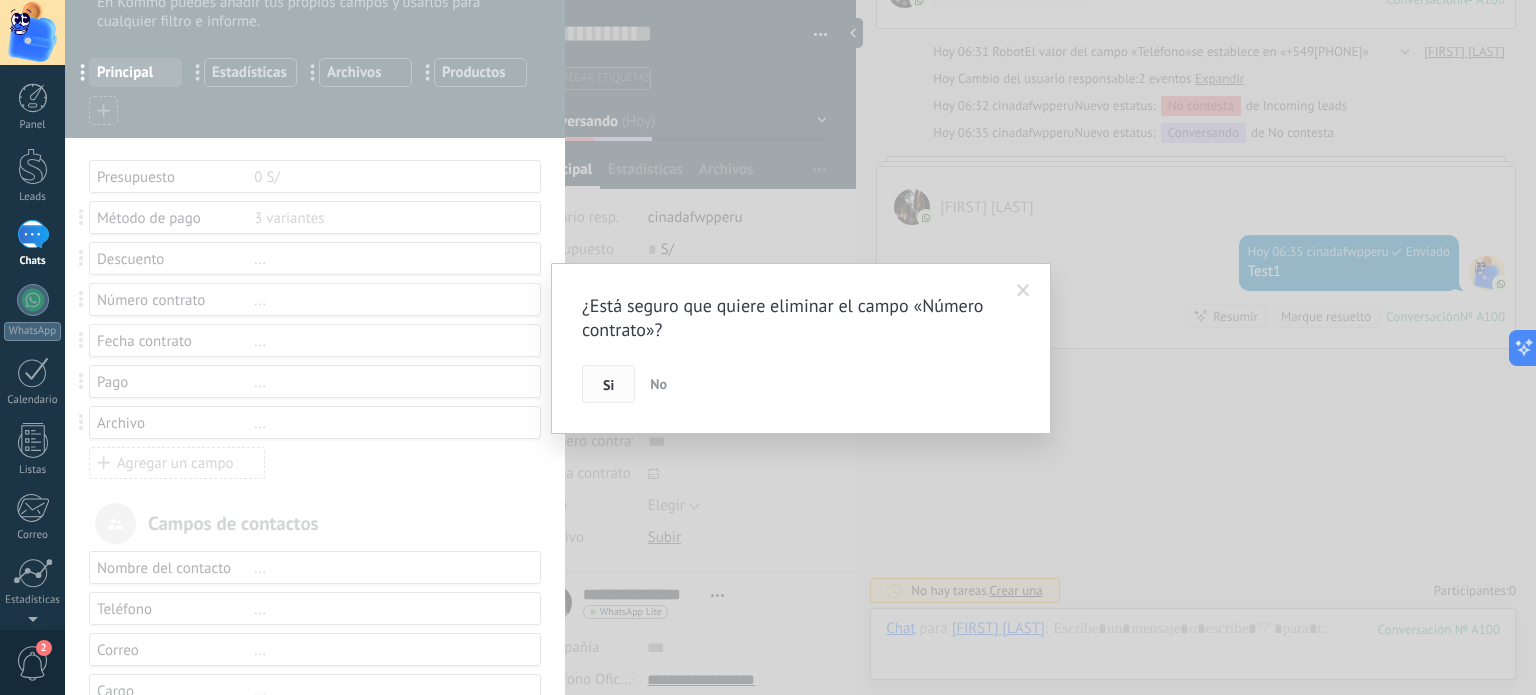 click on "Si" at bounding box center (608, 384) 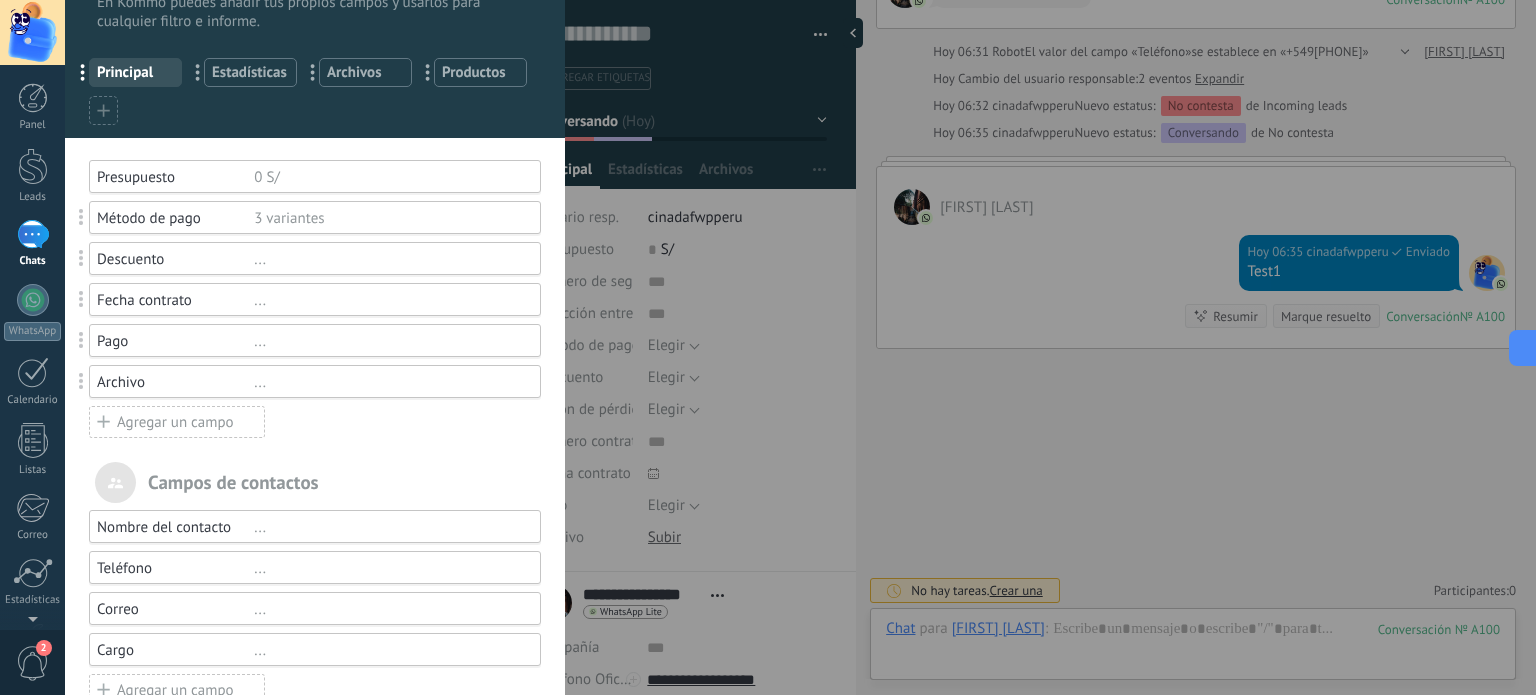 click on "Fecha contrato" at bounding box center [175, 300] 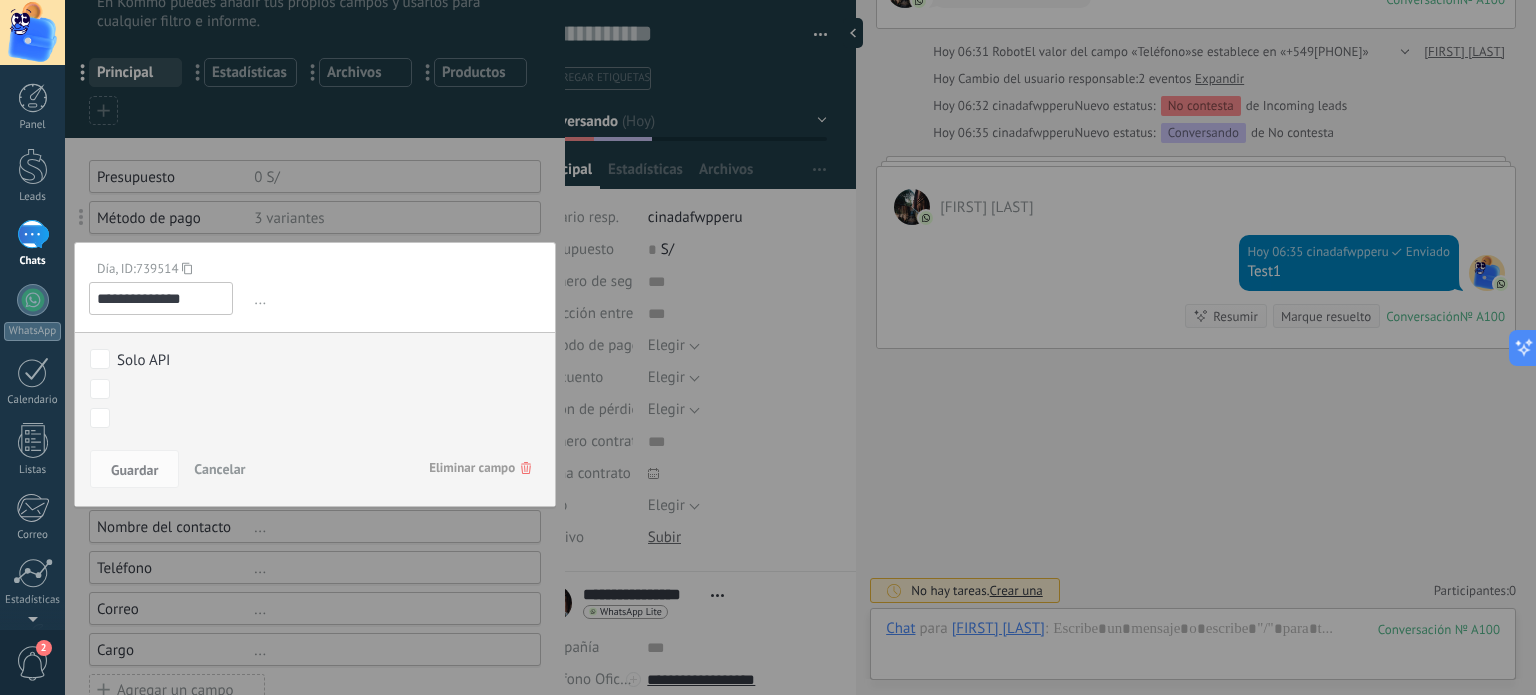 click on "**********" at bounding box center [161, 298] 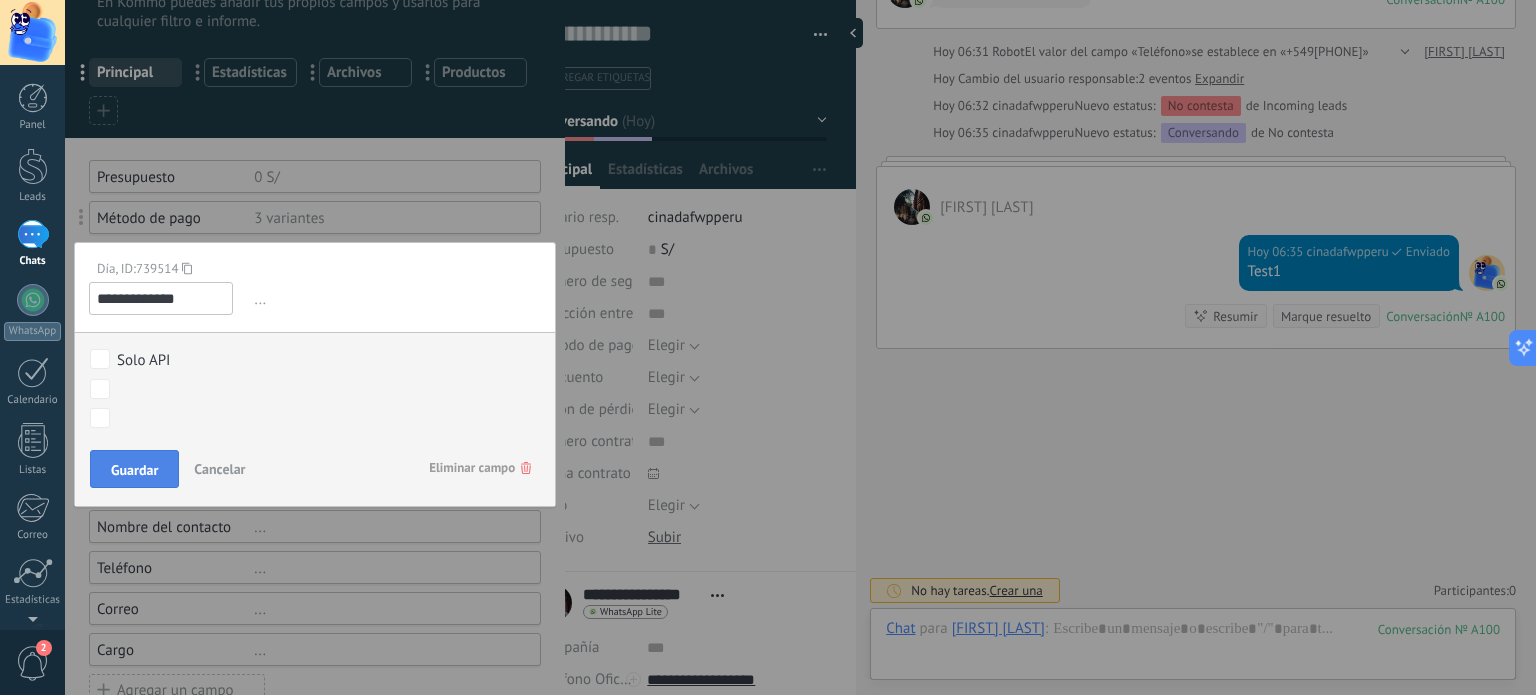 type on "**********" 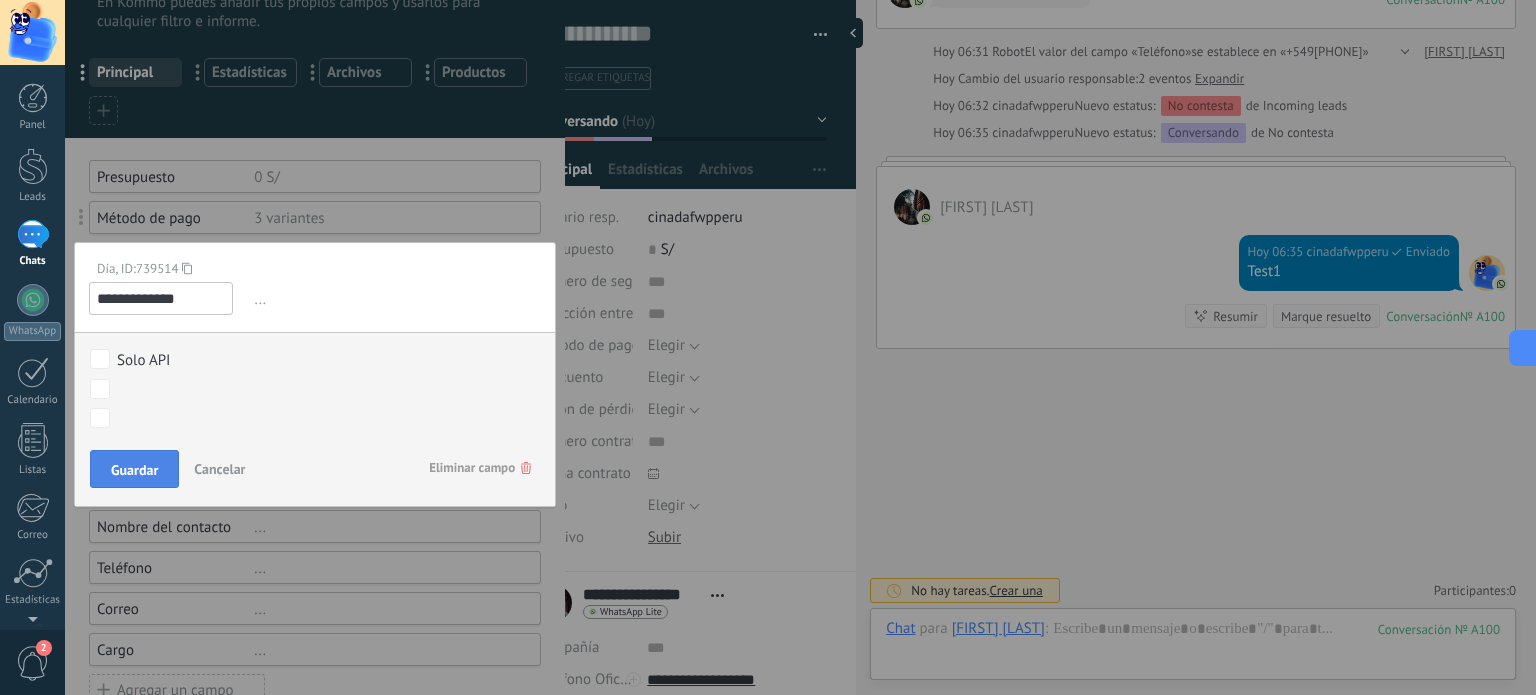 click on "Guardar" at bounding box center [134, 470] 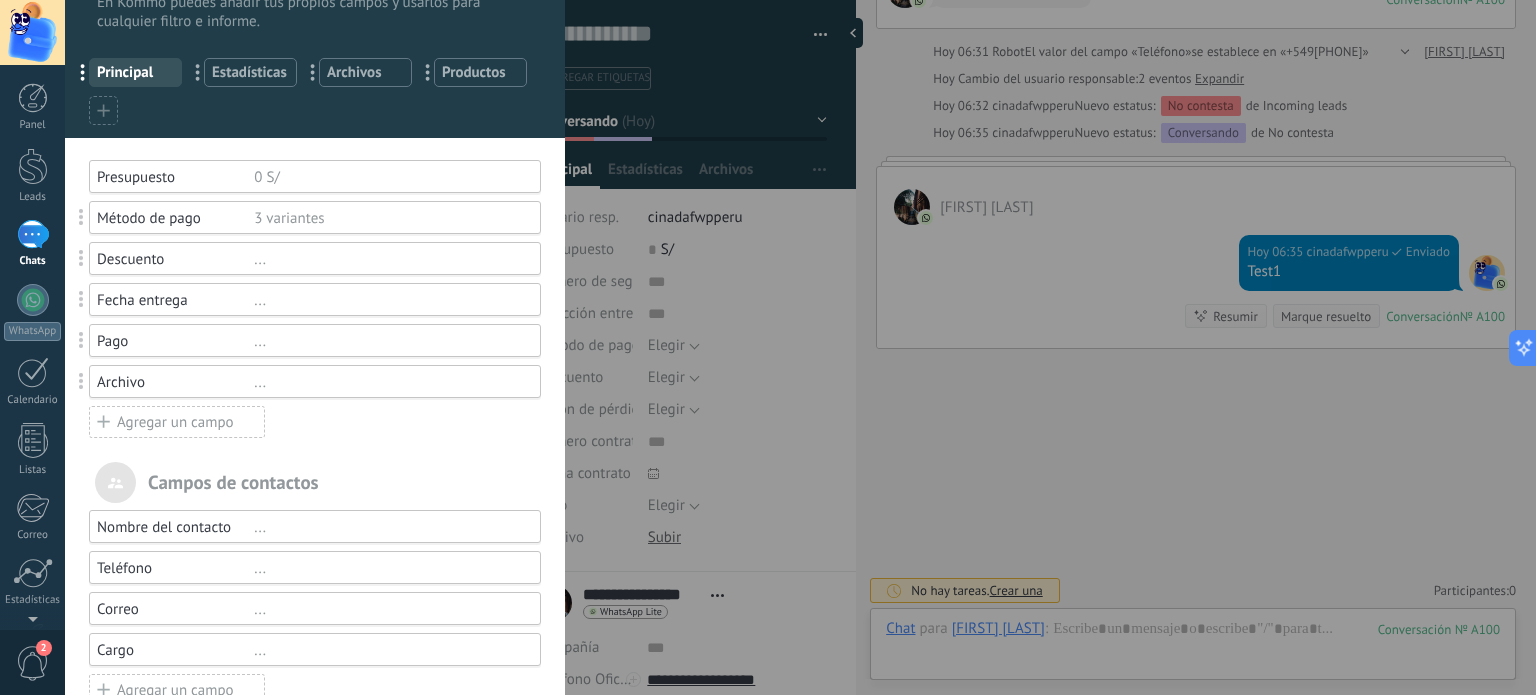 click on "Pago" at bounding box center [175, 341] 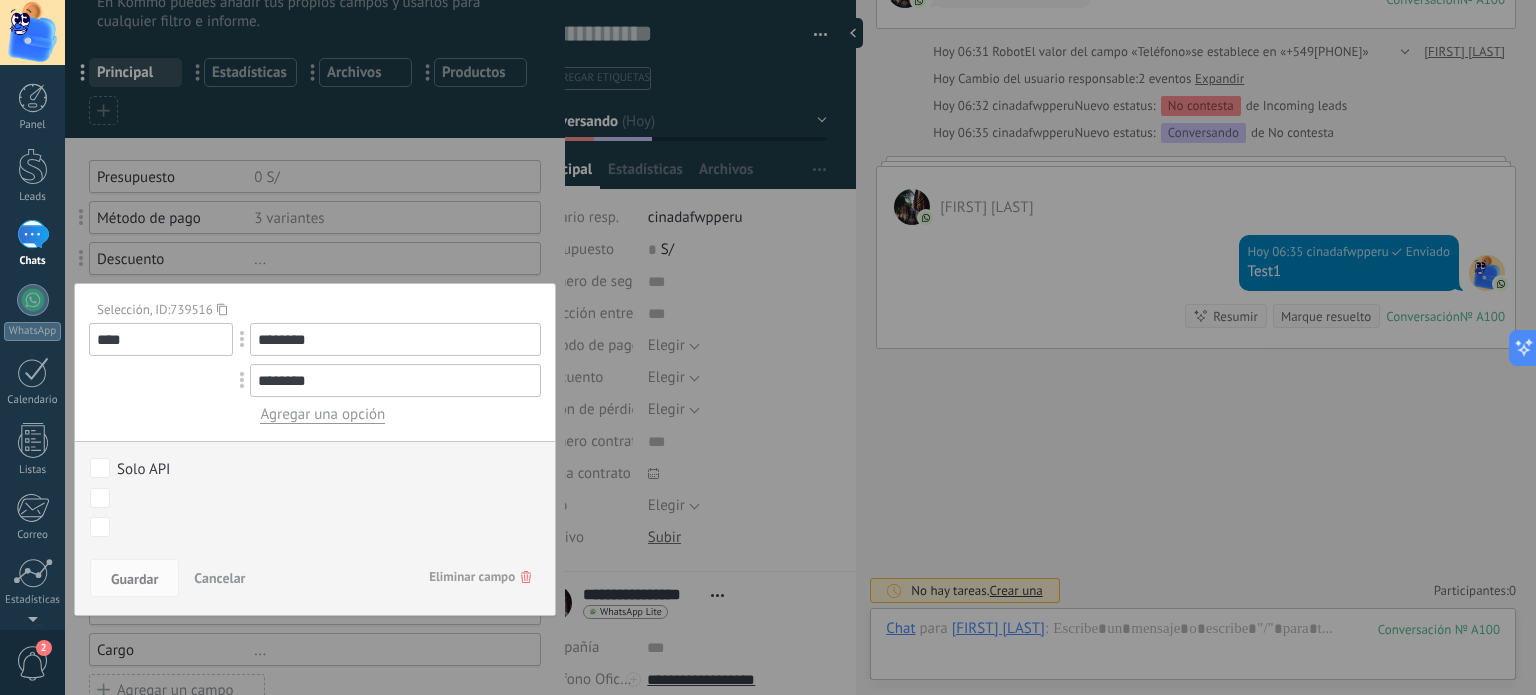 click on "Cancelar" at bounding box center (219, 578) 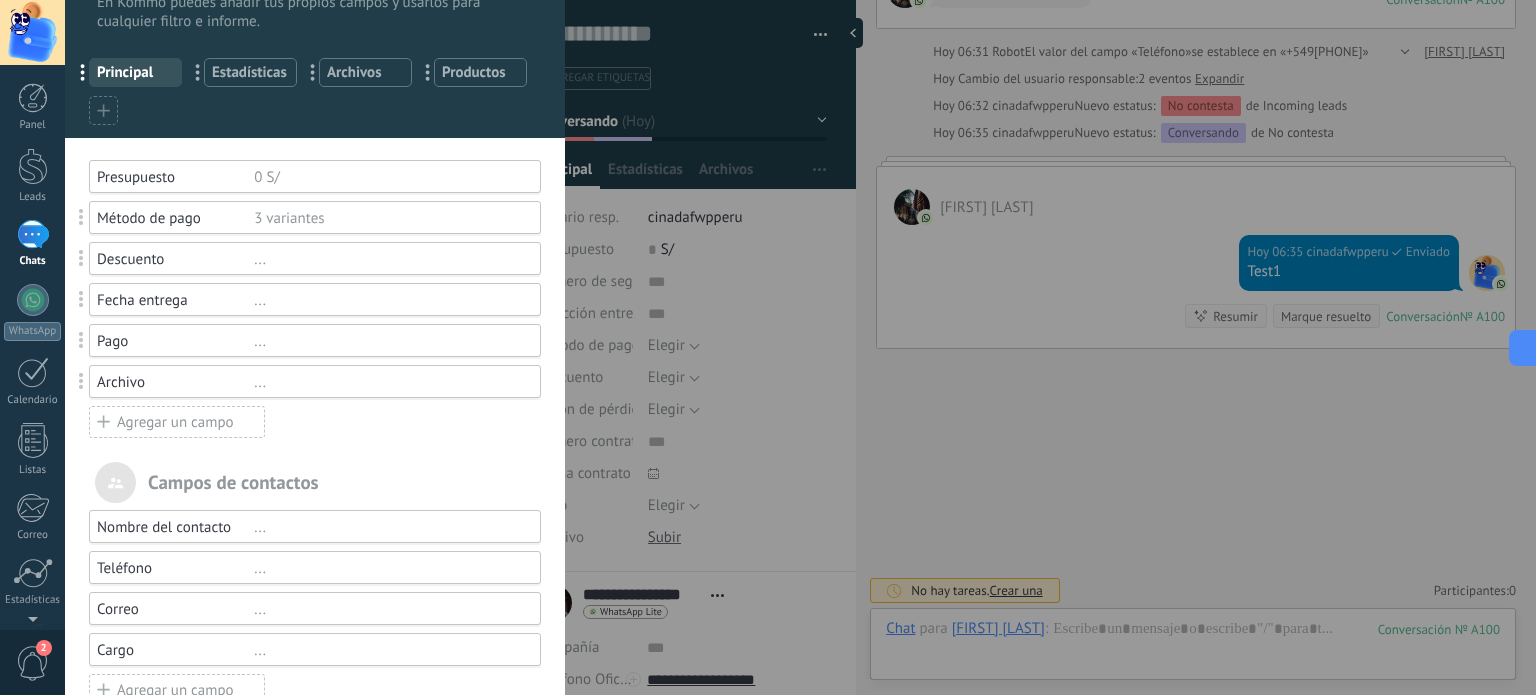 click on "..." at bounding box center [388, 341] 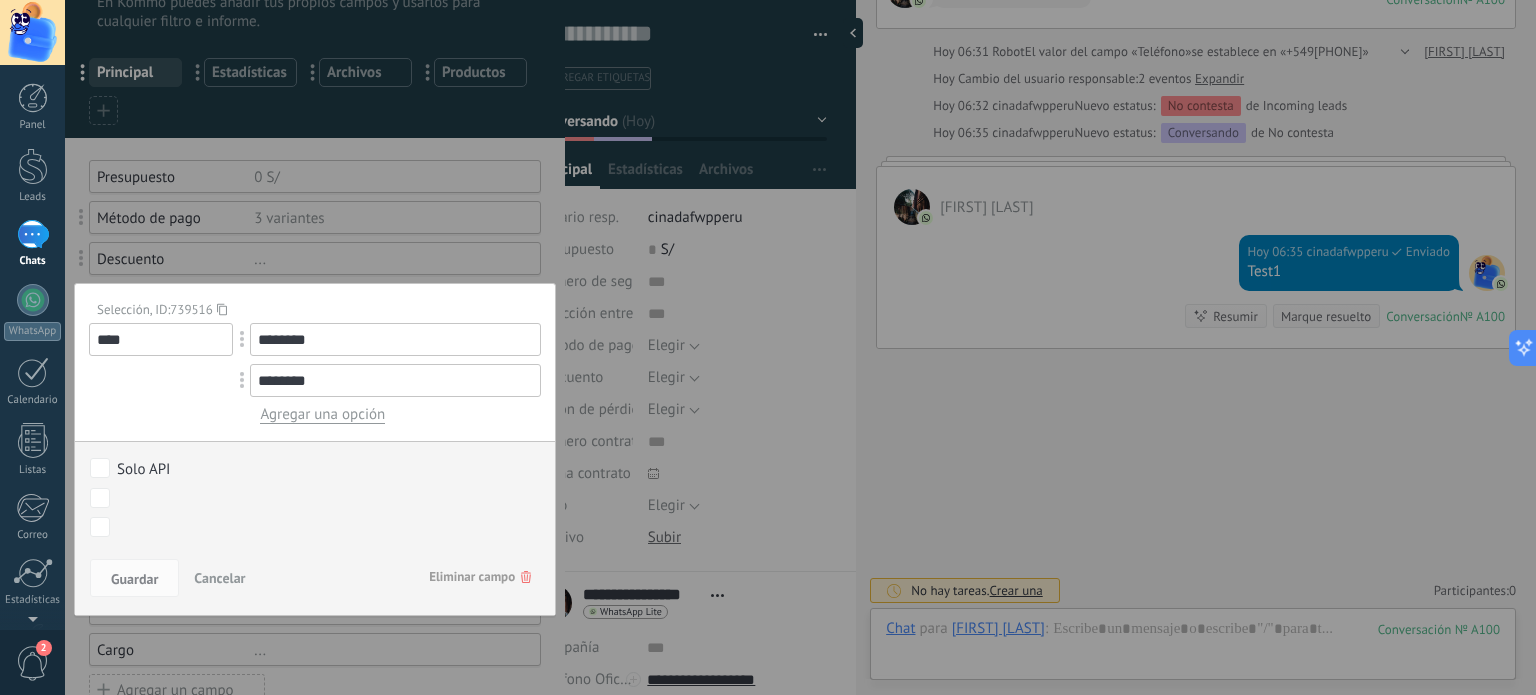 click on "Eliminar campo" at bounding box center [480, 577] 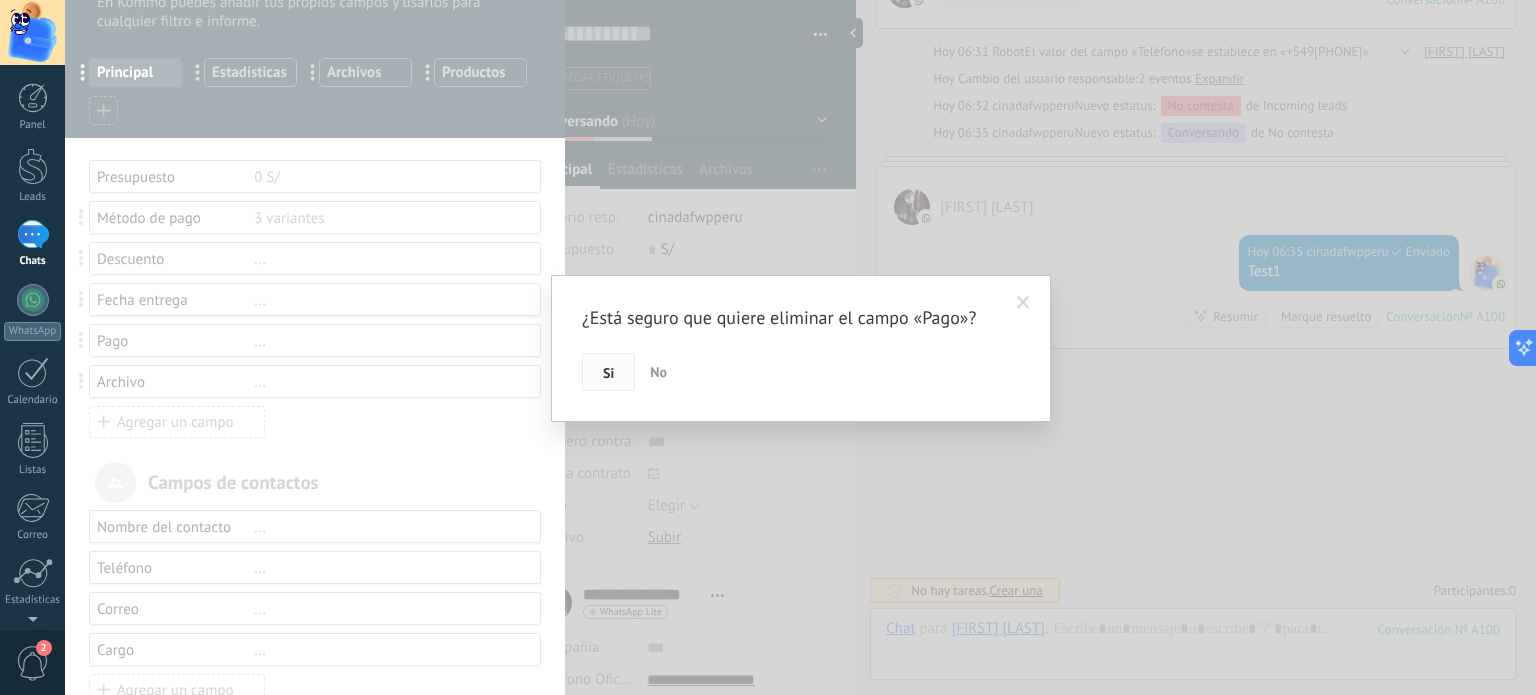 click on "Si" at bounding box center (608, 373) 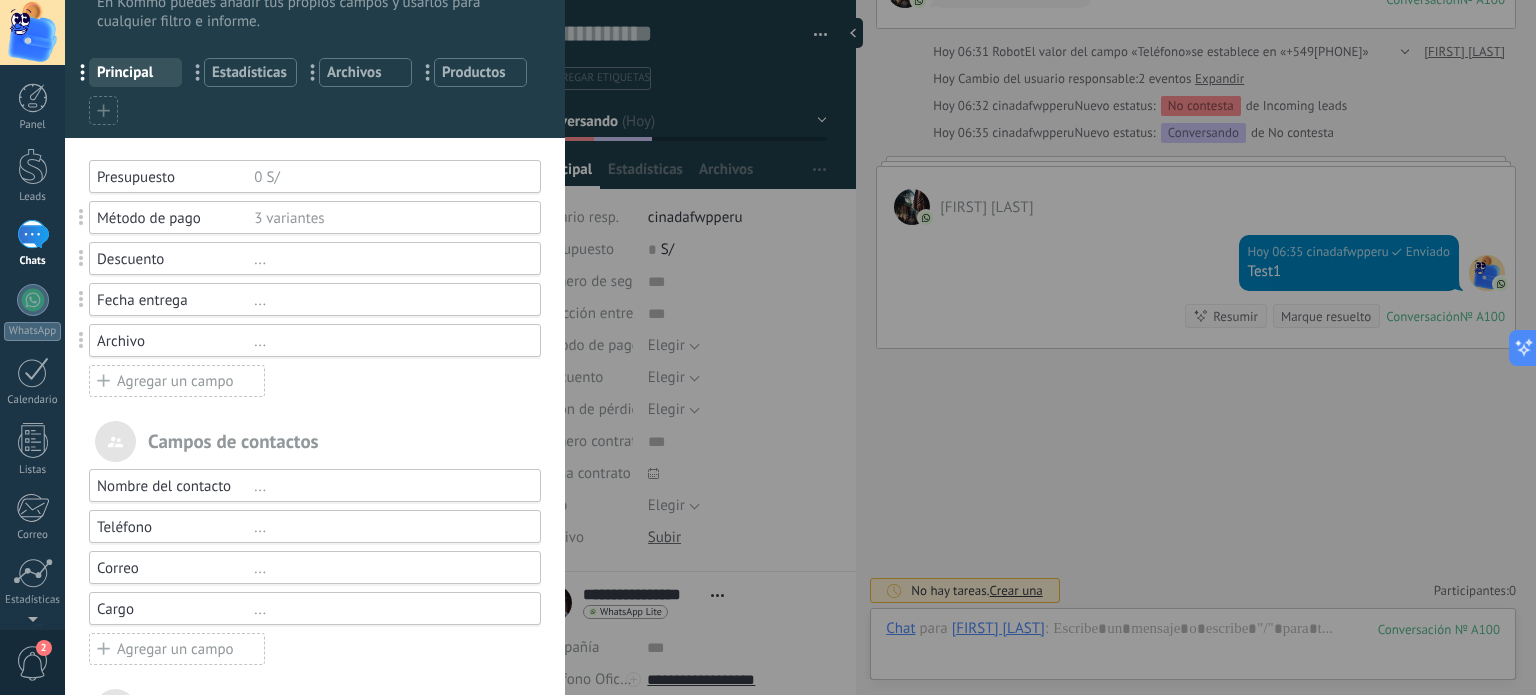 click on "..." at bounding box center [388, 341] 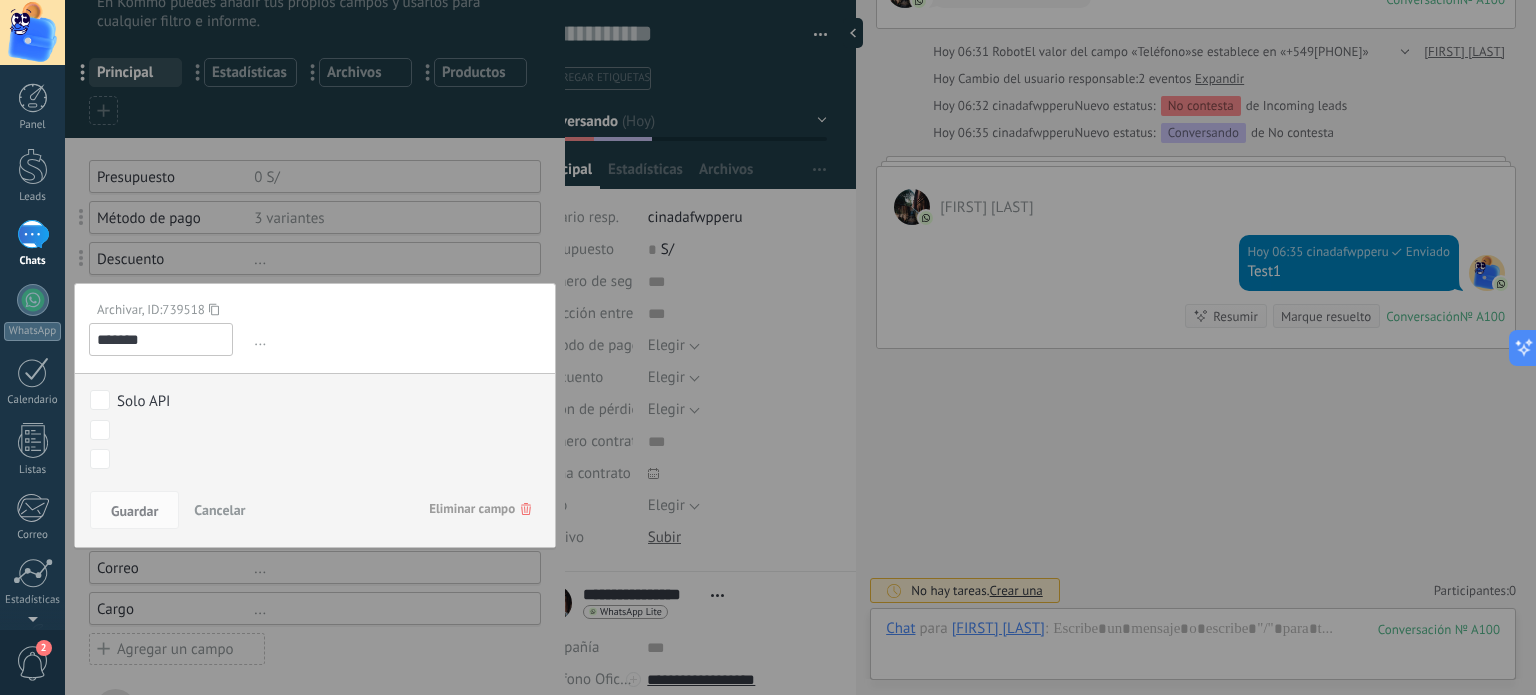 click 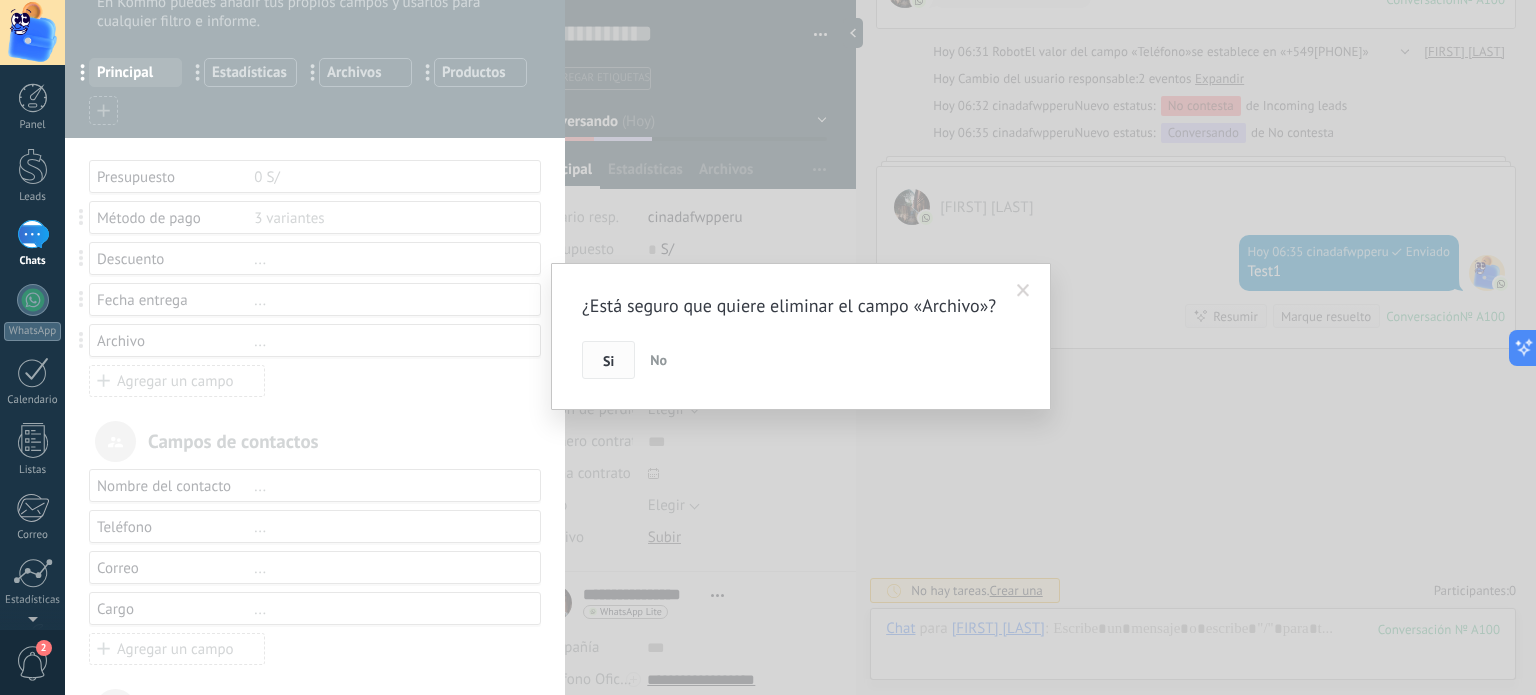 click on "Si" at bounding box center (608, 360) 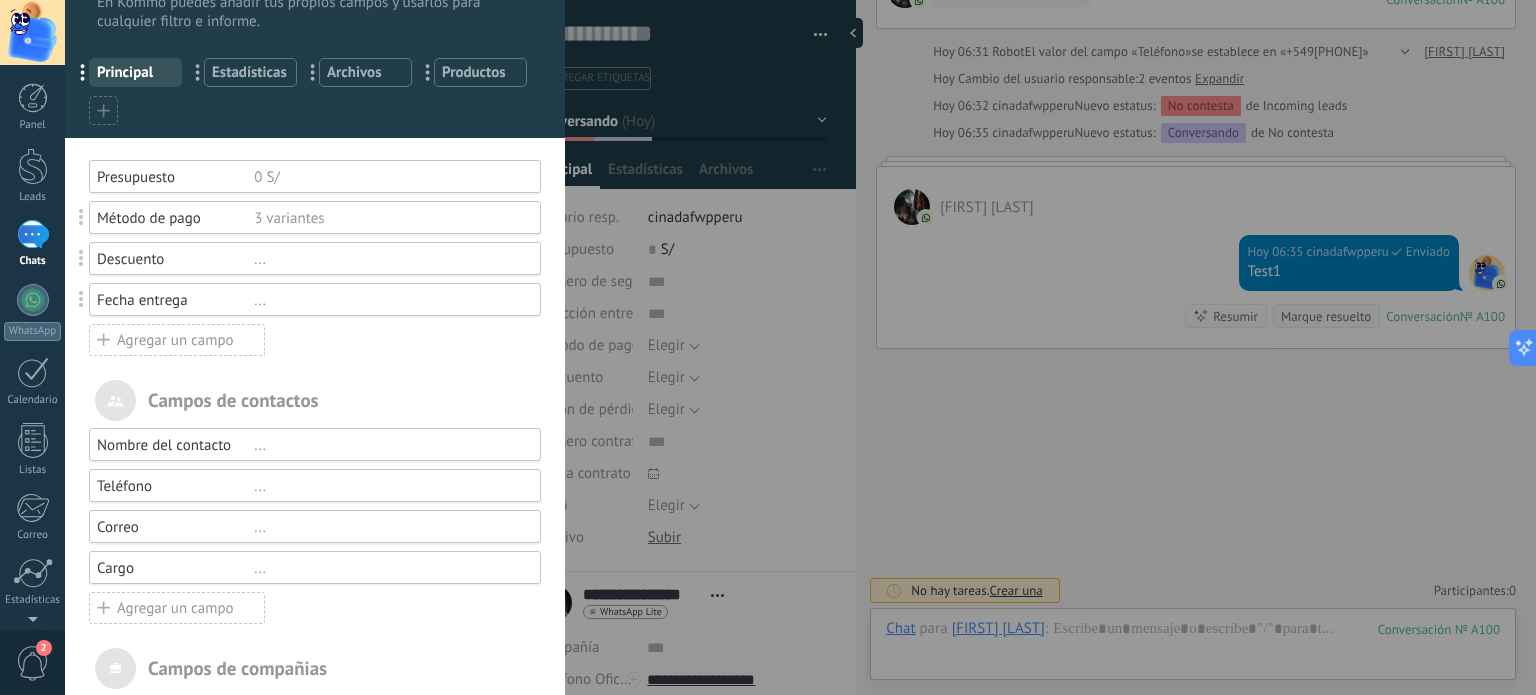 click on "Agregar un campo" at bounding box center (177, 340) 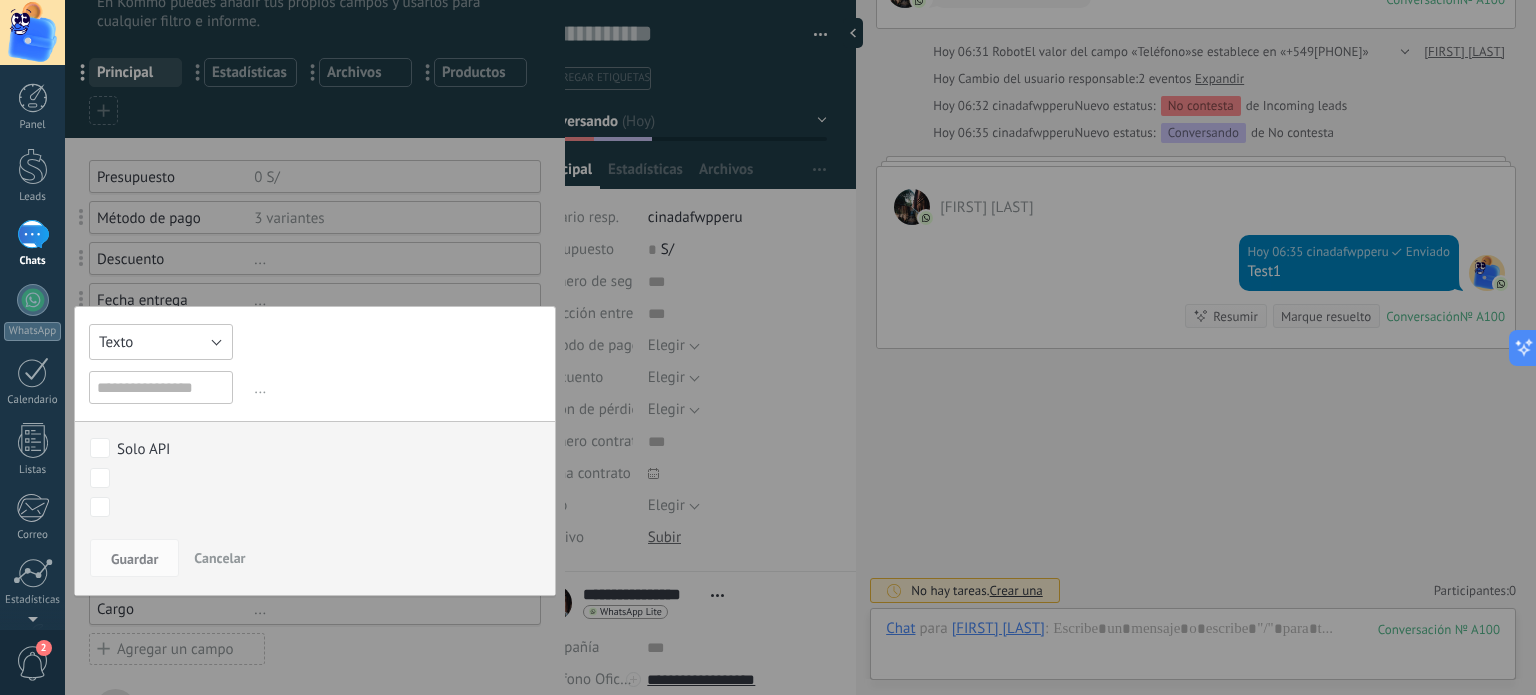 click on "Texto" at bounding box center (161, 342) 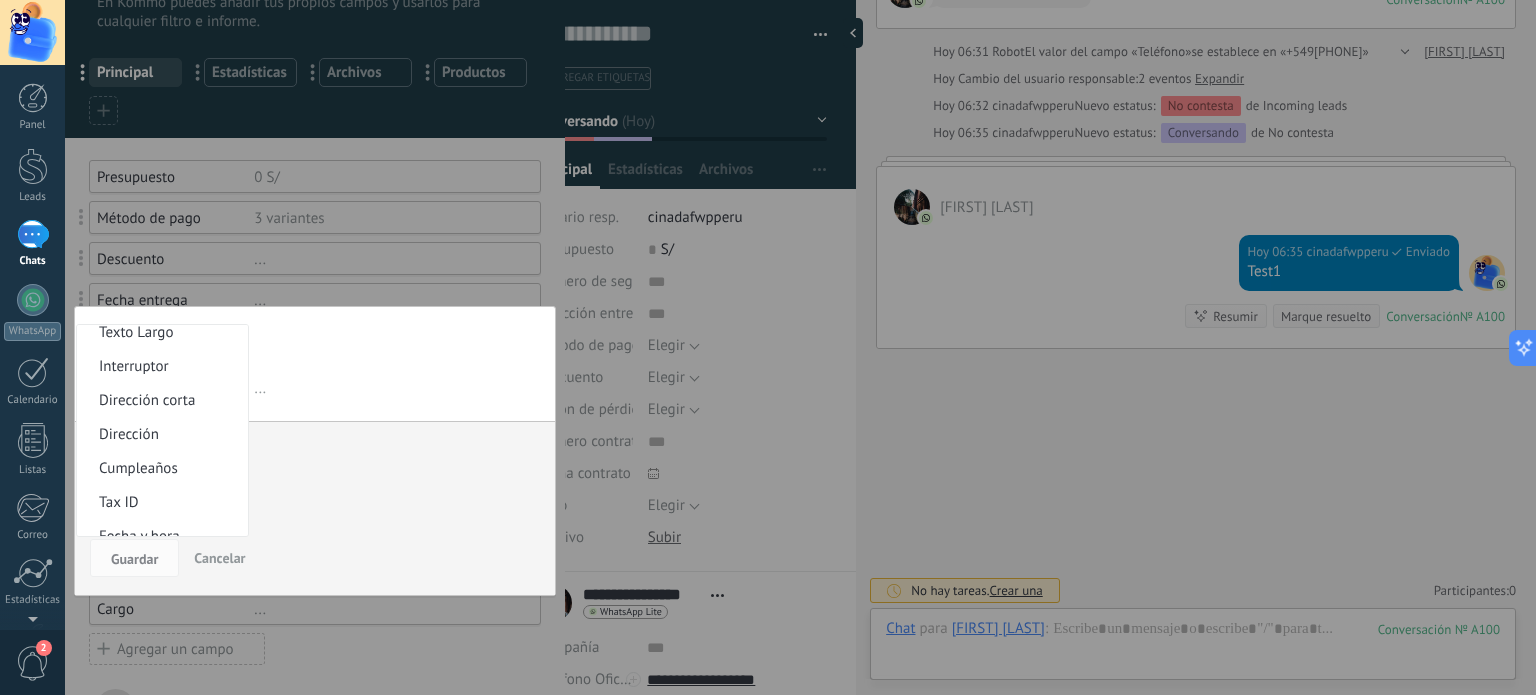 scroll, scrollTop: 275, scrollLeft: 0, axis: vertical 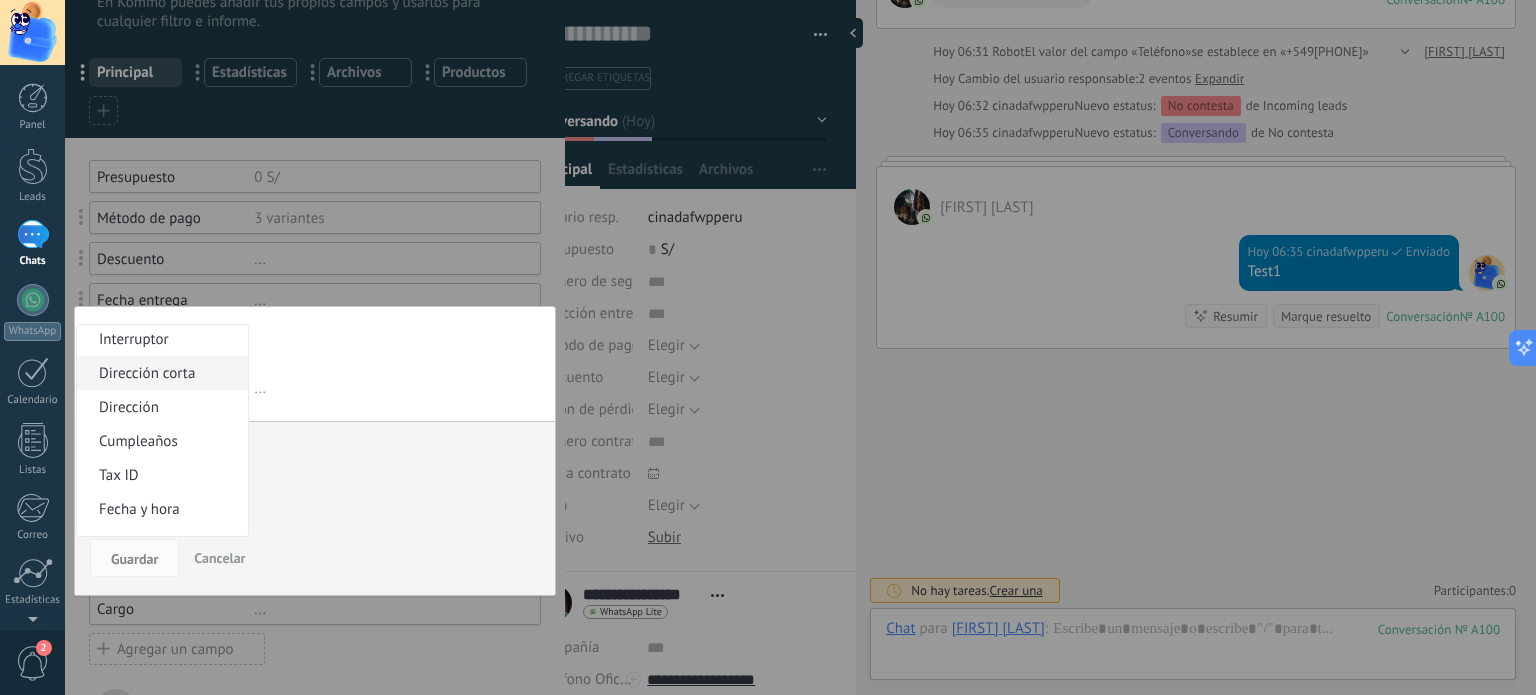 click on "Dirección corta" at bounding box center (159, 373) 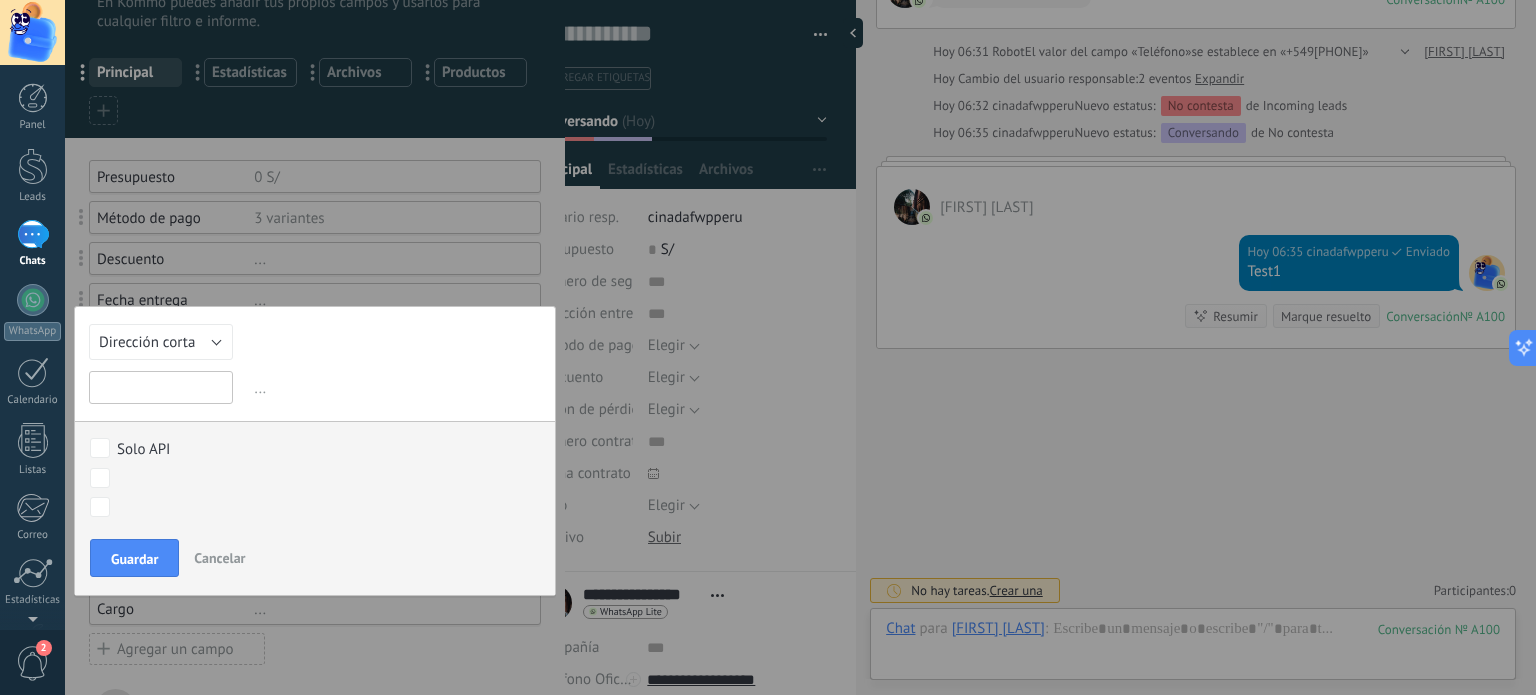 click at bounding box center (161, 387) 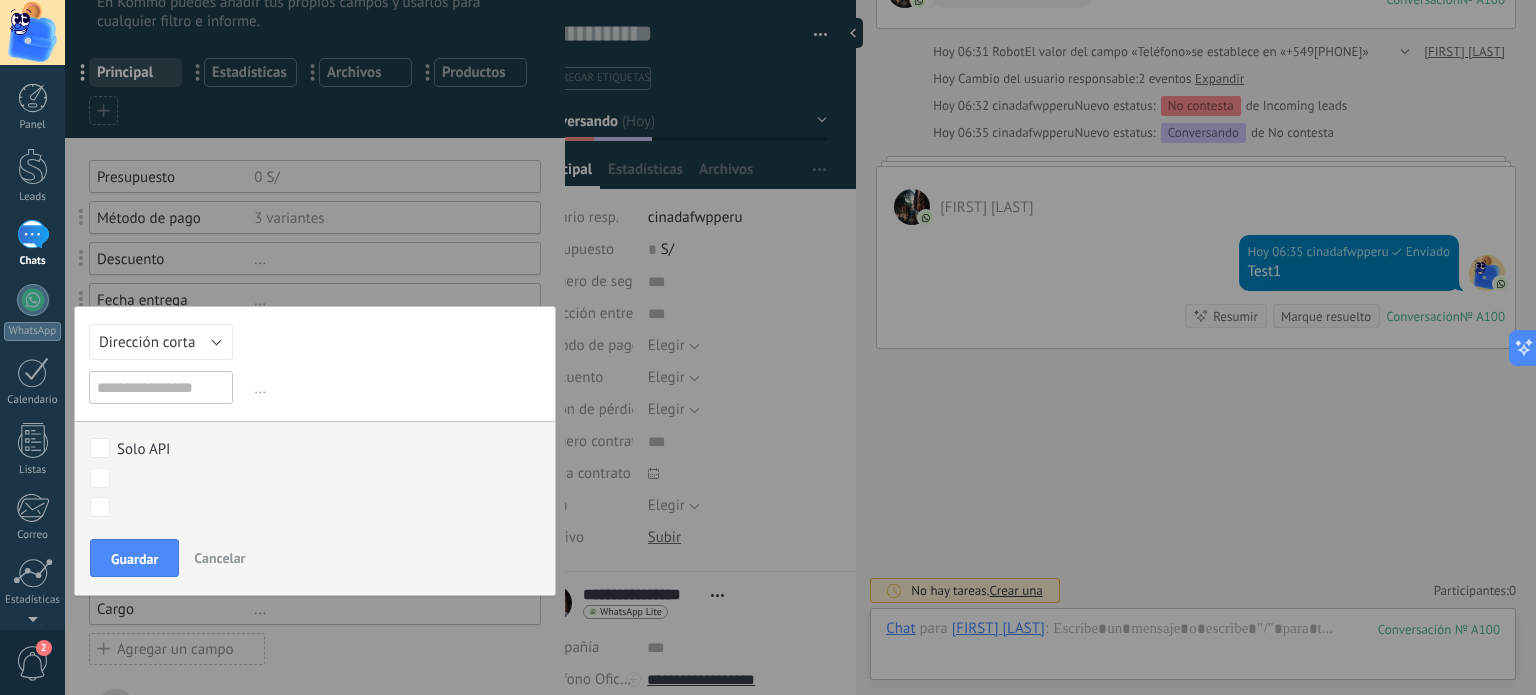 click on "..." at bounding box center [395, 388] 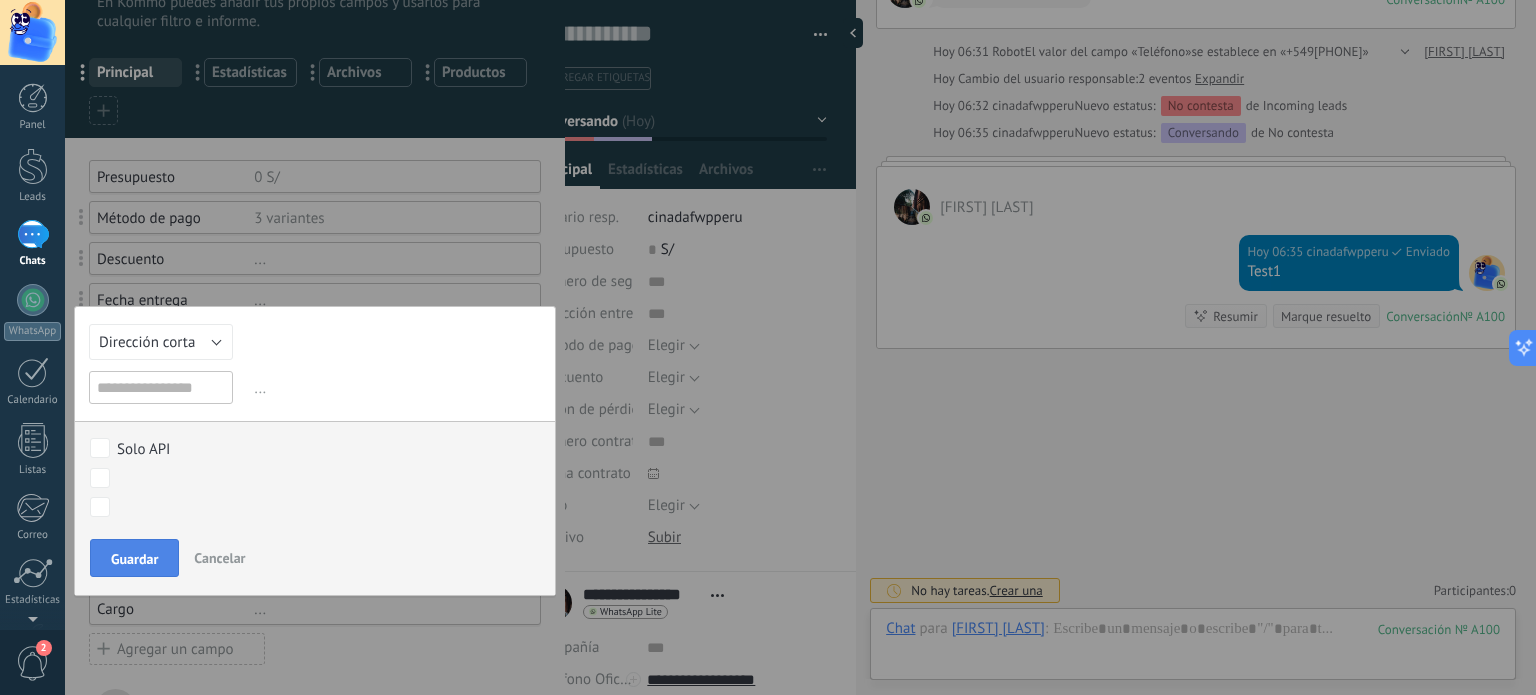 click on "Guardar" at bounding box center [134, 559] 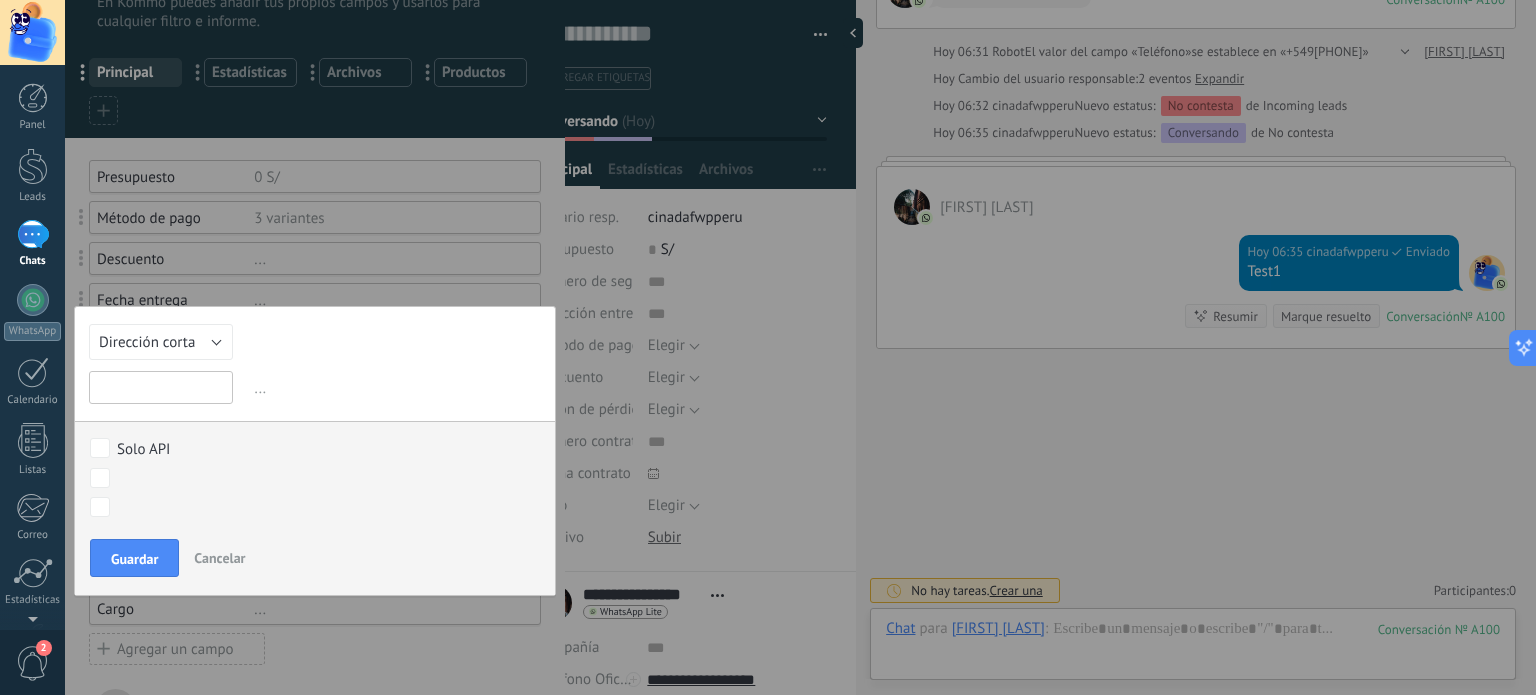 click at bounding box center [161, 387] 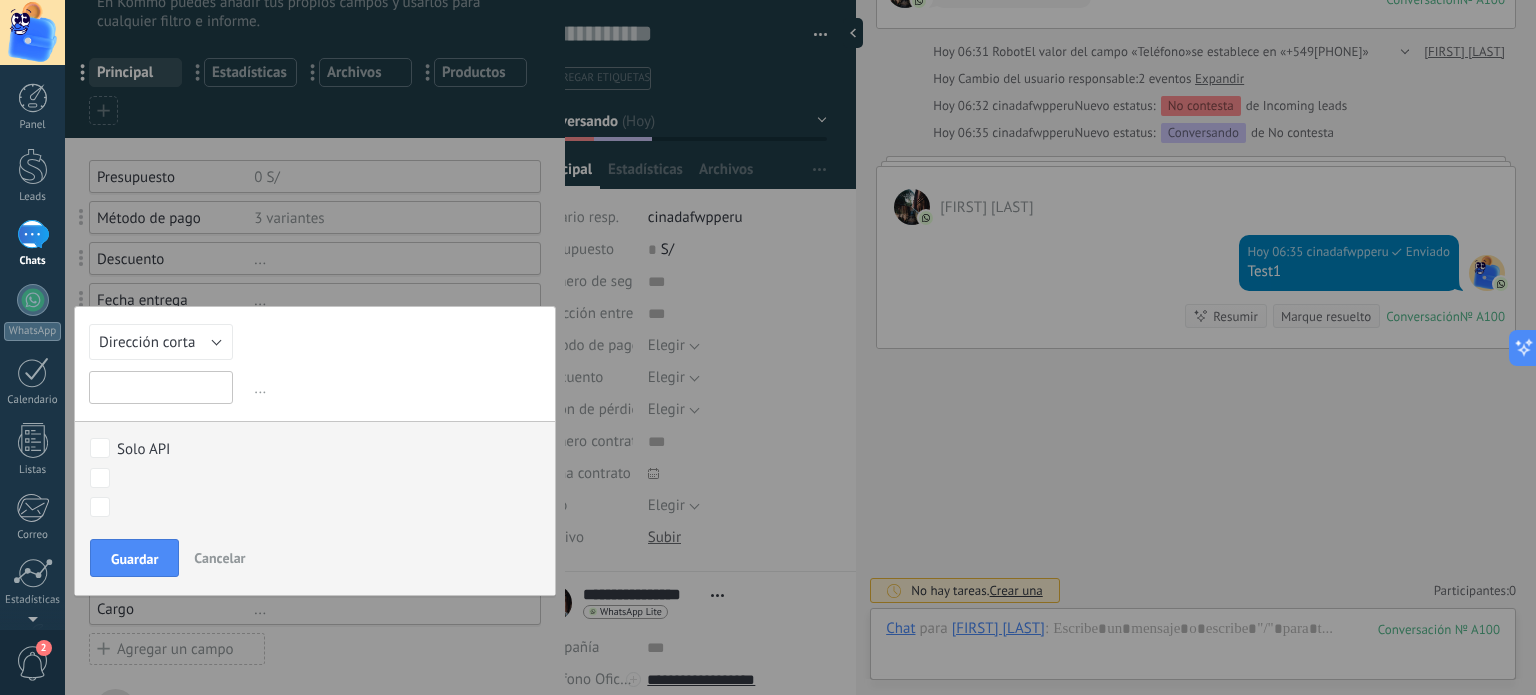 click at bounding box center [161, 387] 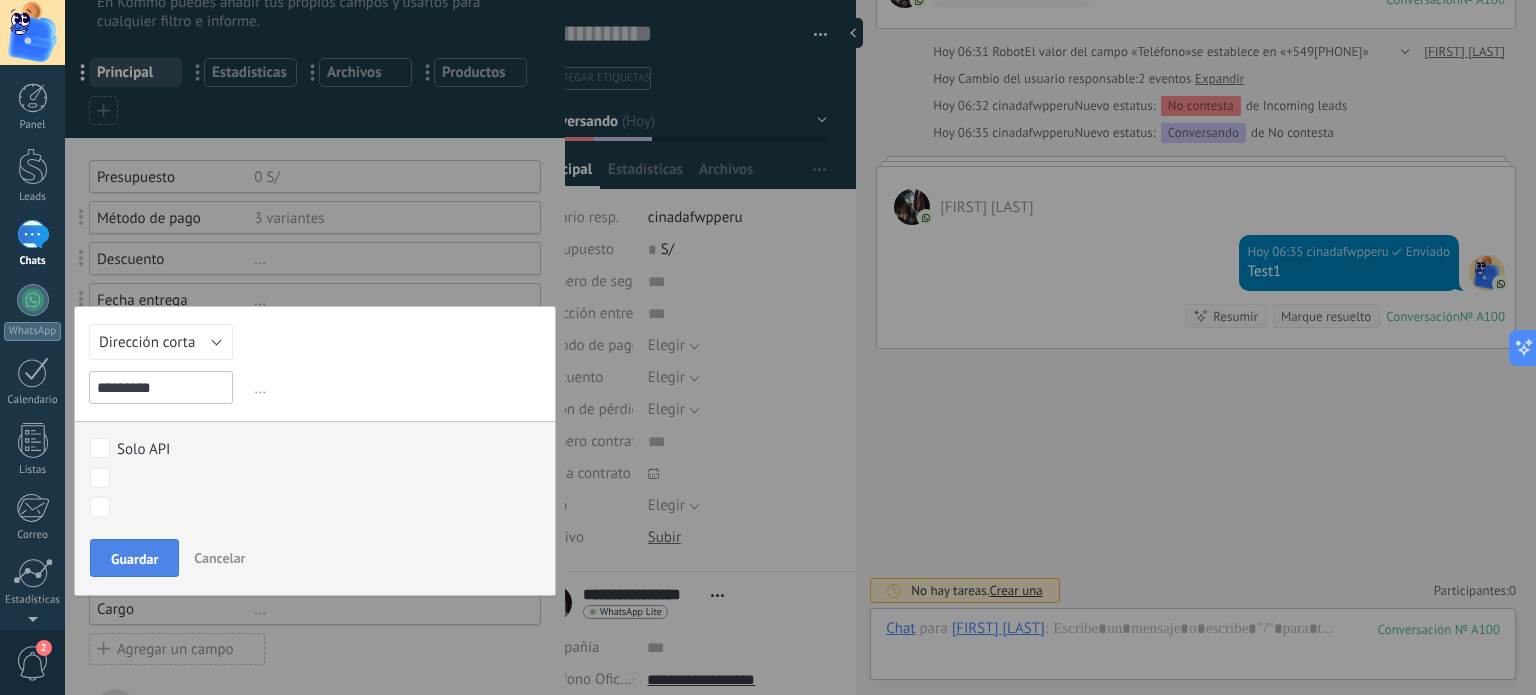 type on "*********" 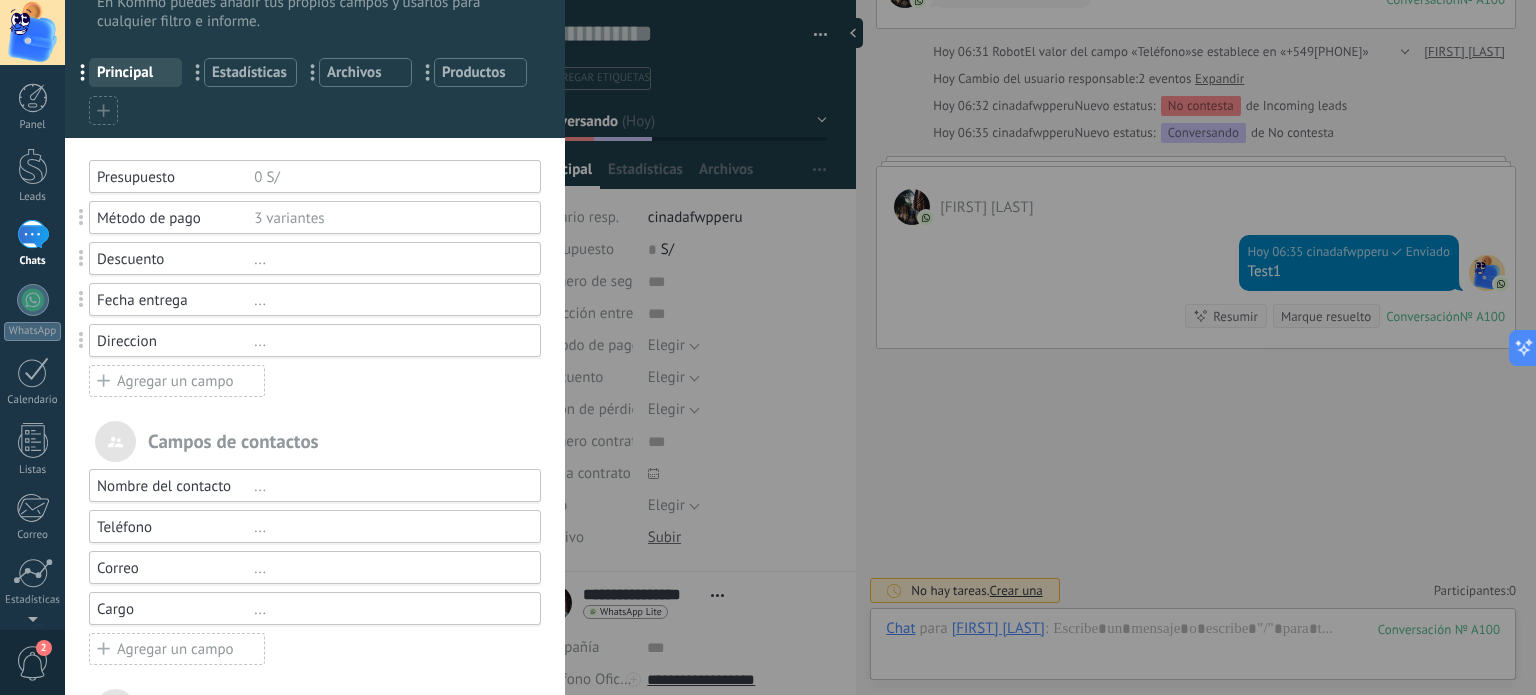click on "Agregar un campo" at bounding box center [177, 381] 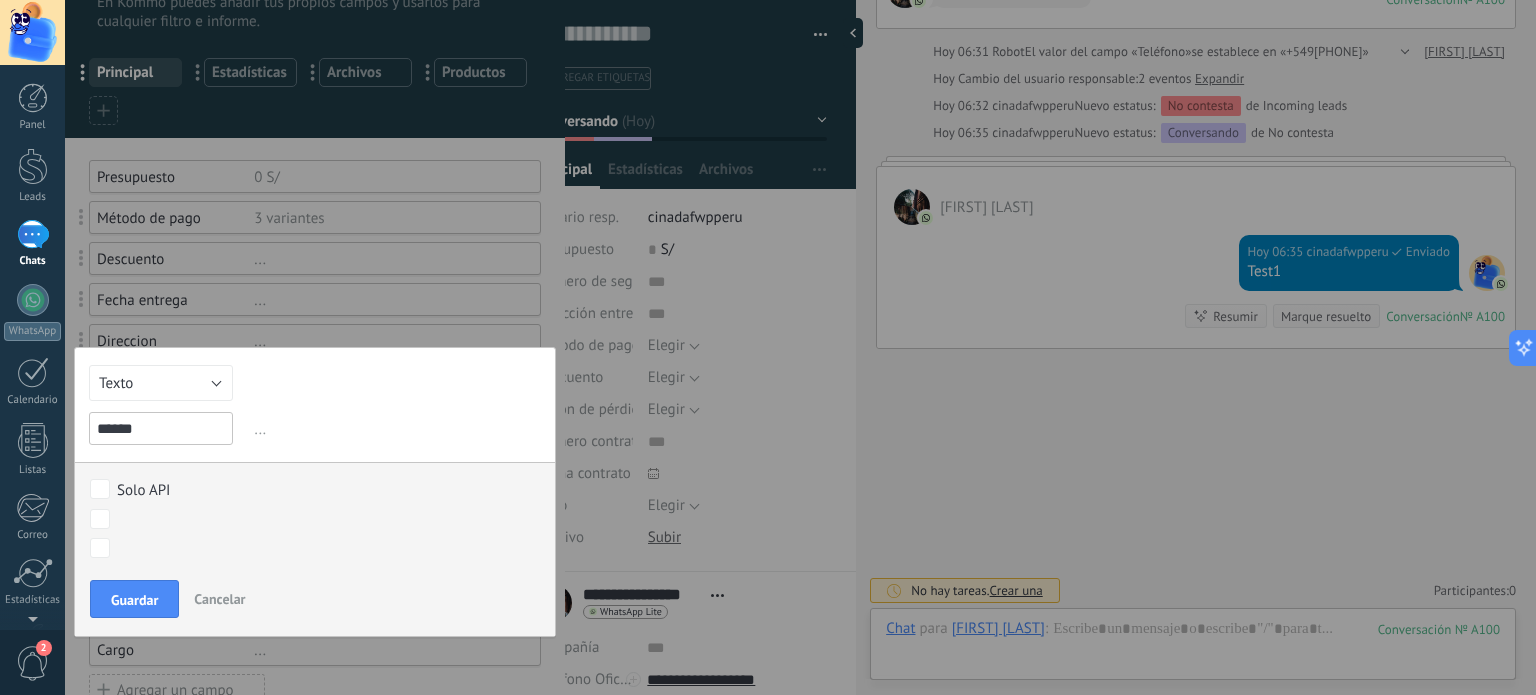 type on "******" 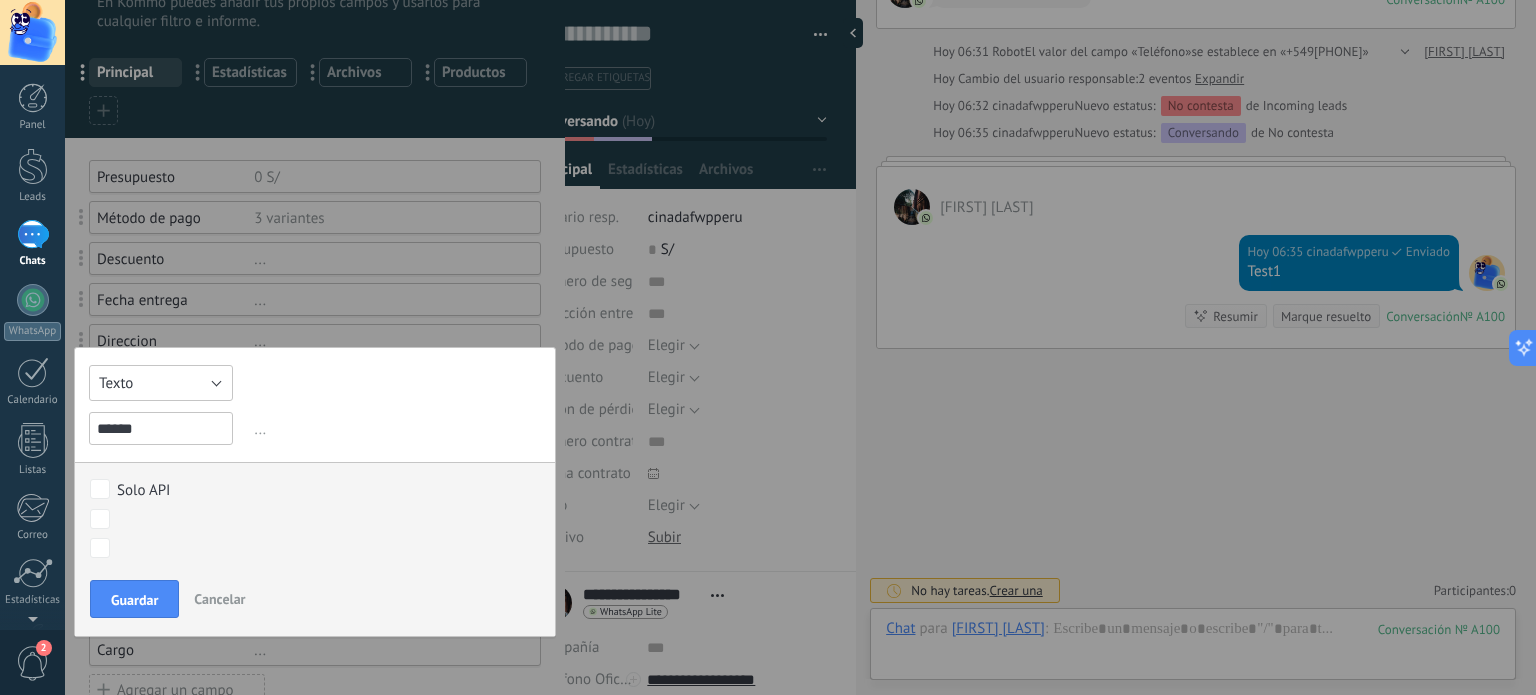 click on "Texto" at bounding box center [161, 383] 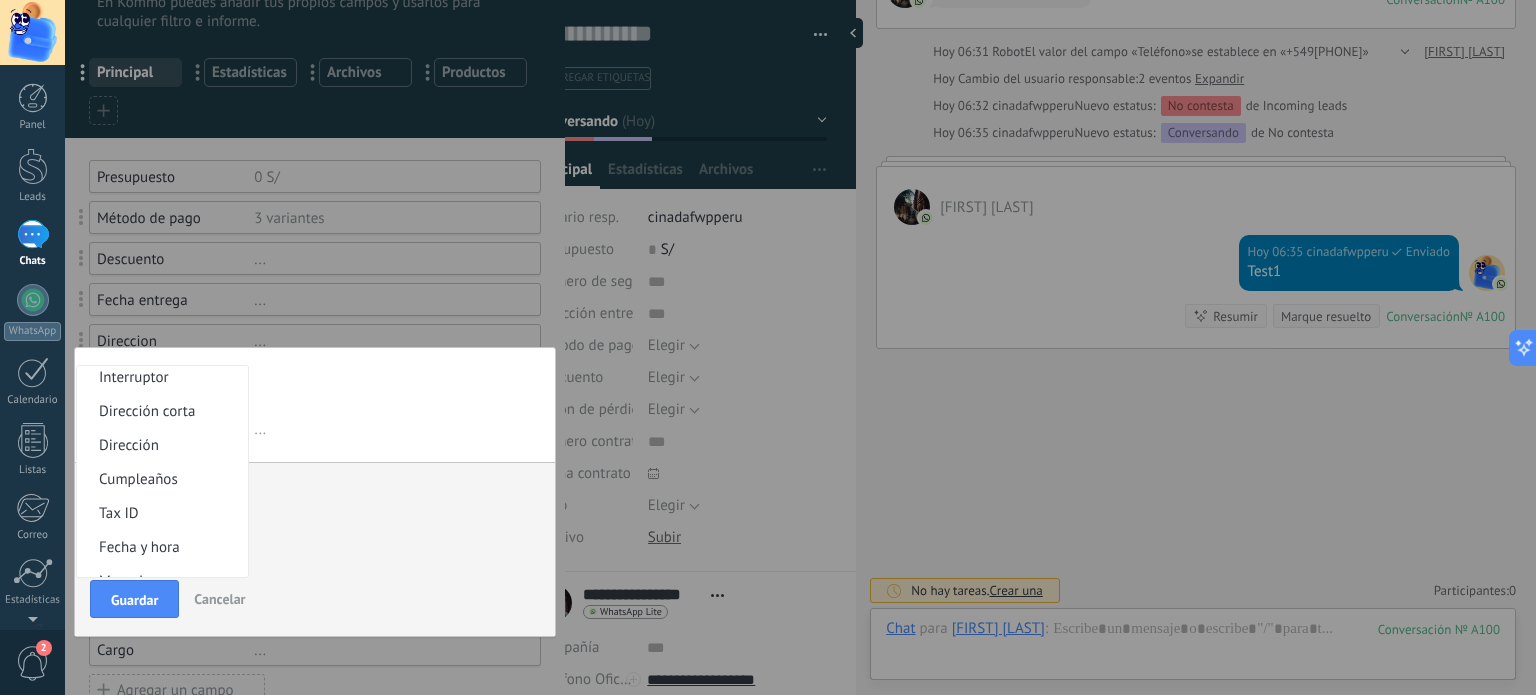 scroll, scrollTop: 0, scrollLeft: 0, axis: both 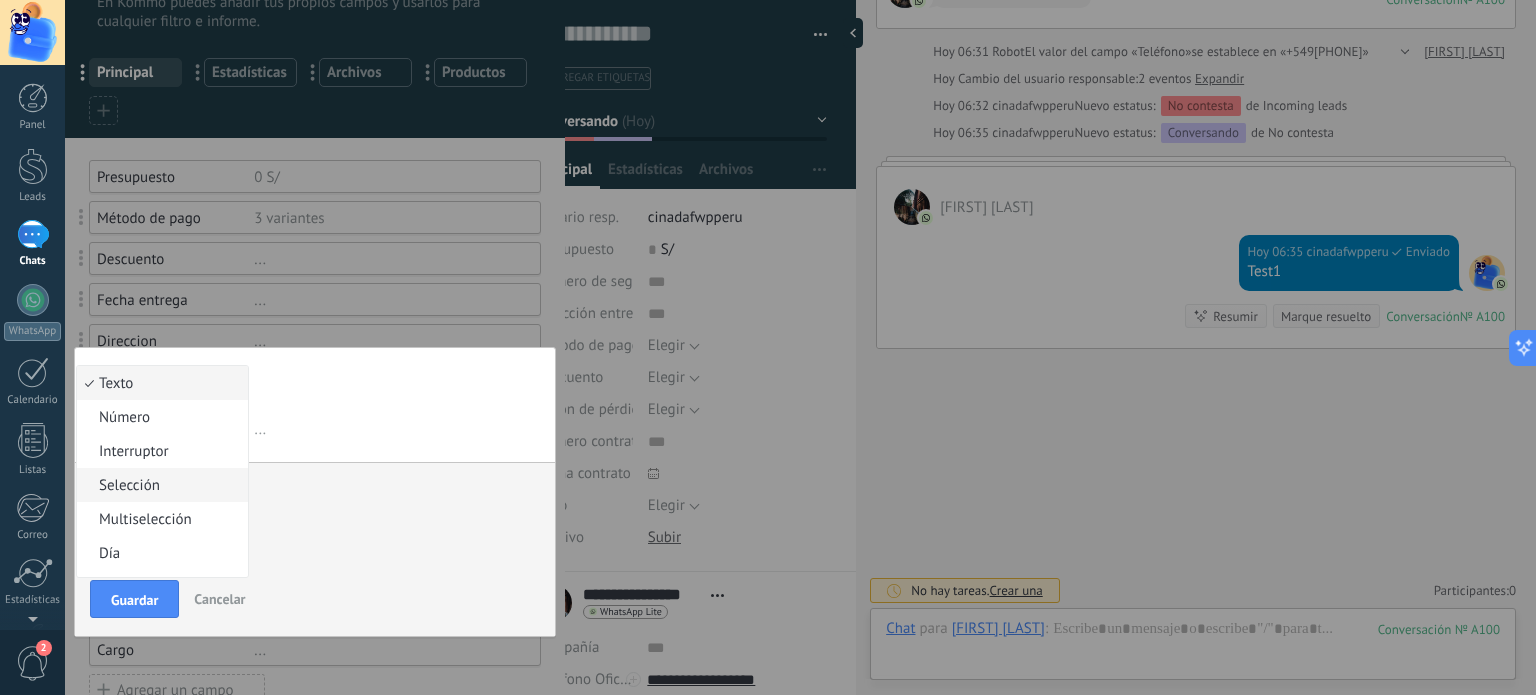 click on "Selección" at bounding box center [159, 485] 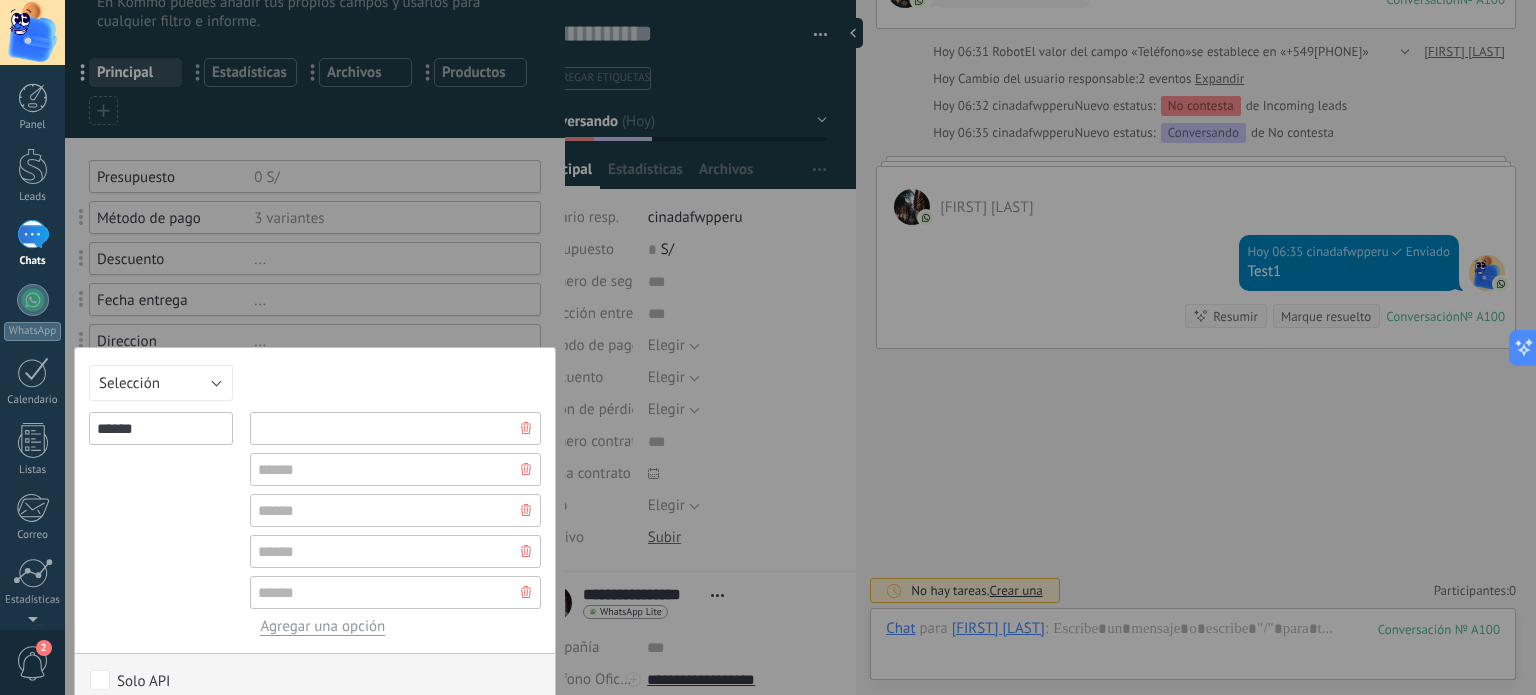 click at bounding box center [395, 428] 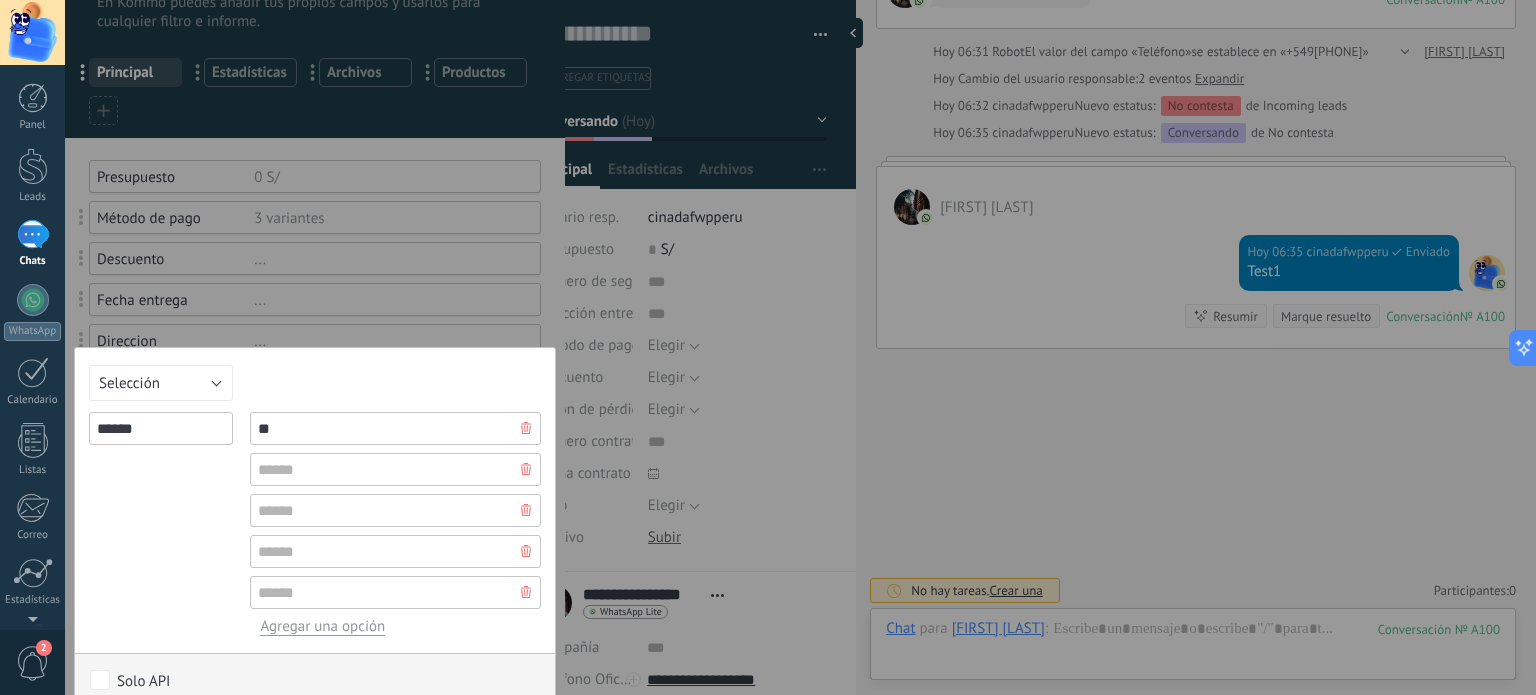 type on "*" 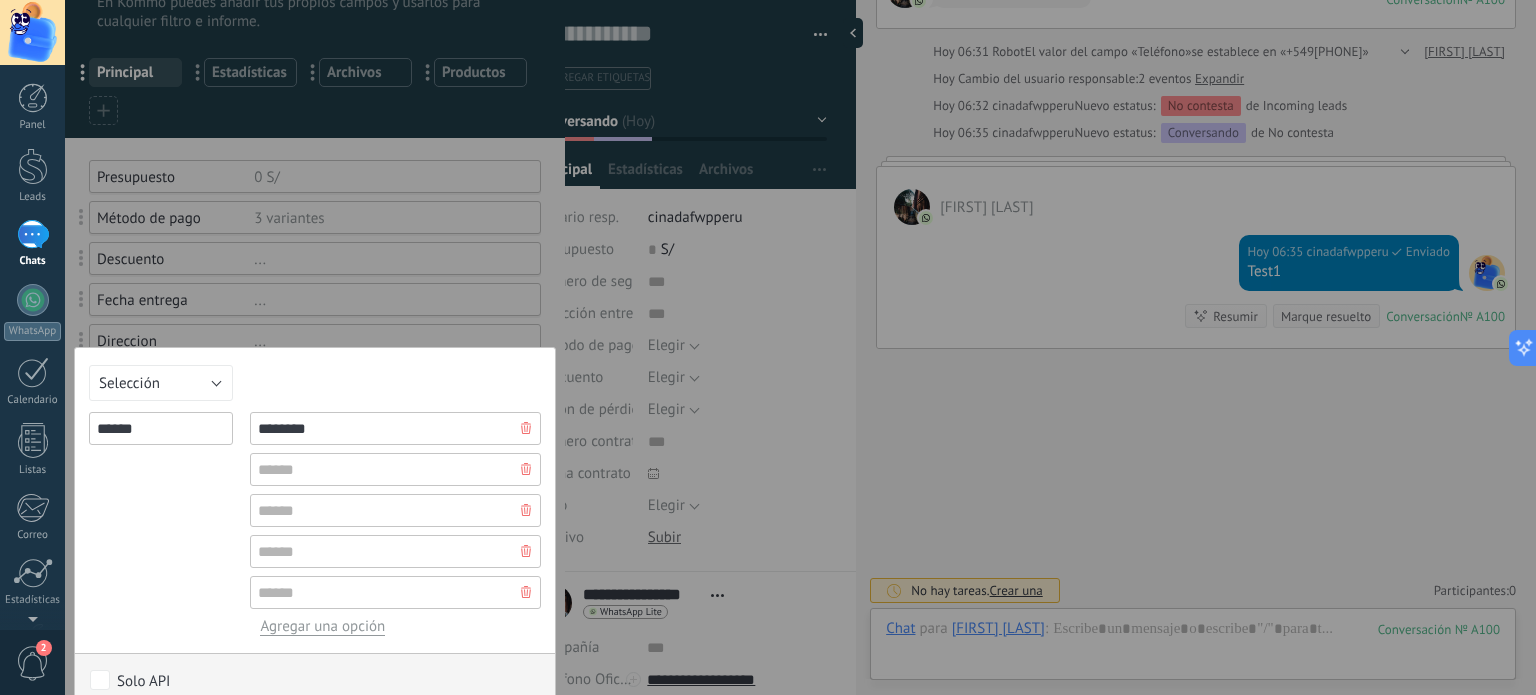 type on "********" 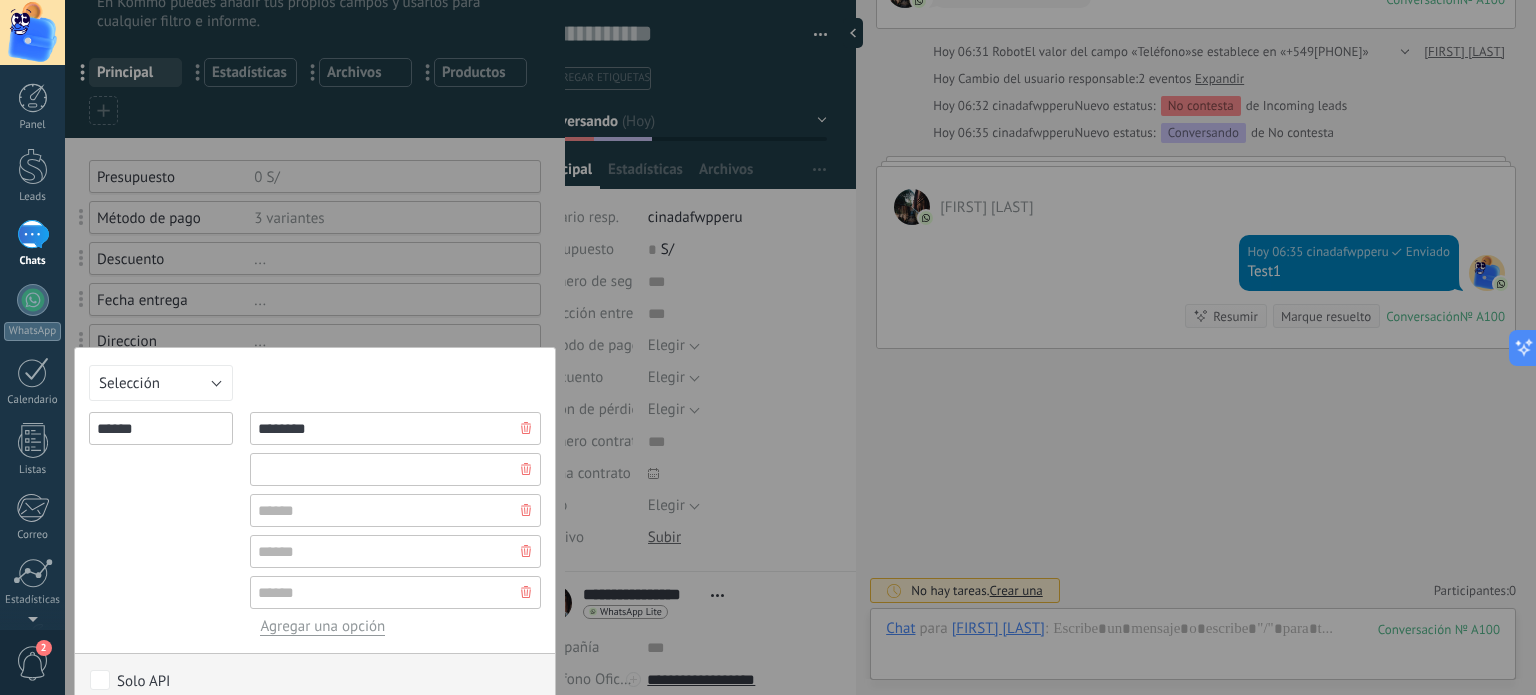 click at bounding box center (395, 469) 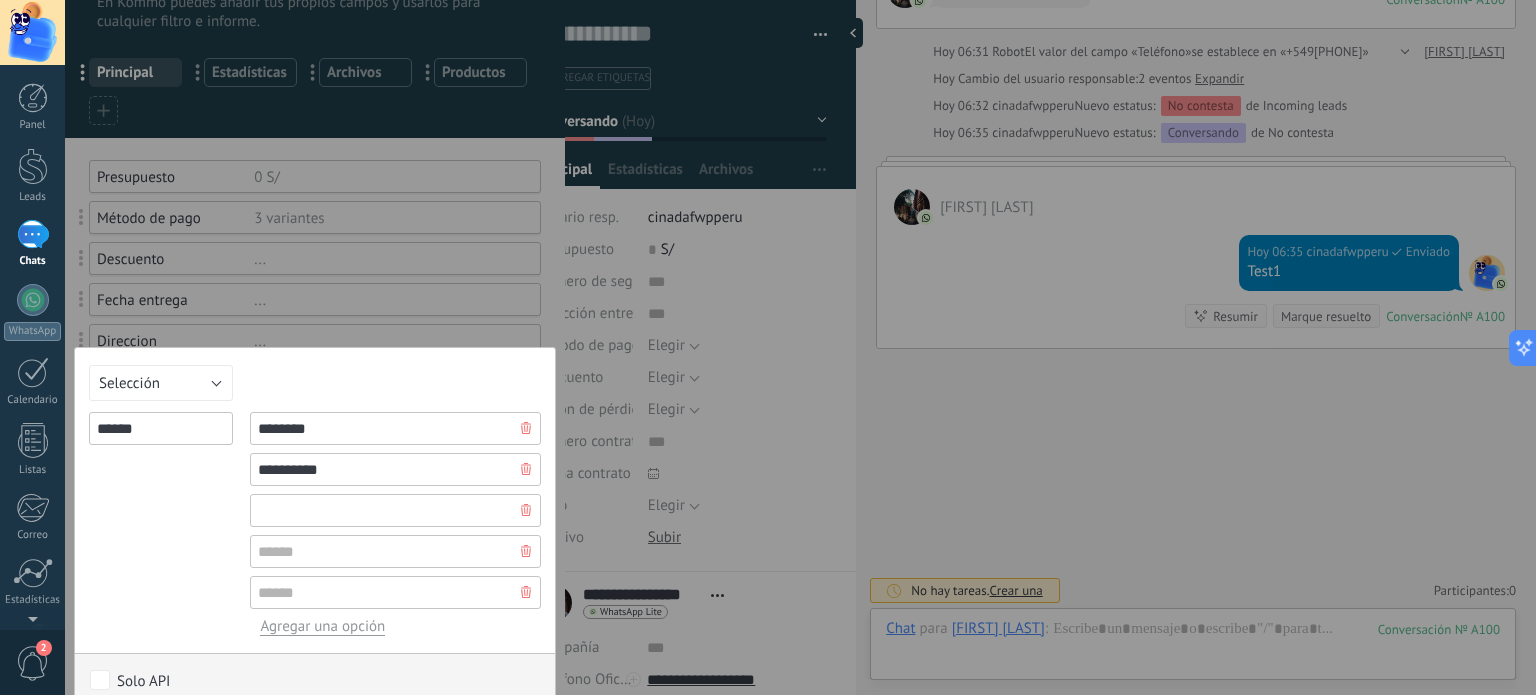 click at bounding box center [395, 510] 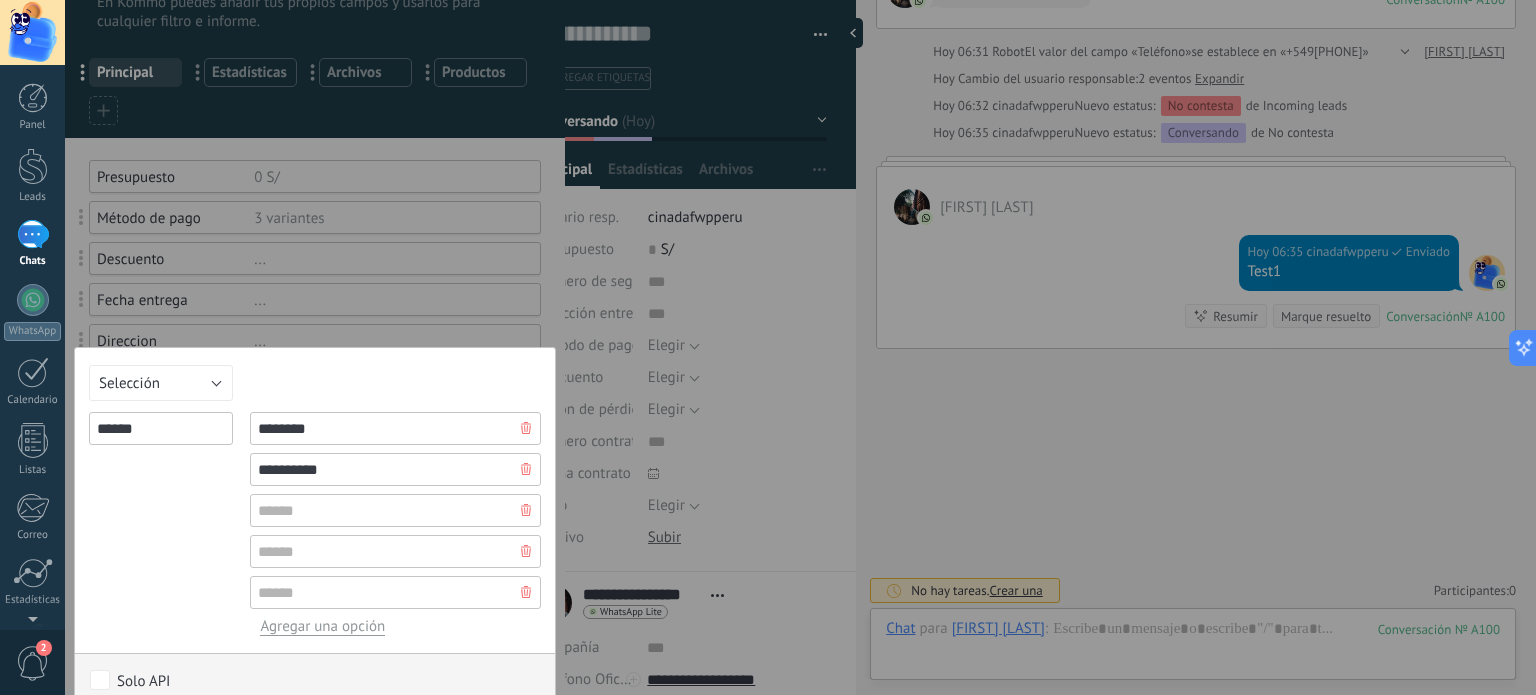 click on "**********" at bounding box center [395, 469] 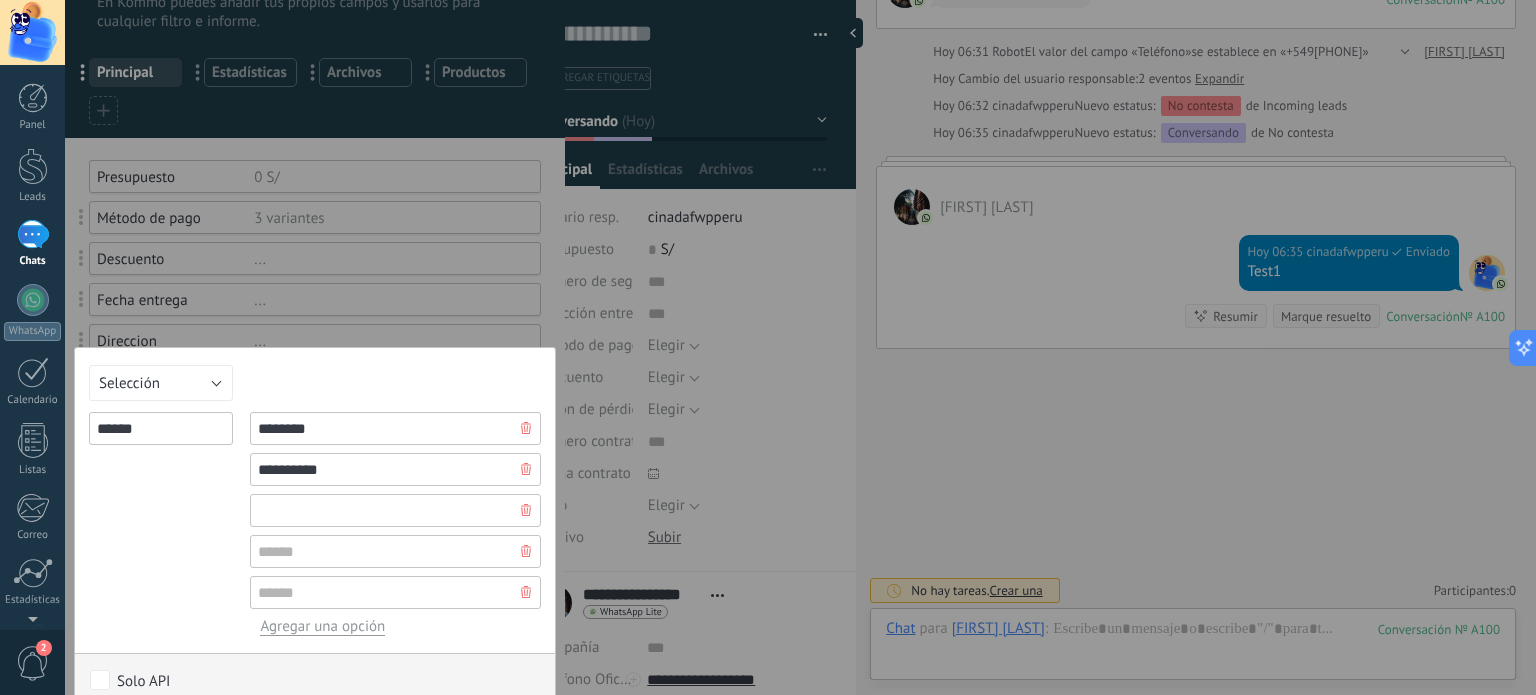 click at bounding box center [395, 510] 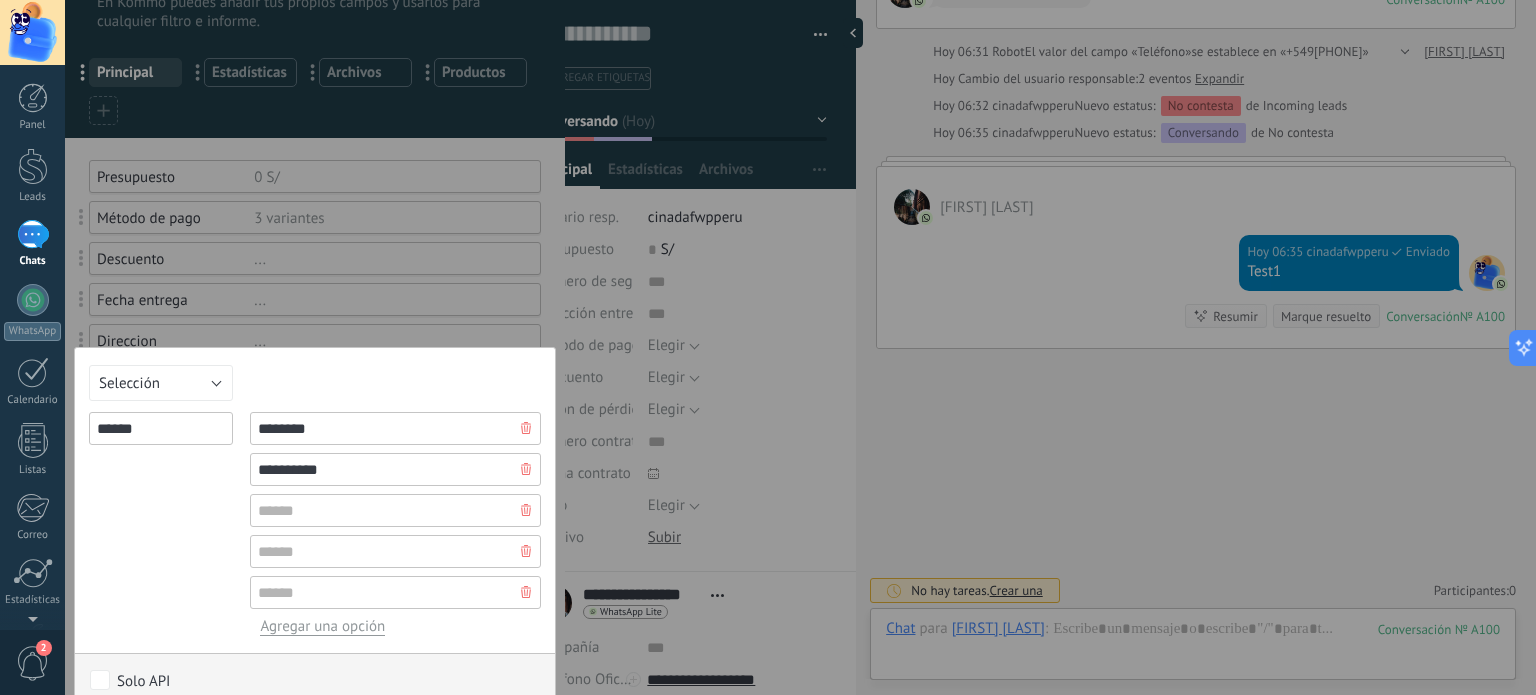 click on "**********" at bounding box center [395, 469] 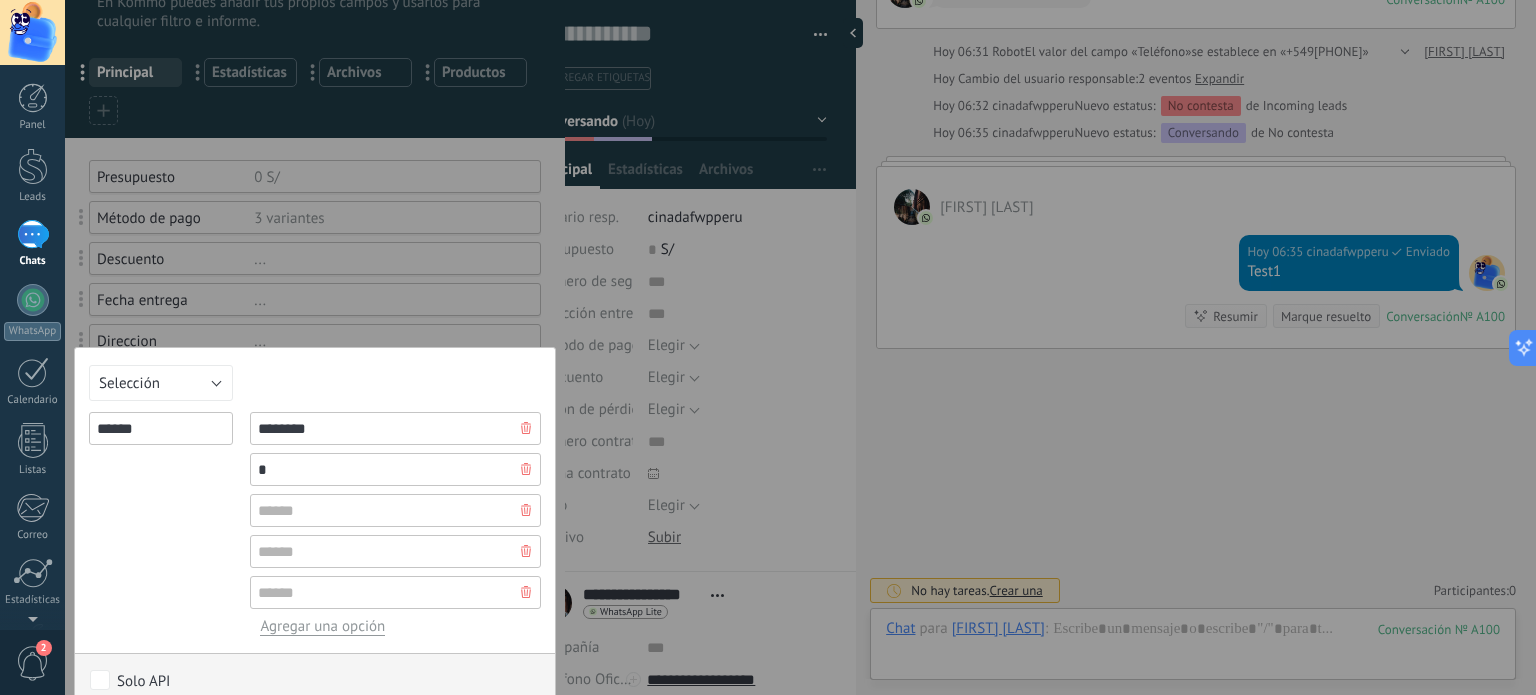 click on "*" at bounding box center [395, 469] 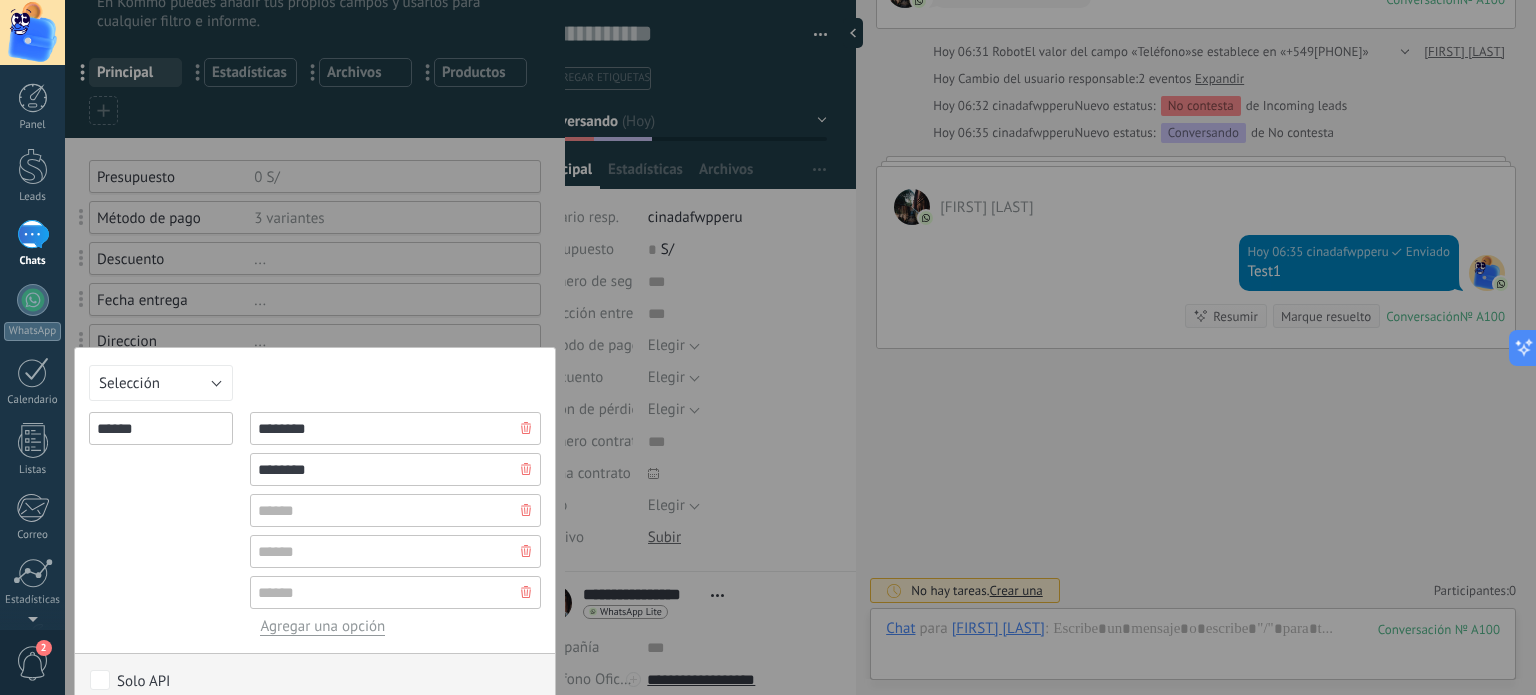 type on "********" 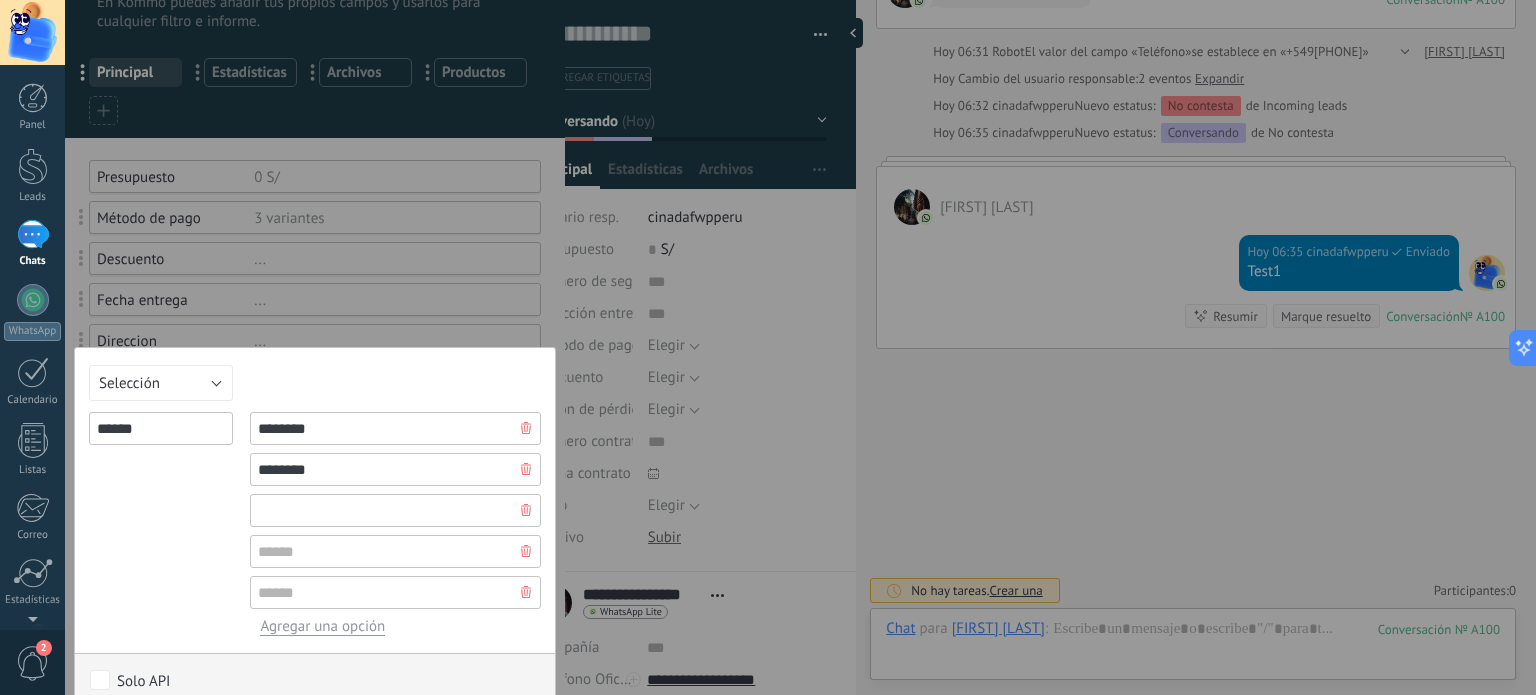 click at bounding box center [395, 510] 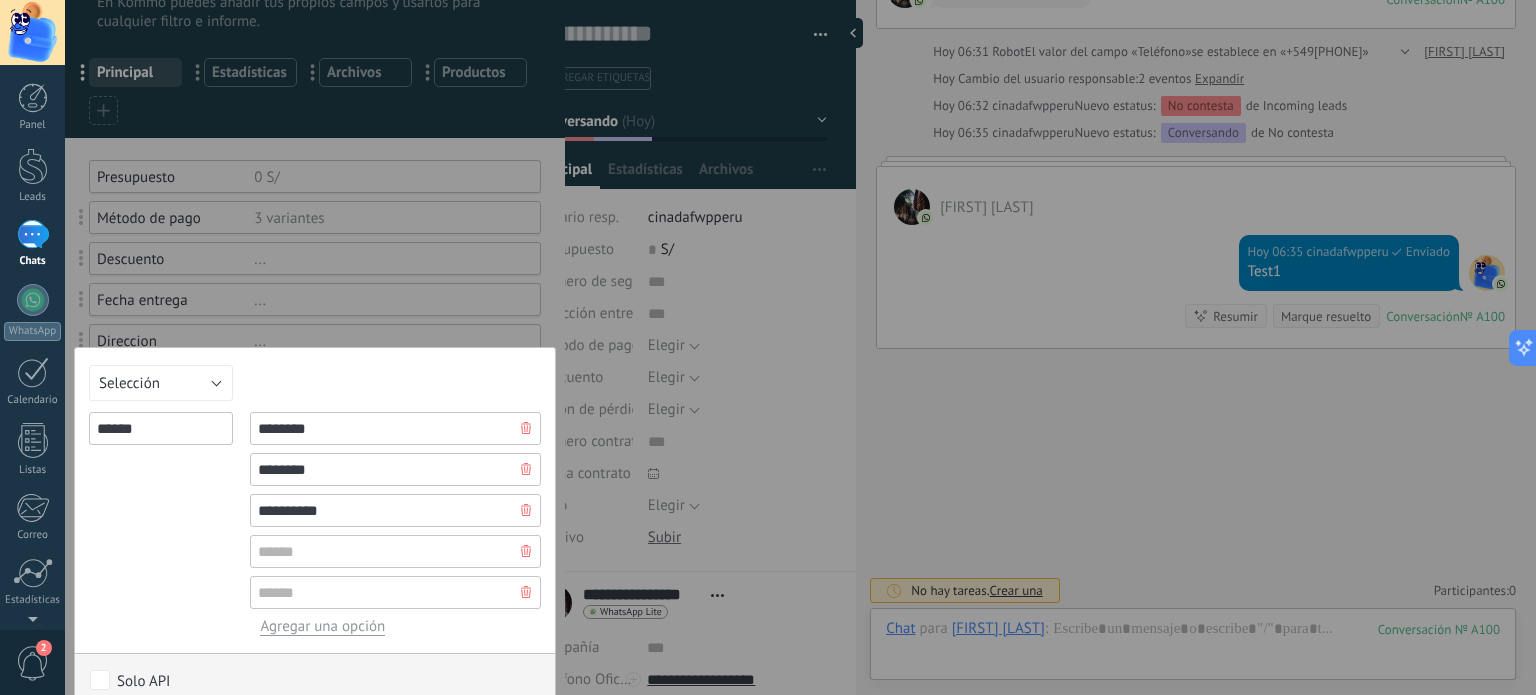 type on "**********" 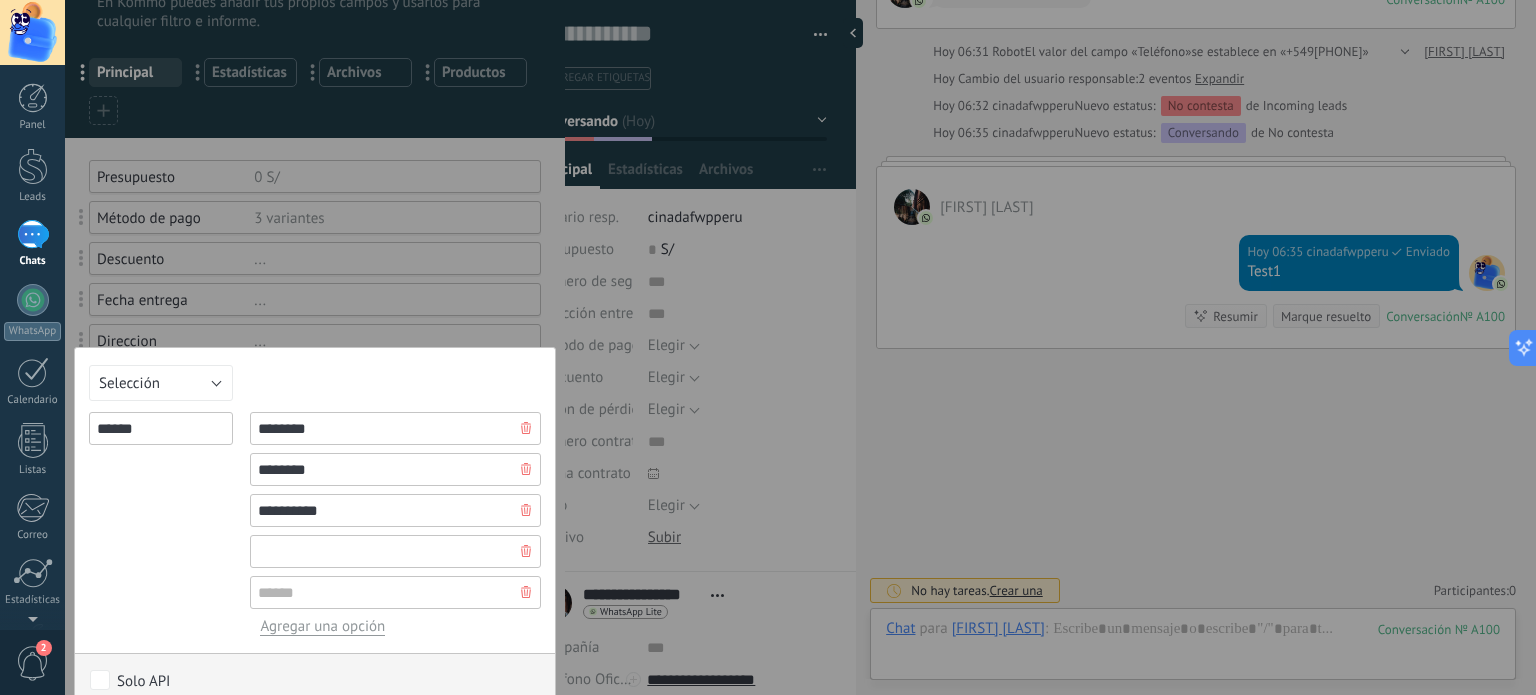 click at bounding box center (395, 551) 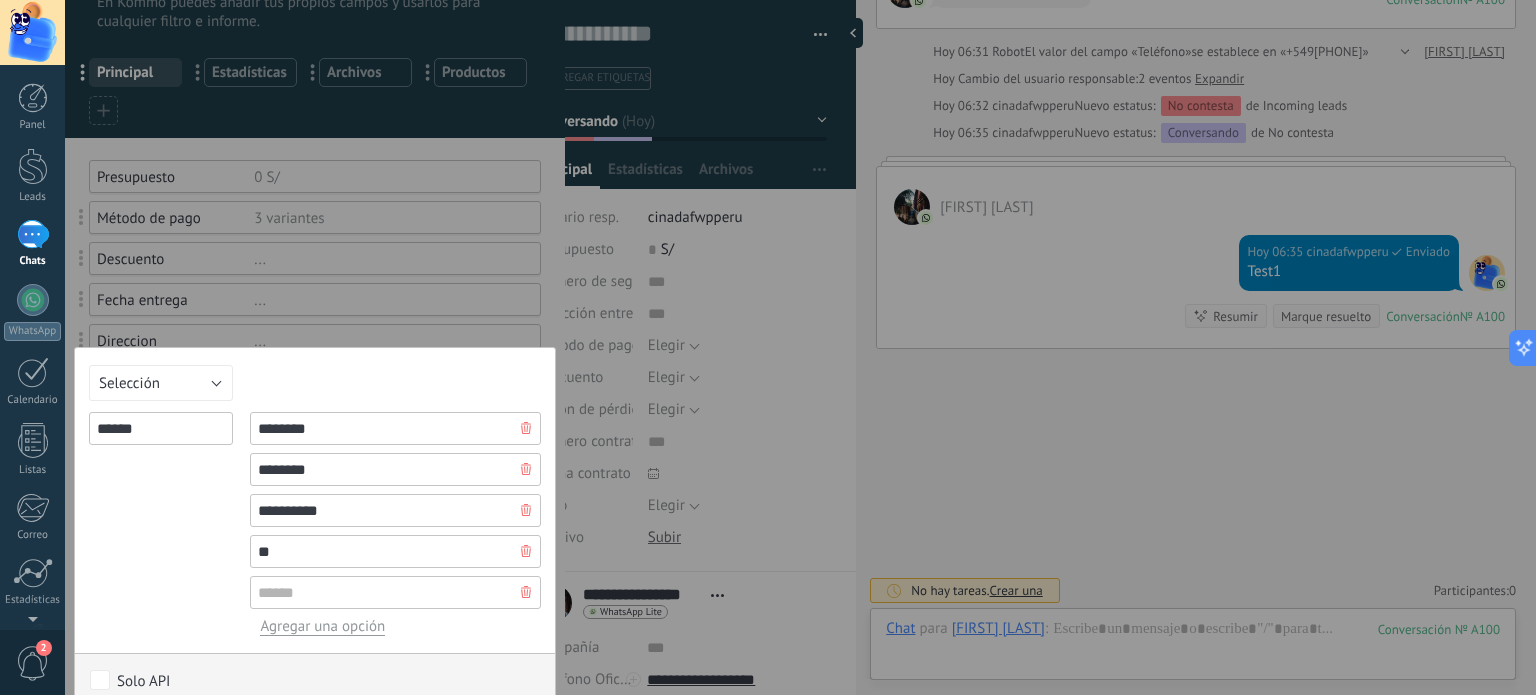 type on "*" 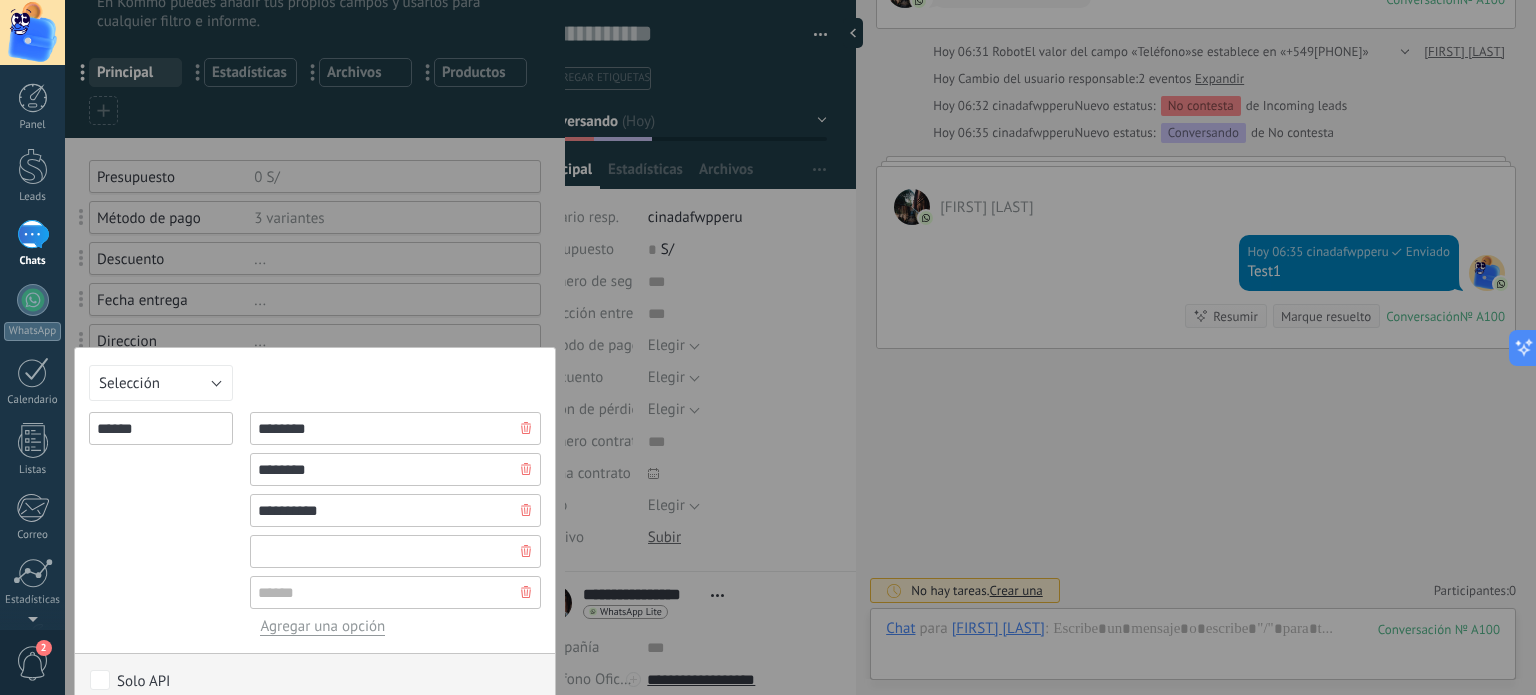 type on "*" 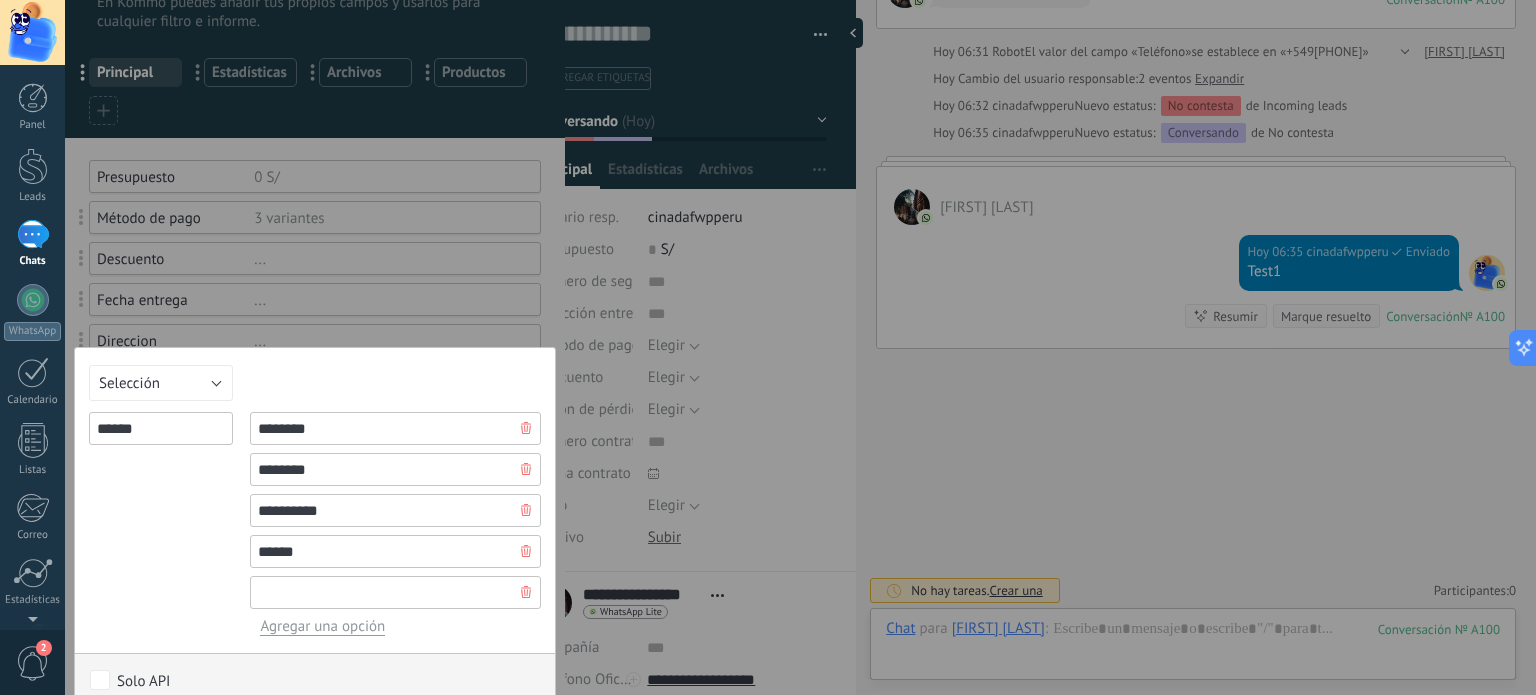 click at bounding box center (395, 592) 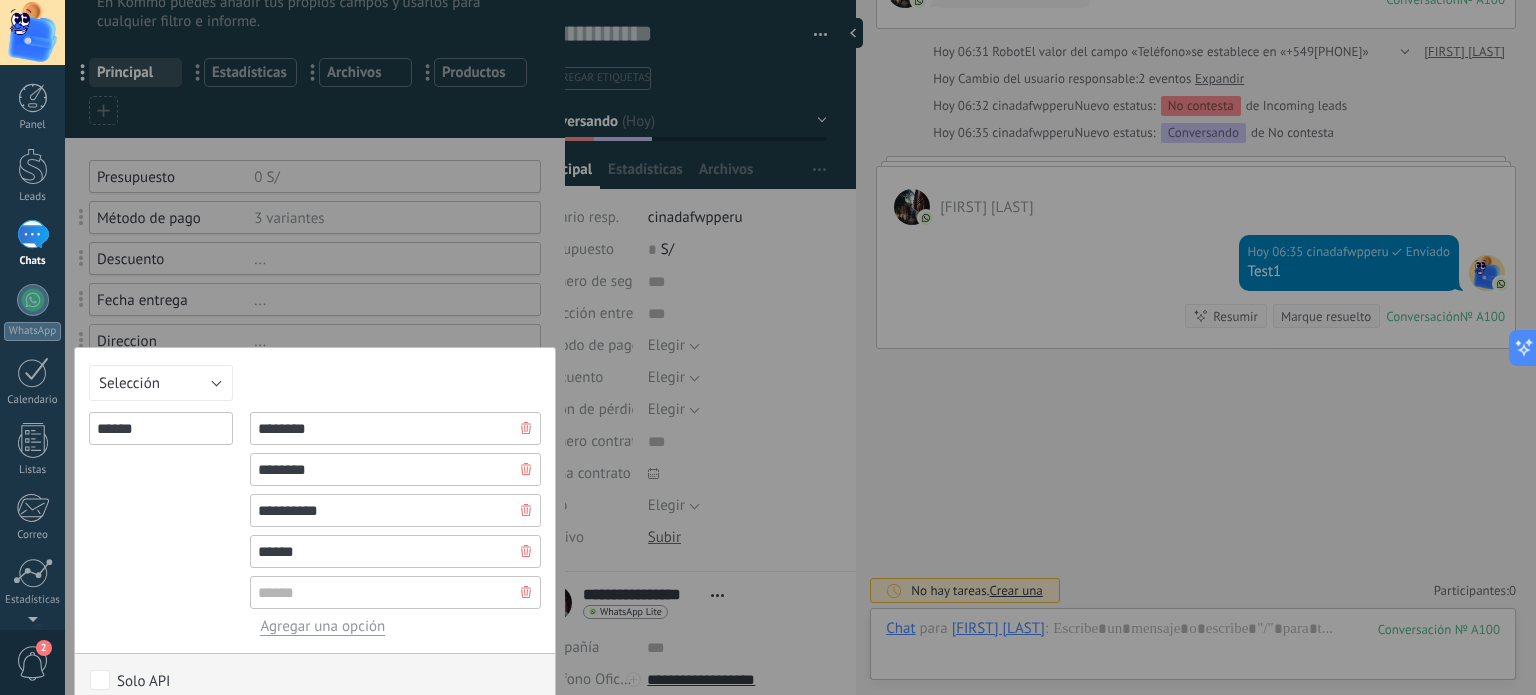 click on "******" at bounding box center (395, 551) 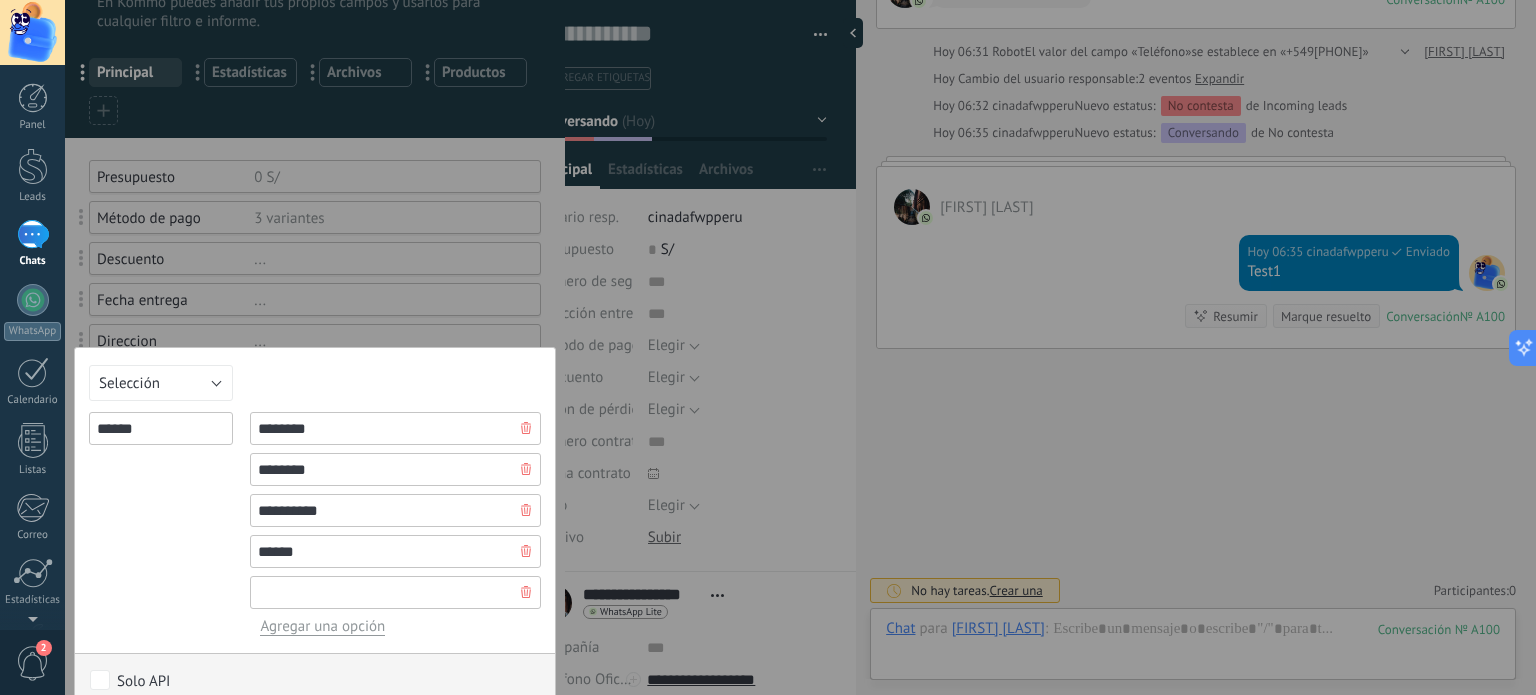 click at bounding box center [395, 592] 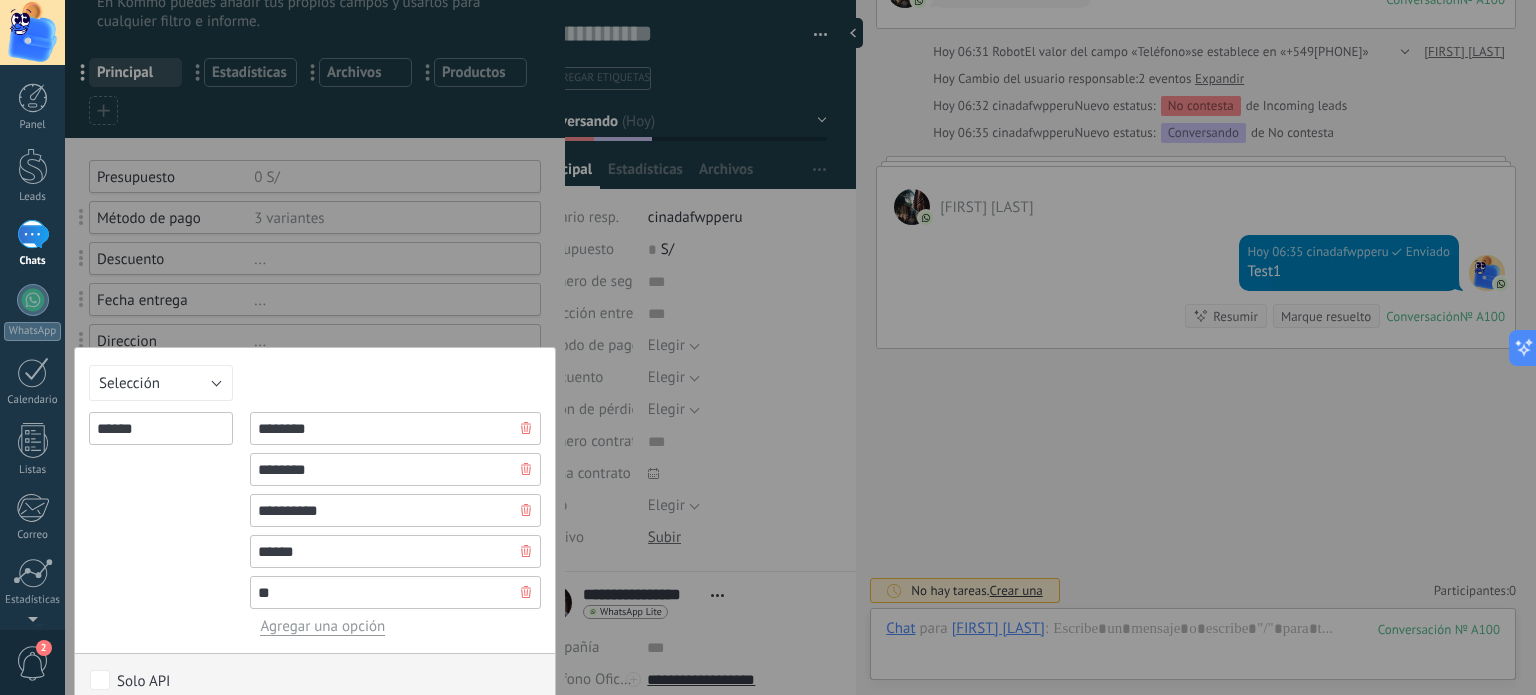 type on "*" 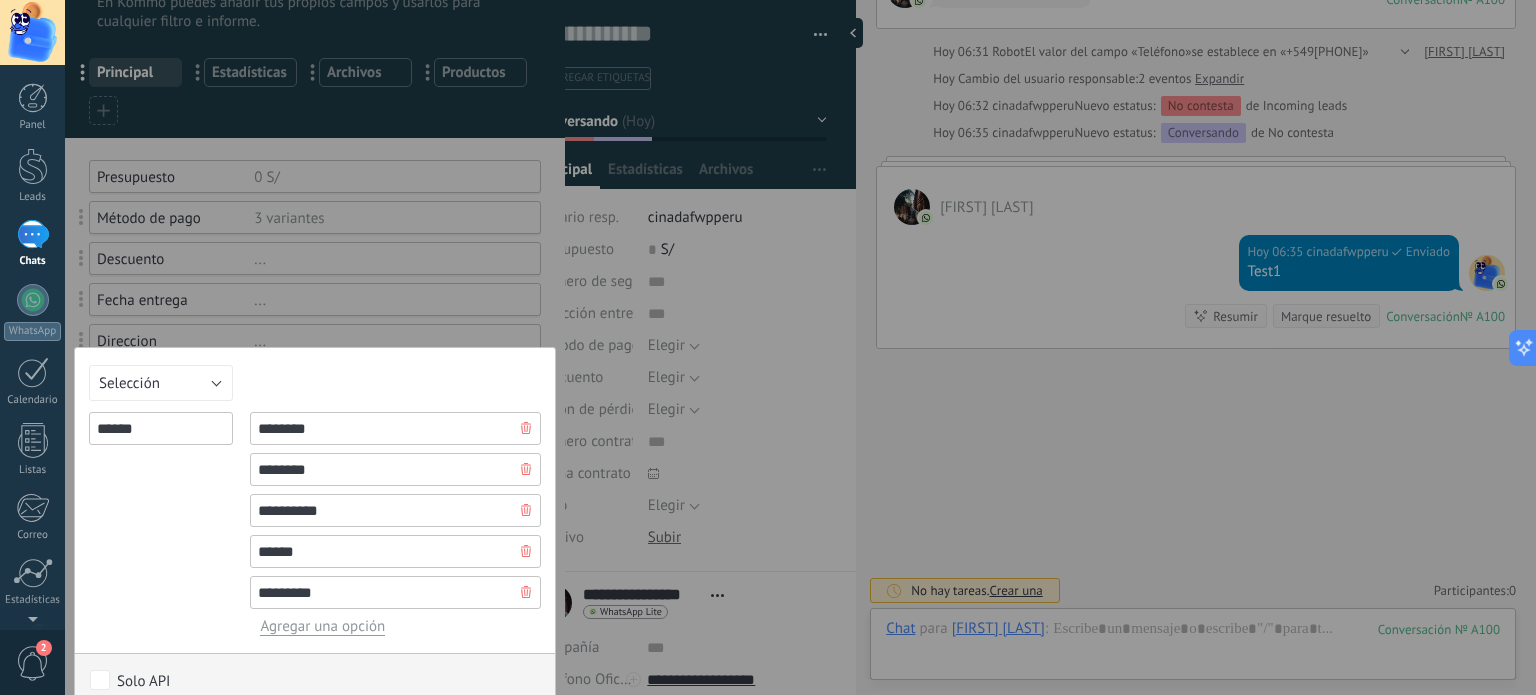 type on "*********" 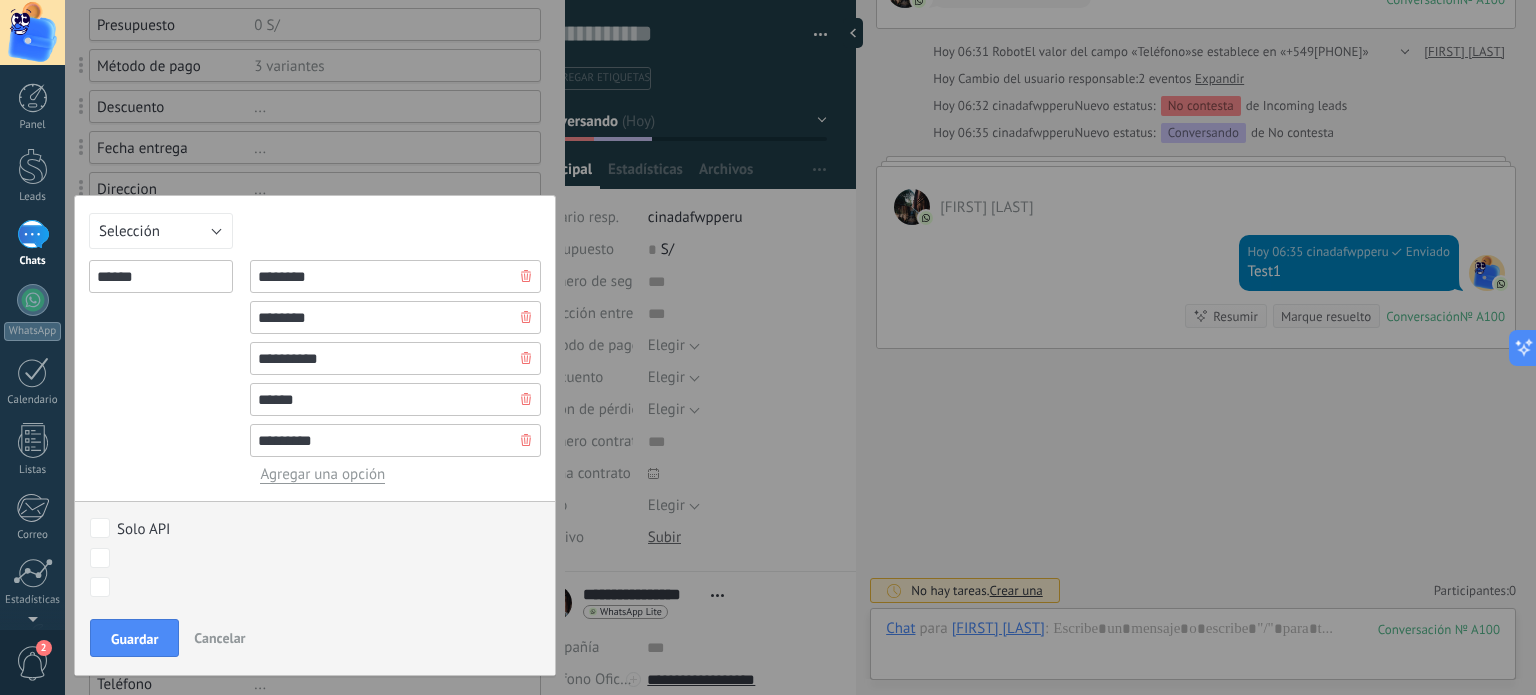 scroll, scrollTop: 218, scrollLeft: 0, axis: vertical 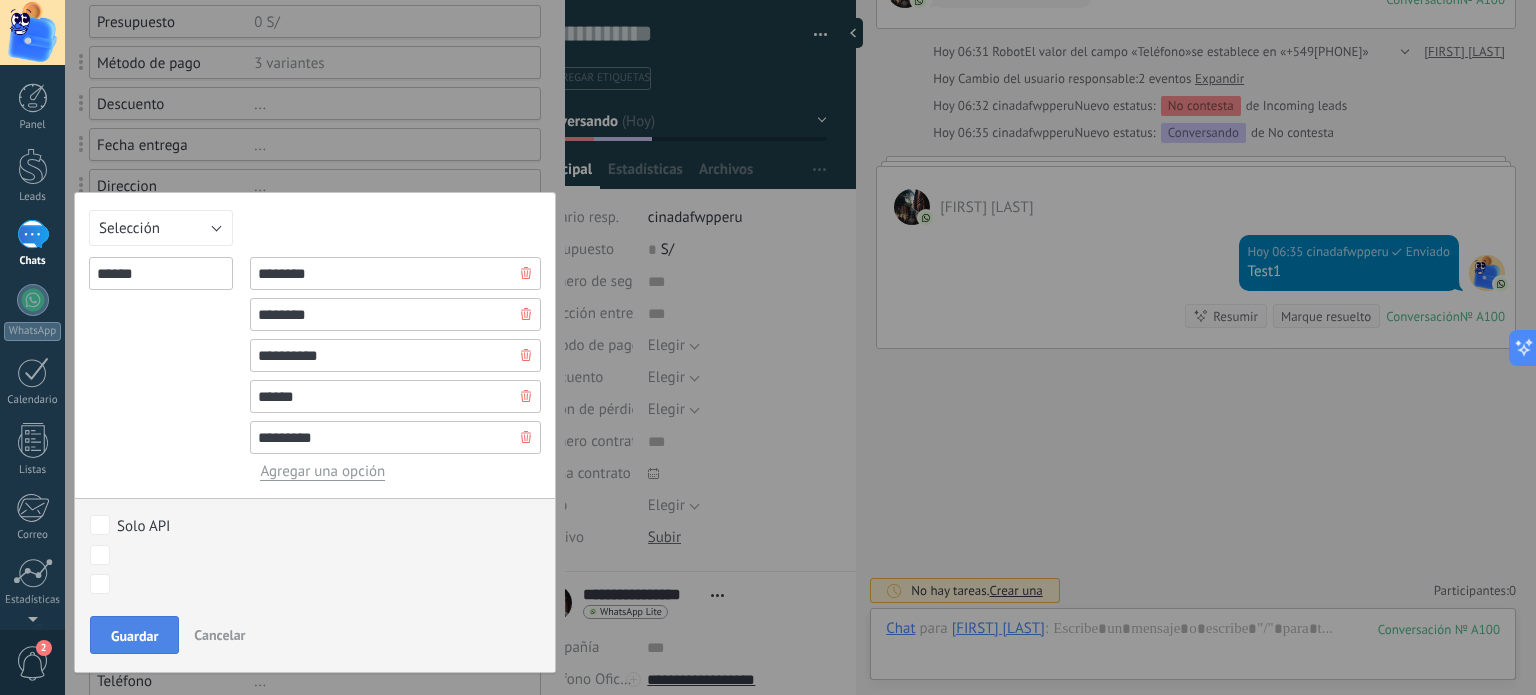 click on "Guardar" at bounding box center (134, 636) 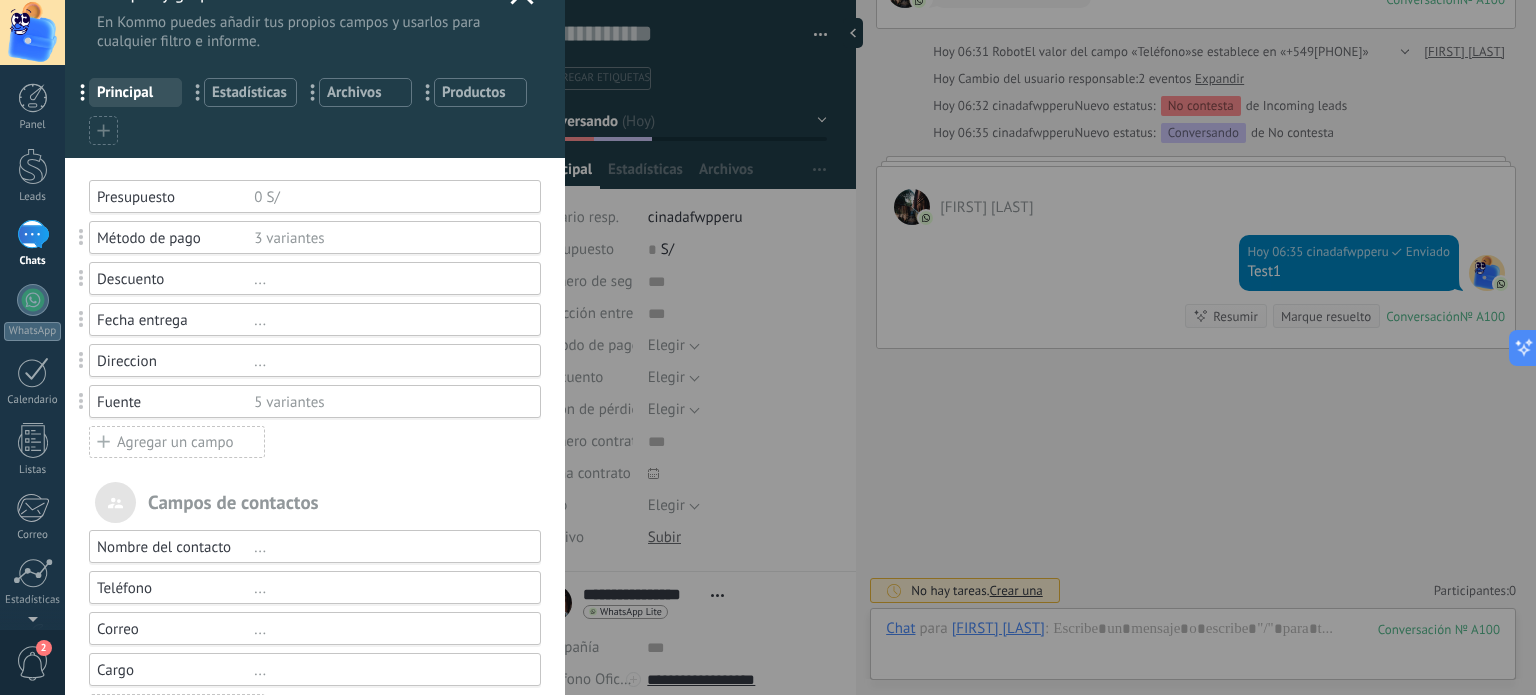 scroll, scrollTop: 32, scrollLeft: 0, axis: vertical 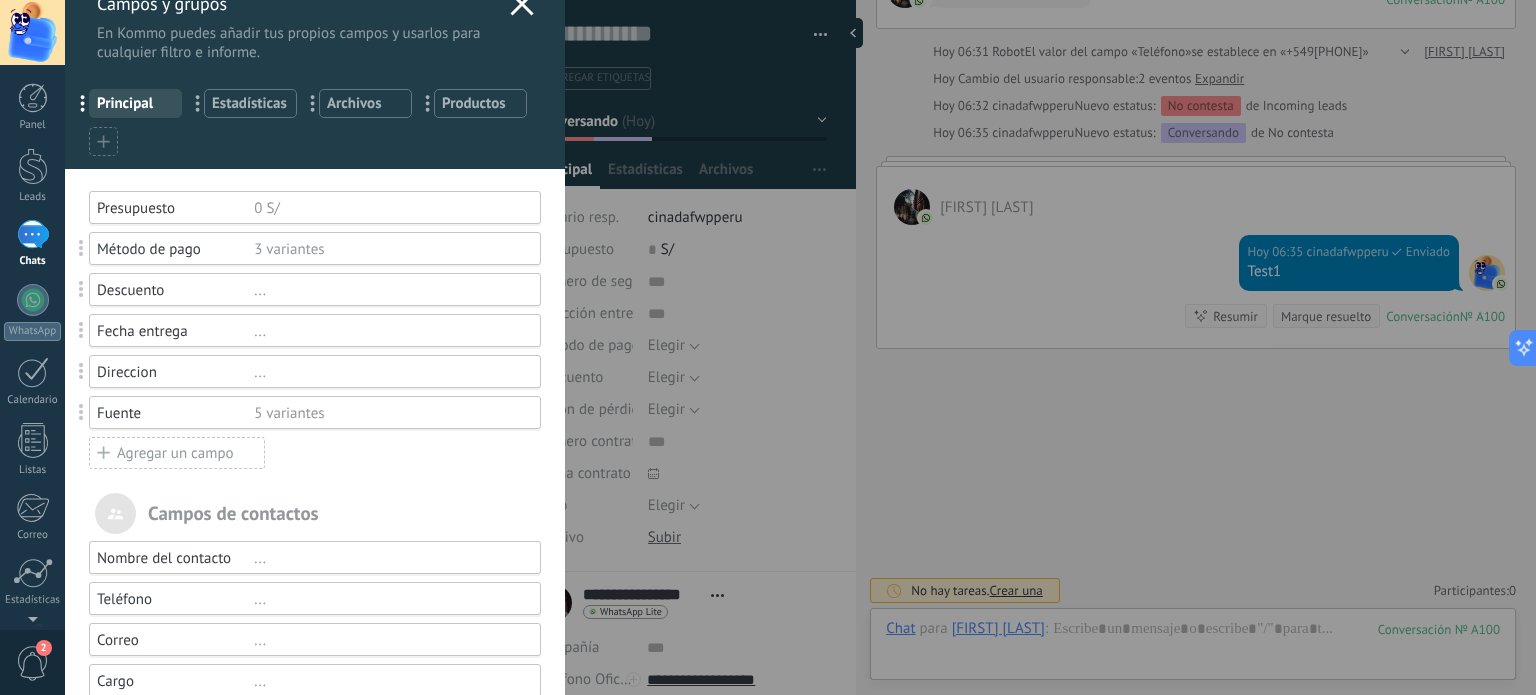 click on "Agregar un campo" at bounding box center (177, 453) 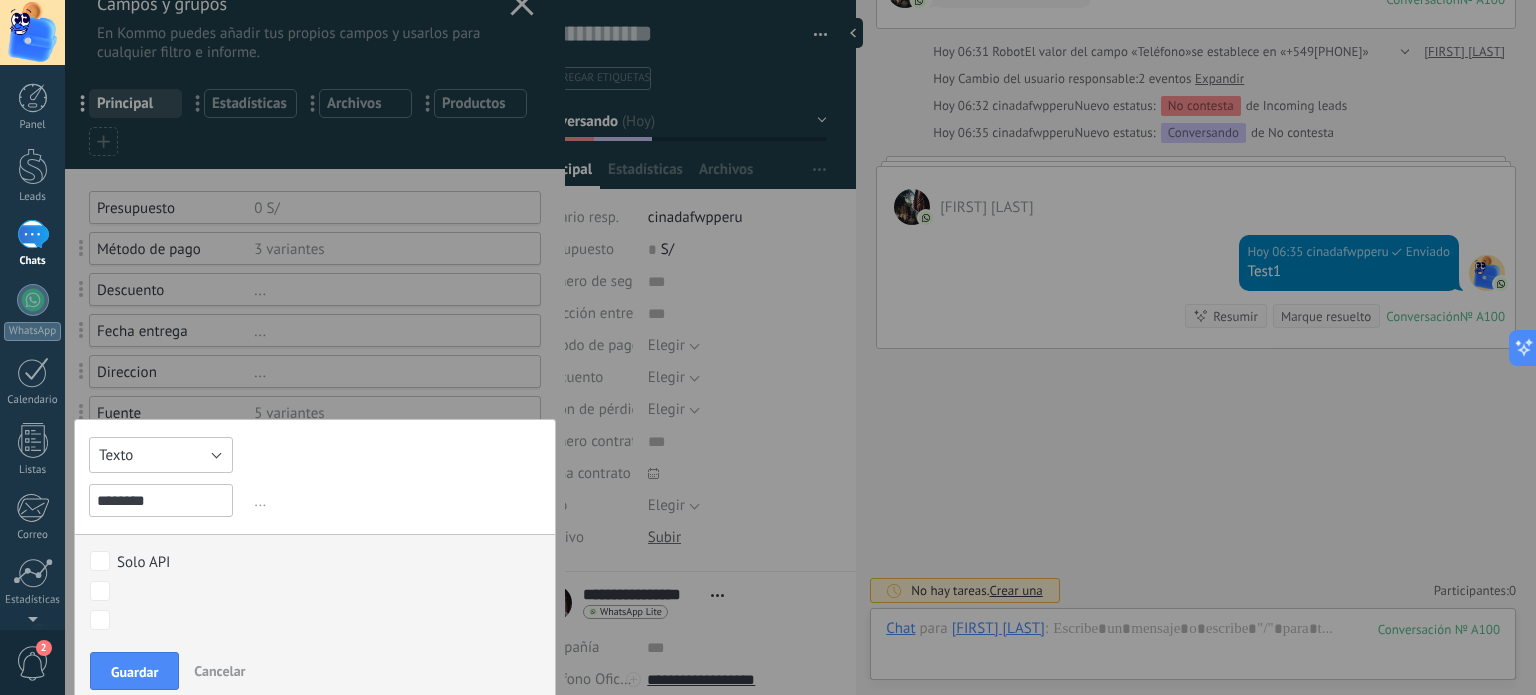 click on "Texto" at bounding box center [161, 455] 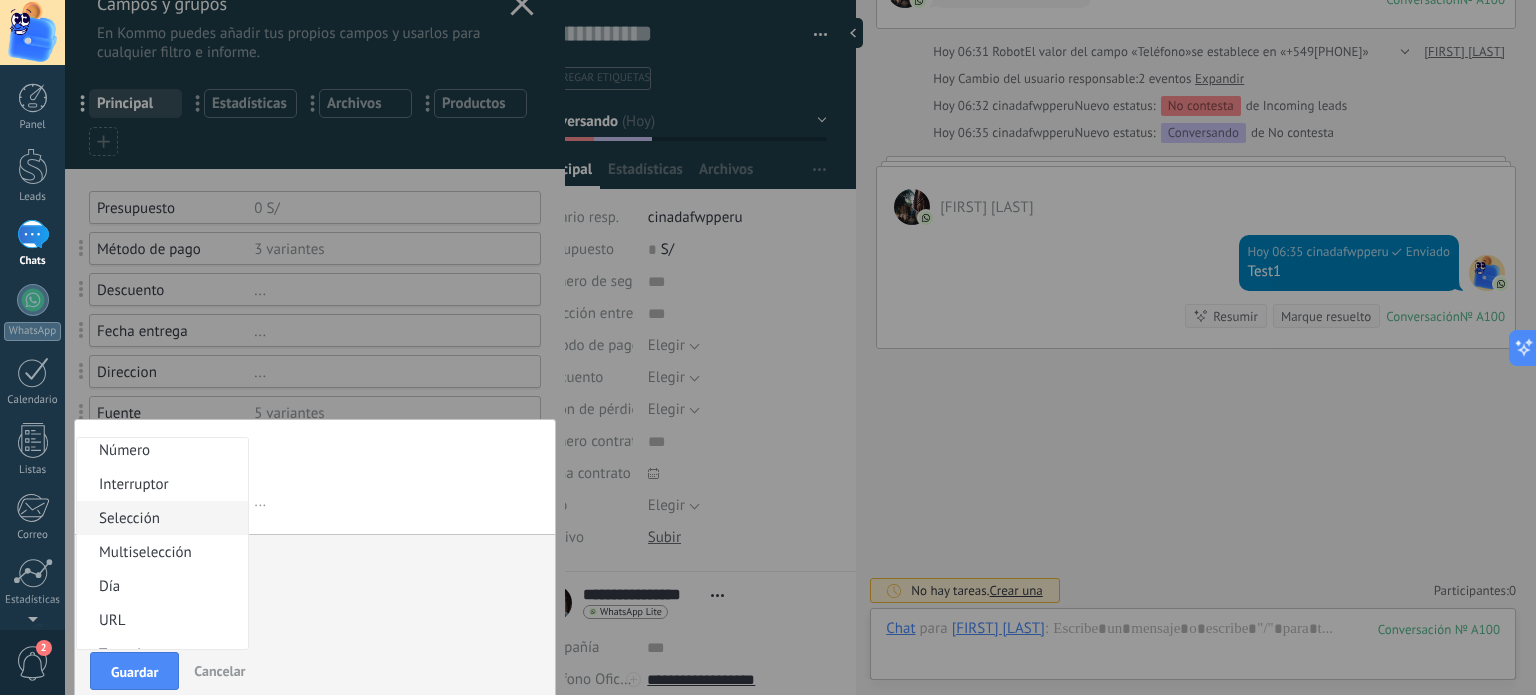 scroll, scrollTop: 40, scrollLeft: 0, axis: vertical 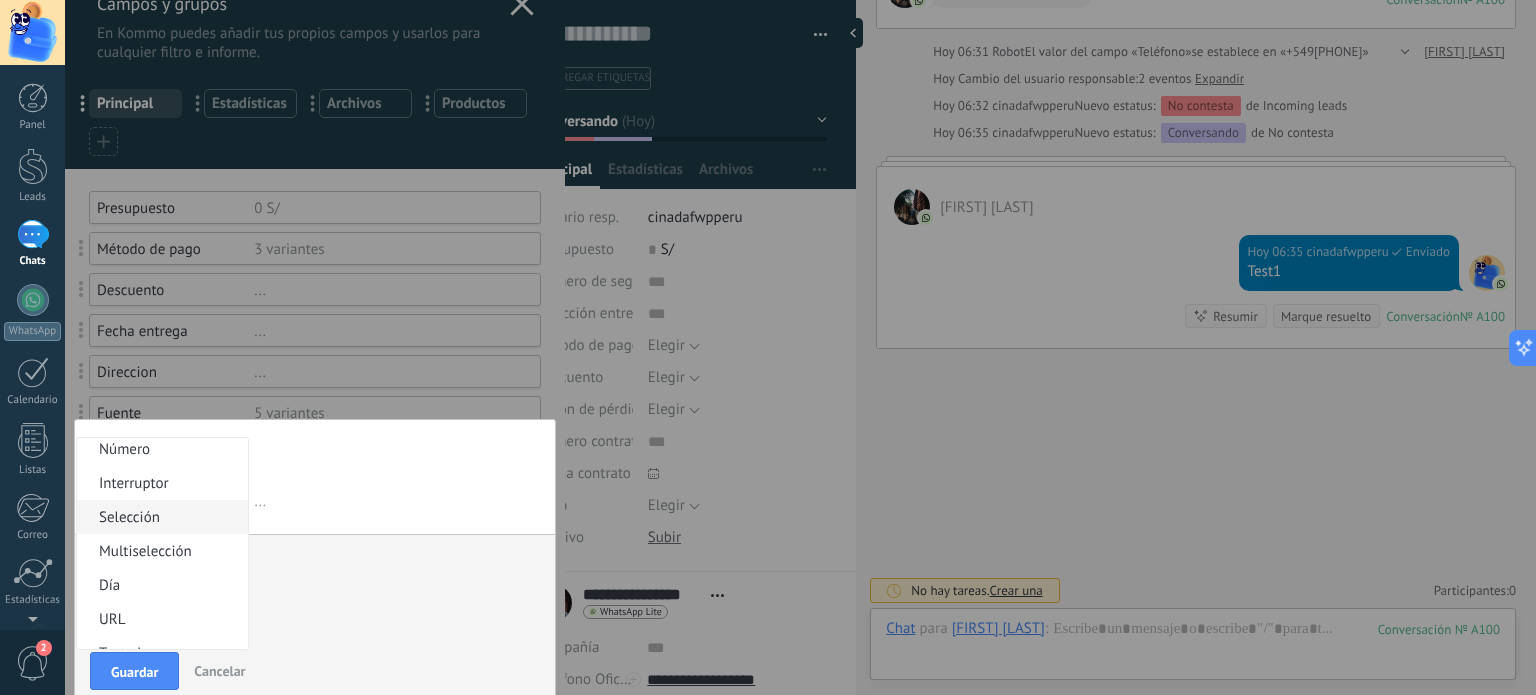 click on "Selección" at bounding box center [159, 517] 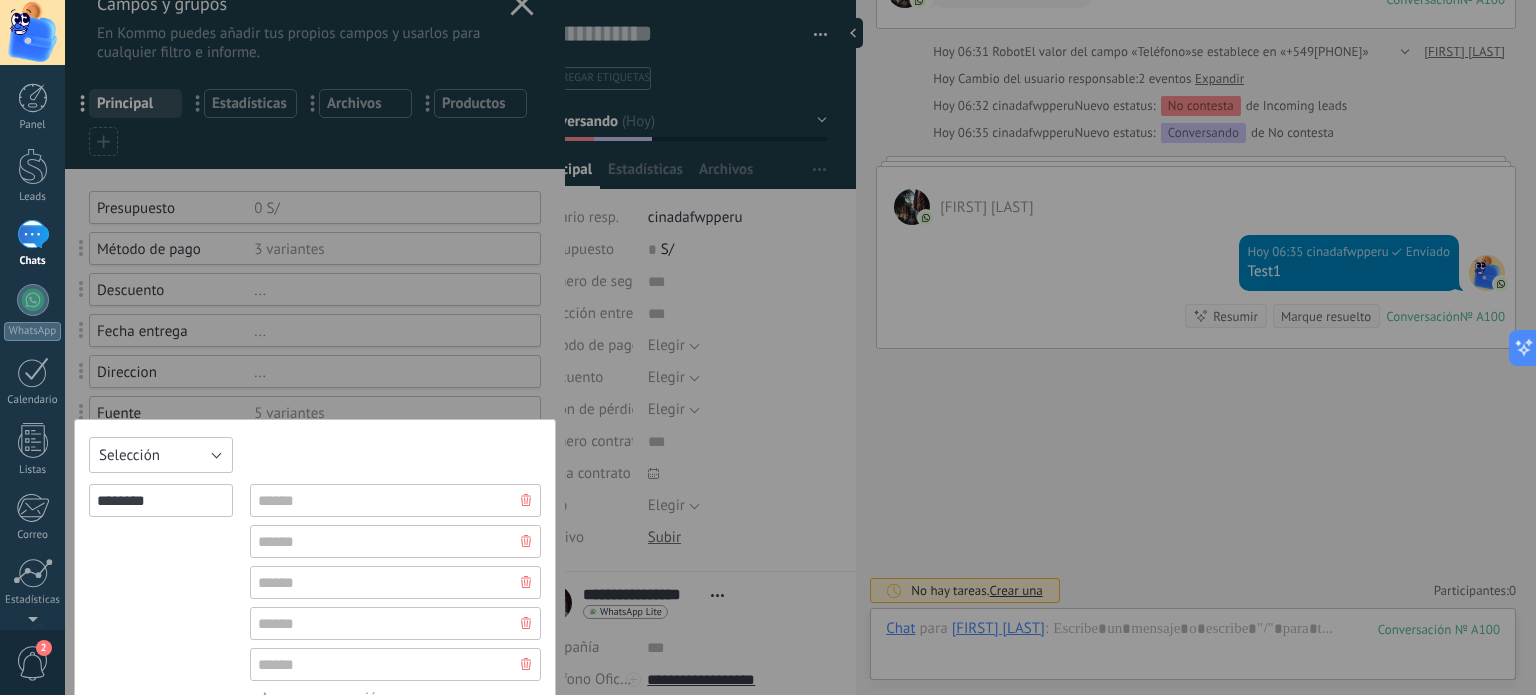 click on "Selección" at bounding box center [161, 455] 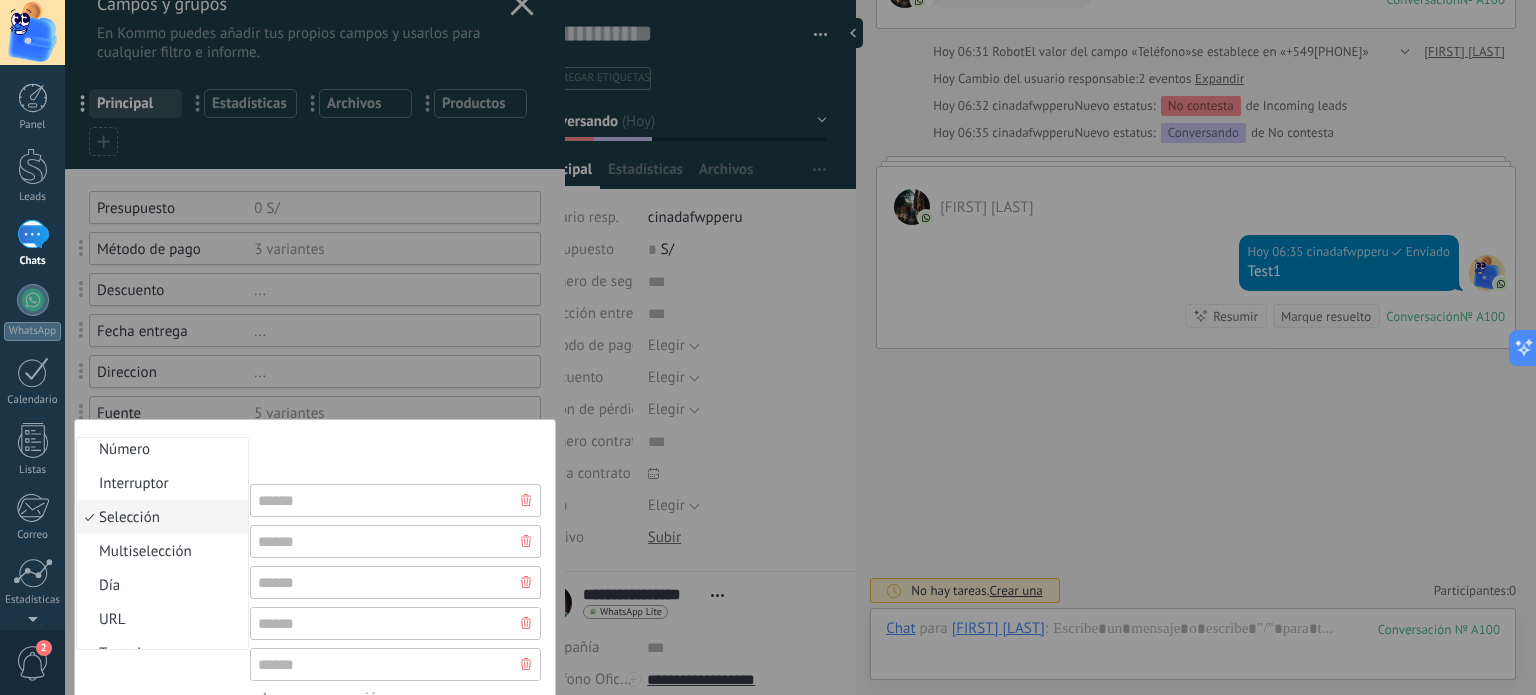 scroll, scrollTop: 15, scrollLeft: 0, axis: vertical 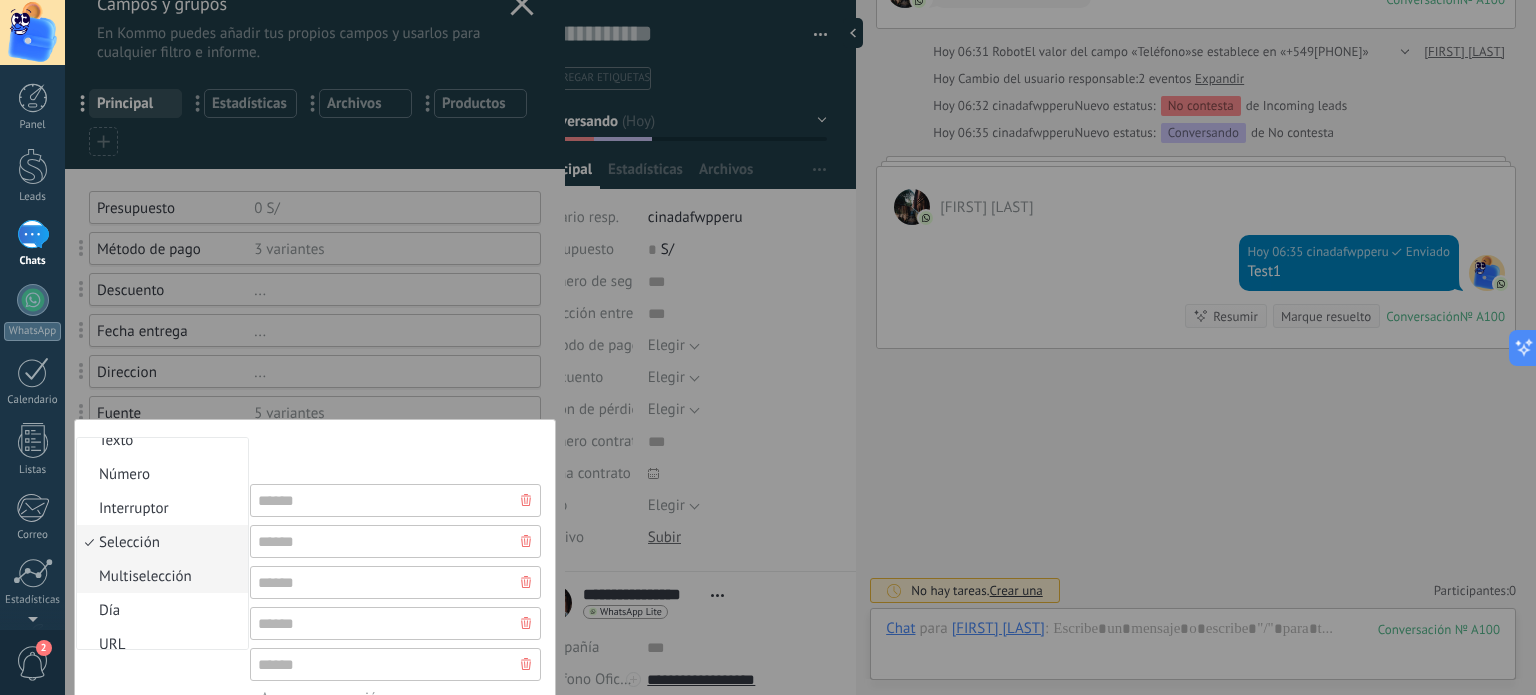 click on "Multiselección" at bounding box center (159, 576) 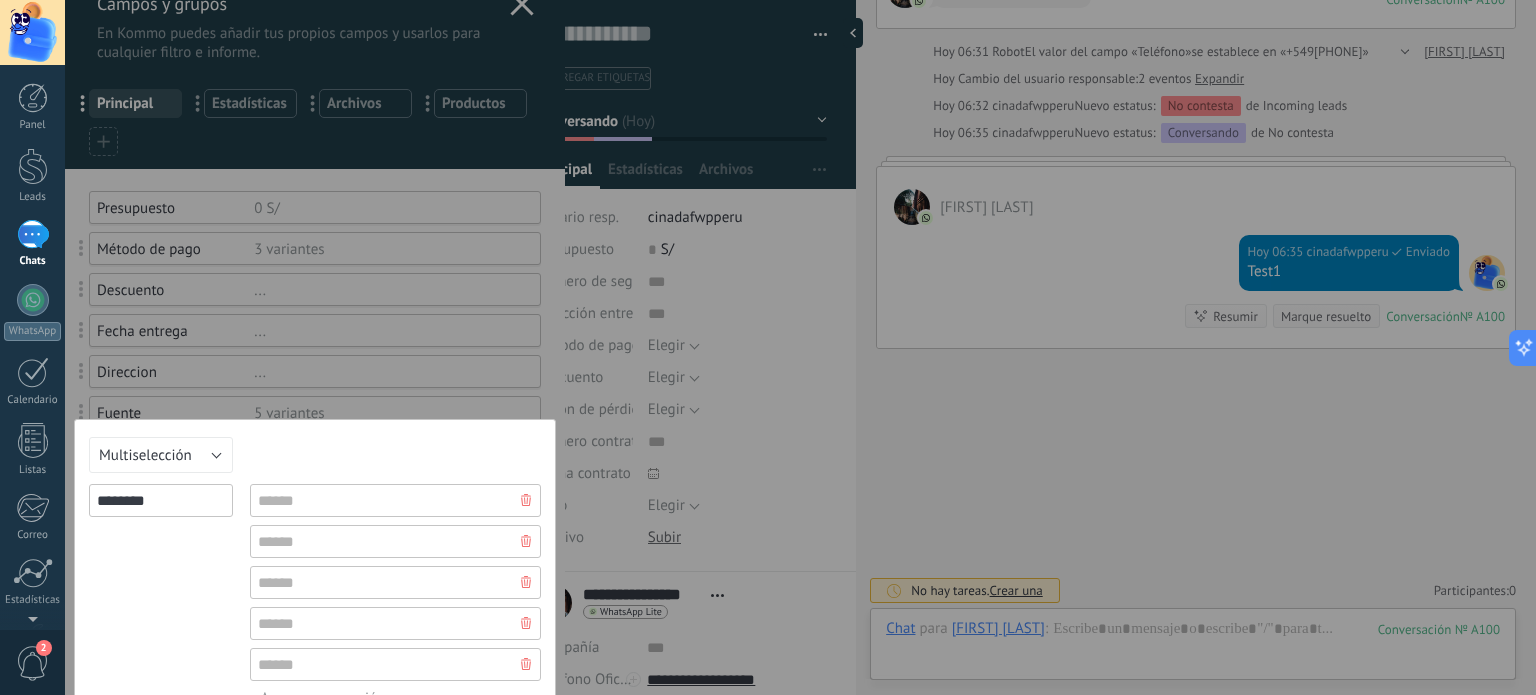 click on "********" at bounding box center (161, 500) 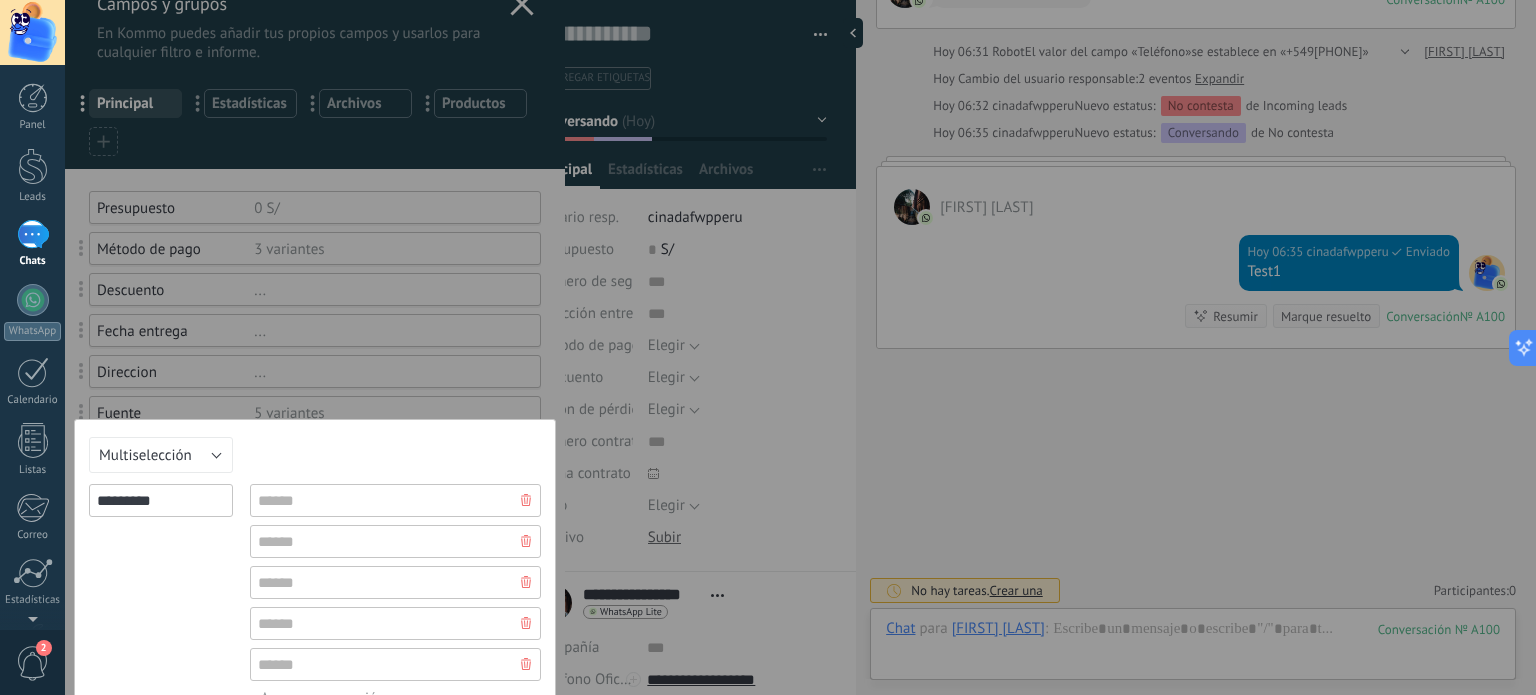type on "*********" 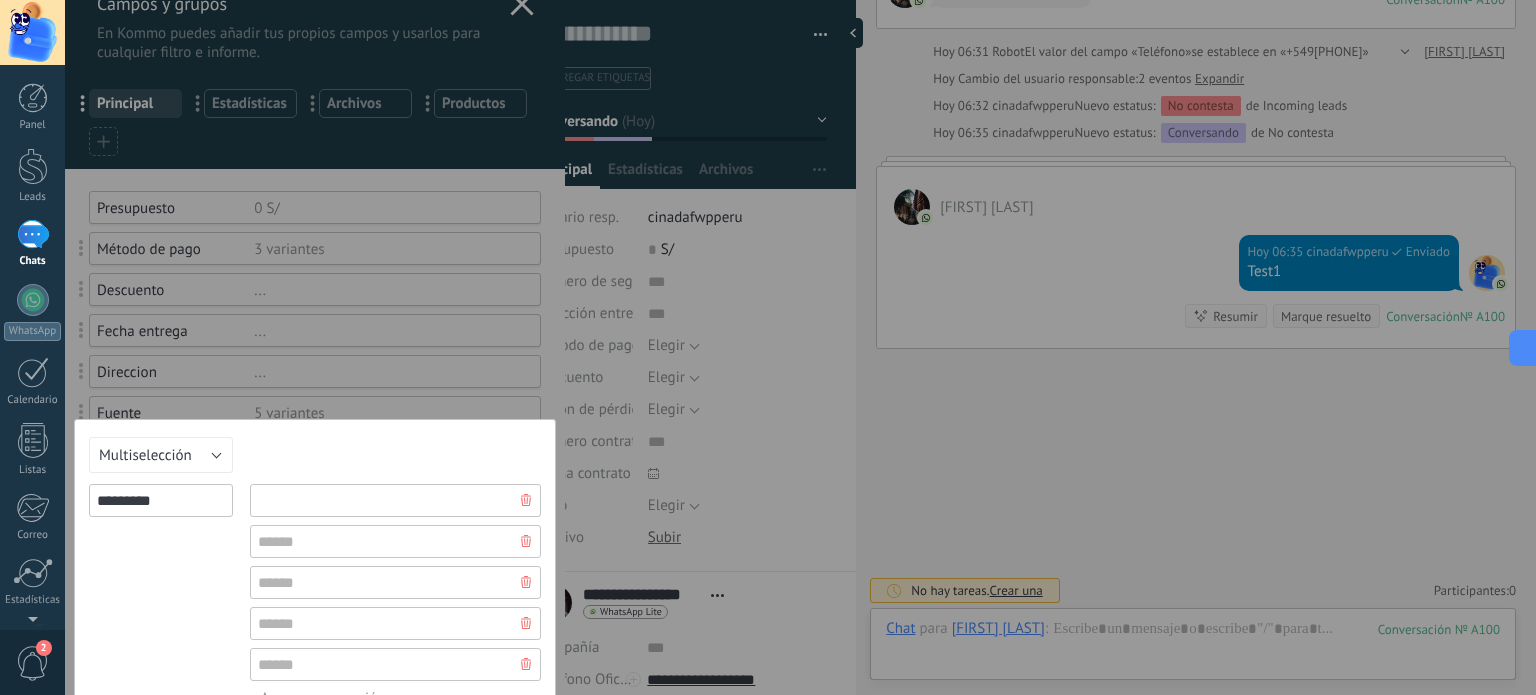 click at bounding box center [395, 500] 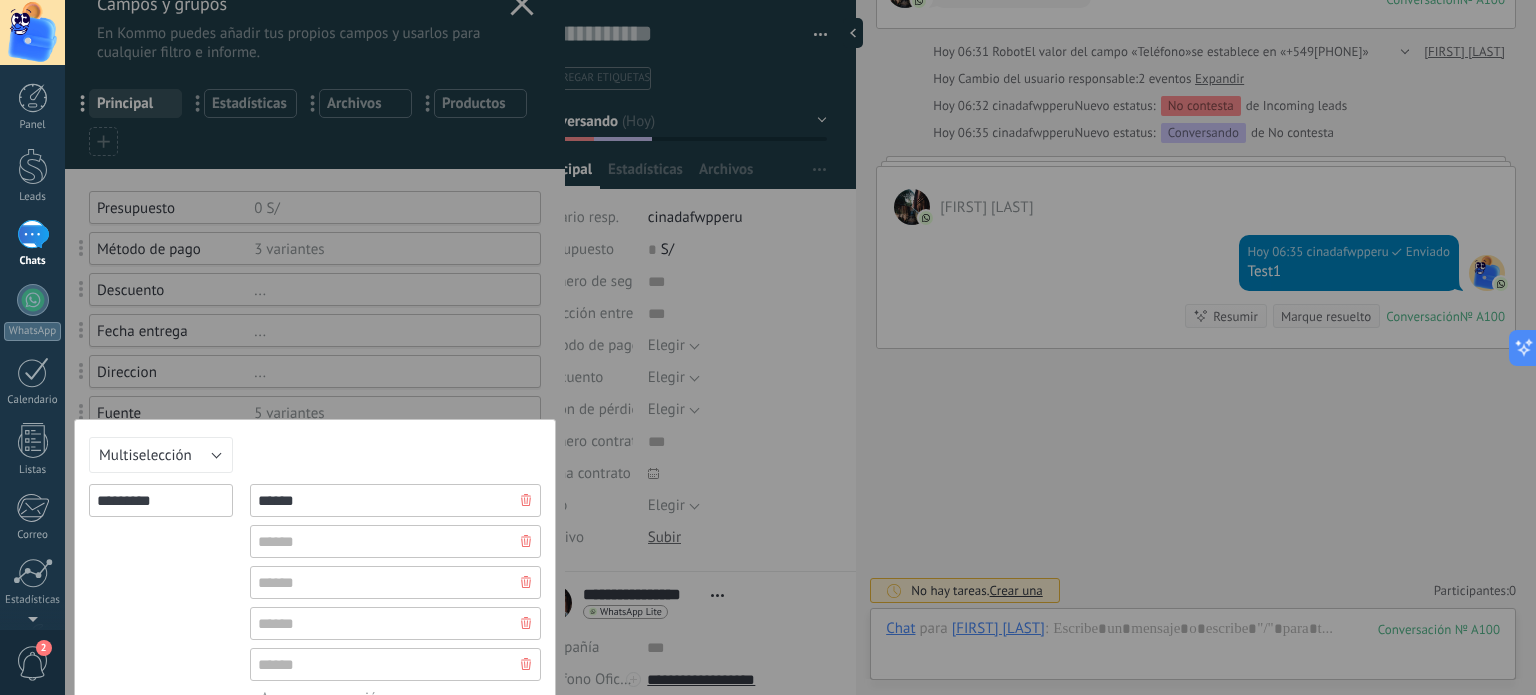 type on "******" 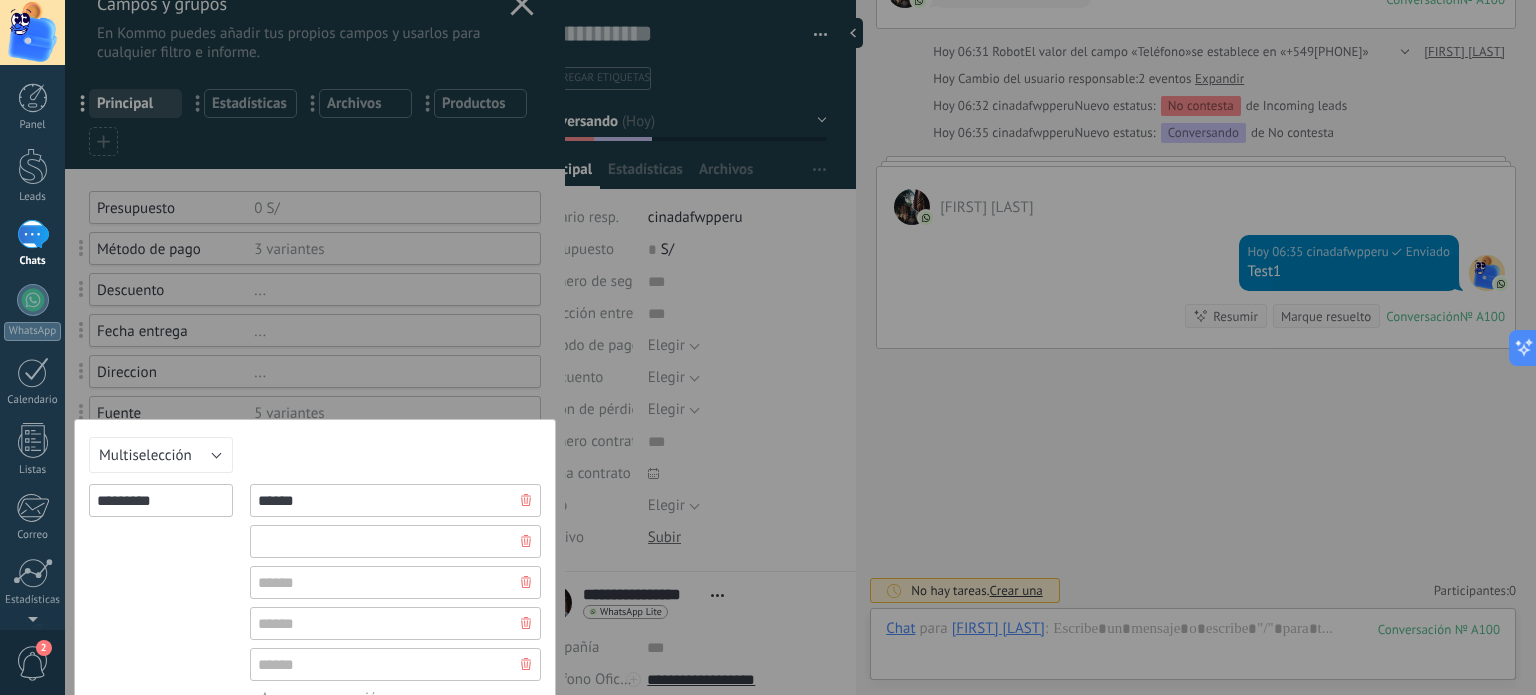 click at bounding box center [395, 541] 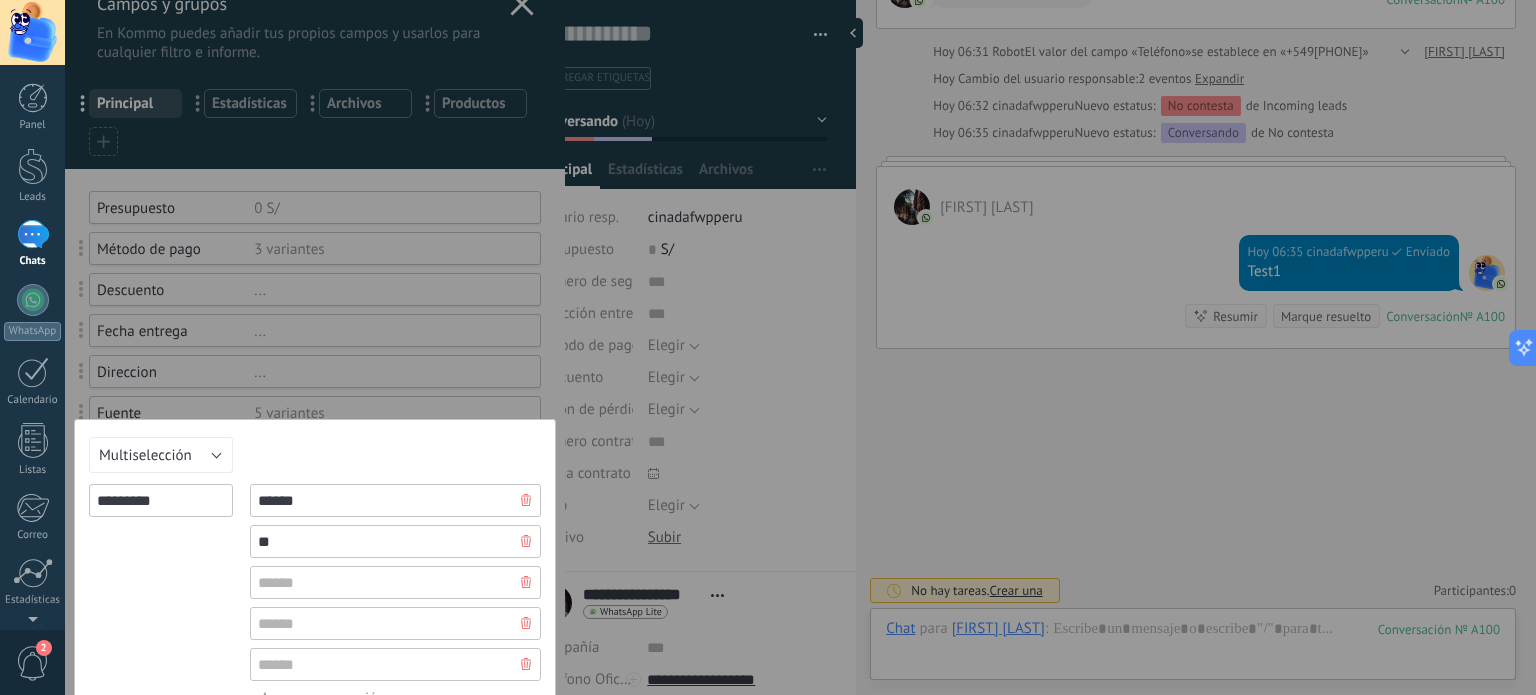 type on "*" 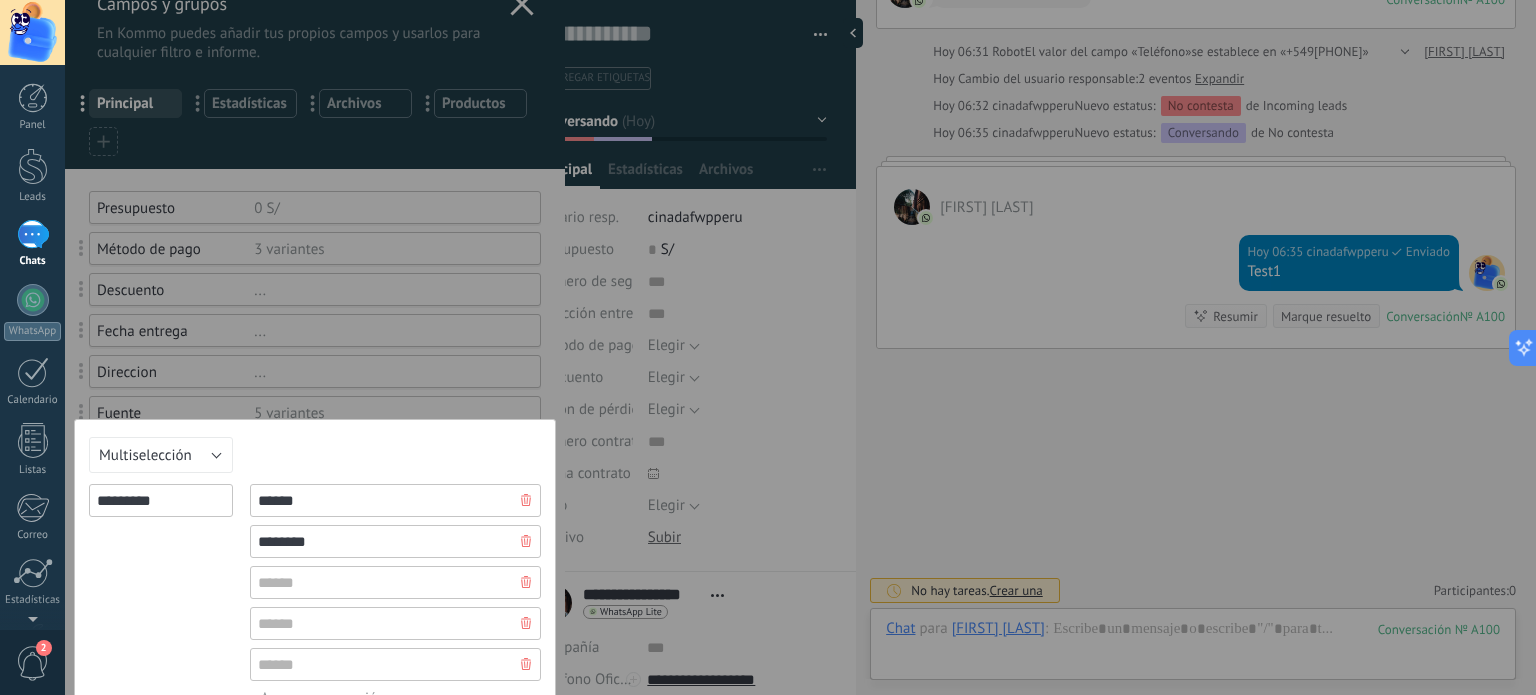 type on "********" 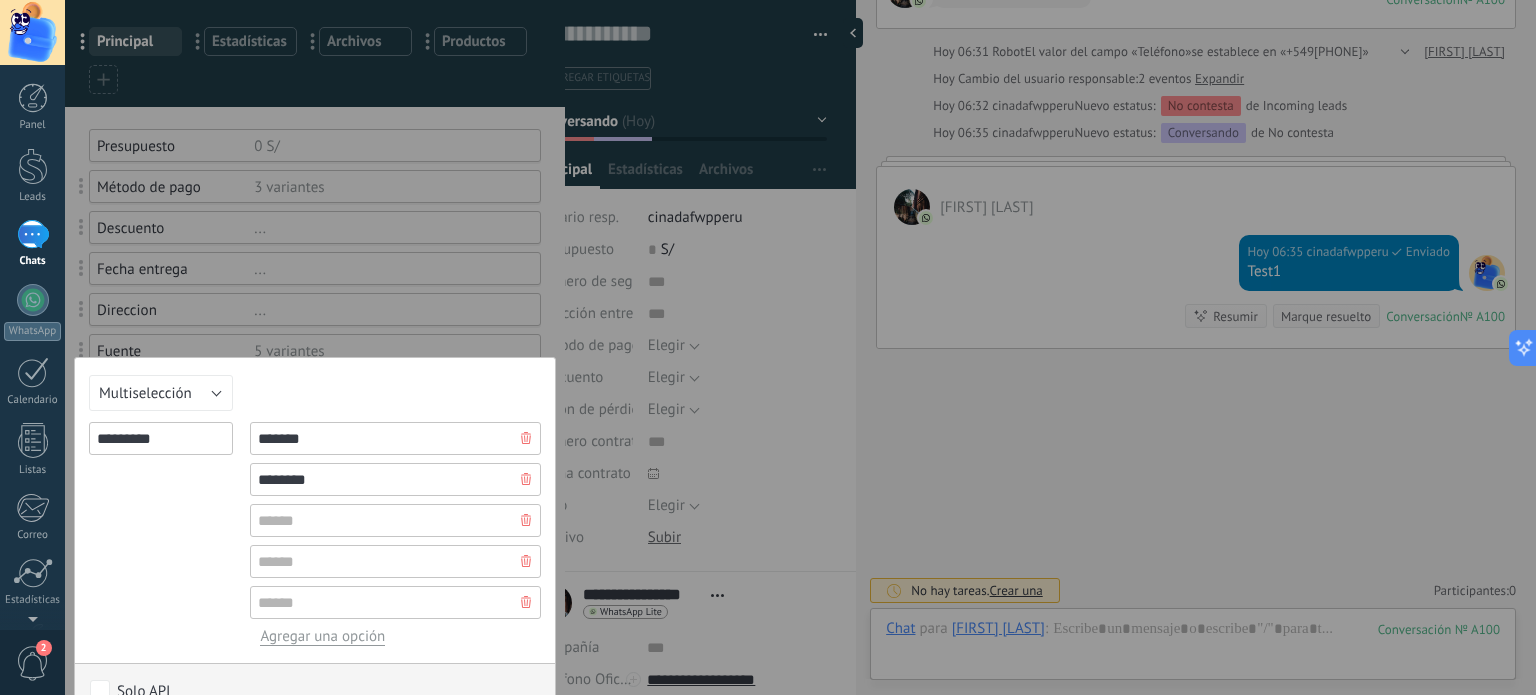 scroll, scrollTop: 95, scrollLeft: 0, axis: vertical 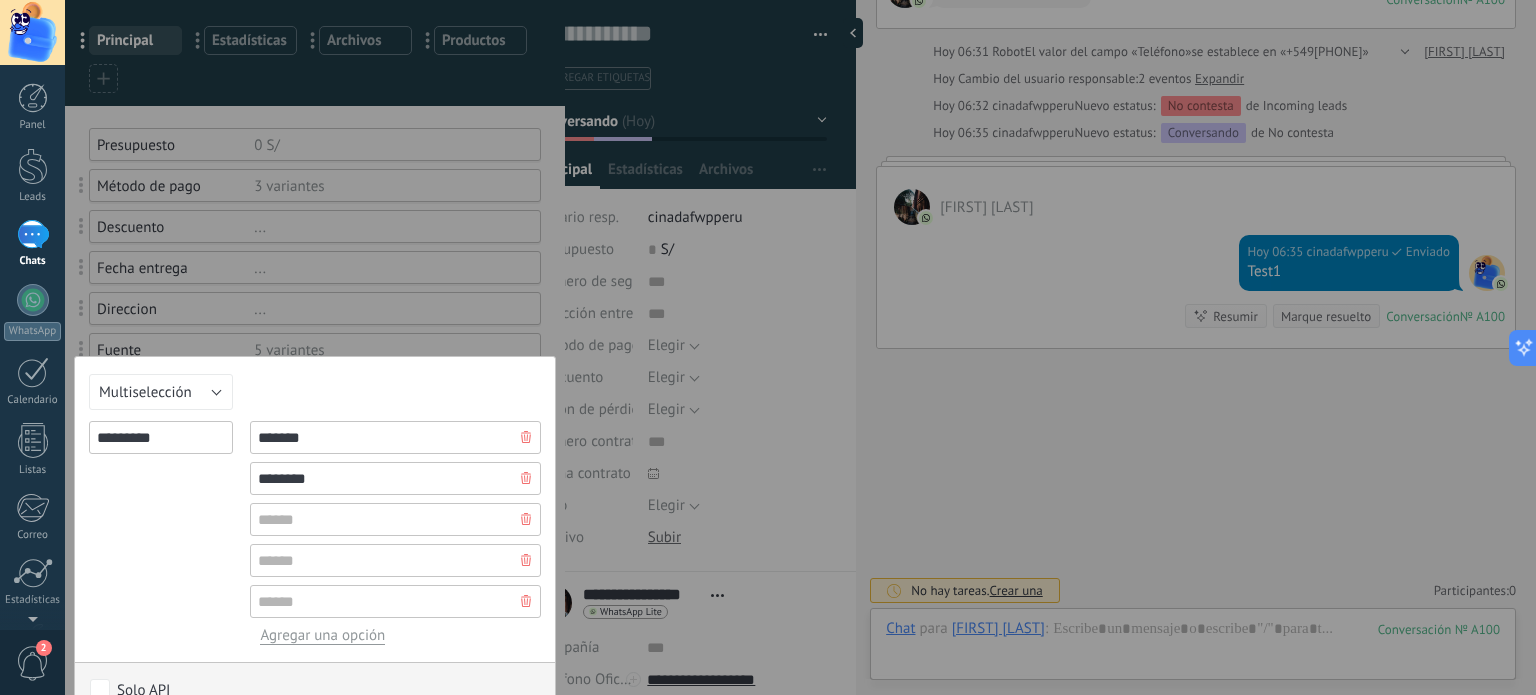 type on "*******" 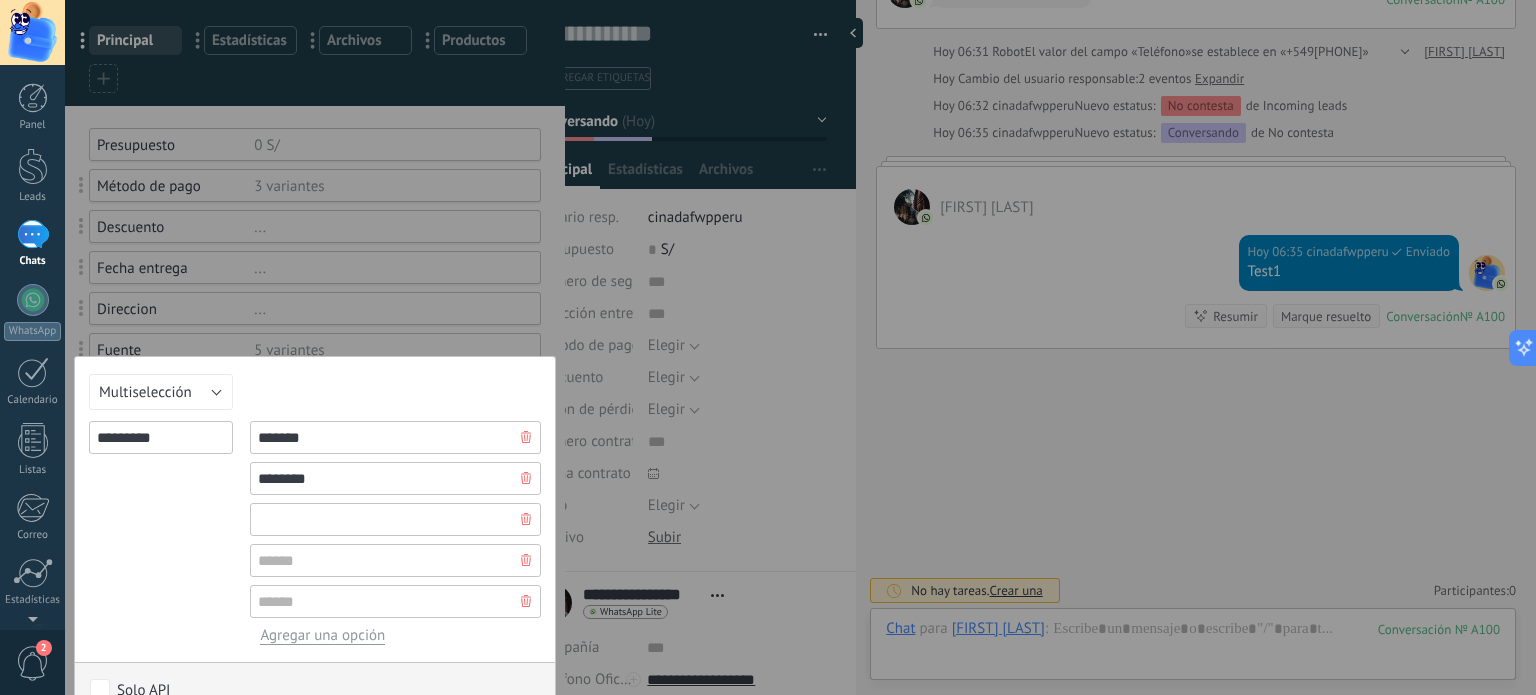click at bounding box center (395, 519) 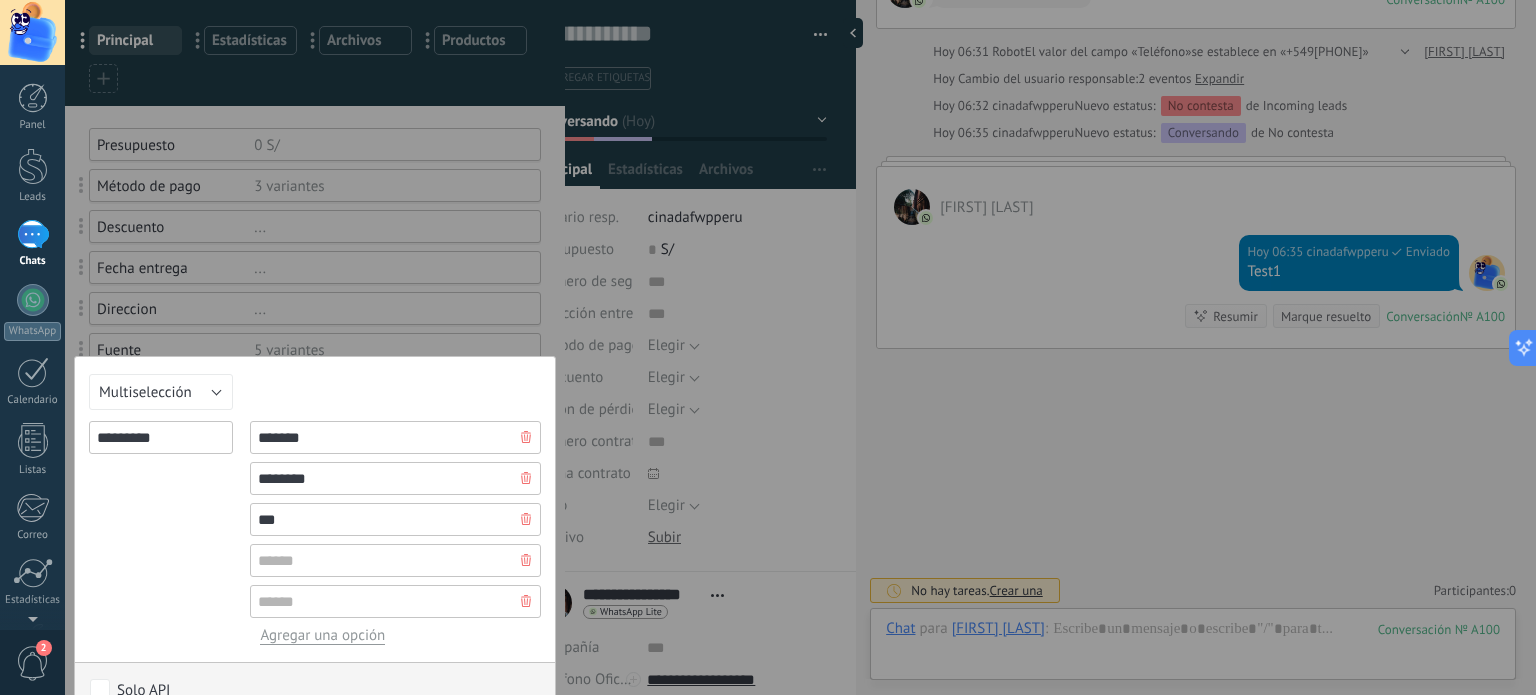 click on "***" at bounding box center (395, 519) 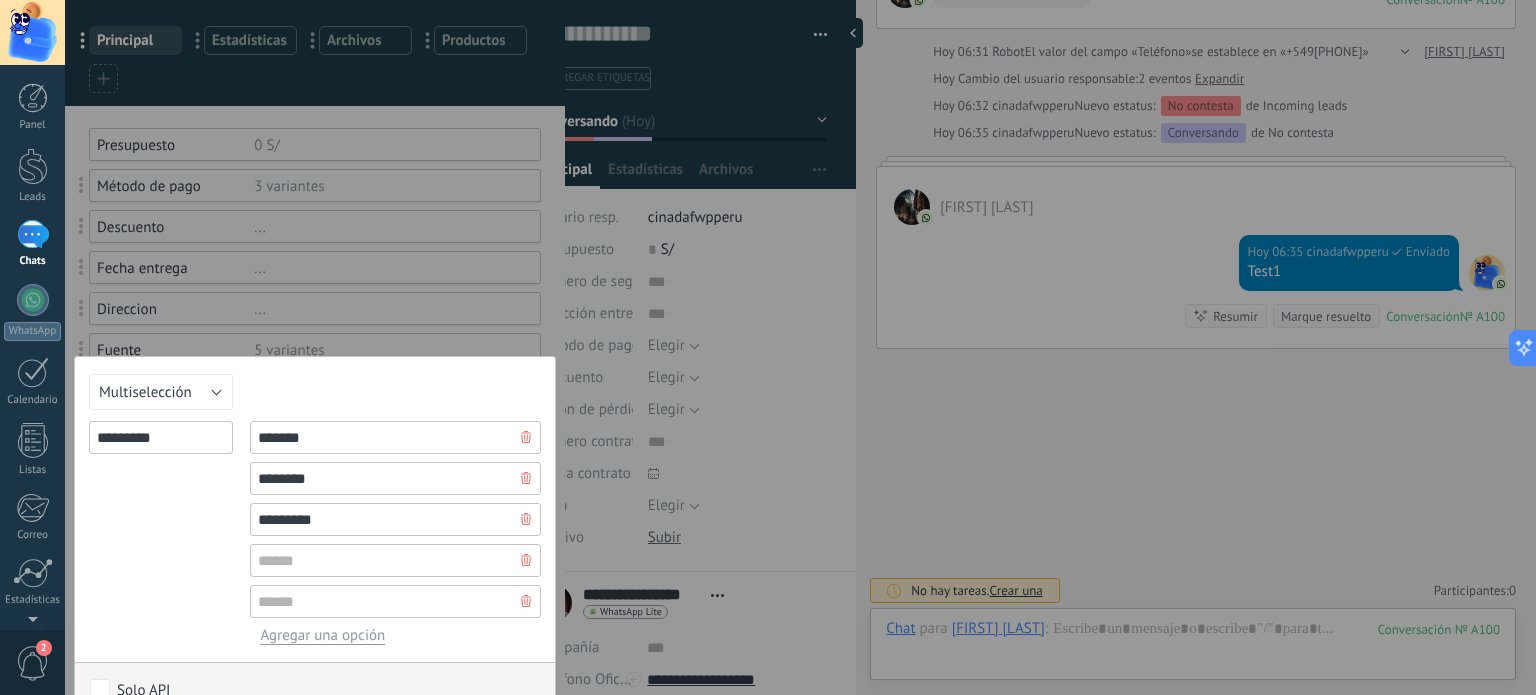 type on "*********" 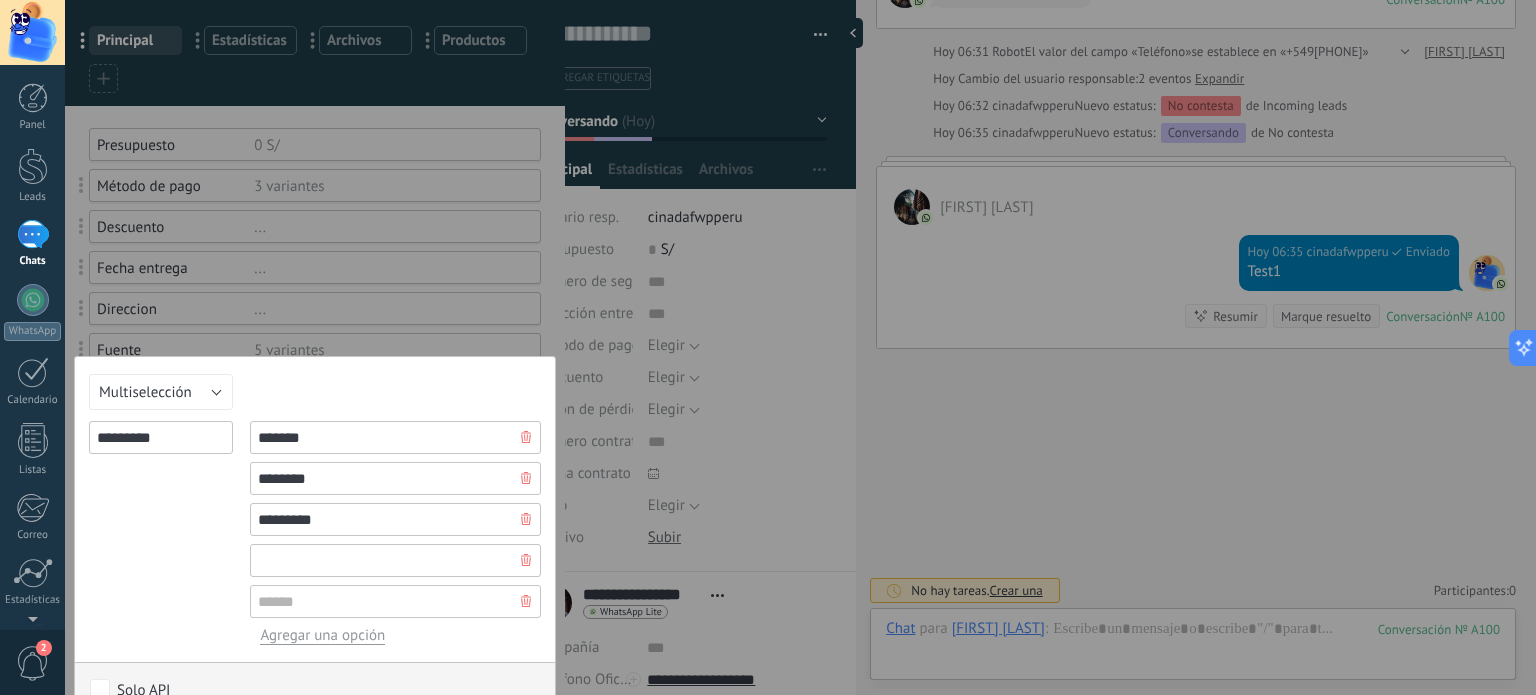 click at bounding box center [395, 560] 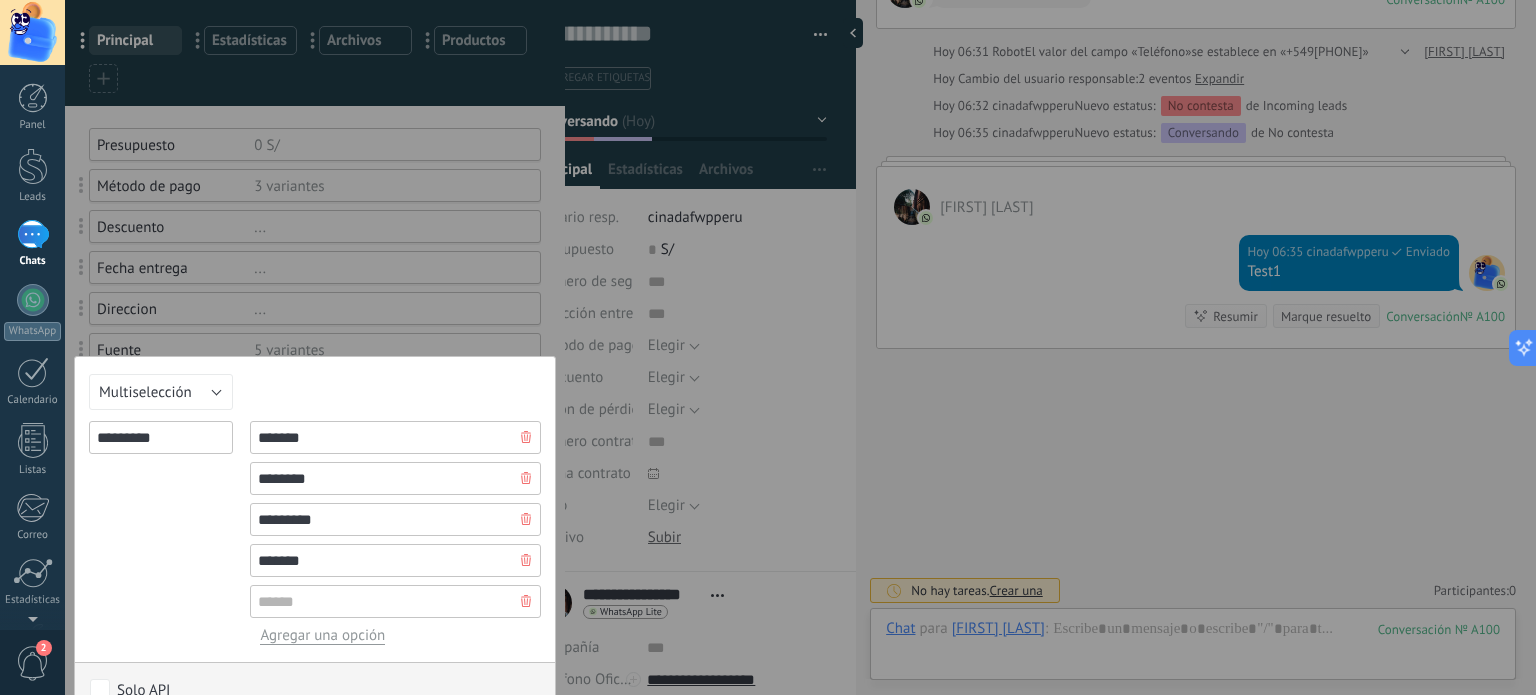 type on "*******" 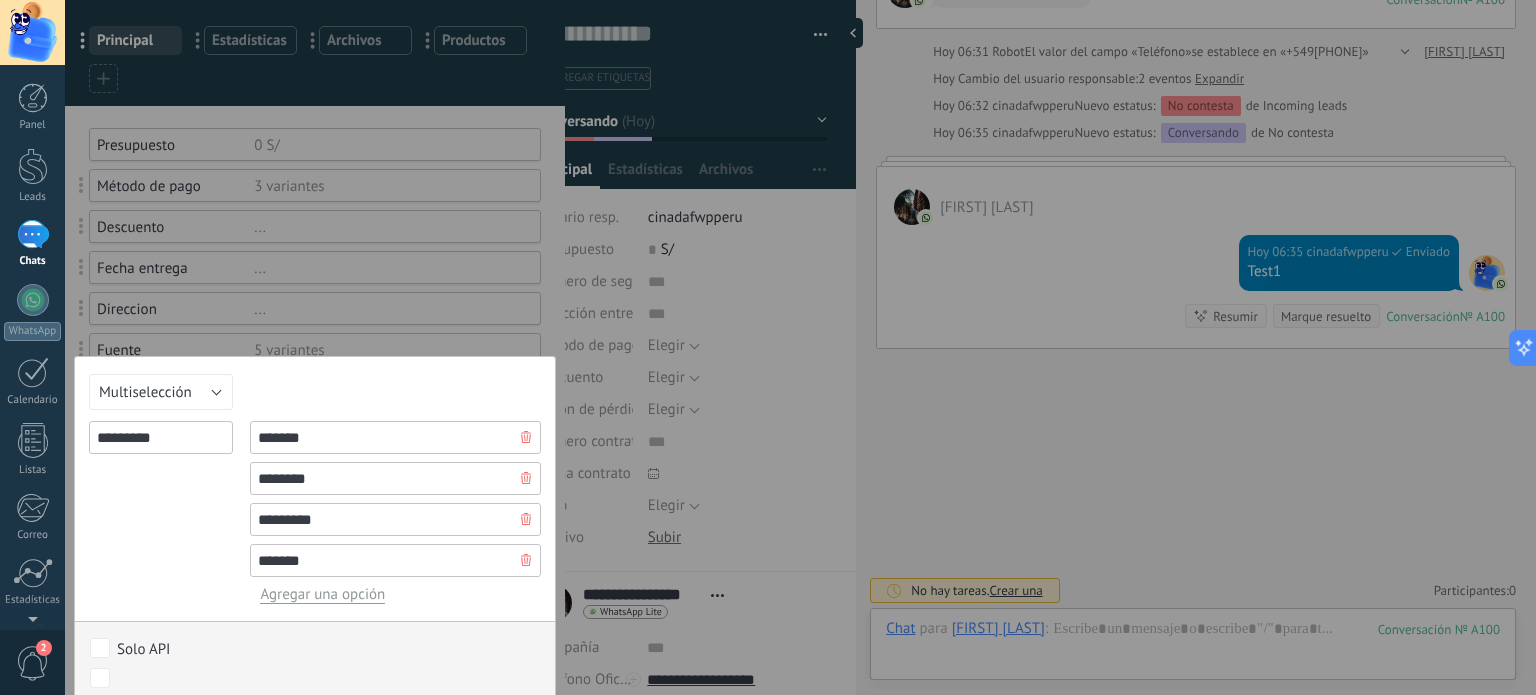 click on "*********" at bounding box center (161, 512) 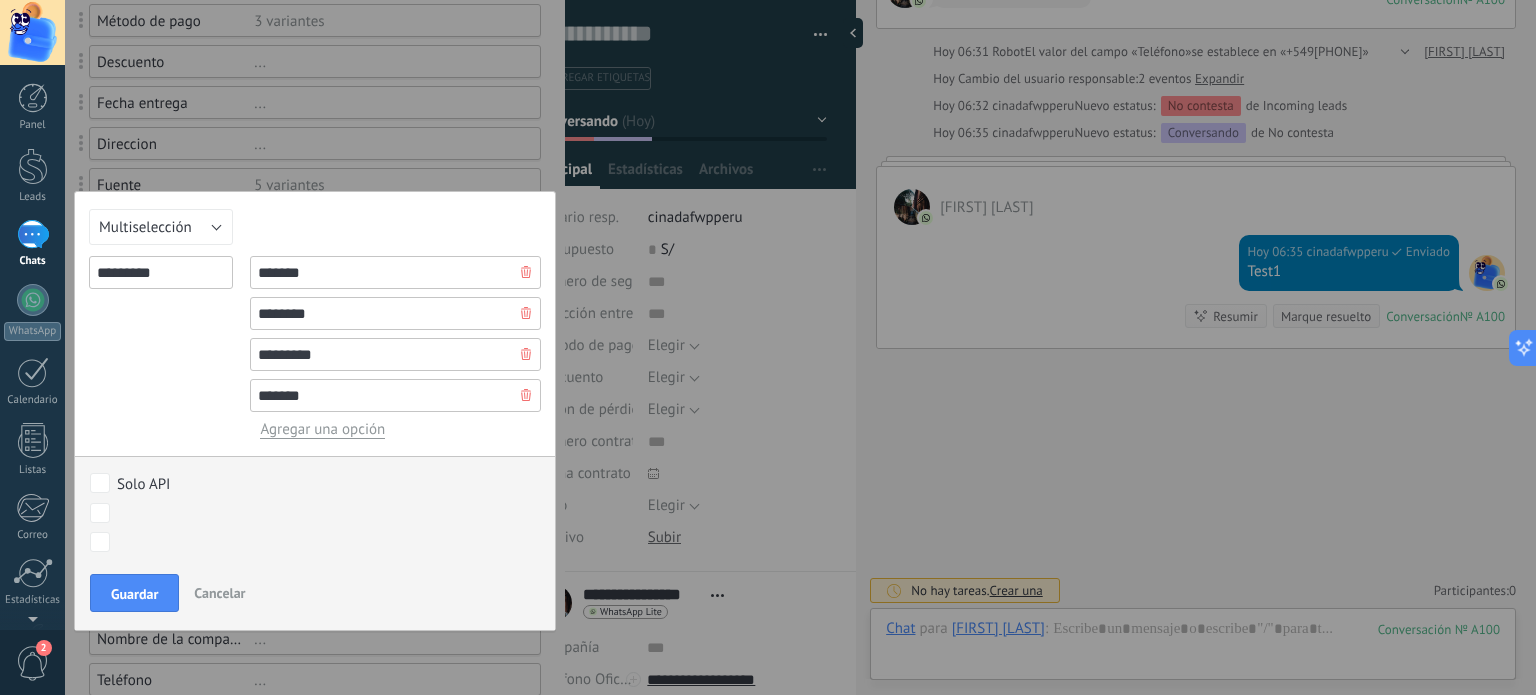 scroll, scrollTop: 263, scrollLeft: 0, axis: vertical 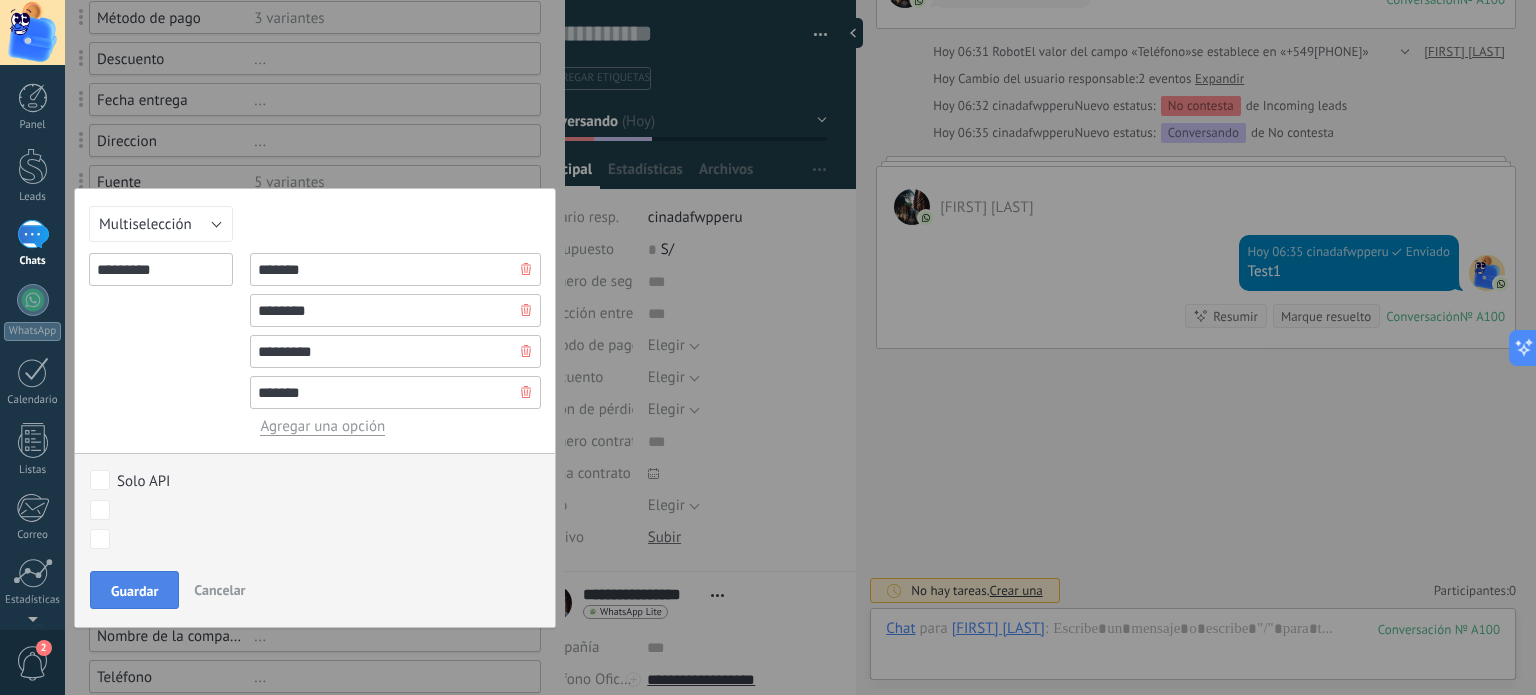 click on "Guardar" at bounding box center (134, 591) 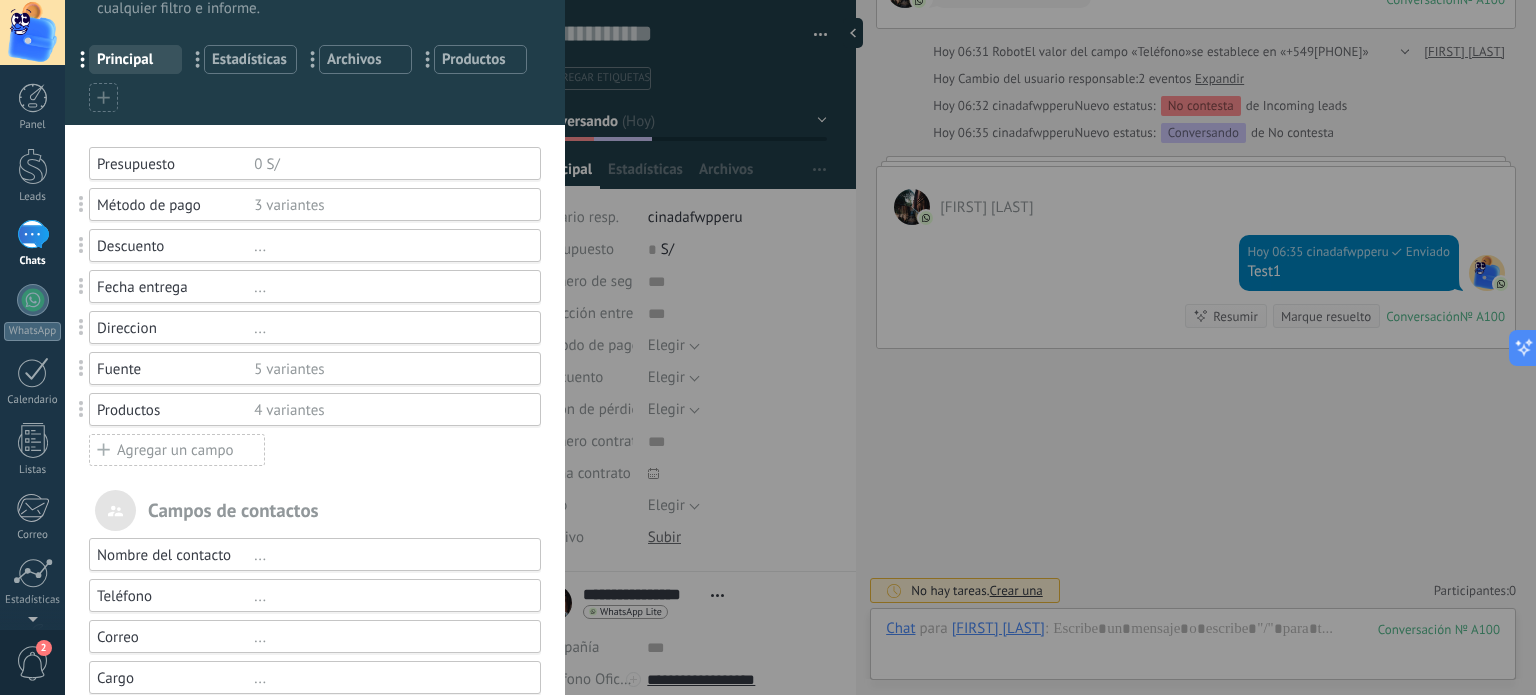 scroll, scrollTop: 64, scrollLeft: 0, axis: vertical 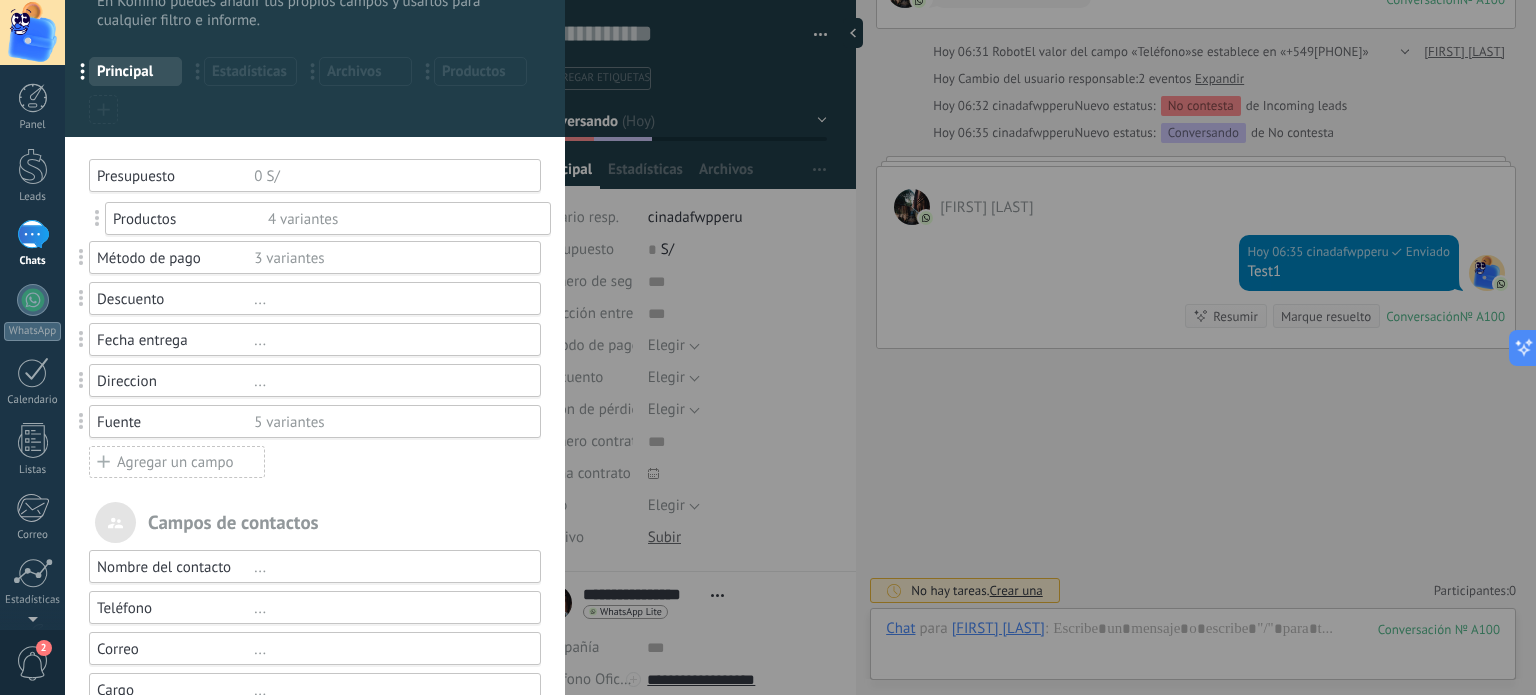 drag, startPoint x: 83, startPoint y: 421, endPoint x: 99, endPoint y: 218, distance: 203.62956 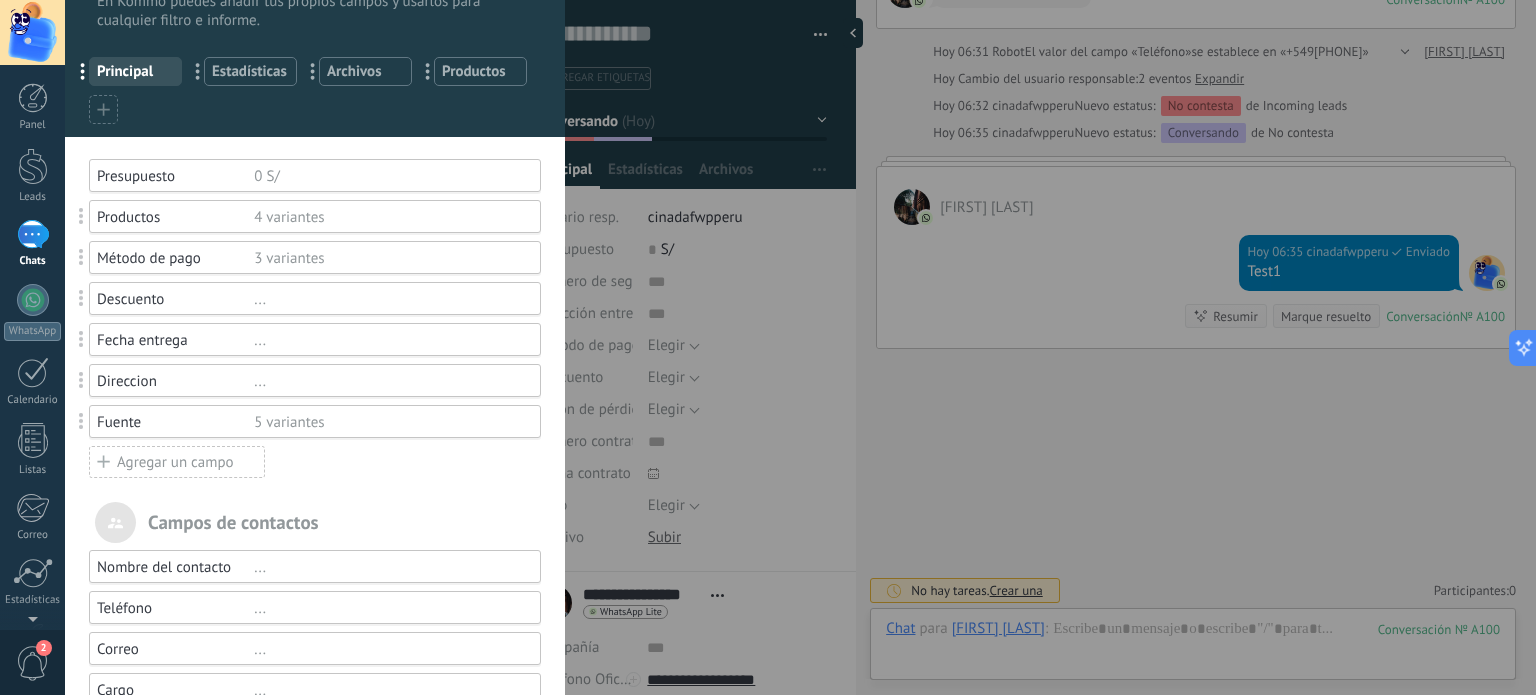 click at bounding box center (82, 298) 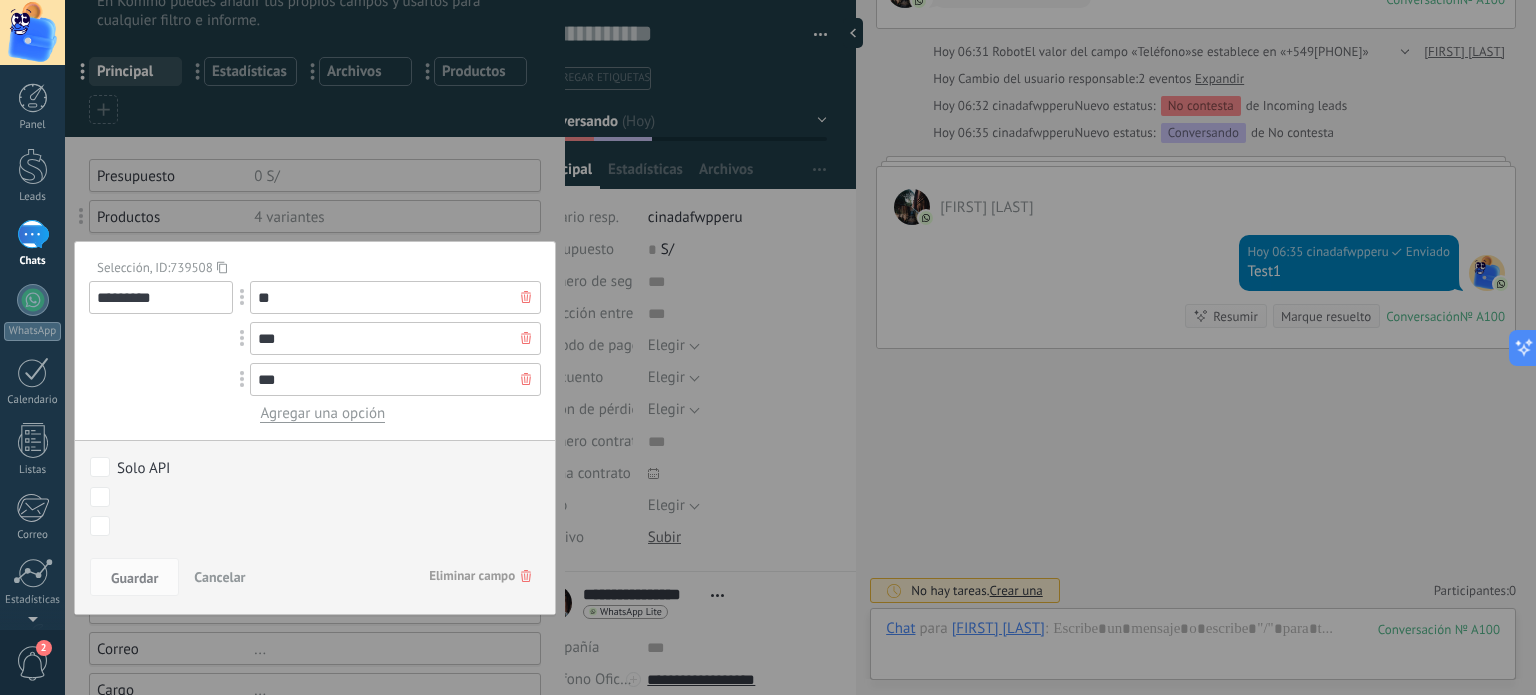 click 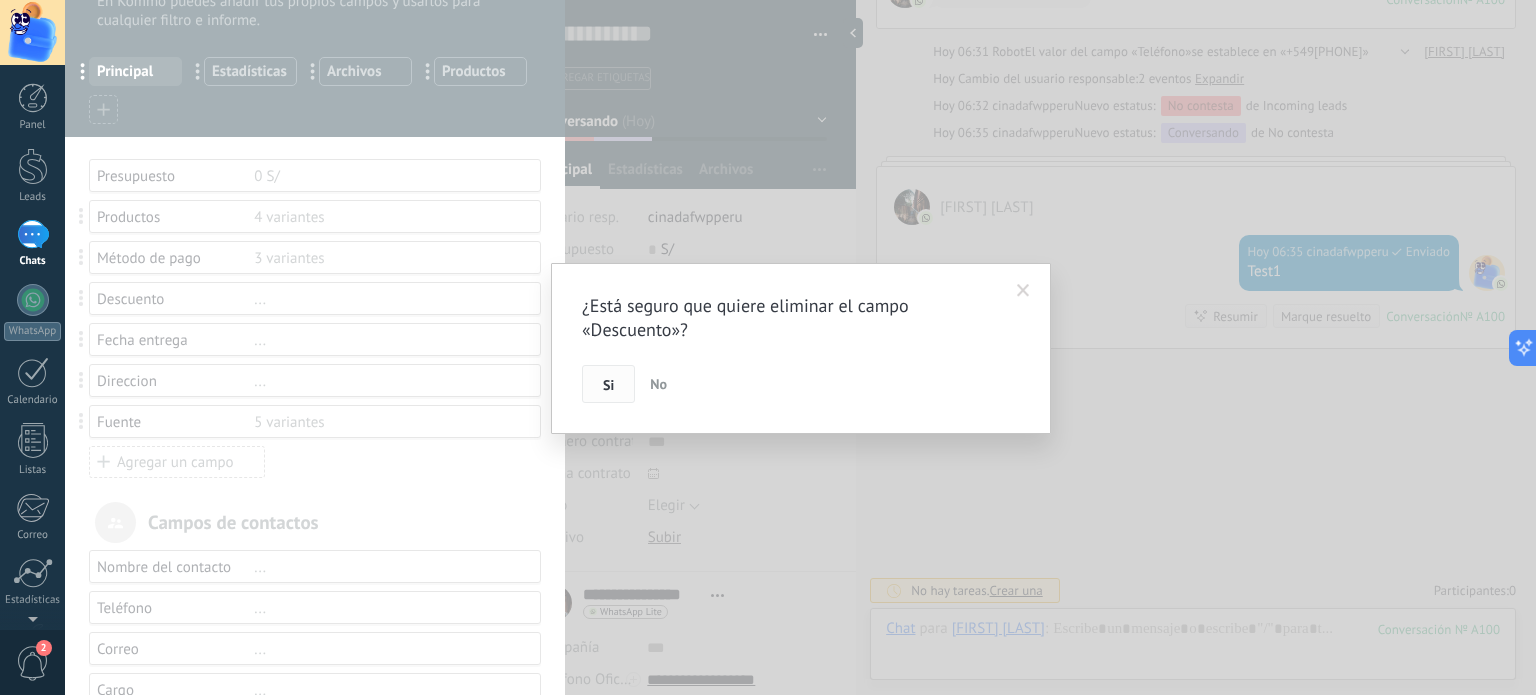 click on "Si" at bounding box center [608, 384] 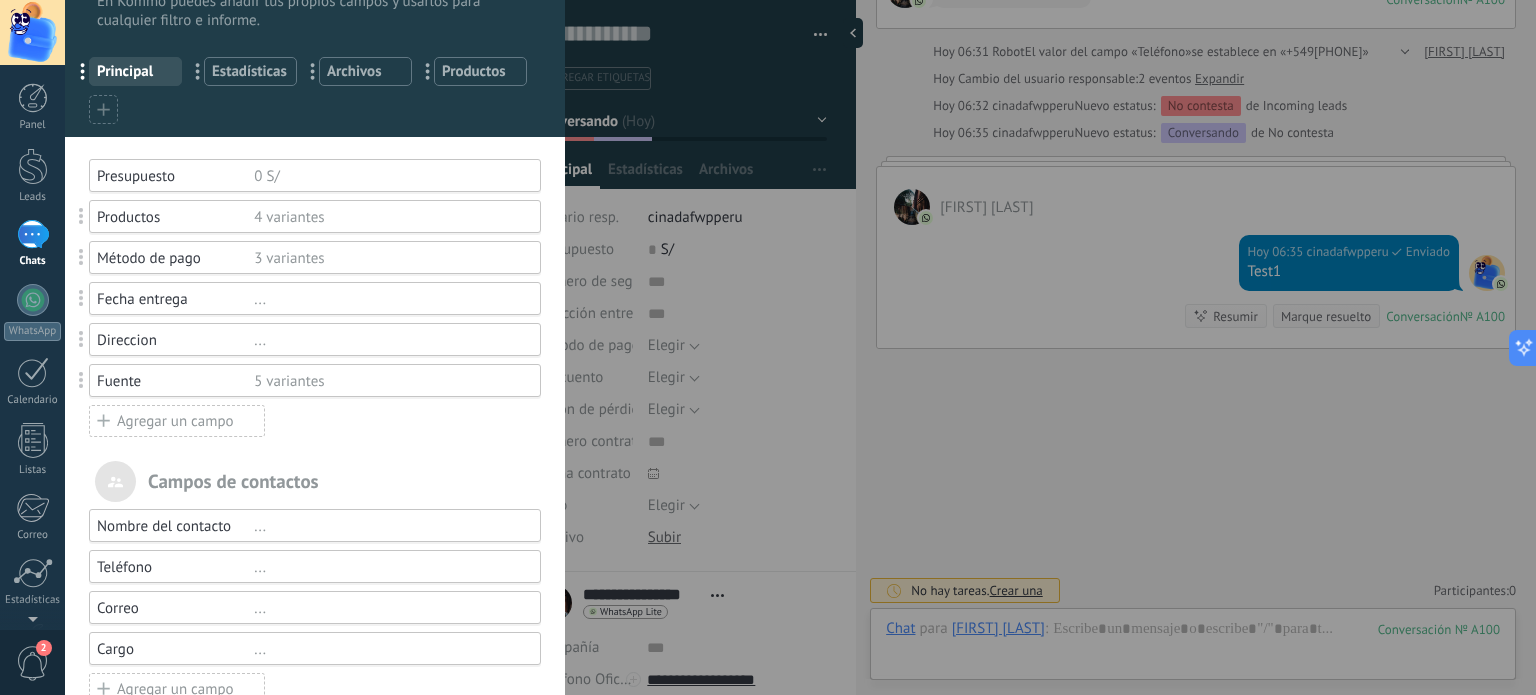 click on "3 variantes" at bounding box center [388, 258] 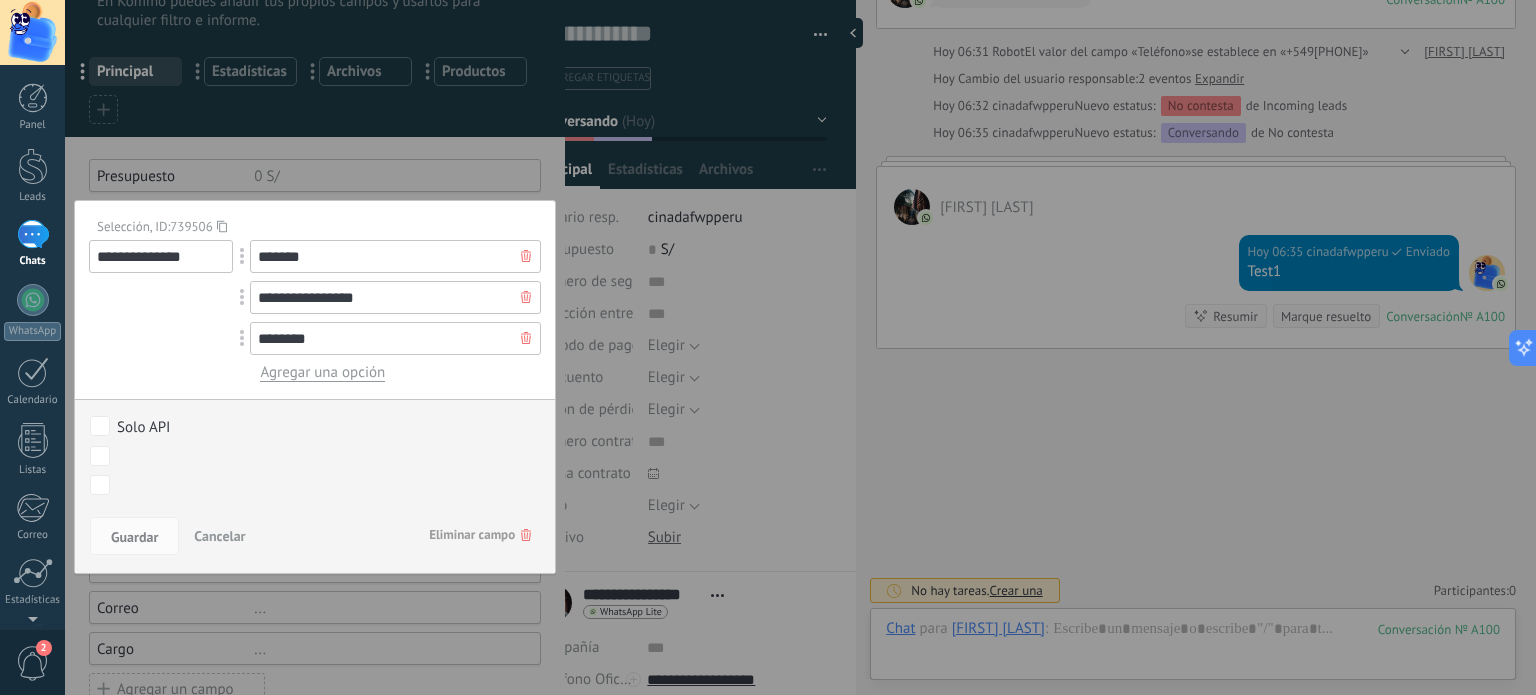 click on "*******" at bounding box center (395, 256) 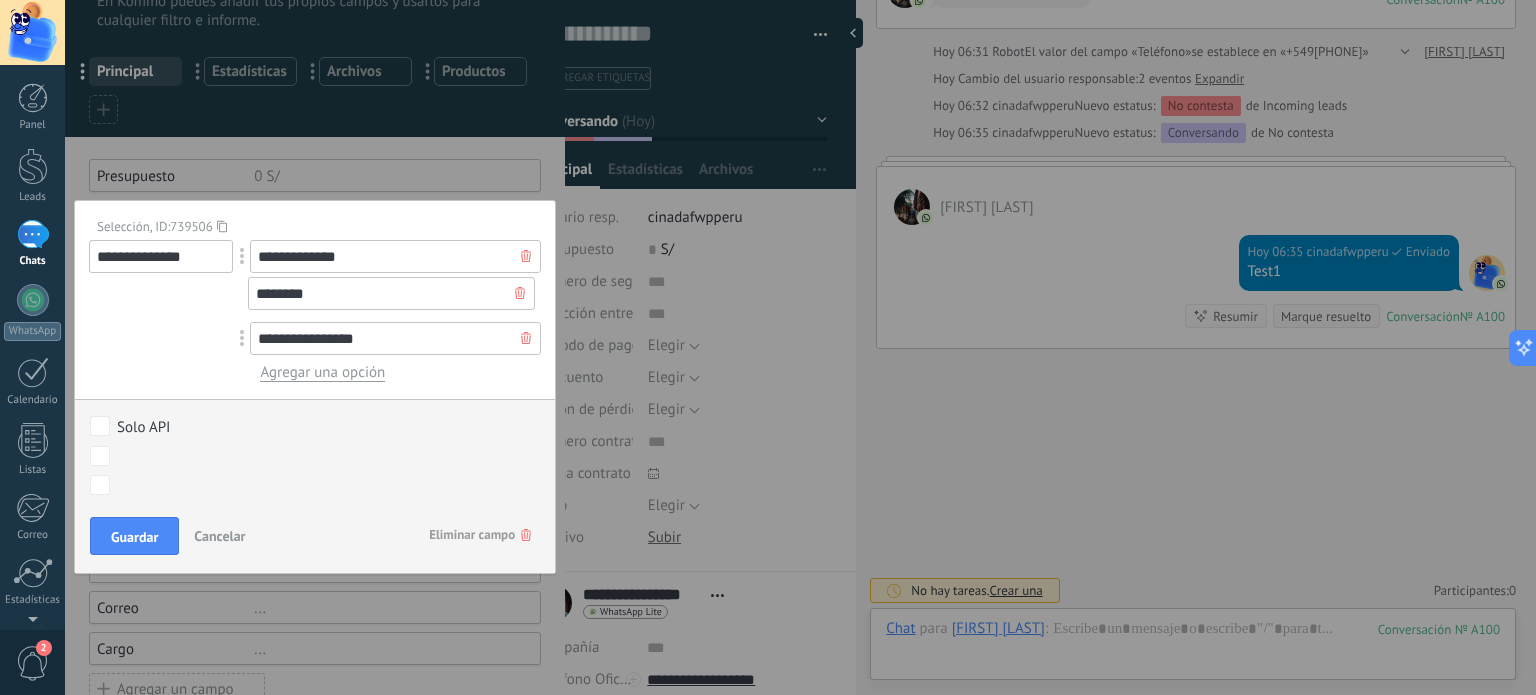 drag, startPoint x: 242, startPoint y: 331, endPoint x: 240, endPoint y: 282, distance: 49.0408 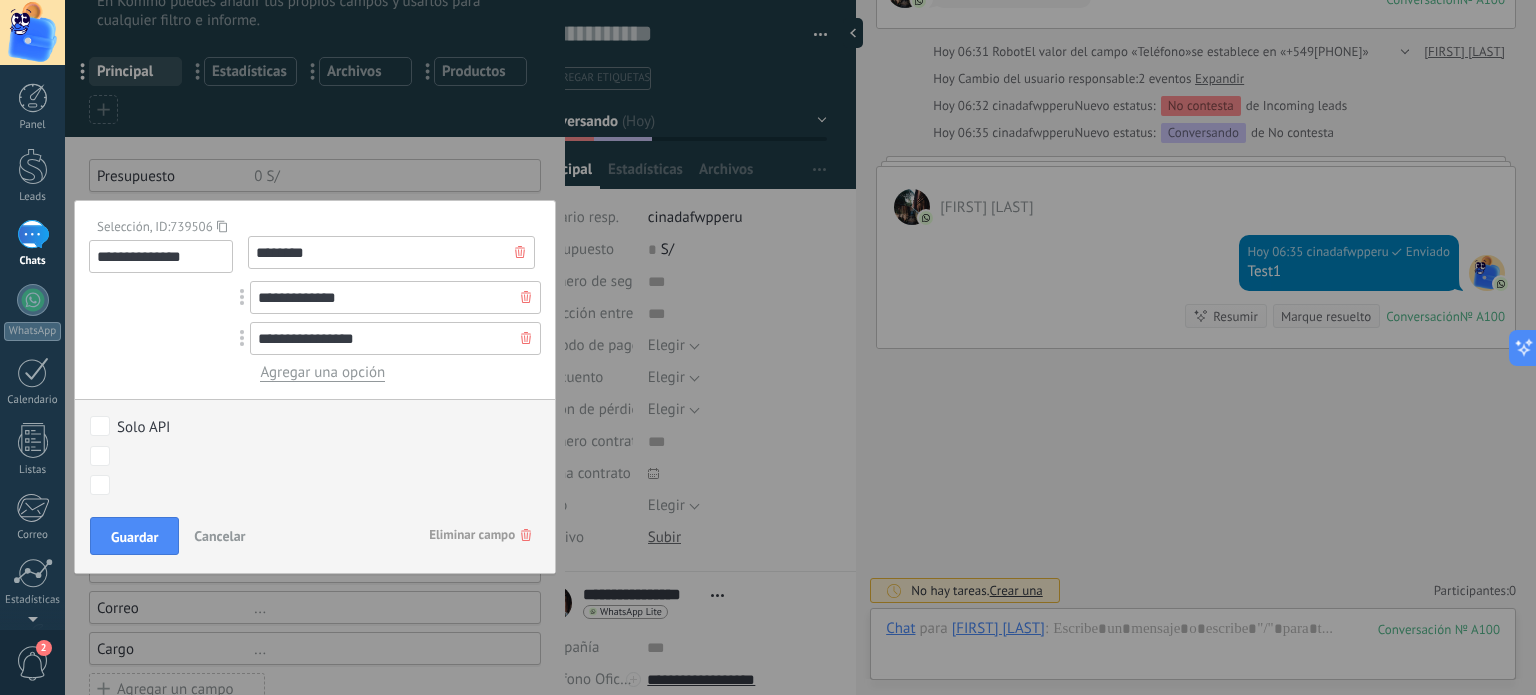 drag, startPoint x: 245, startPoint y: 299, endPoint x: 248, endPoint y: 247, distance: 52.086468 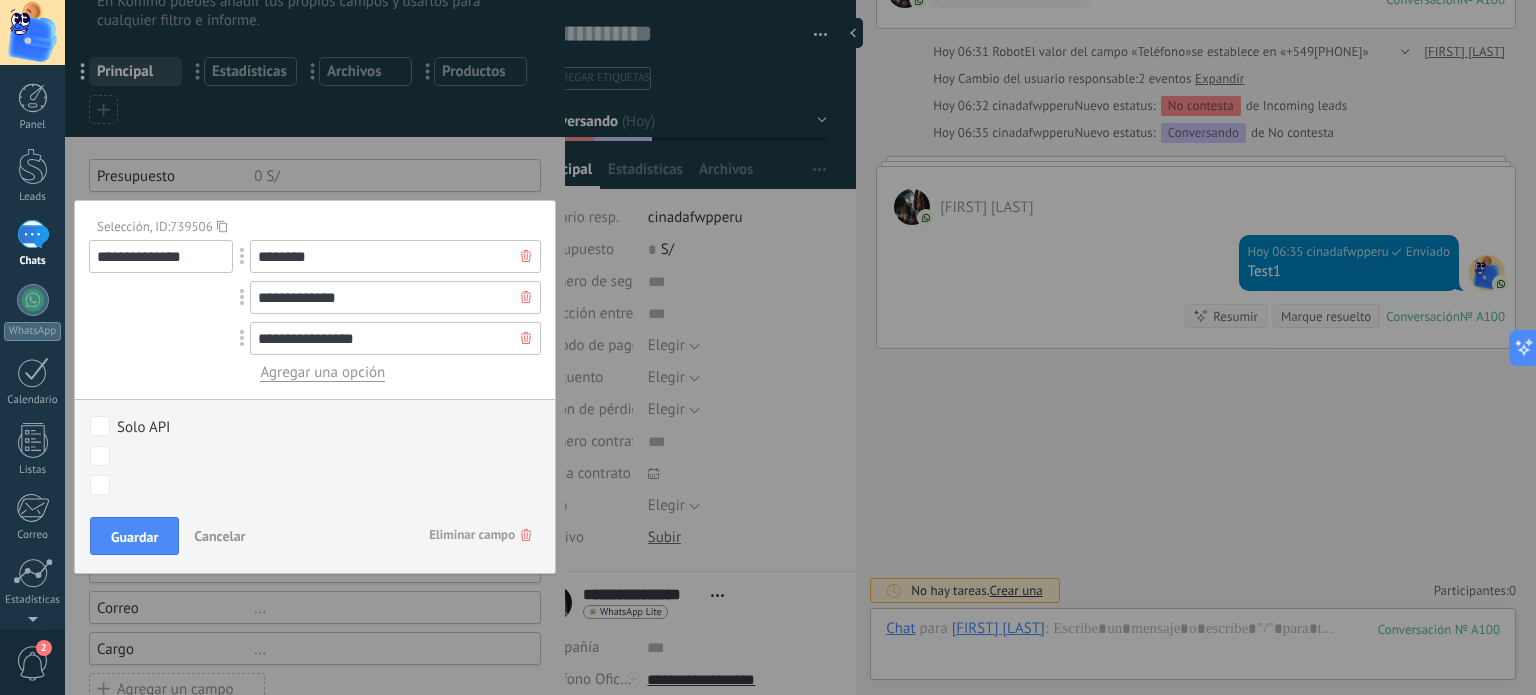 type on "**********" 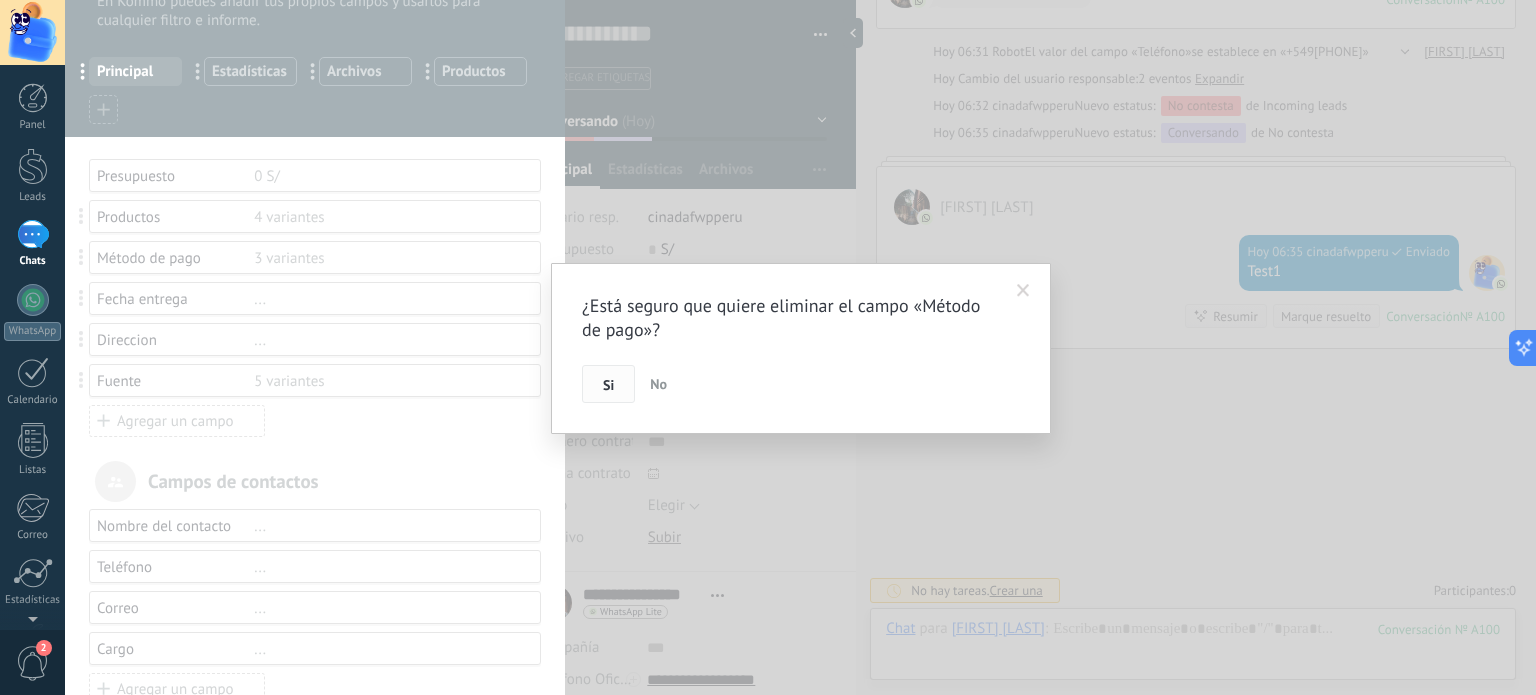 click on "Si" at bounding box center [608, 384] 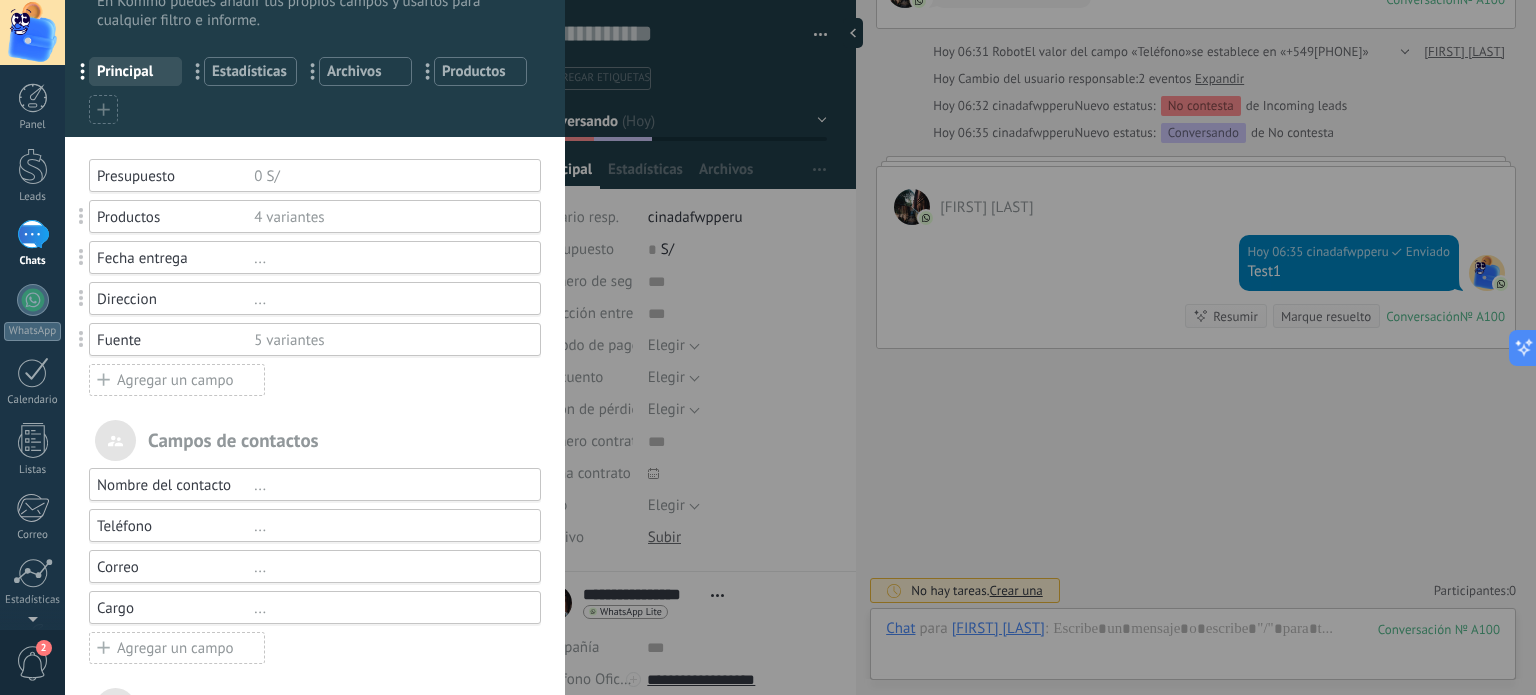 click on "..." at bounding box center (388, 258) 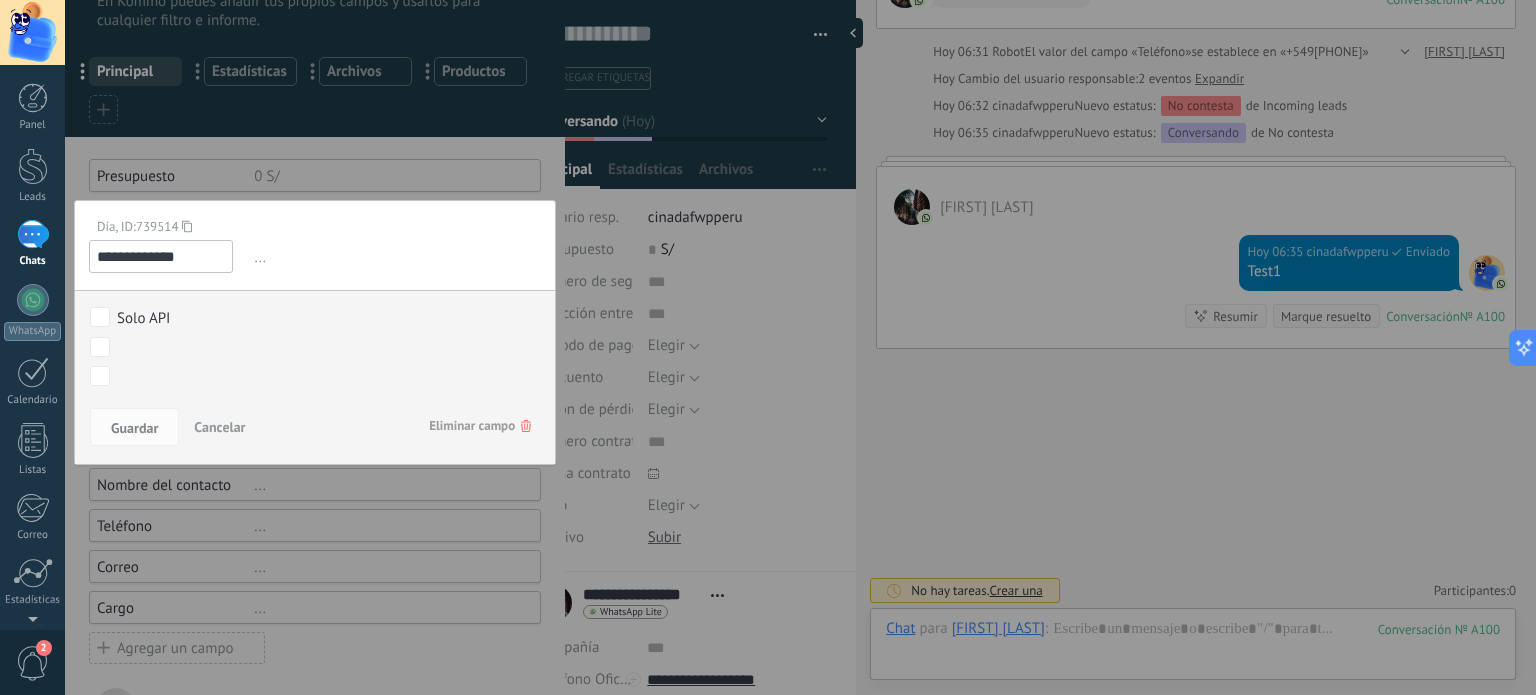 click on "Cancelar" at bounding box center (219, 427) 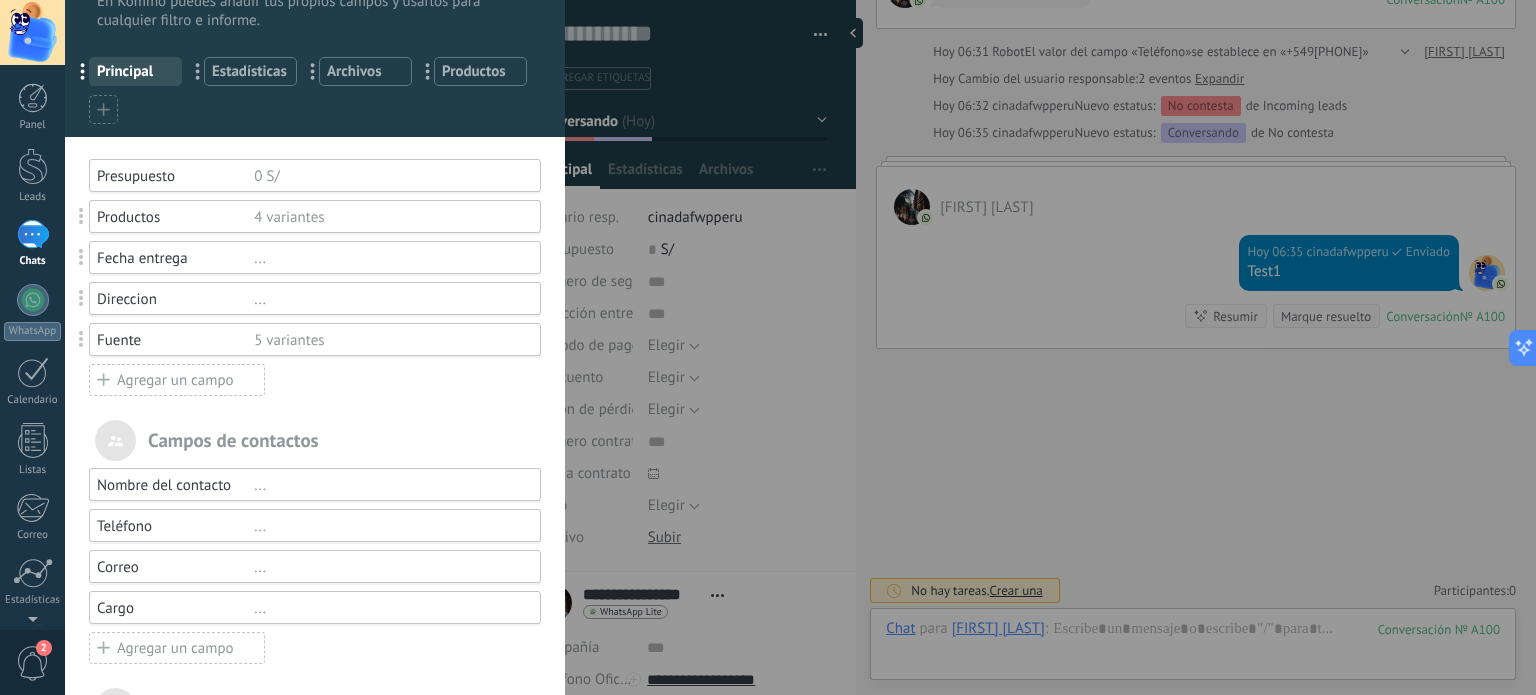 click on "Agregar un campo" at bounding box center [177, 380] 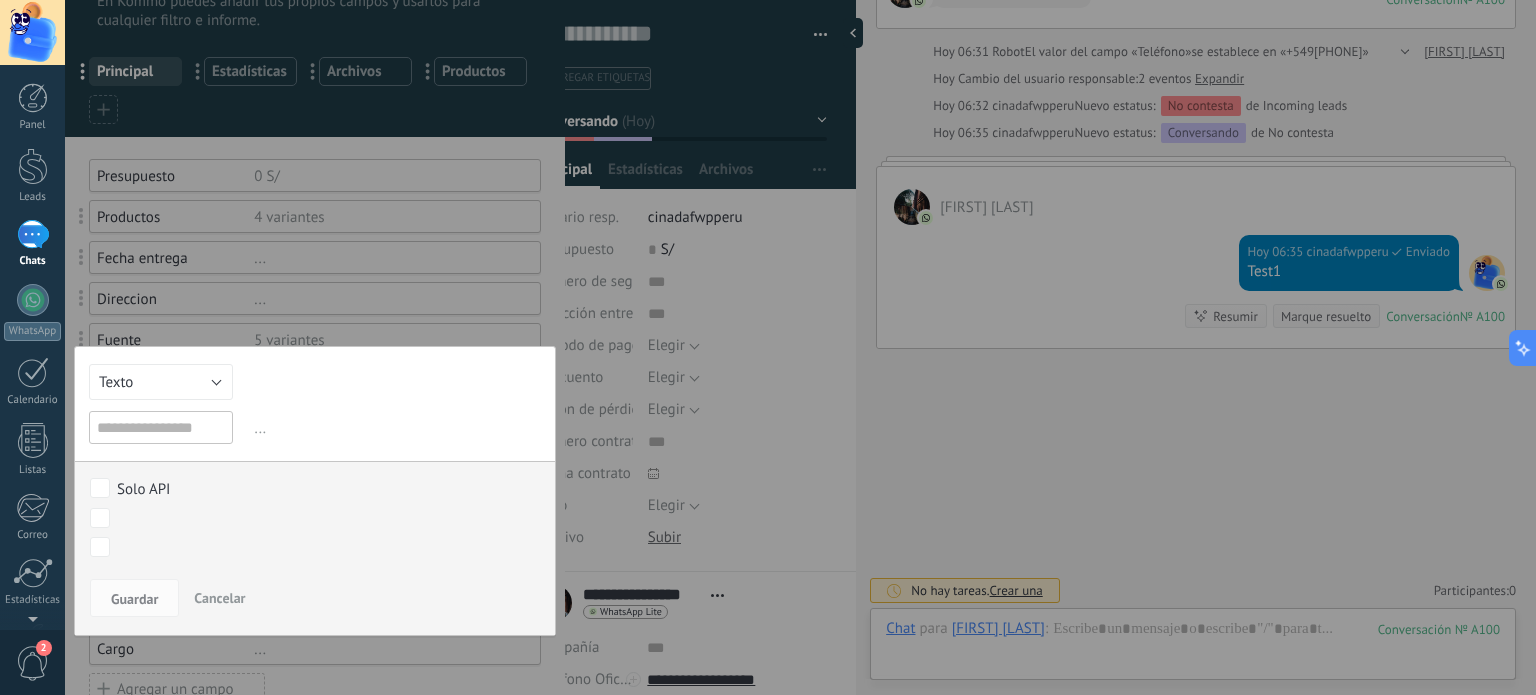 click at bounding box center [161, 427] 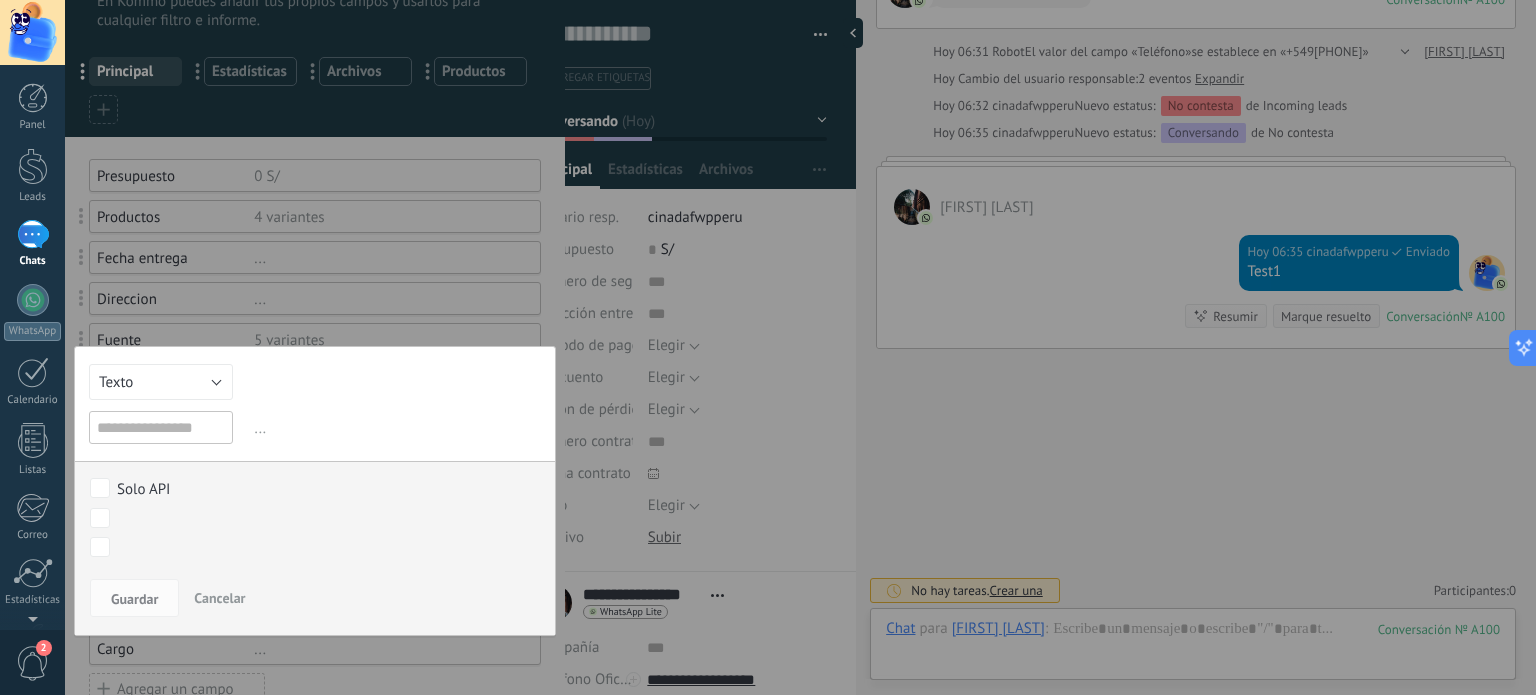 type on "*" 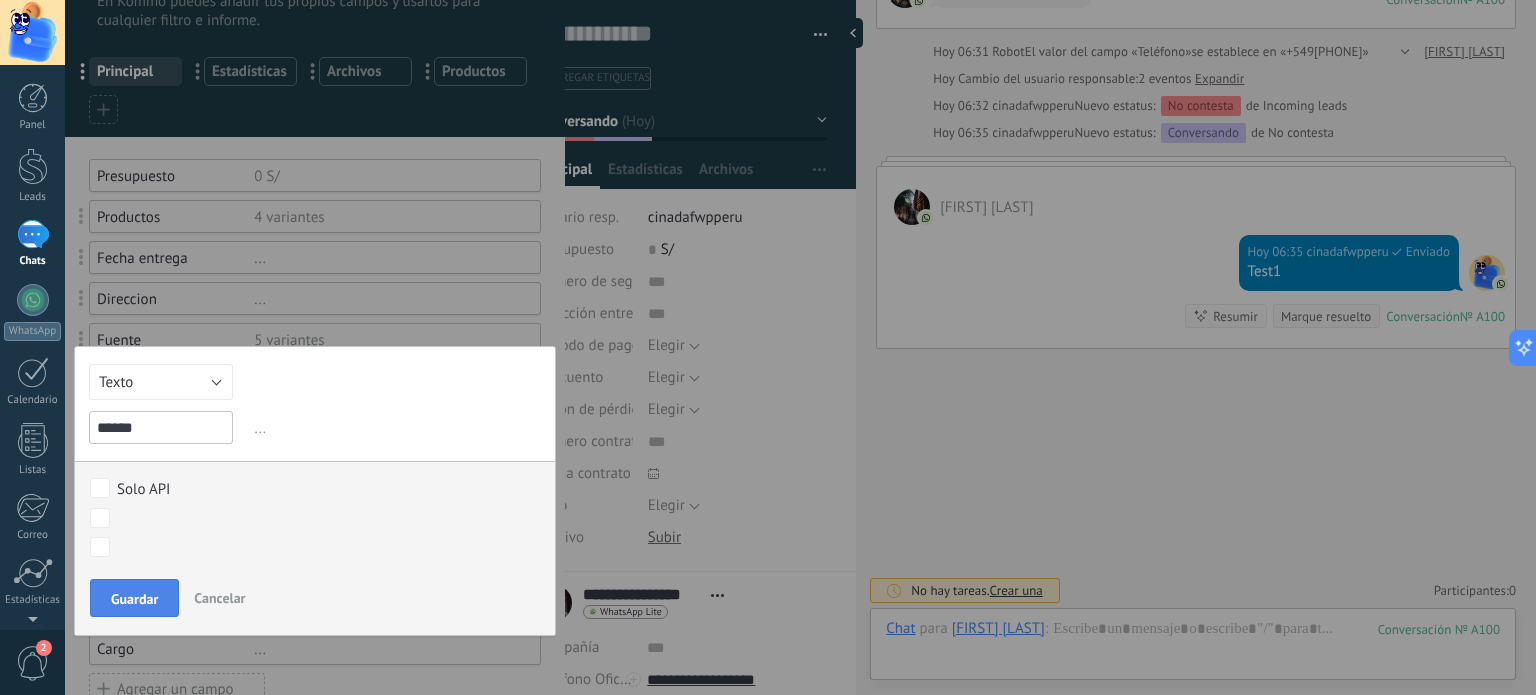 type on "******" 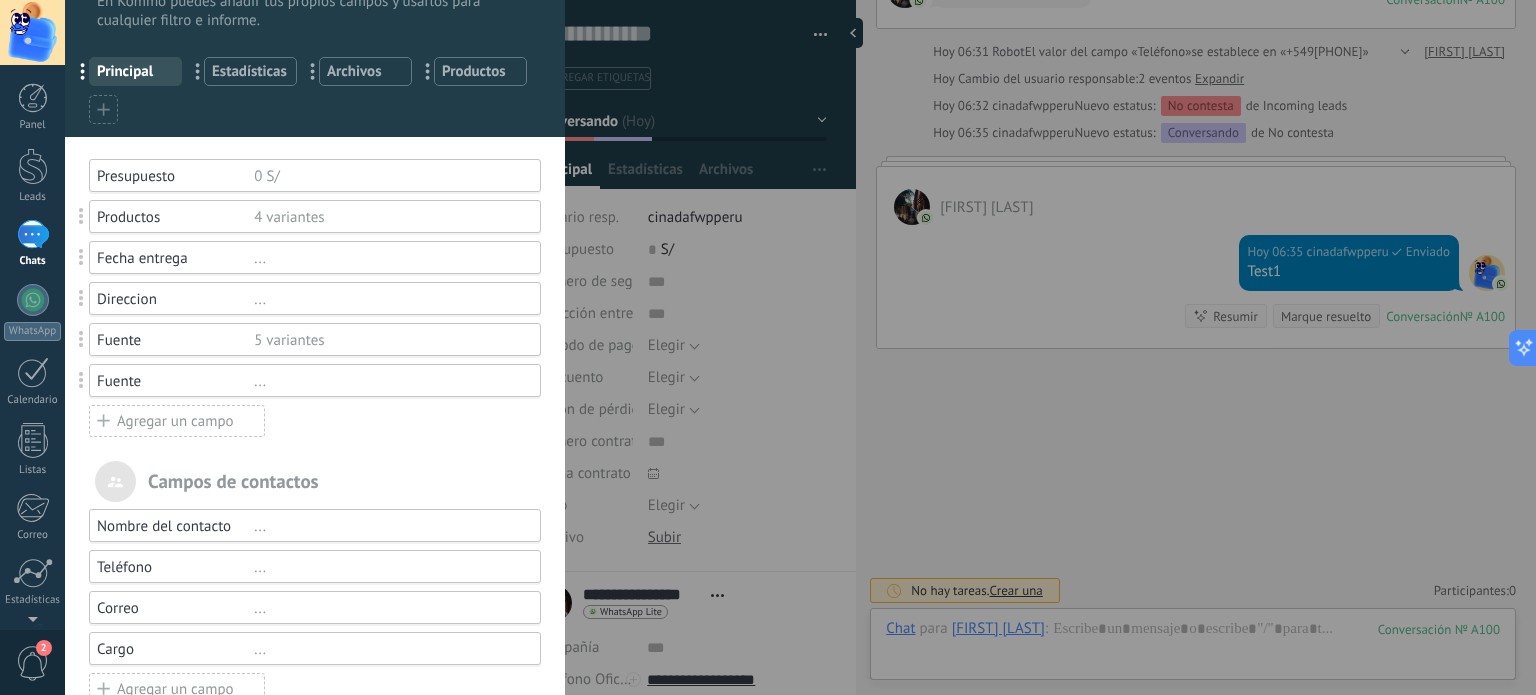 click on "5 variantes" at bounding box center [388, 340] 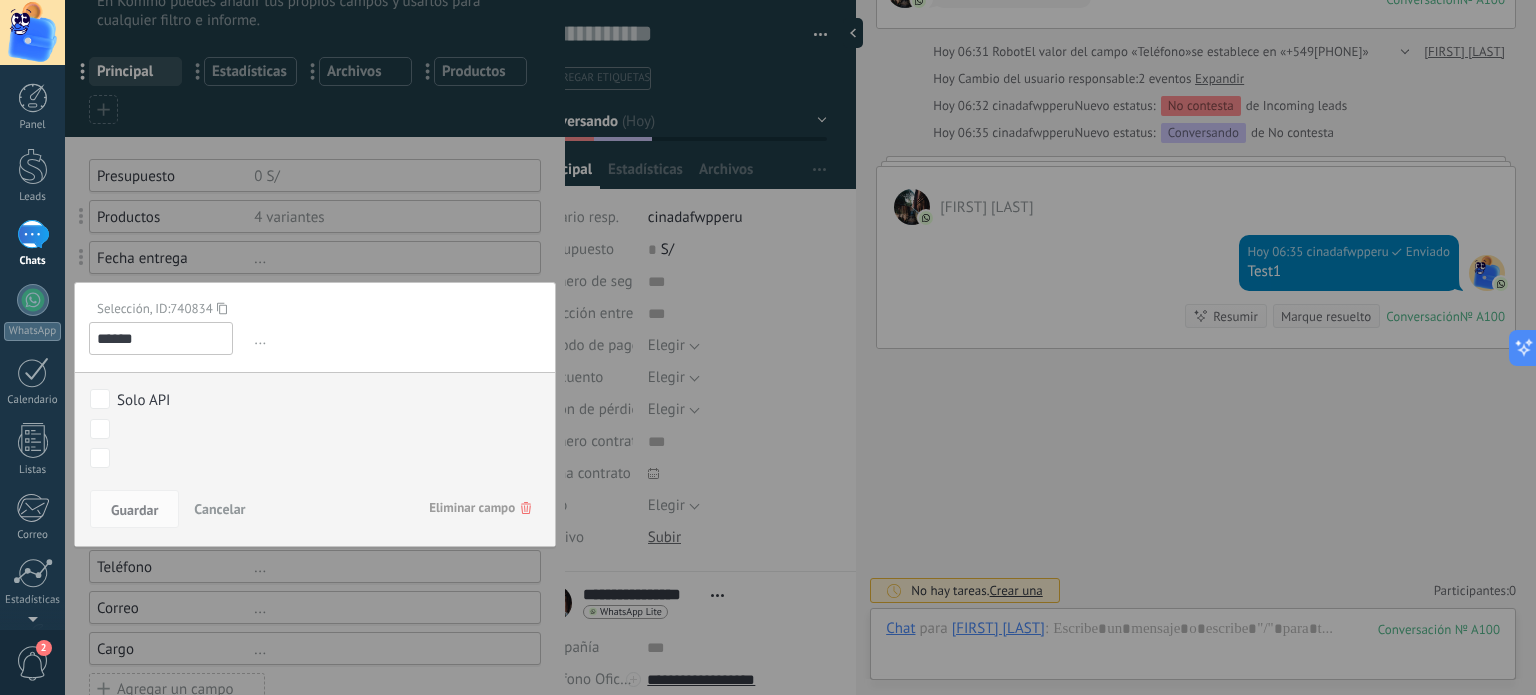 click on "******" at bounding box center [161, 338] 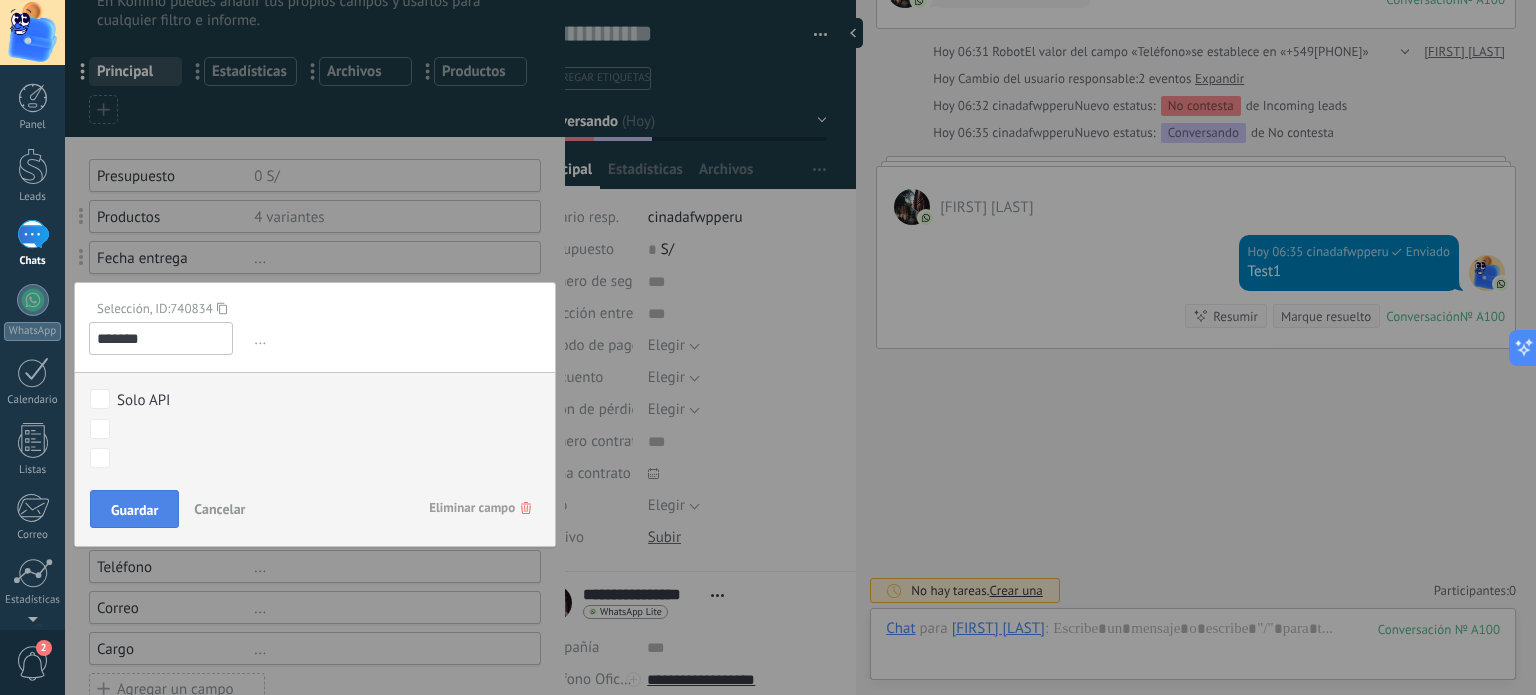 type on "*******" 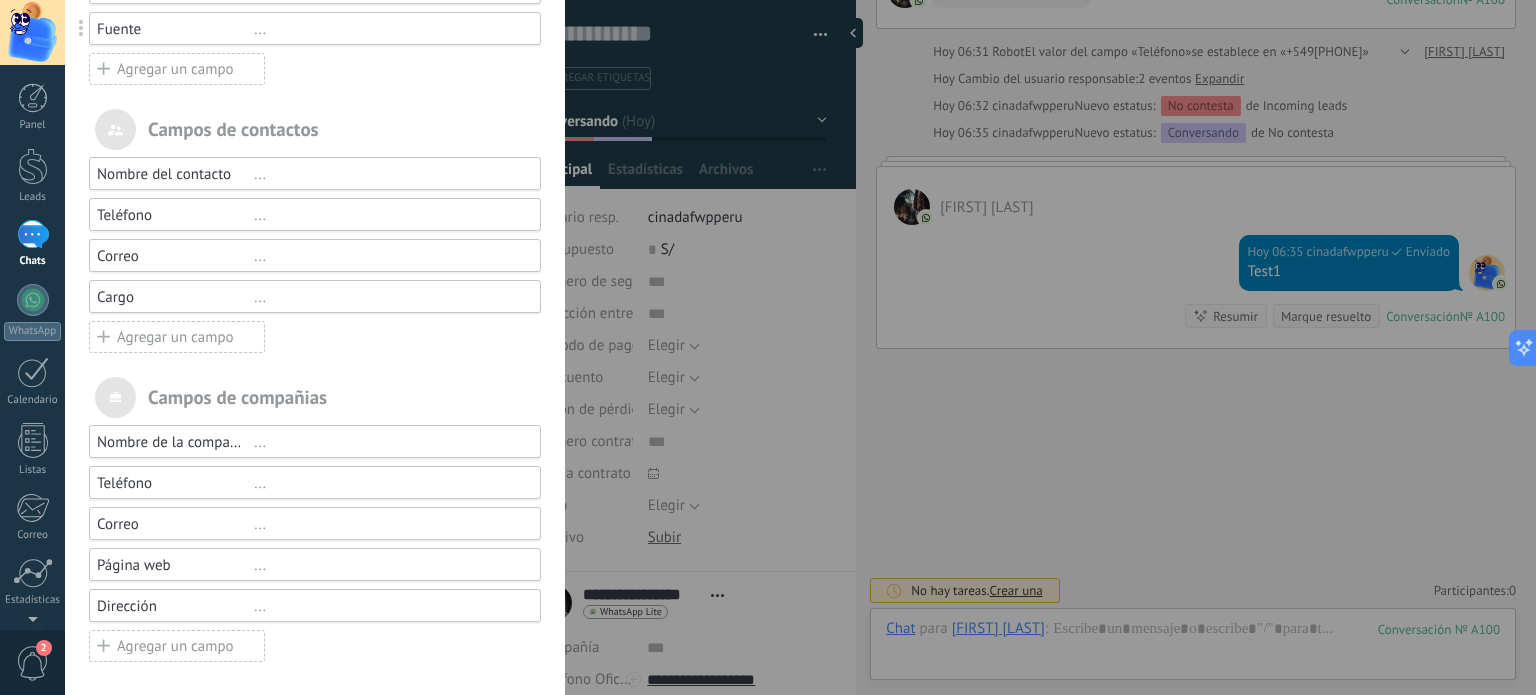 scroll, scrollTop: 0, scrollLeft: 0, axis: both 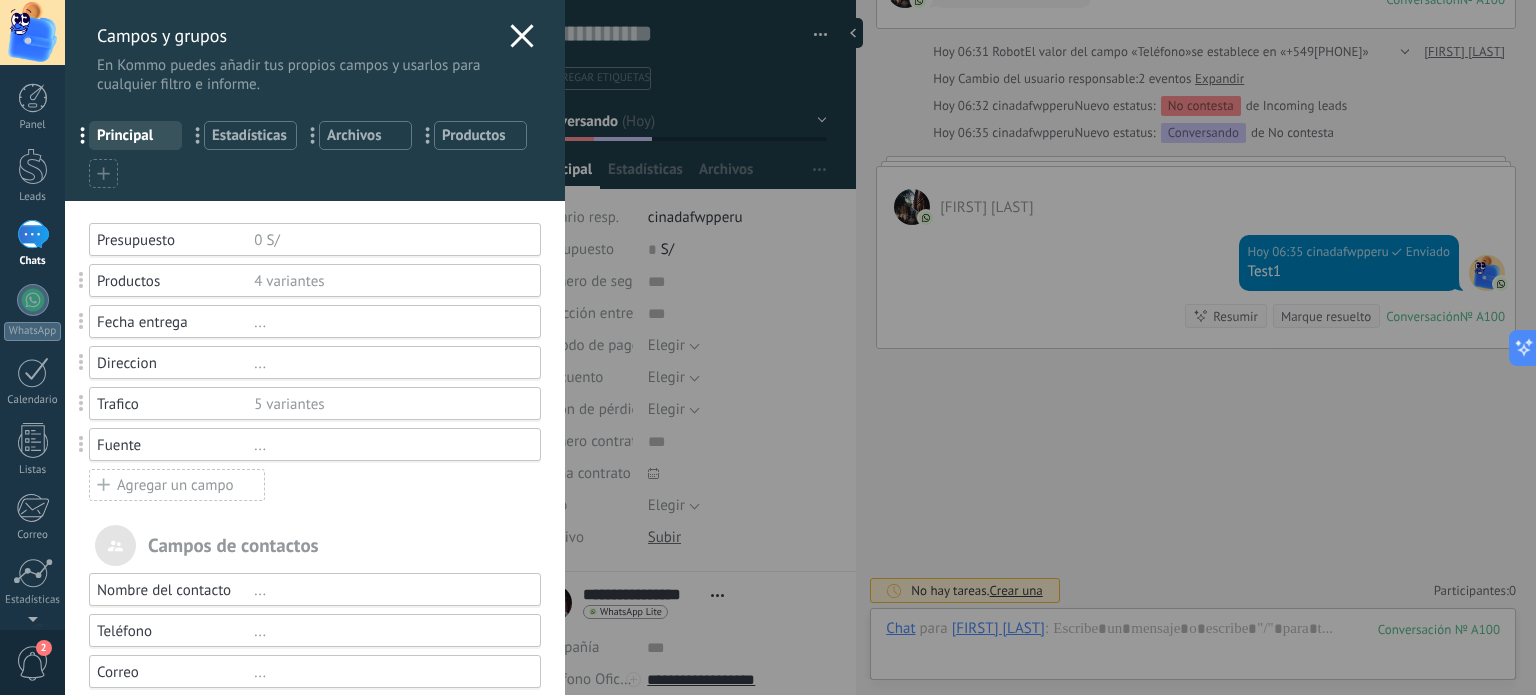 click on "..." at bounding box center (388, 445) 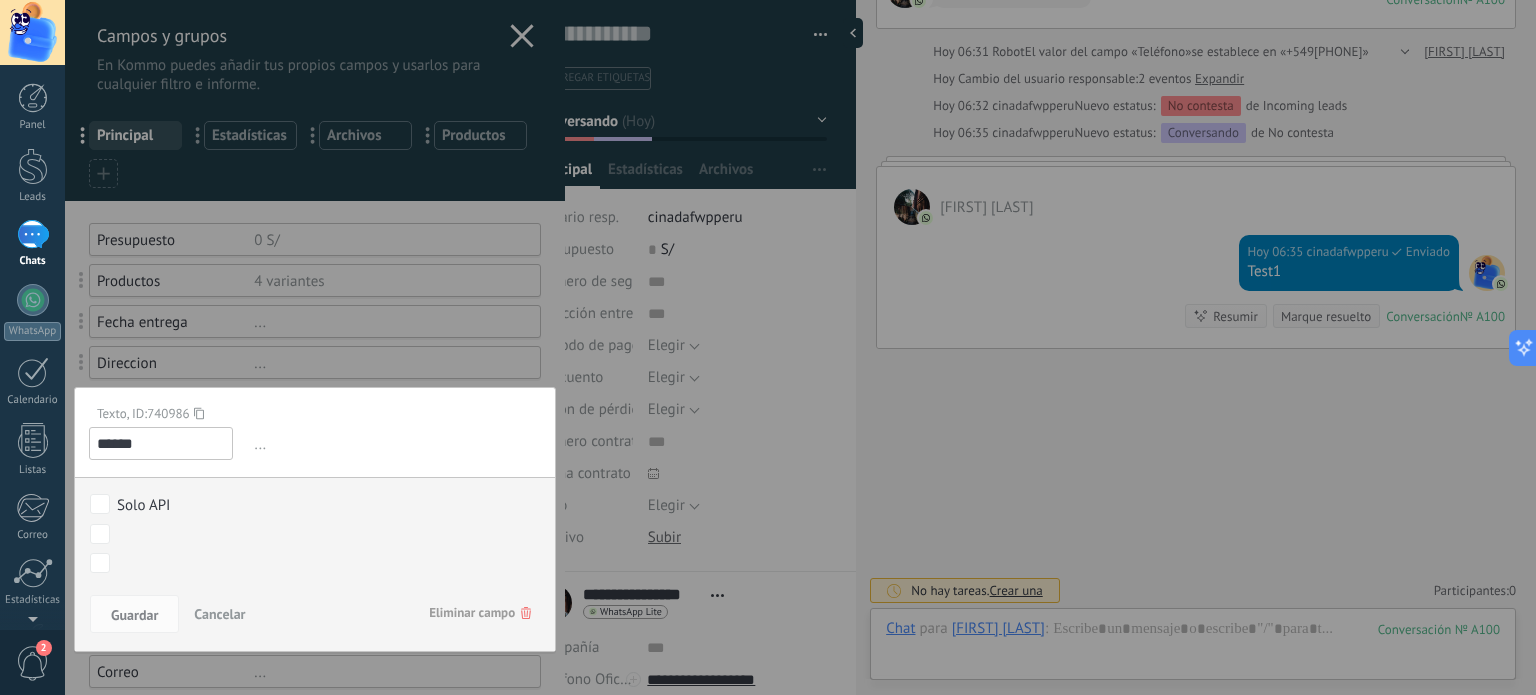 click on "..." at bounding box center (395, 444) 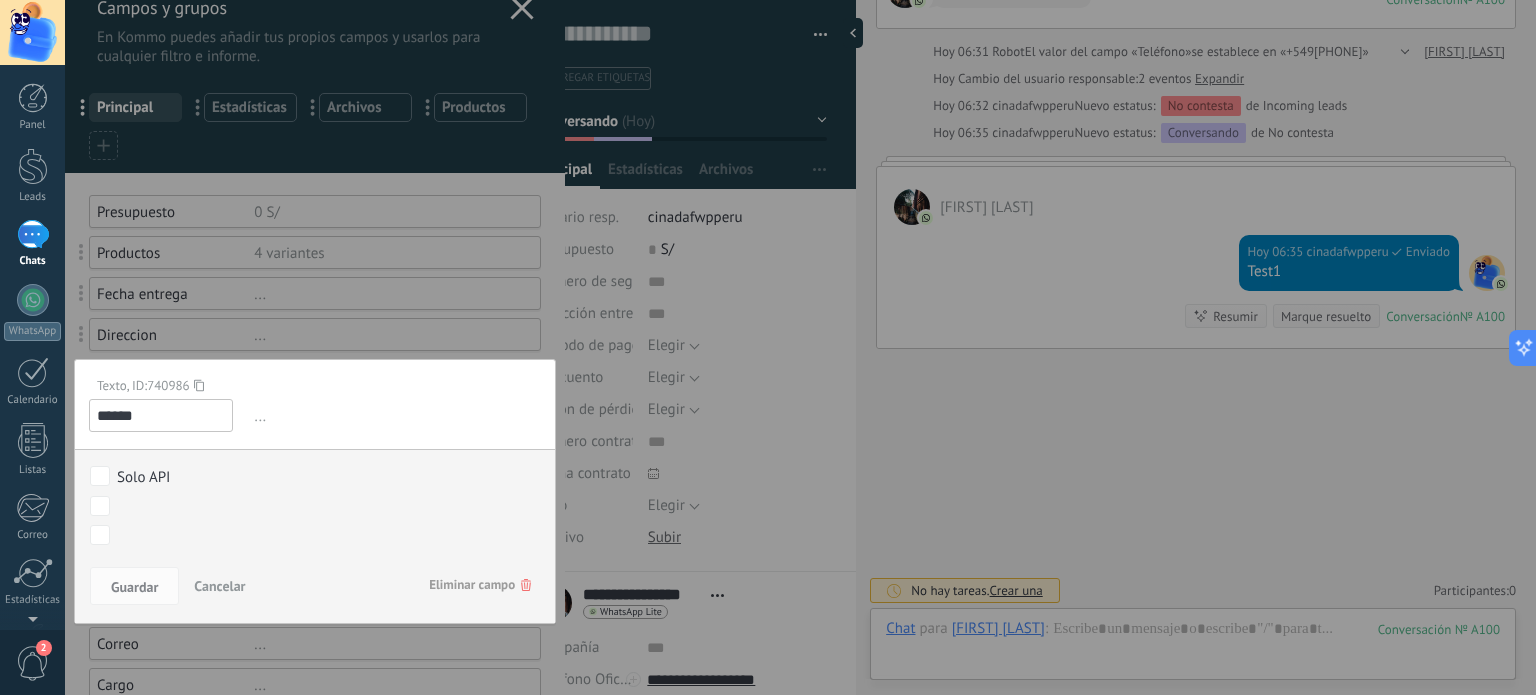 scroll, scrollTop: 30, scrollLeft: 0, axis: vertical 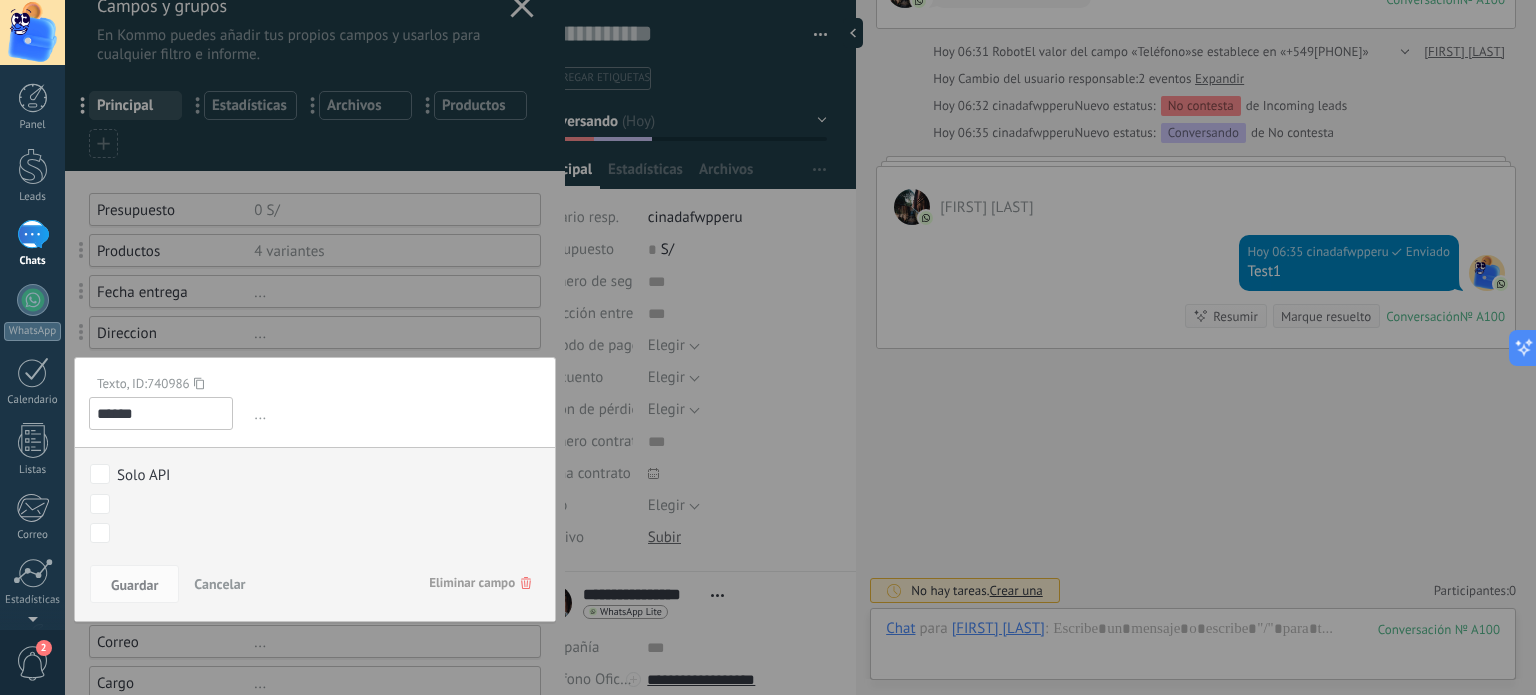 click on "Cancelar" at bounding box center (219, 584) 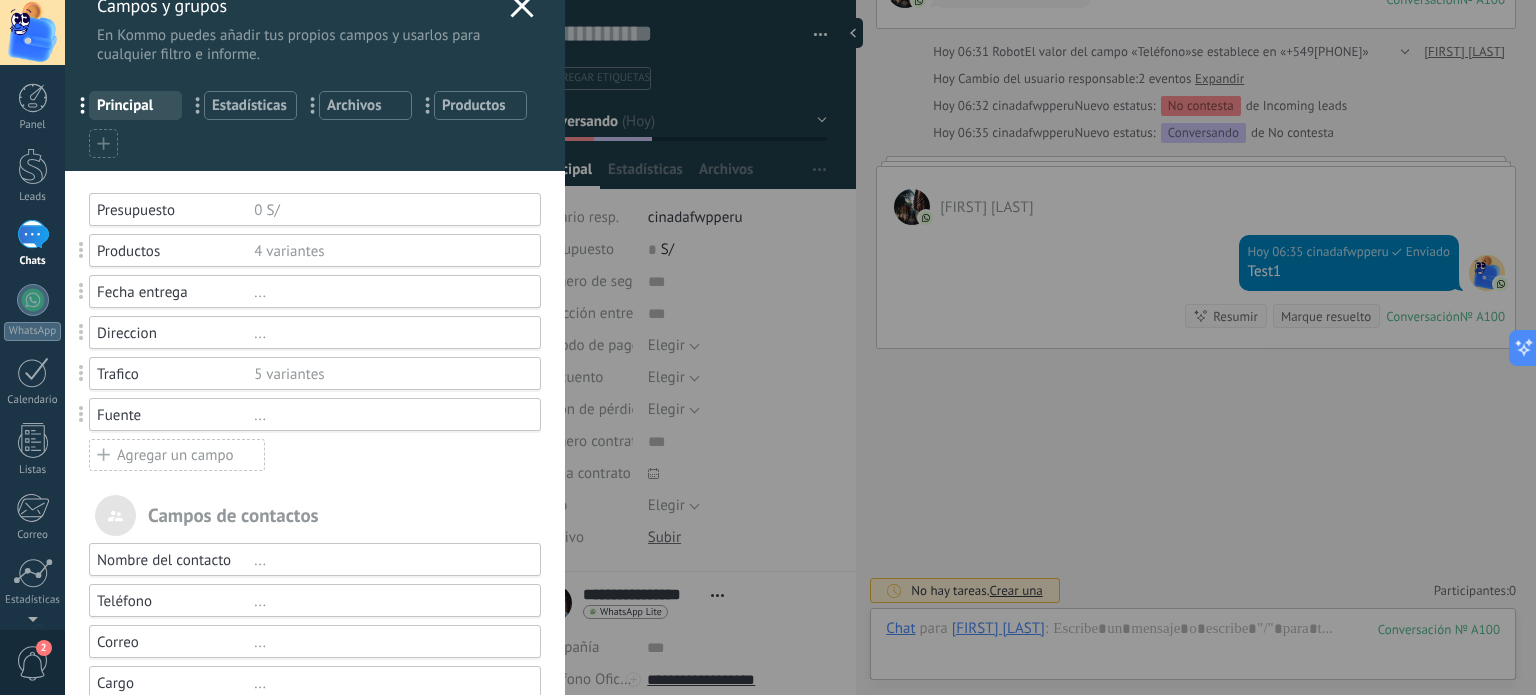 click on "Fuente" at bounding box center [175, 415] 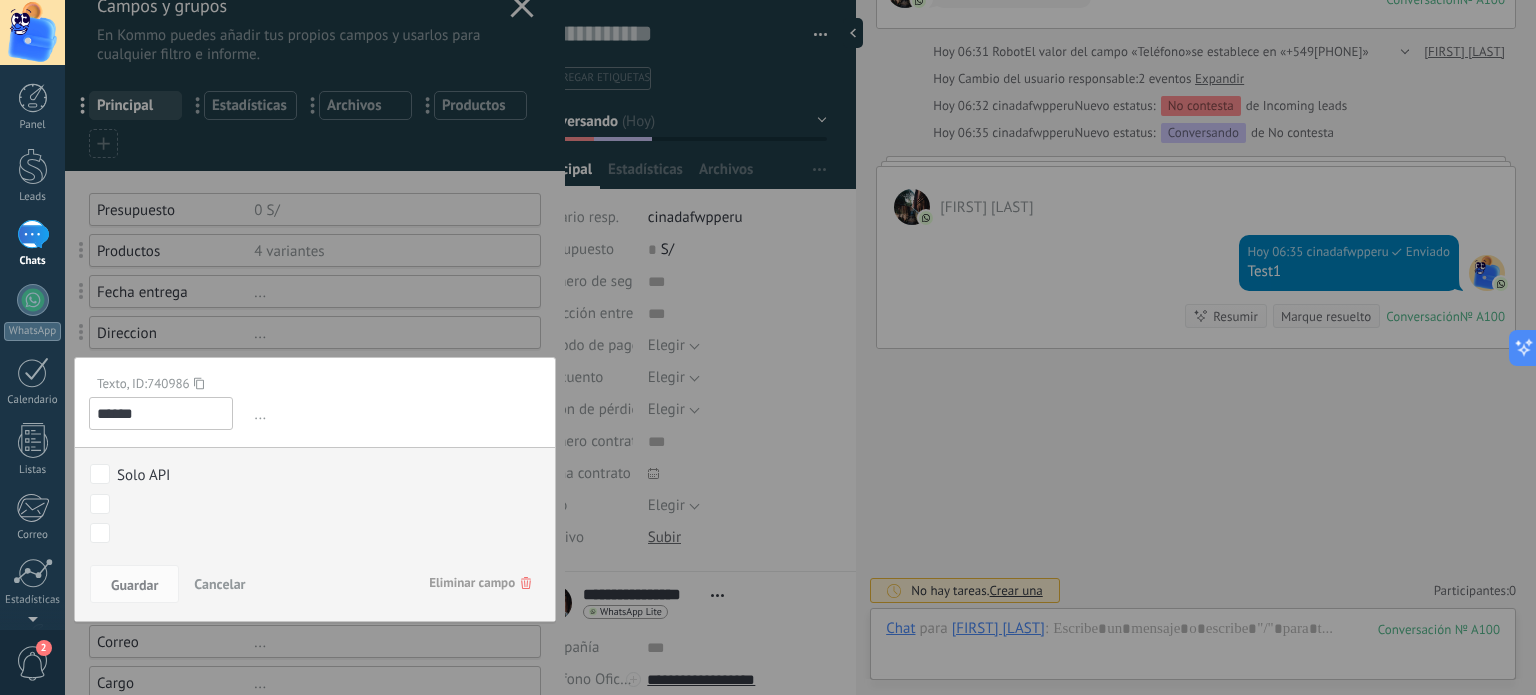 click on "Cancelar" at bounding box center (219, 584) 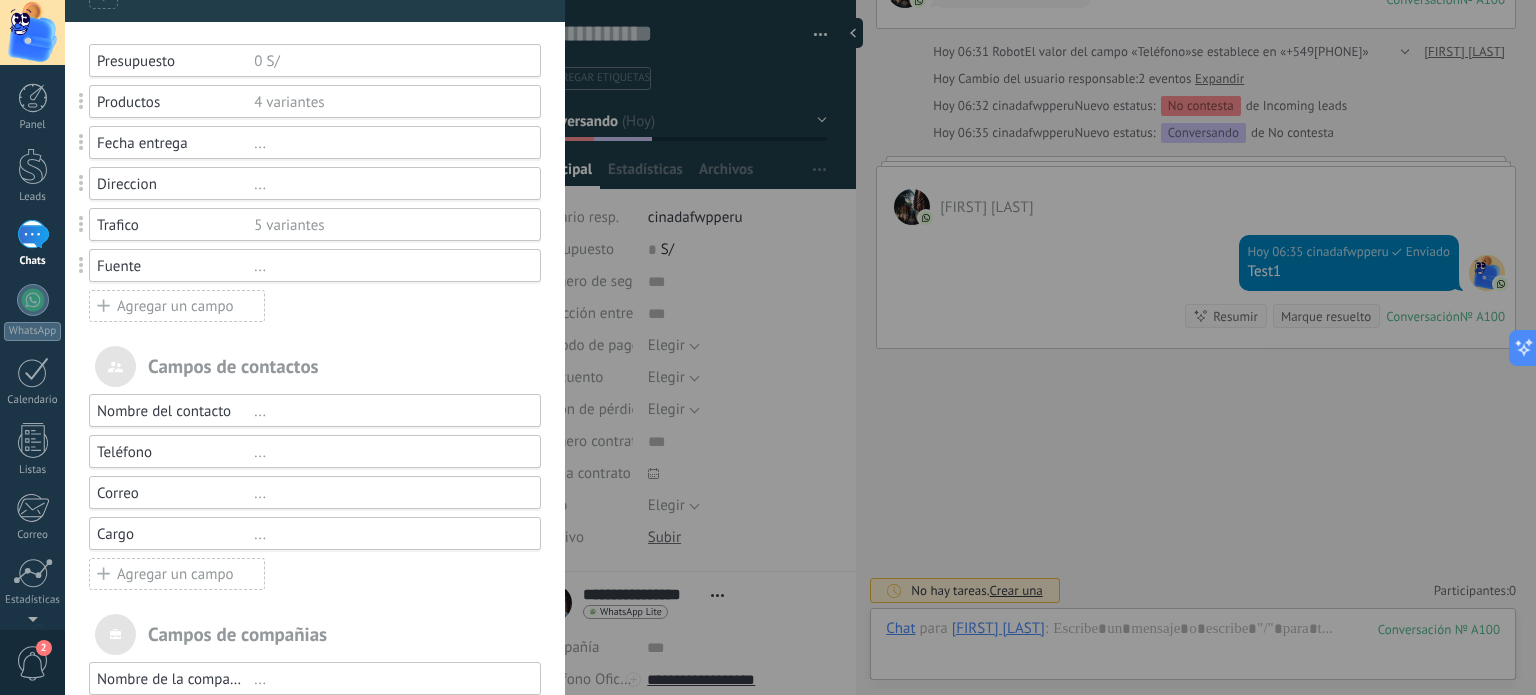 scroll, scrollTop: 180, scrollLeft: 0, axis: vertical 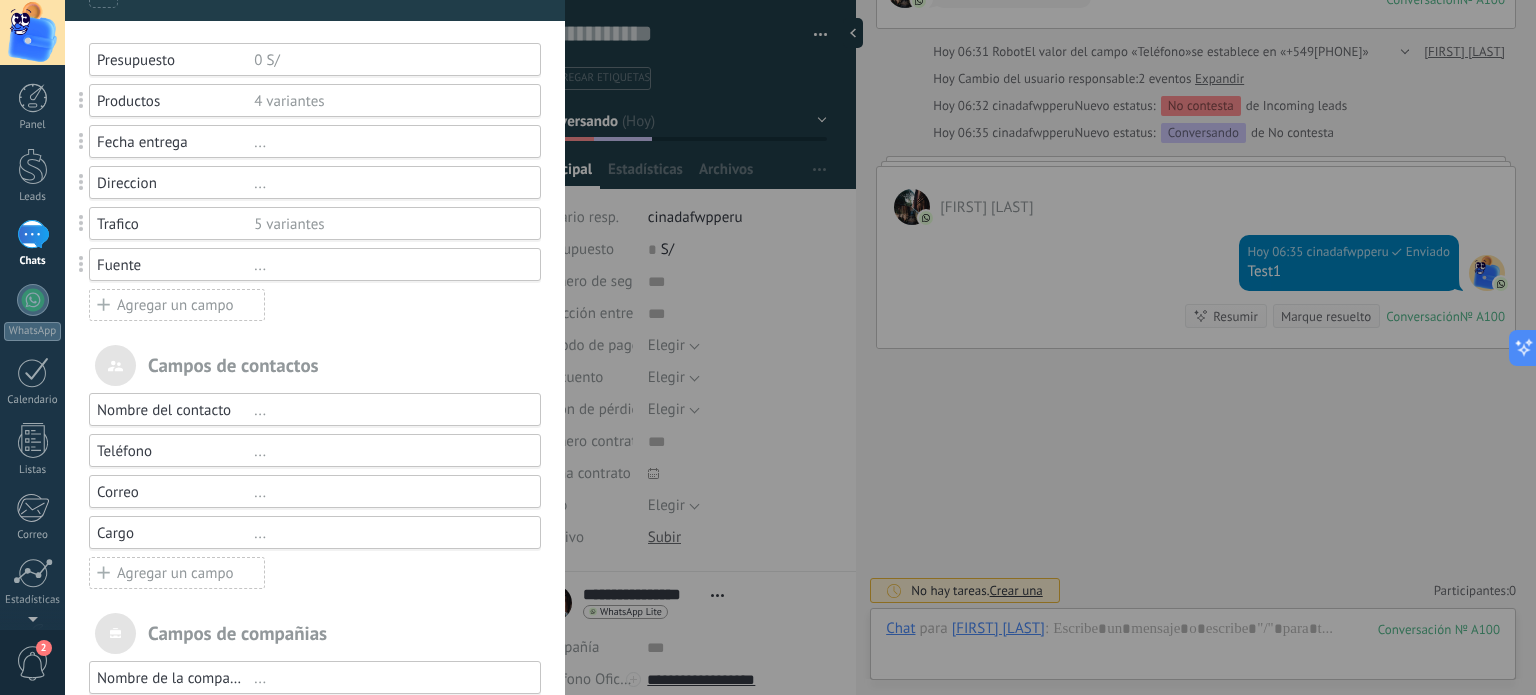click on "Fuente ..." at bounding box center (315, 264) 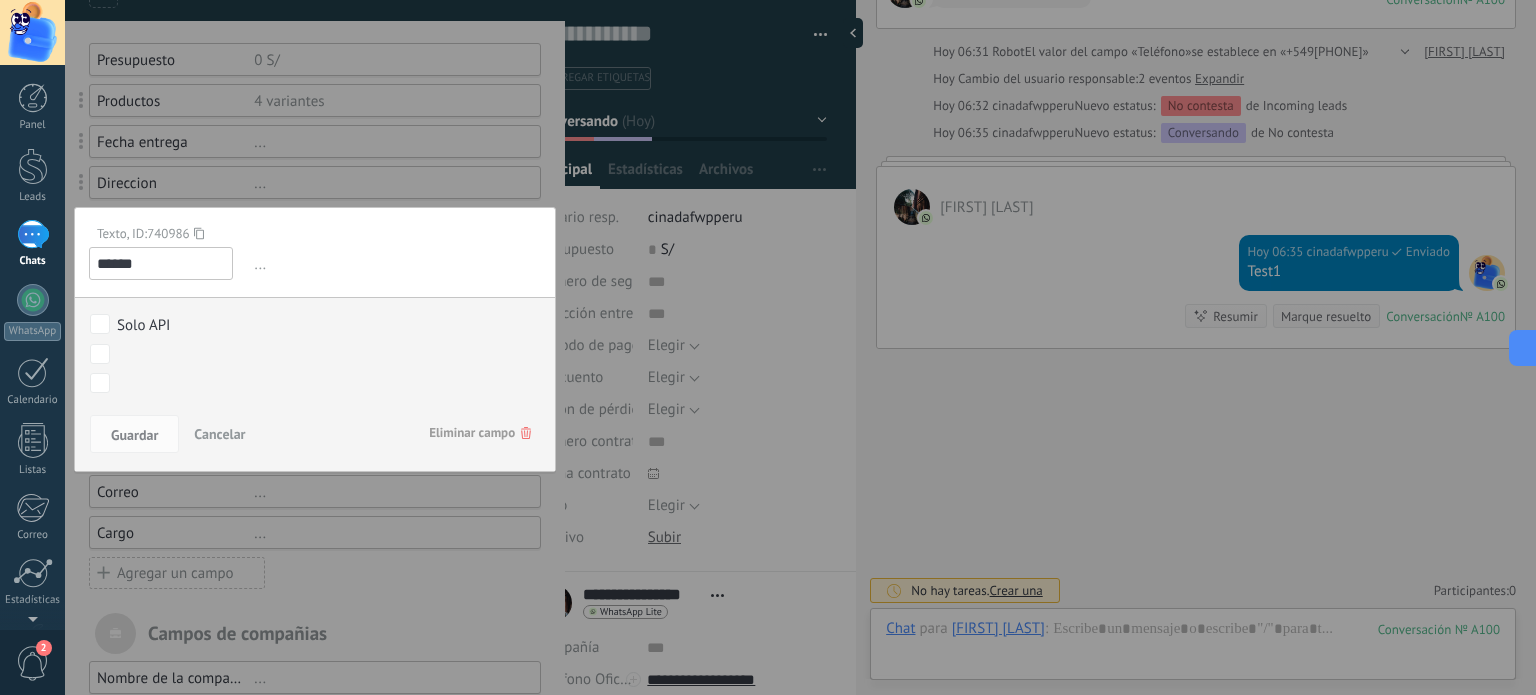click on "..." at bounding box center [395, 264] 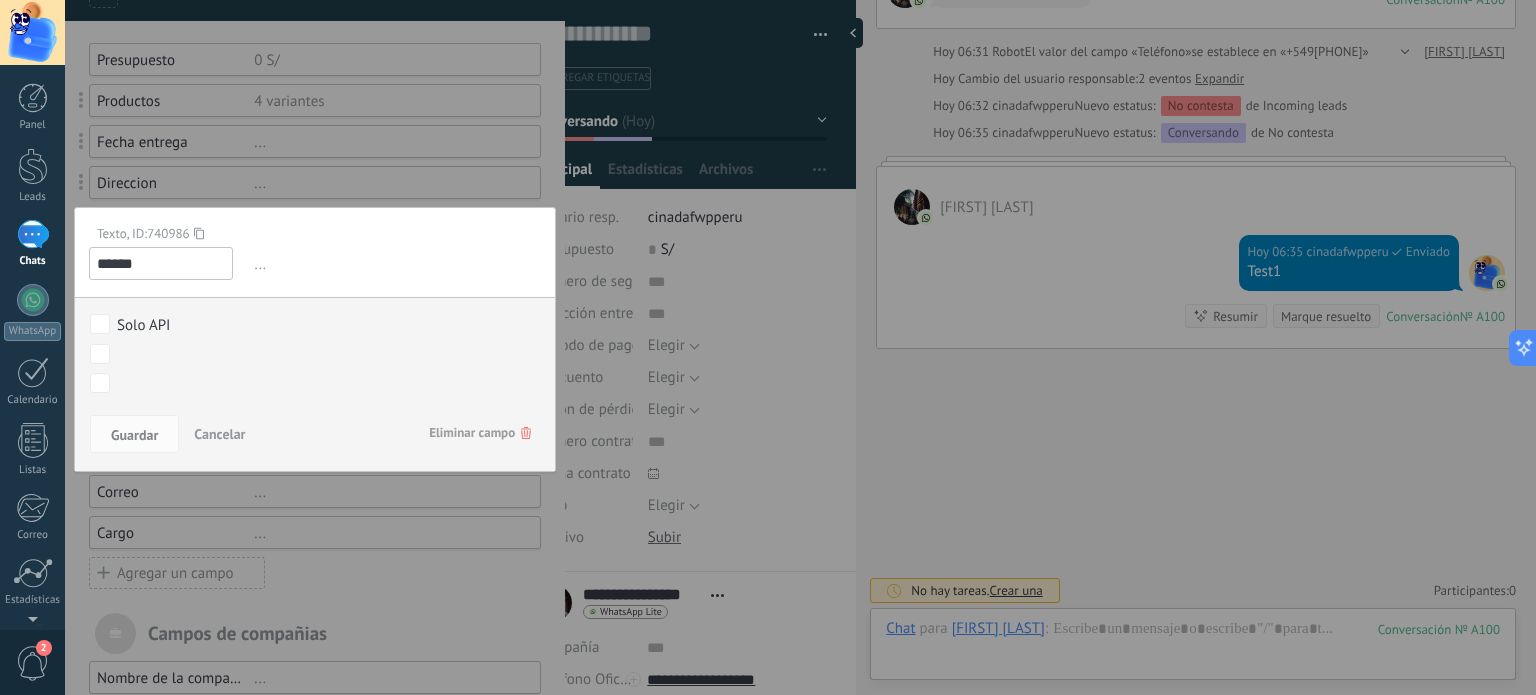 click on "******" at bounding box center [161, 263] 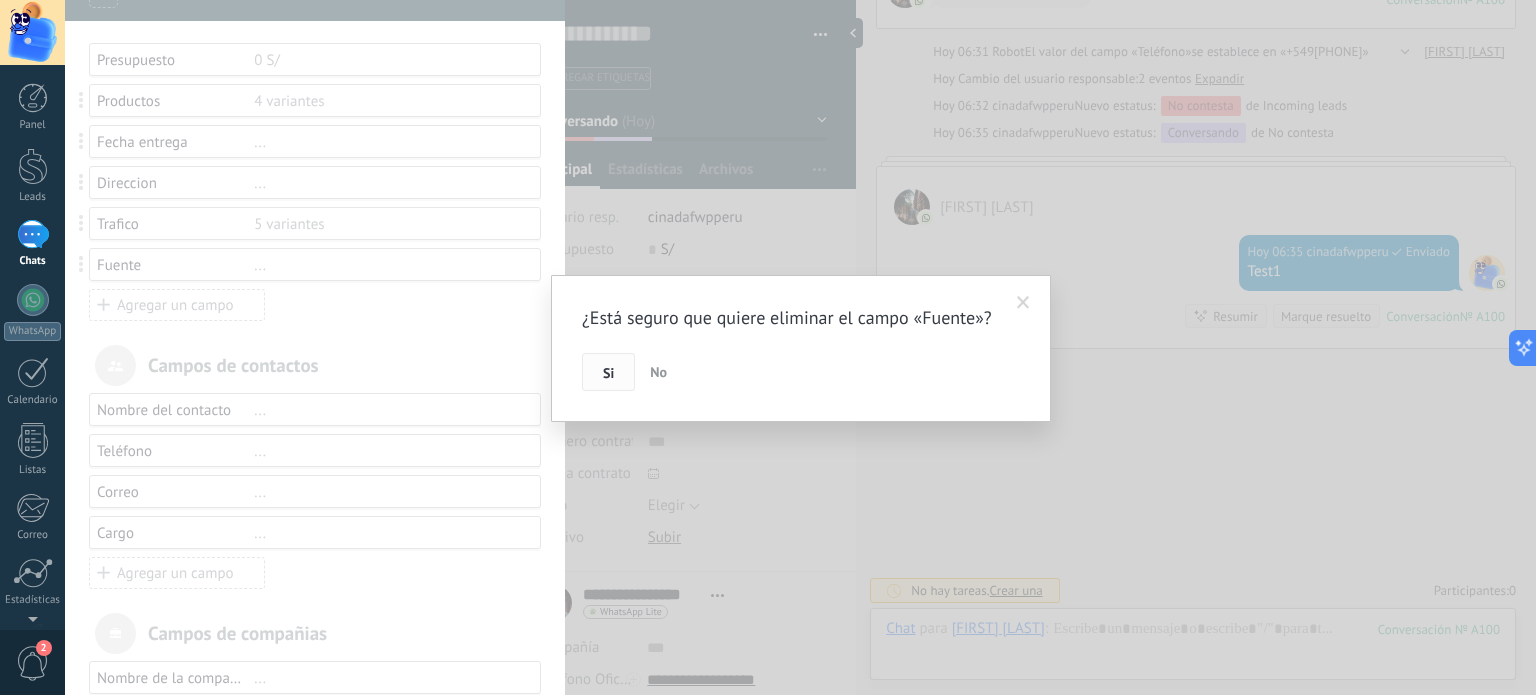click on "Si" at bounding box center (608, 373) 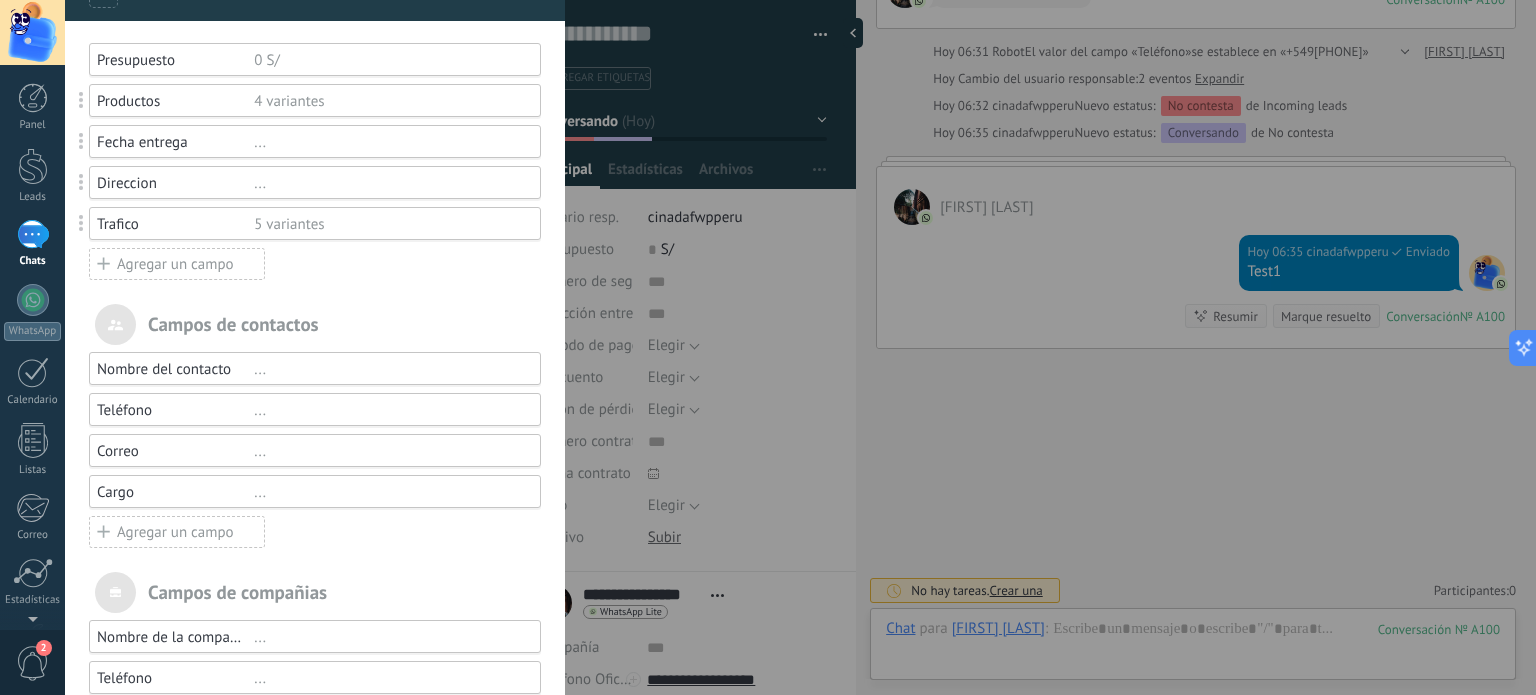 click on "Agregar un campo" at bounding box center [177, 264] 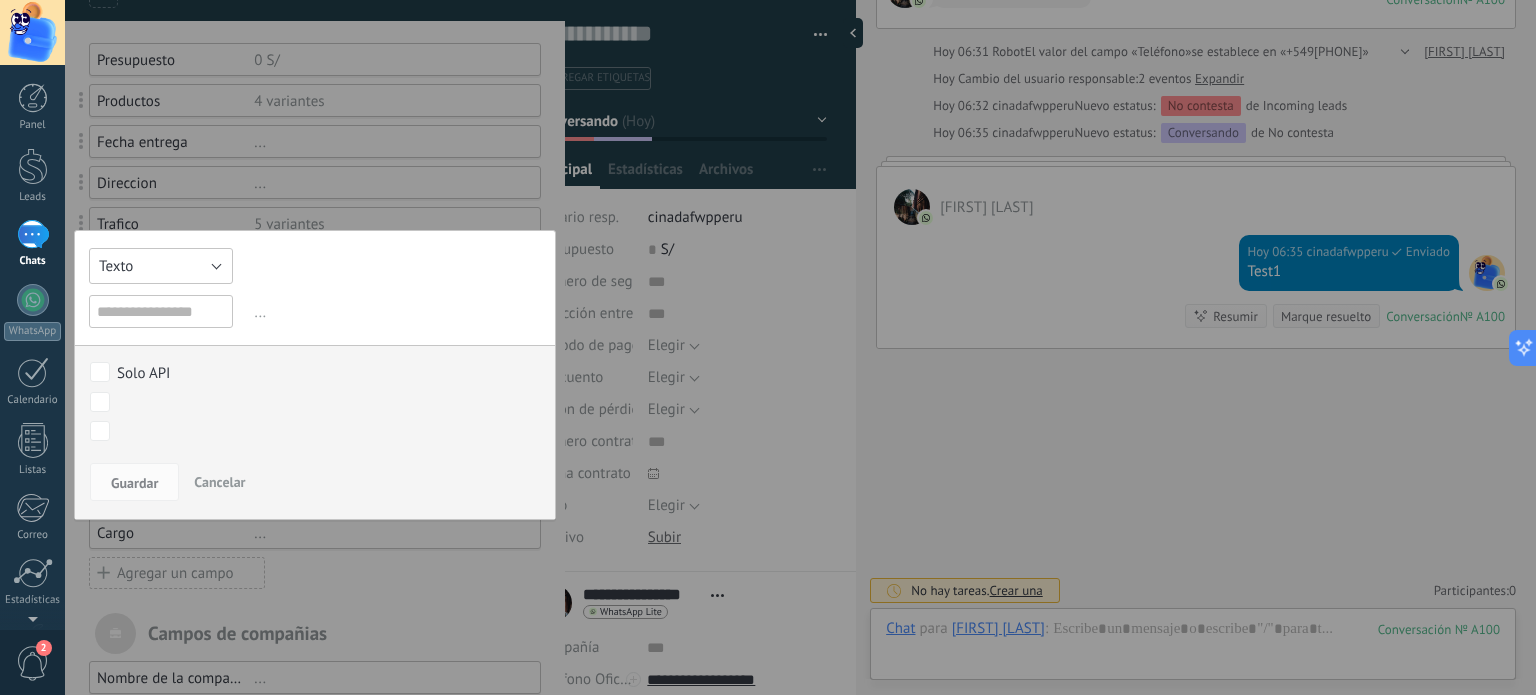 click on "Texto" at bounding box center [161, 266] 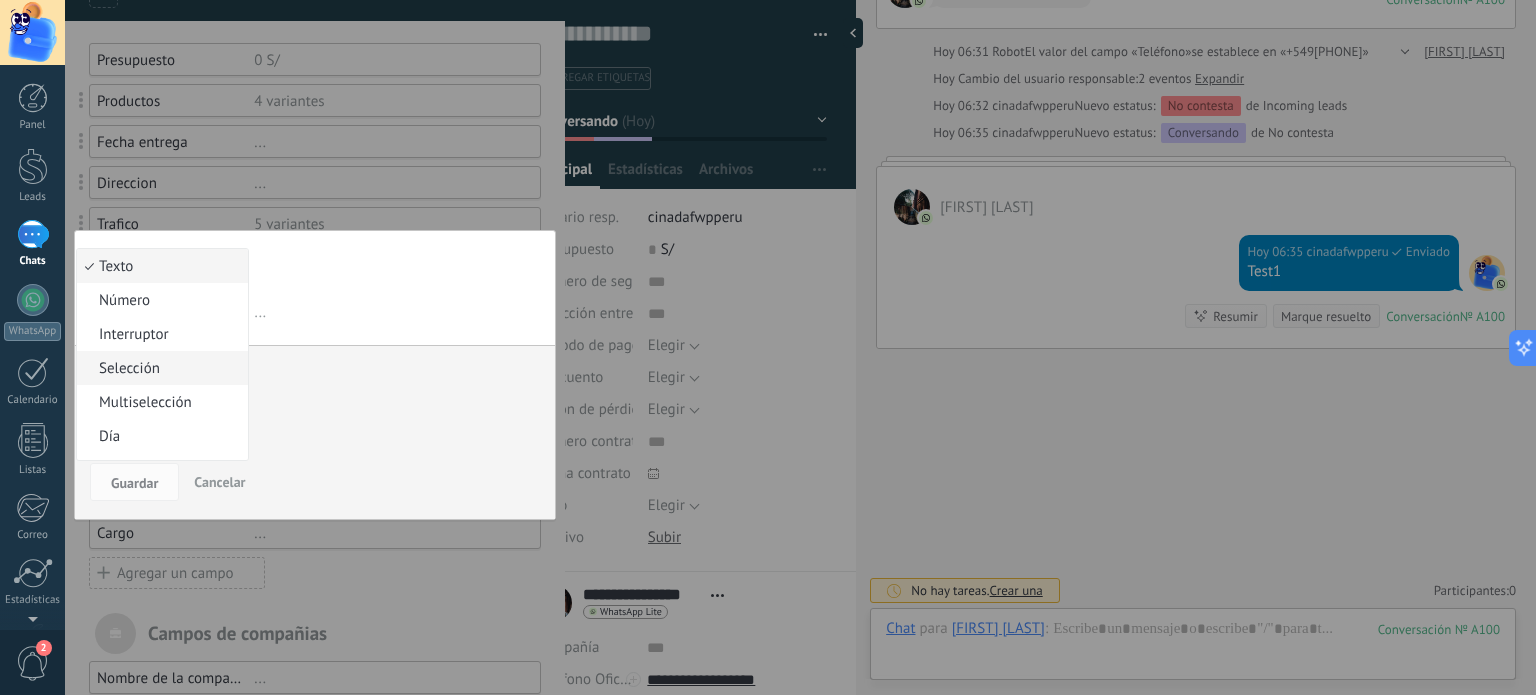 scroll, scrollTop: 12, scrollLeft: 0, axis: vertical 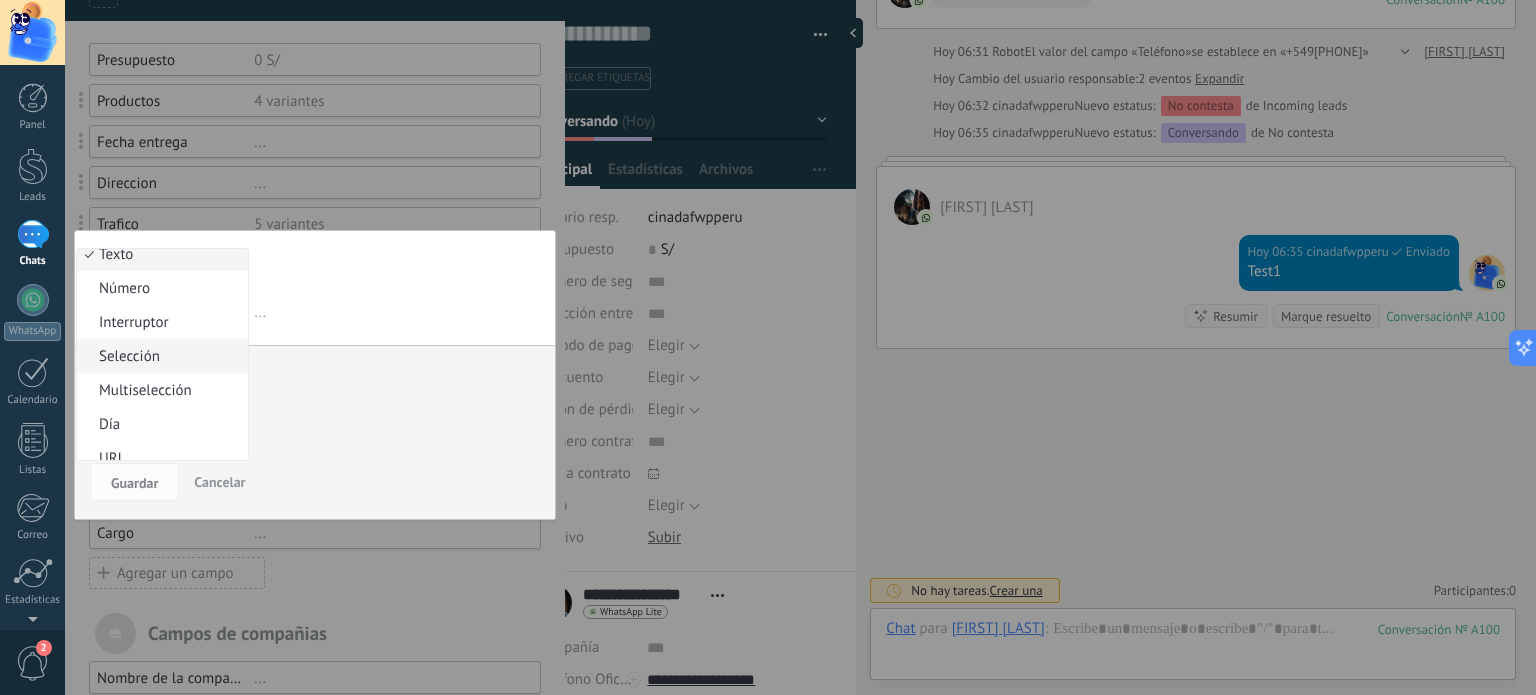 click on "Selección" at bounding box center (159, 356) 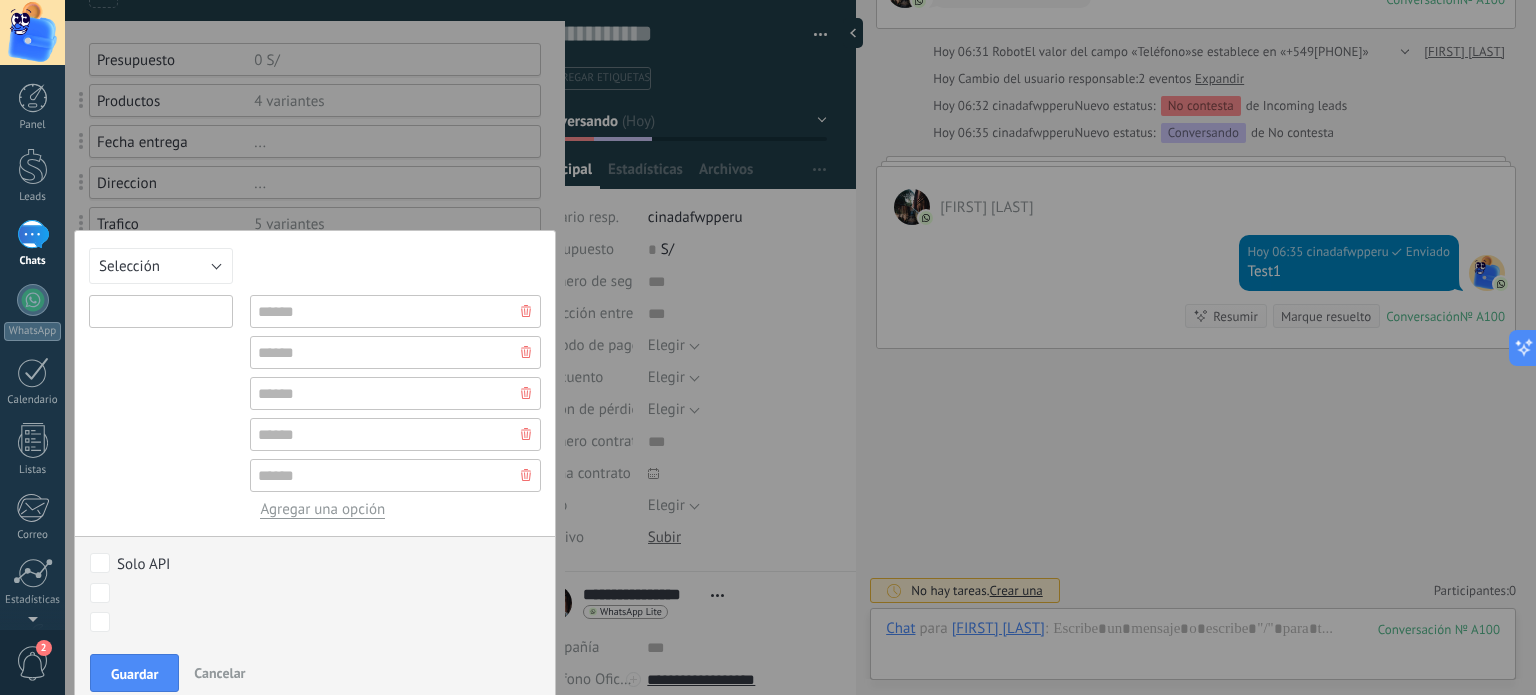 click at bounding box center (161, 311) 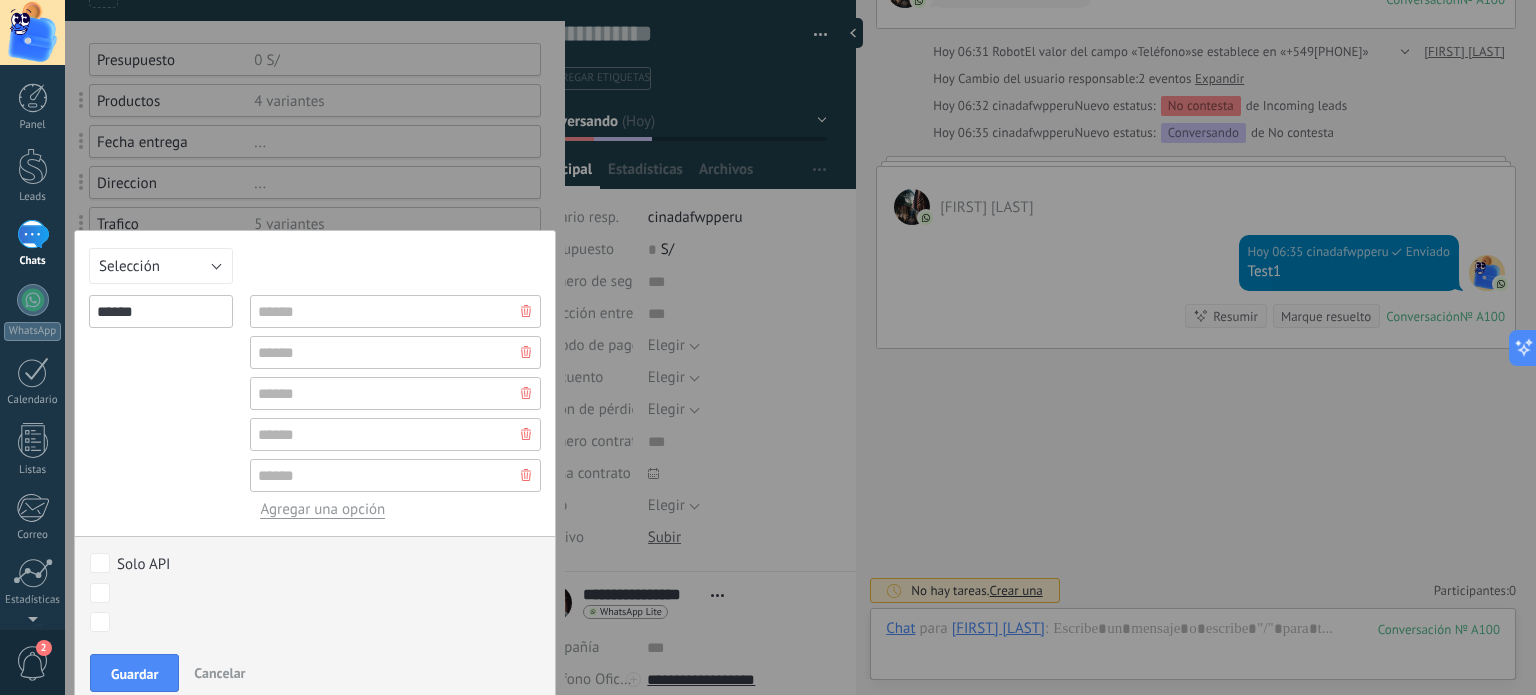 type on "******" 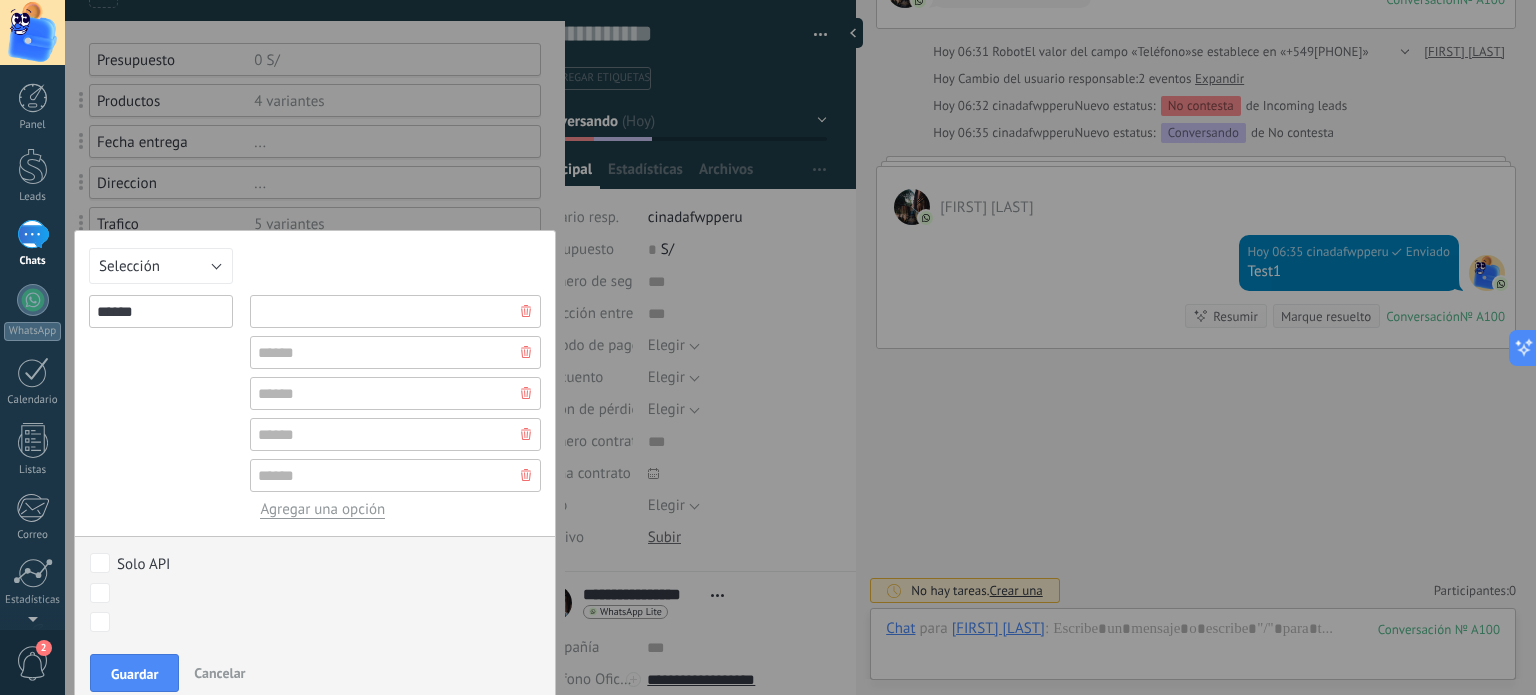 click at bounding box center [395, 311] 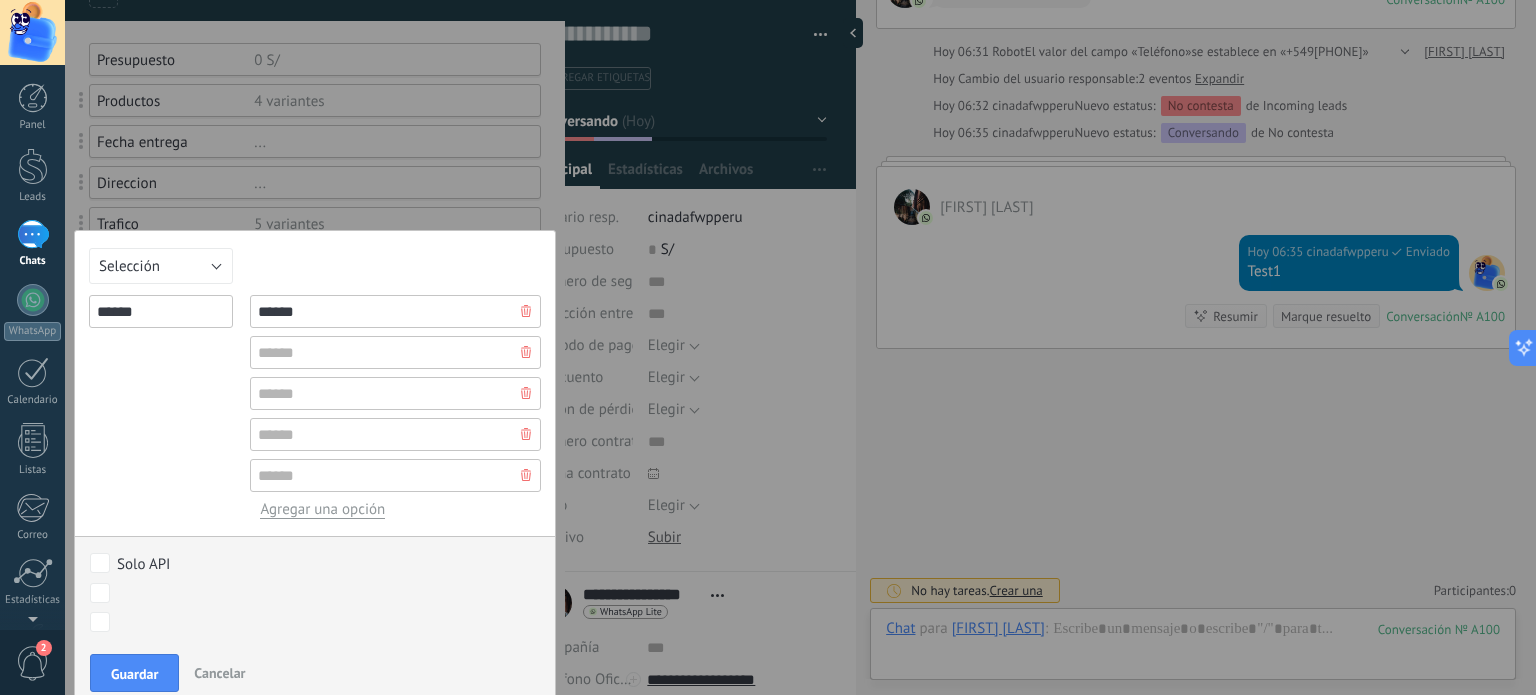 click on "******" at bounding box center [395, 311] 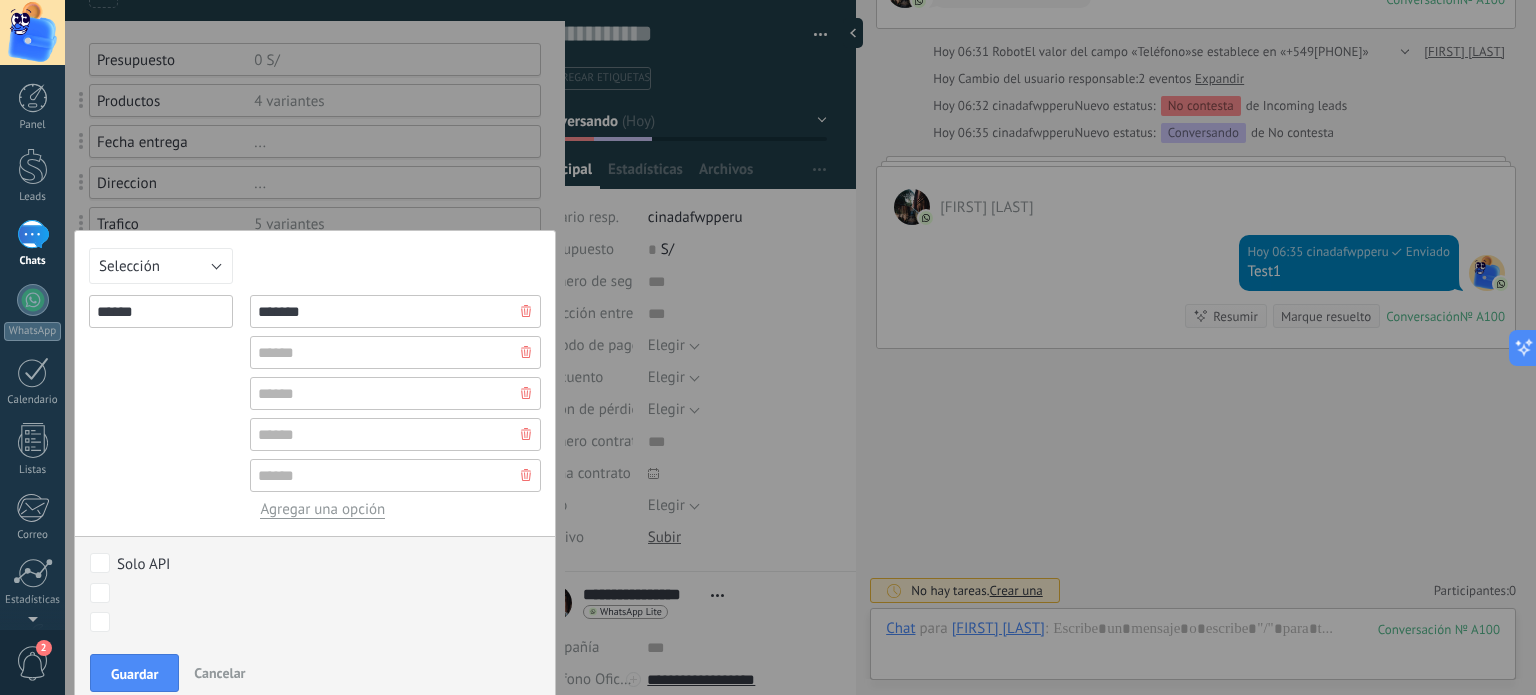click on "*******" at bounding box center [395, 311] 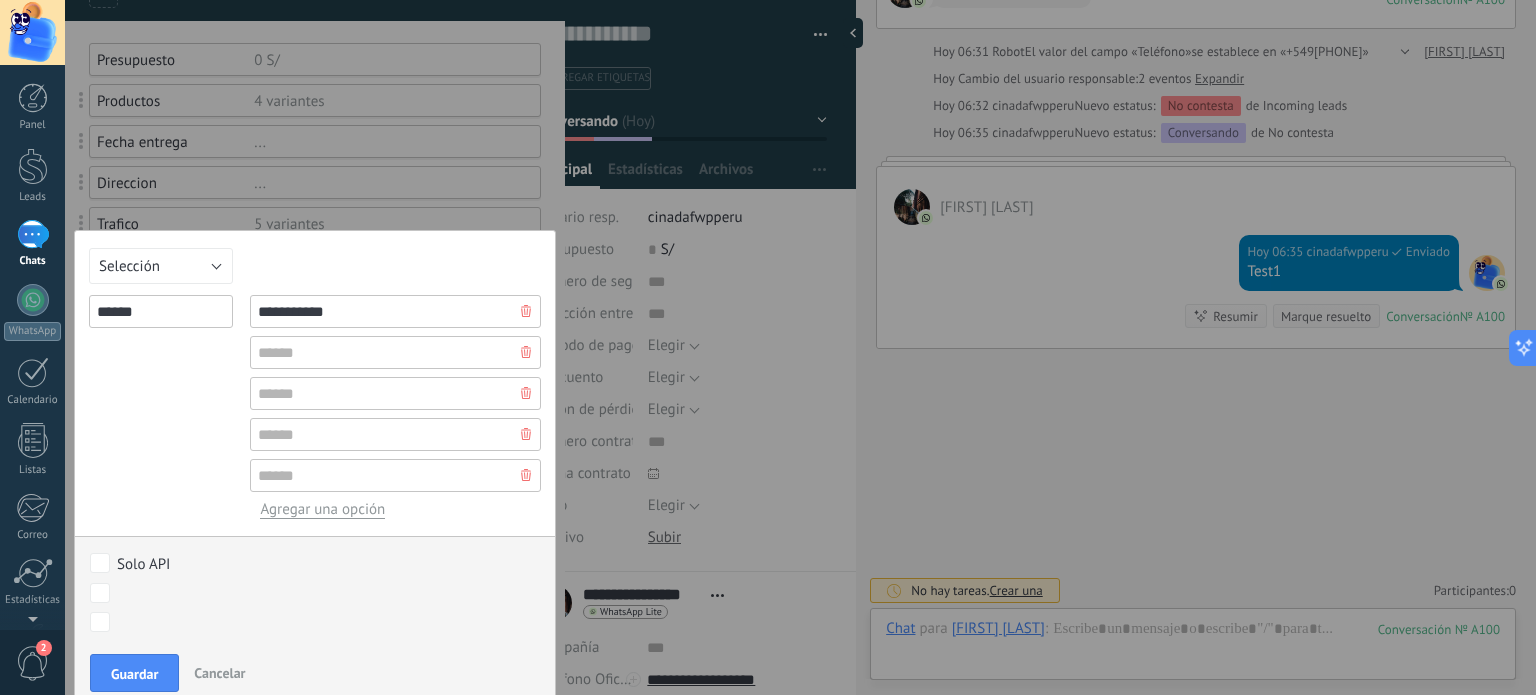 type on "**********" 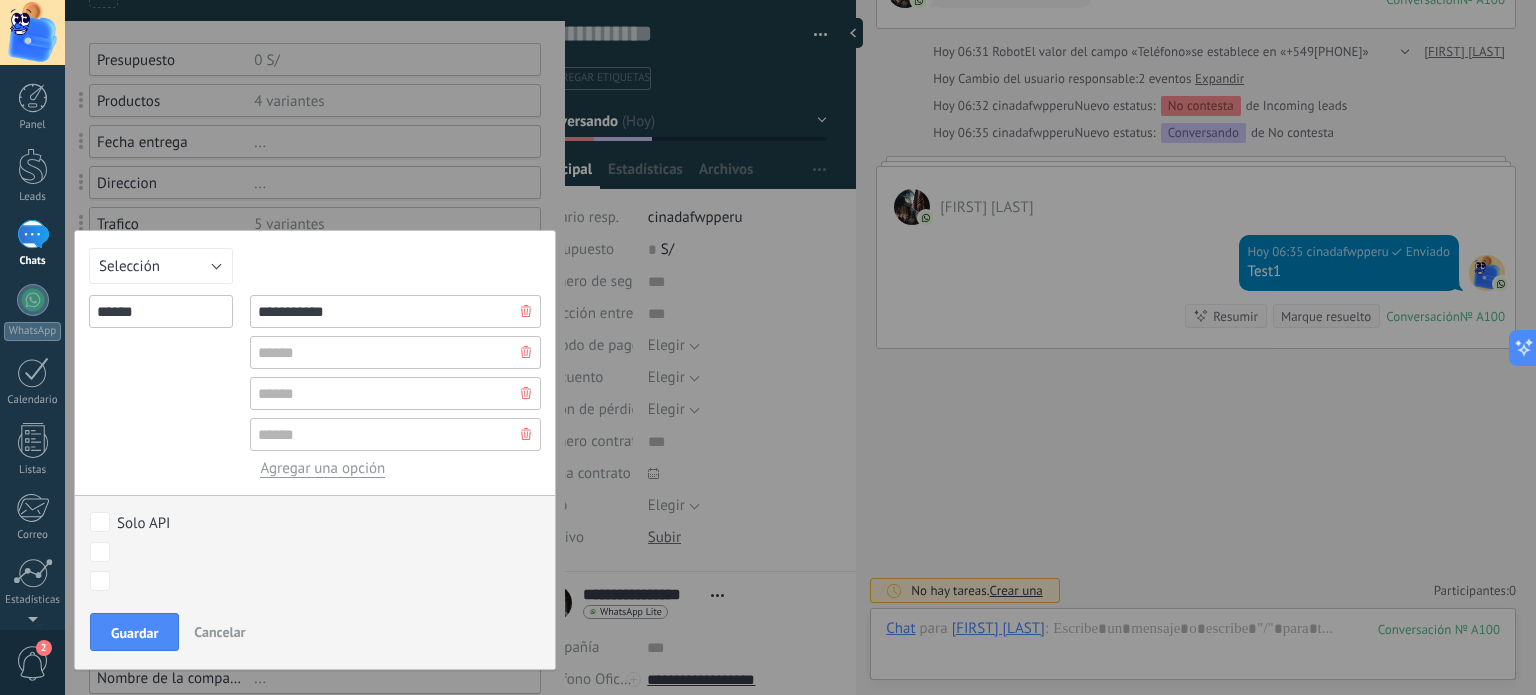 click 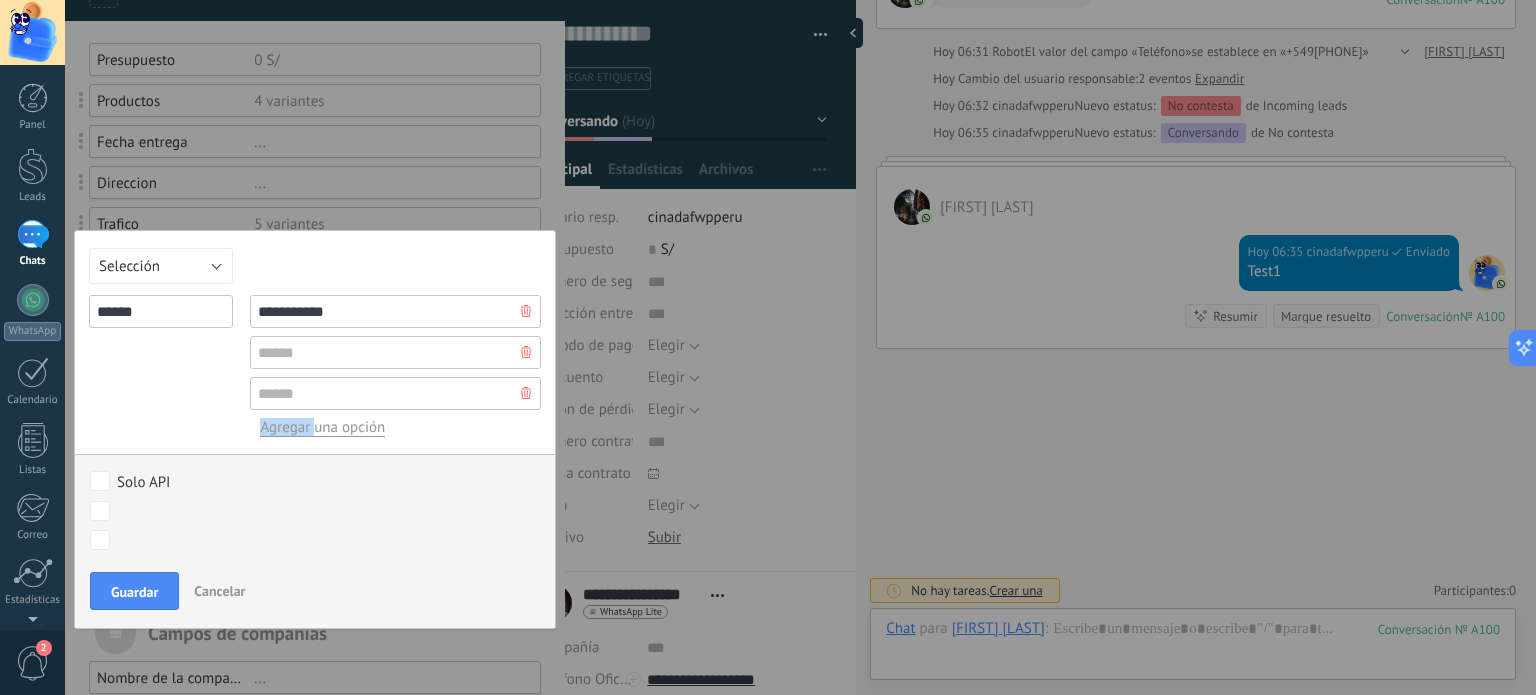 click 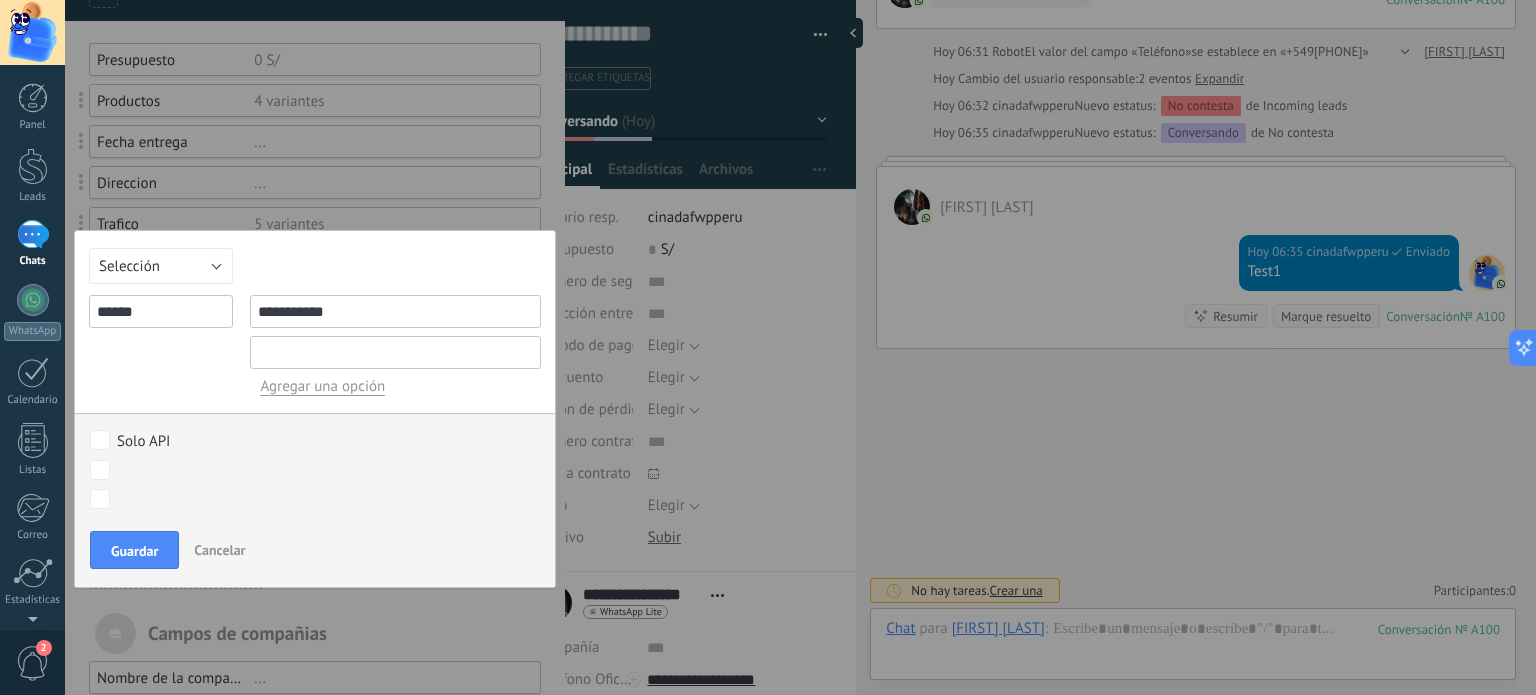 click at bounding box center (395, 352) 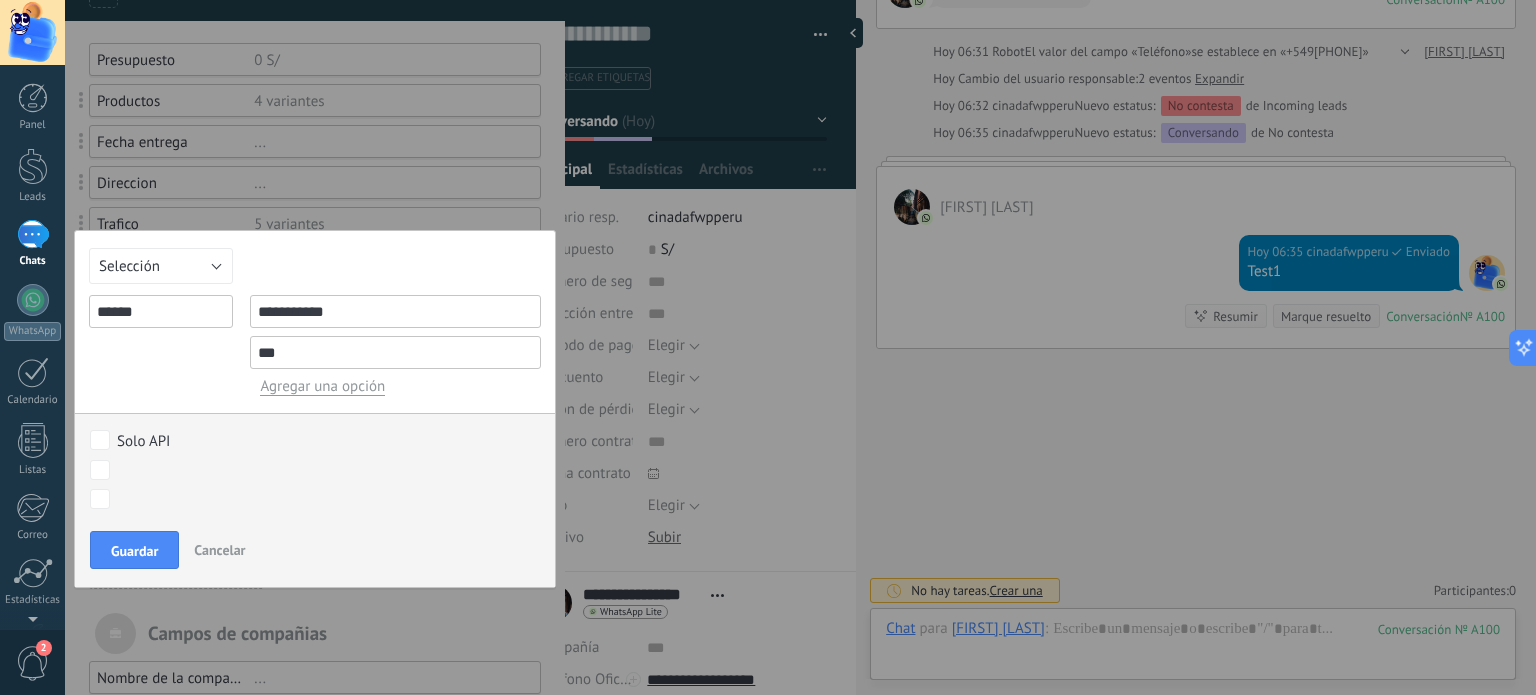 drag, startPoint x: 374, startPoint y: 320, endPoint x: 170, endPoint y: 314, distance: 204.08821 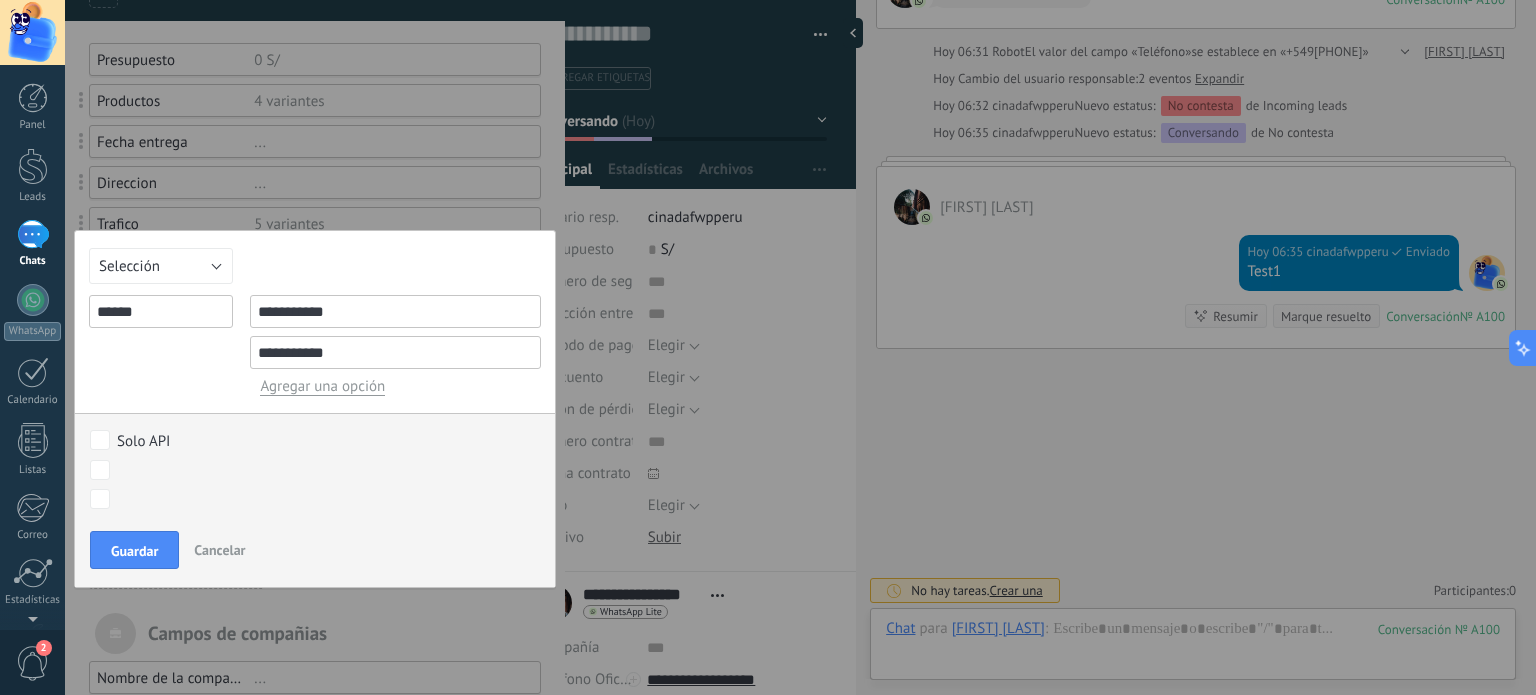 click on "**********" at bounding box center [395, 352] 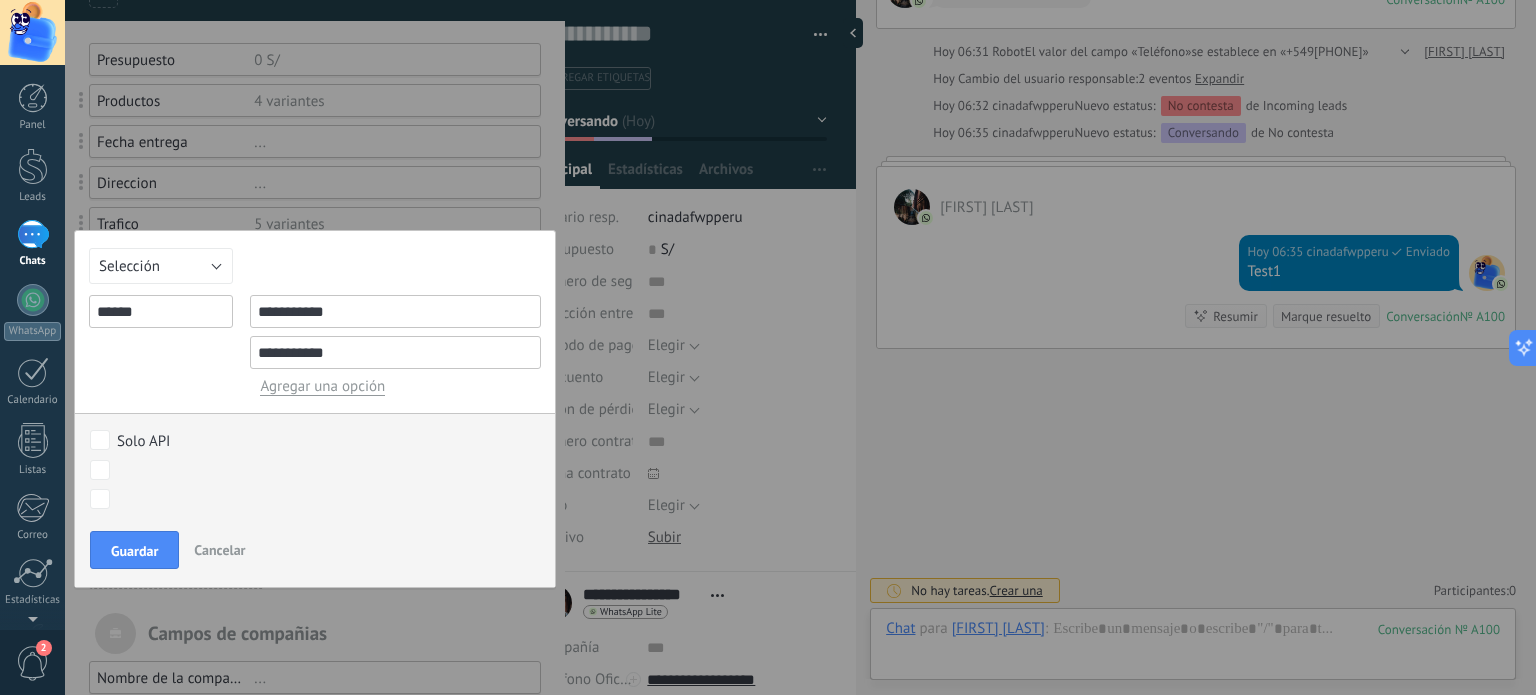 type on "**********" 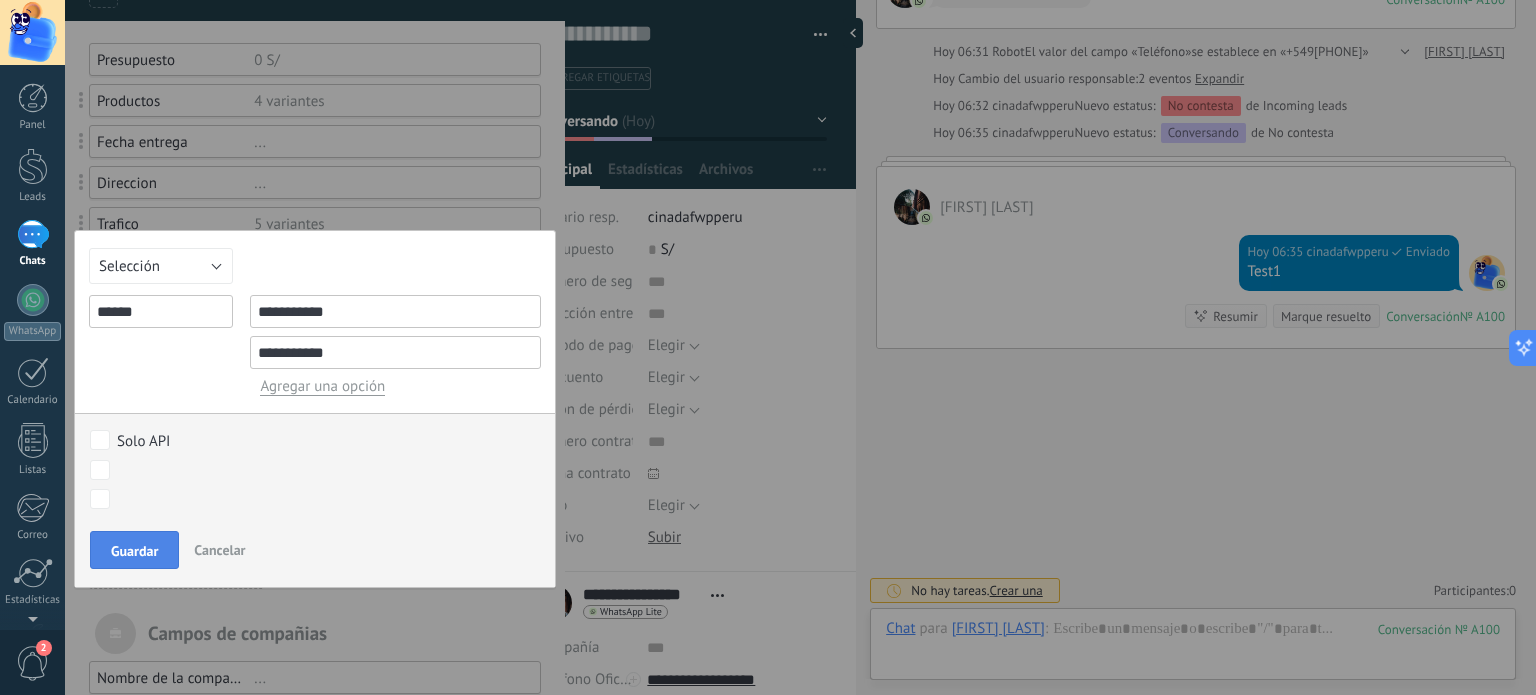 click on "Guardar" at bounding box center (134, 551) 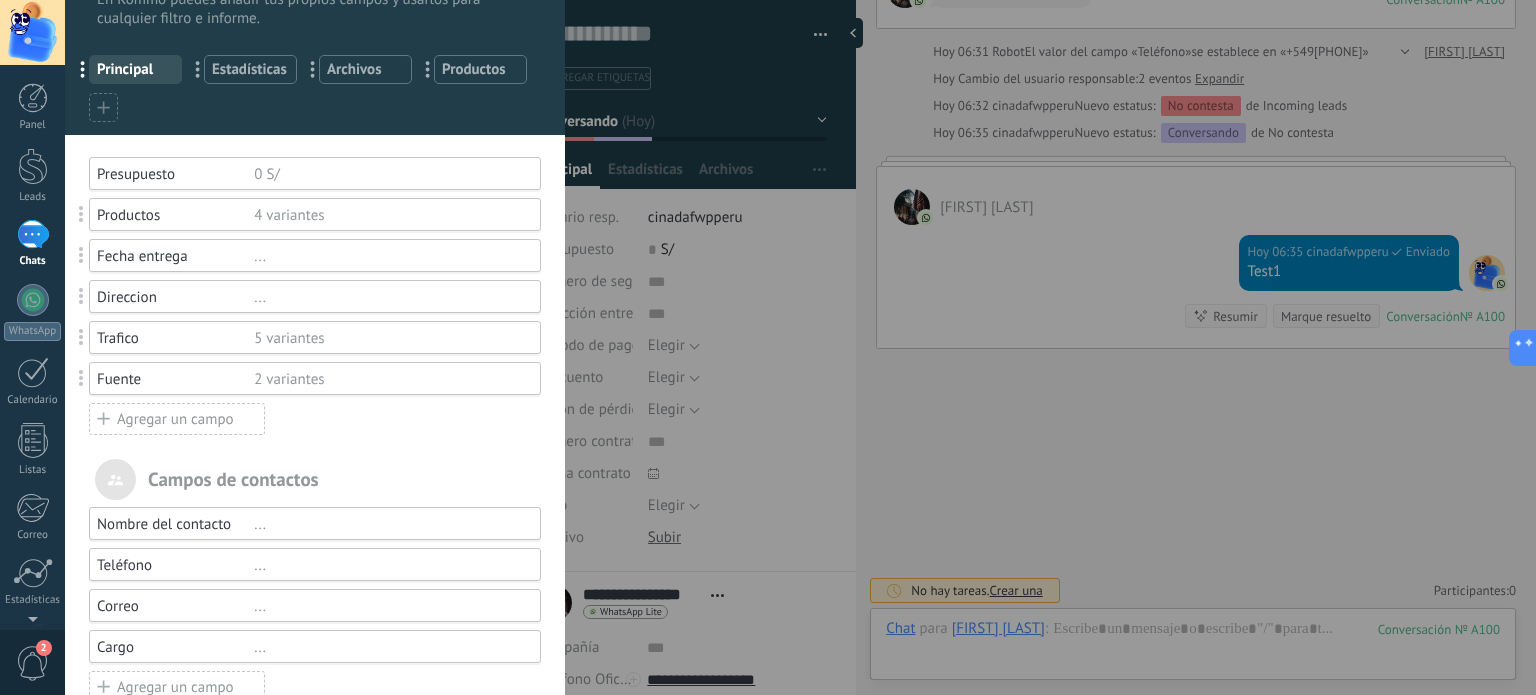 scroll, scrollTop: 0, scrollLeft: 0, axis: both 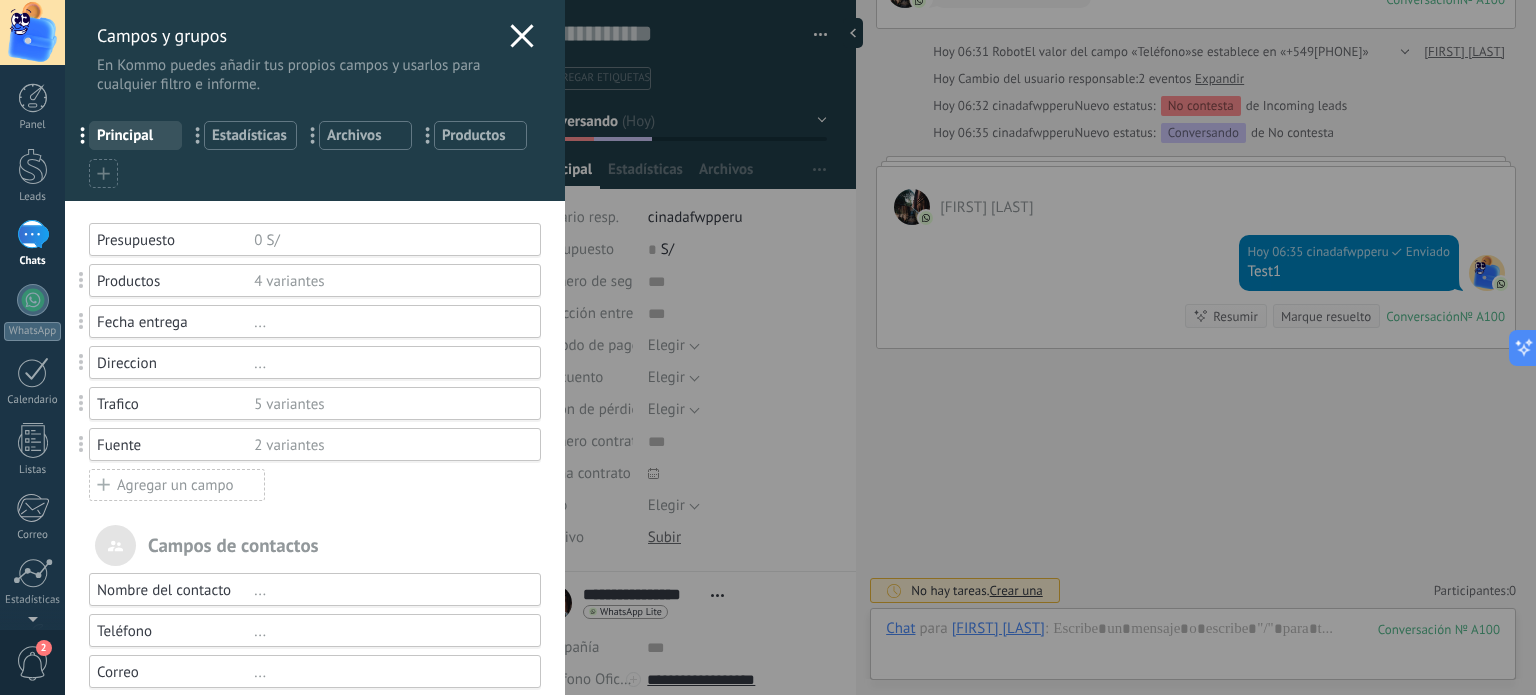 click 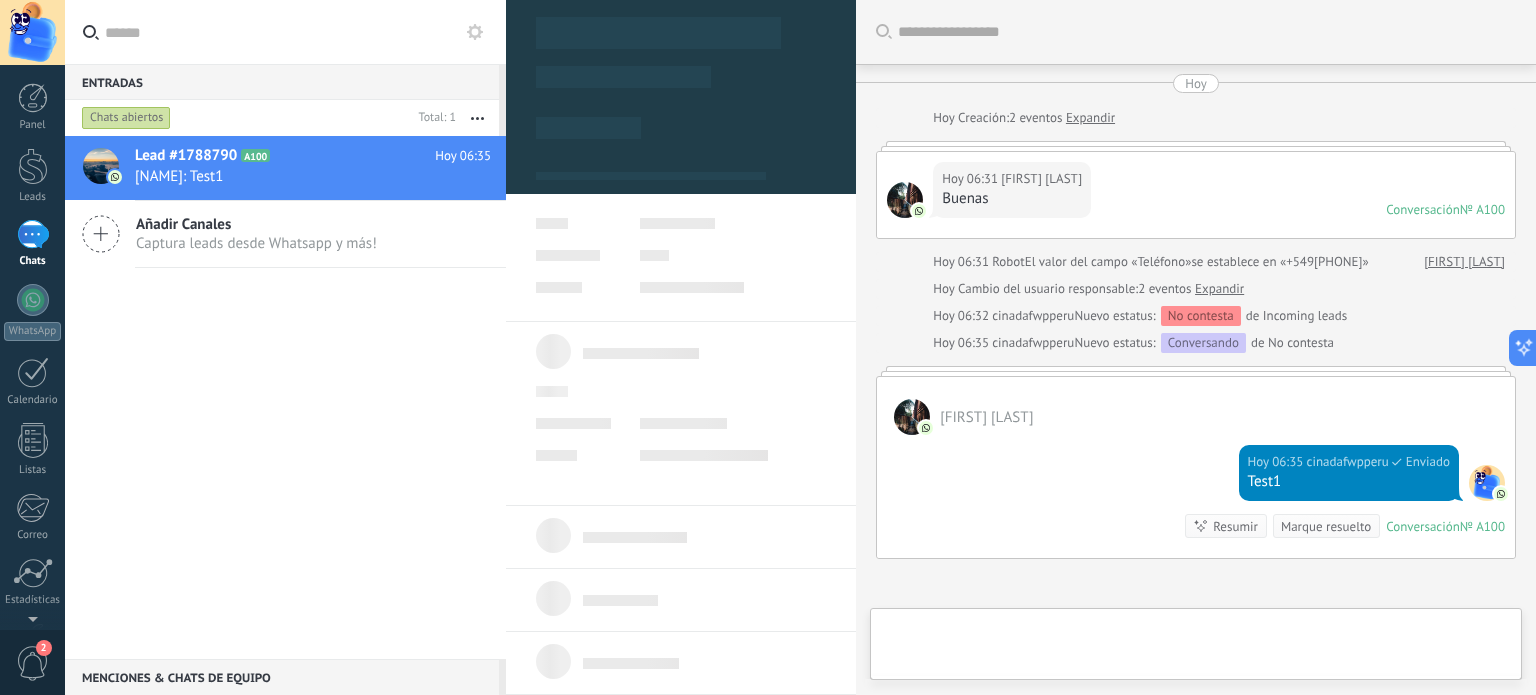 type on "***" 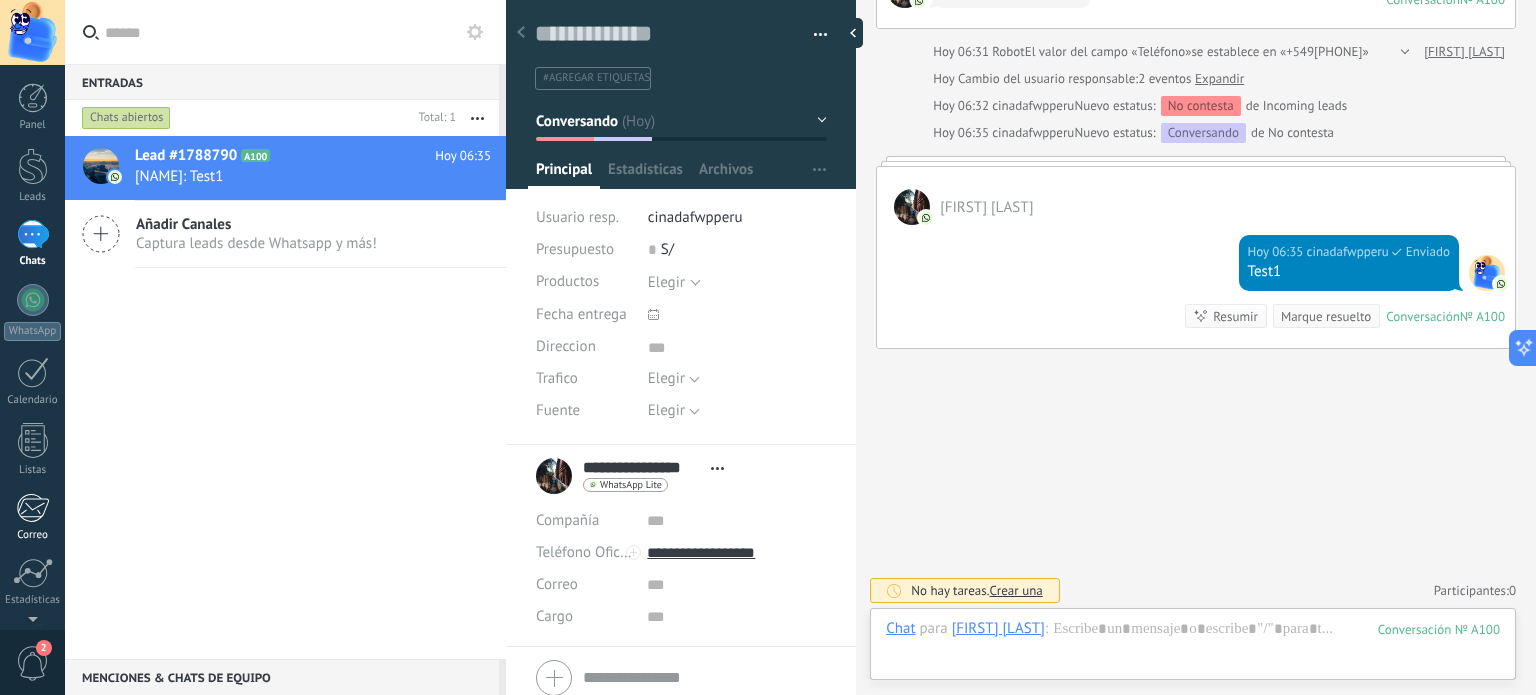 scroll, scrollTop: 136, scrollLeft: 0, axis: vertical 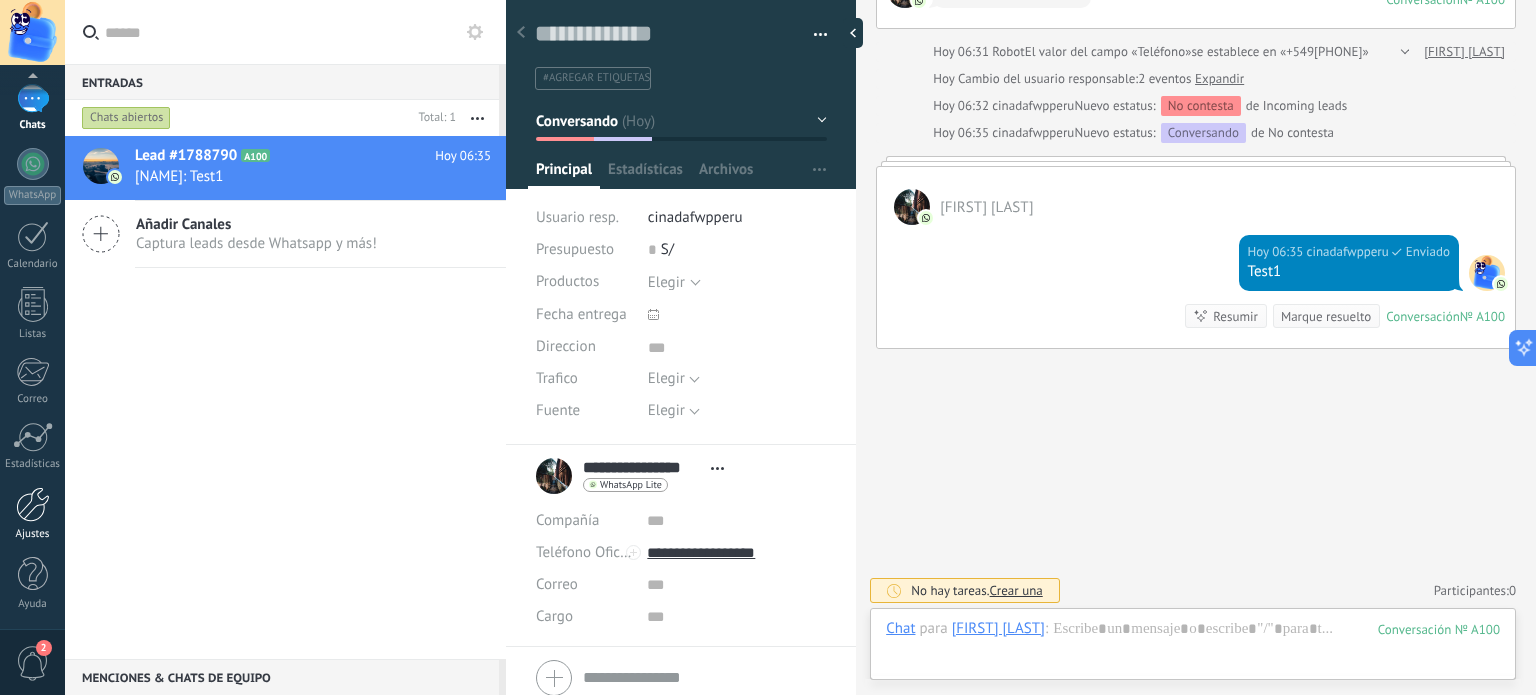 click at bounding box center [33, 504] 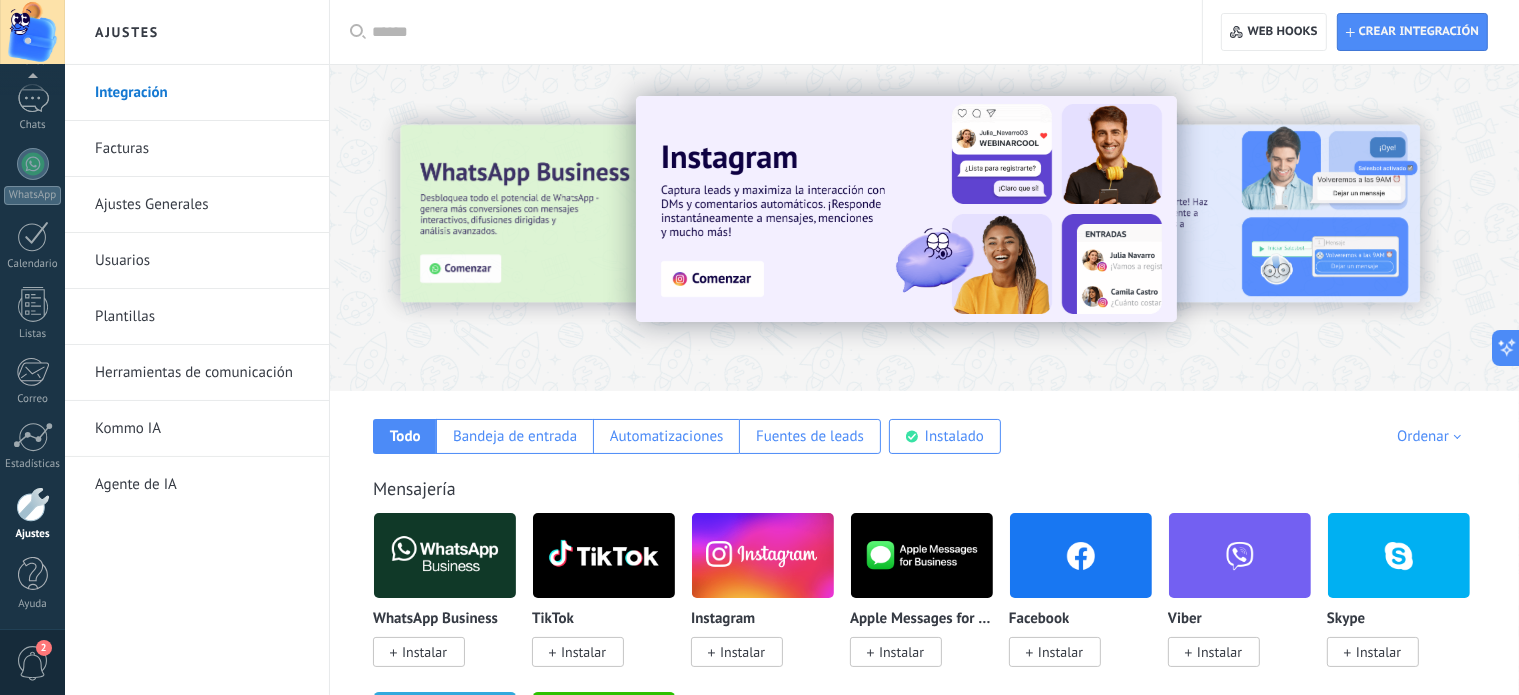 click on "Herramientas de comunicación" at bounding box center [202, 373] 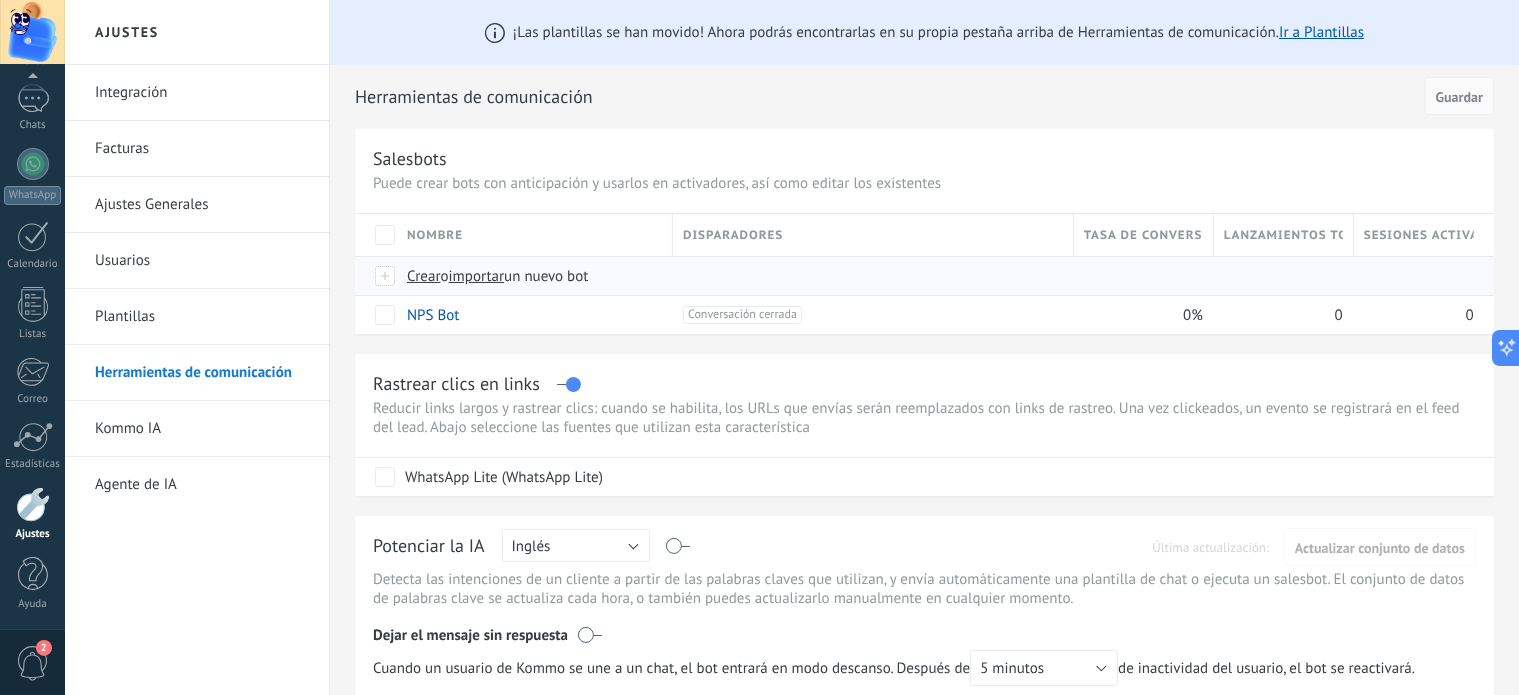 click on "Crear" at bounding box center [424, 276] 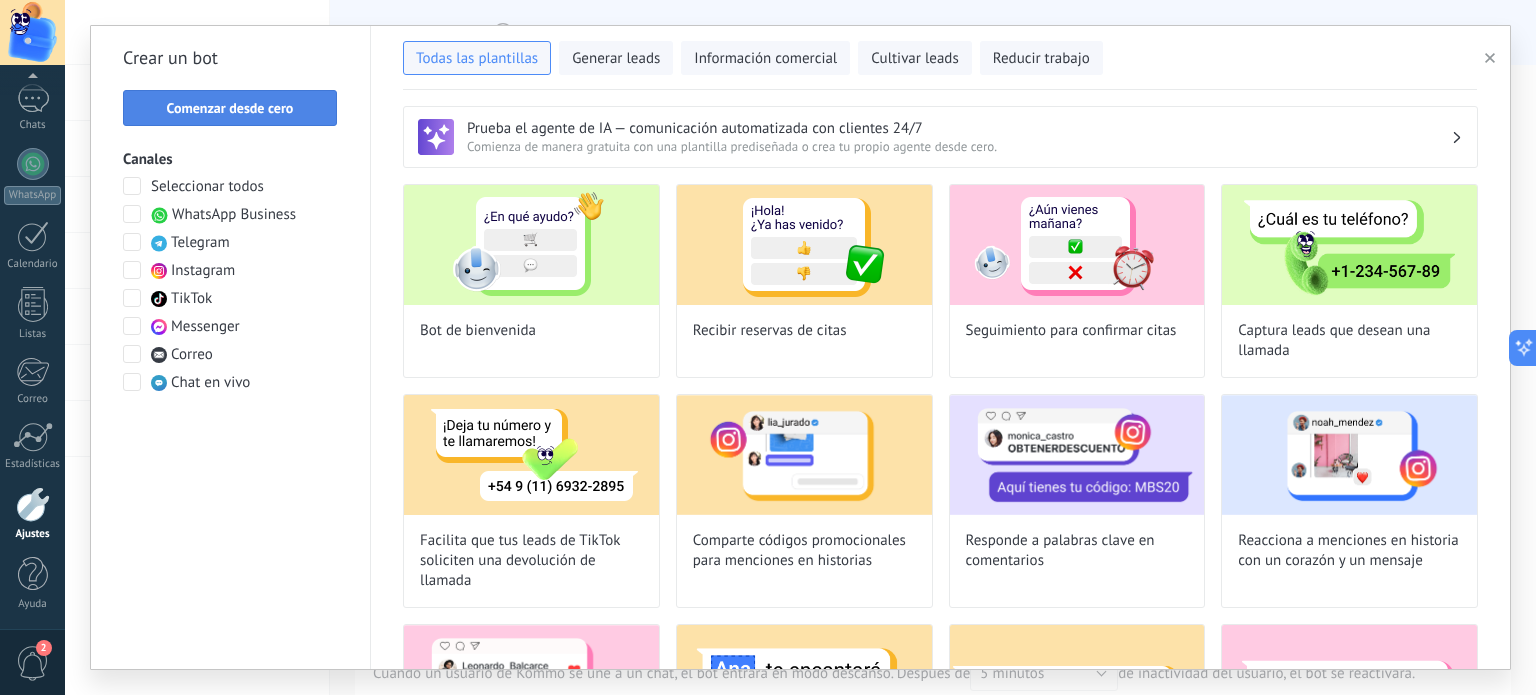 click on "Comenzar desde cero" at bounding box center [230, 108] 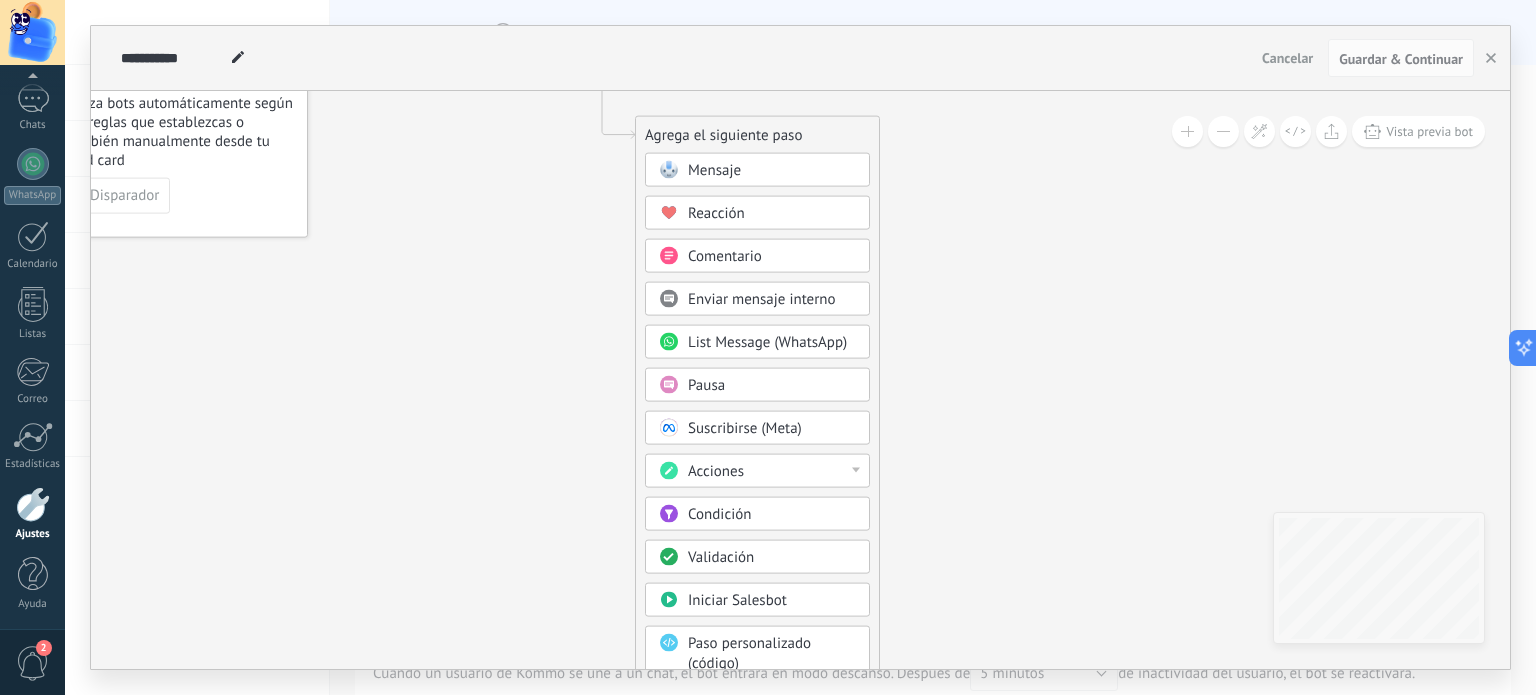 drag, startPoint x: 688, startPoint y: 487, endPoint x: 572, endPoint y: 297, distance: 222.61177 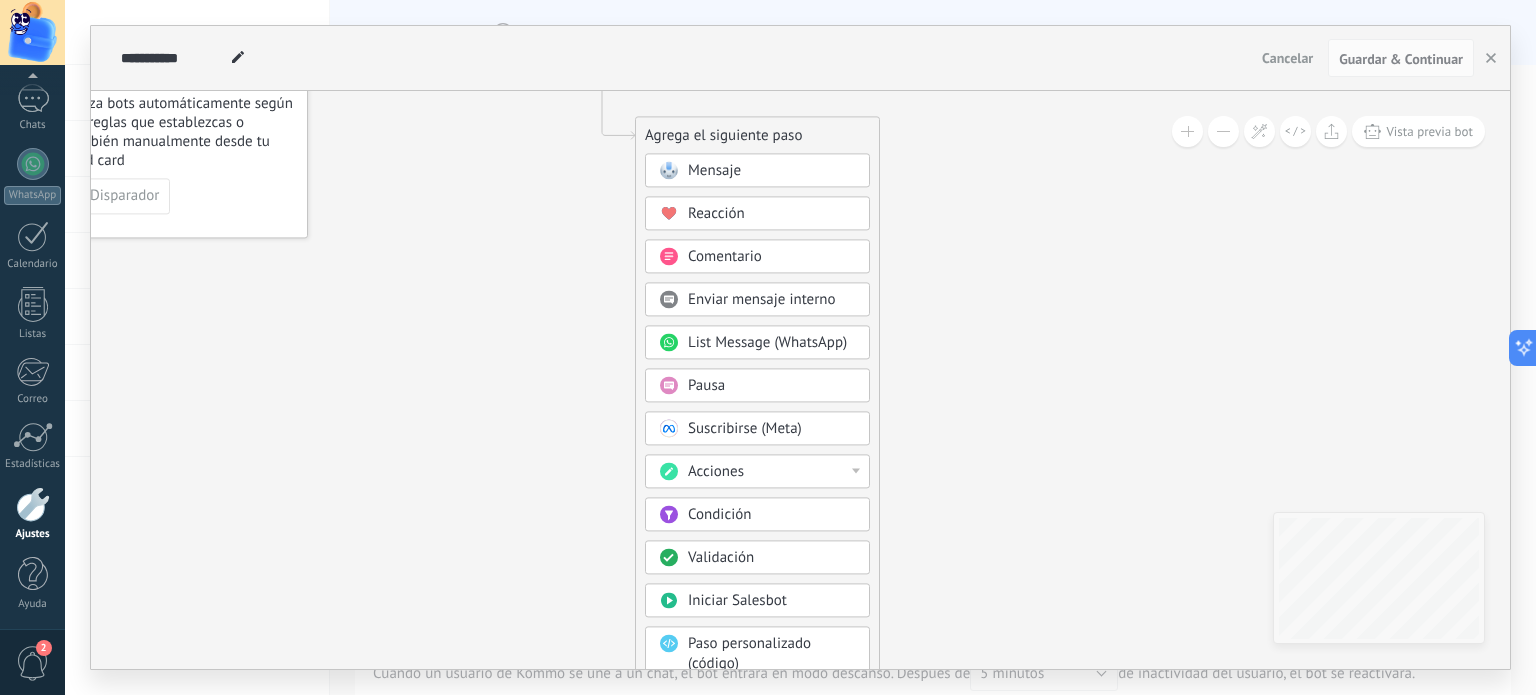 click on "Condición" at bounding box center (719, 515) 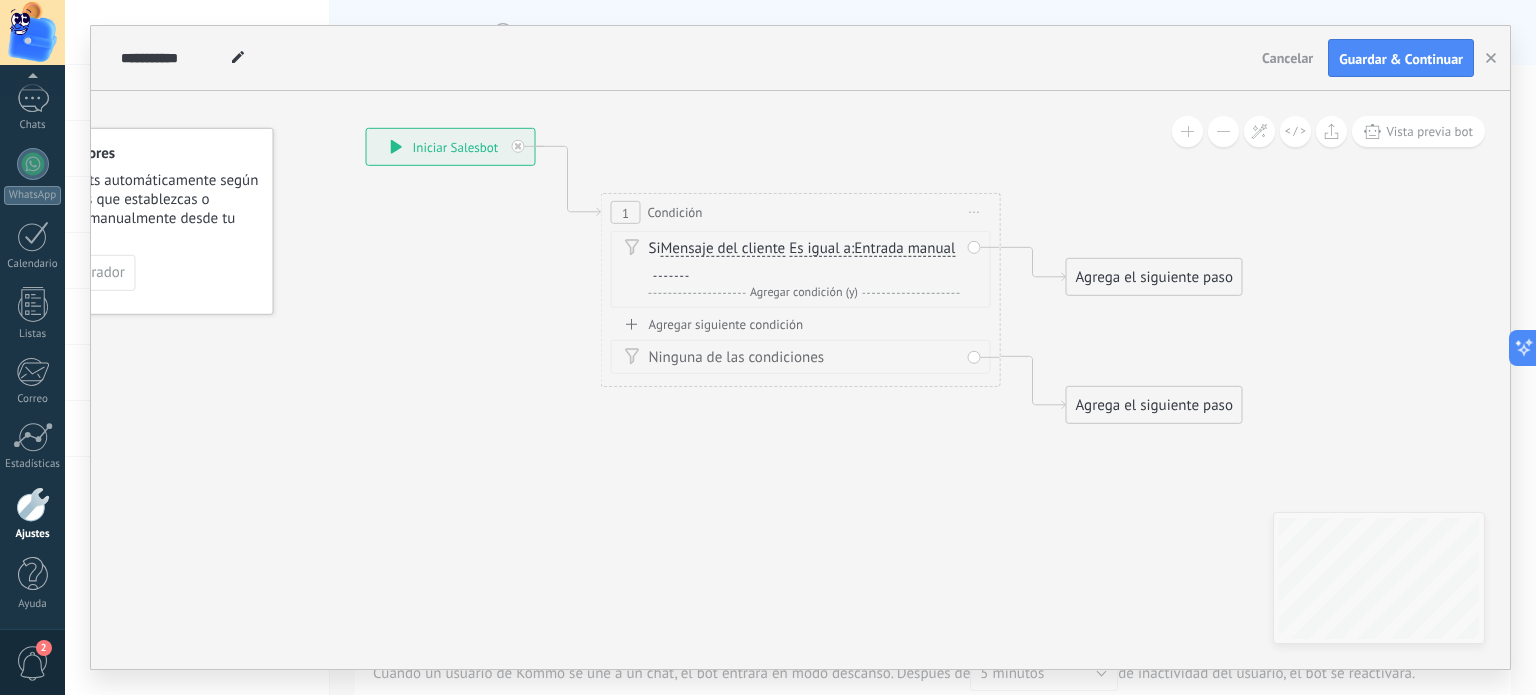 click on "Mensaje del cliente" at bounding box center [723, 249] 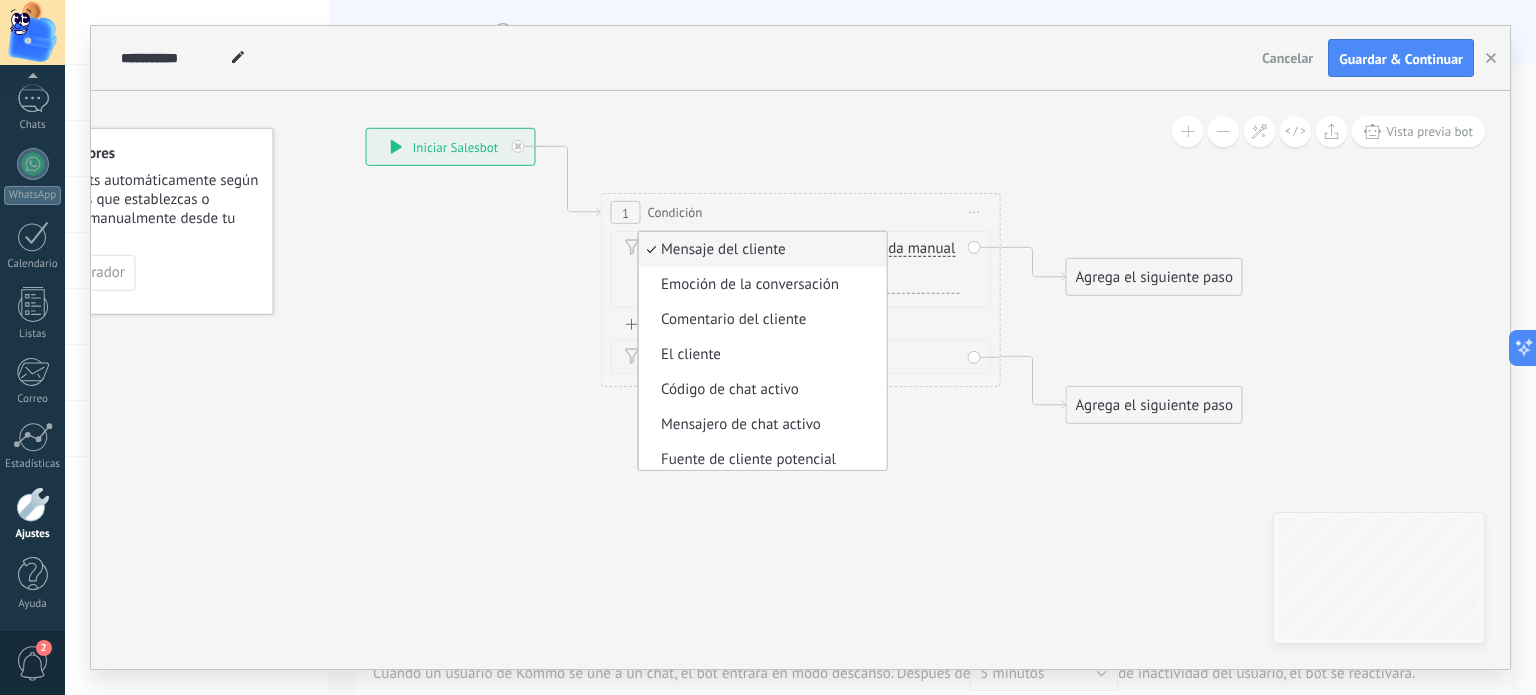 click 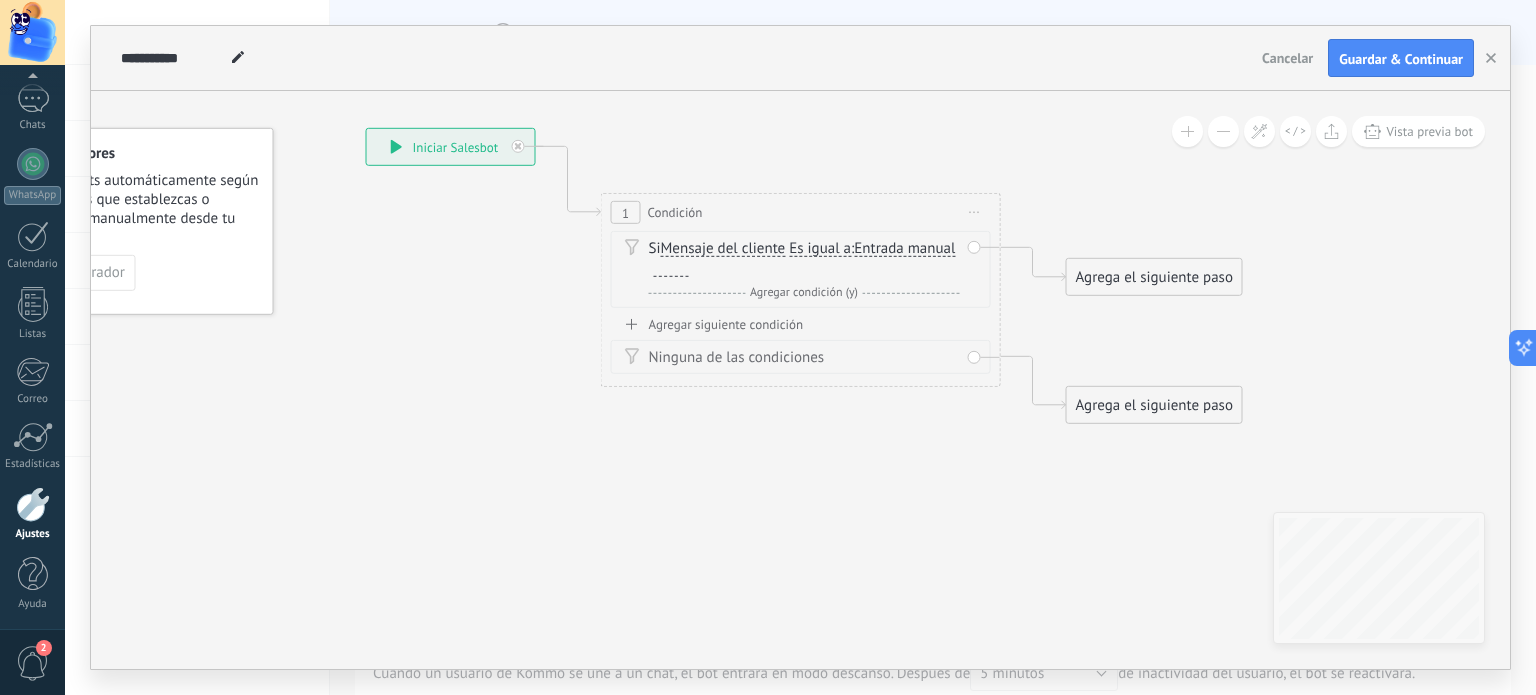 click 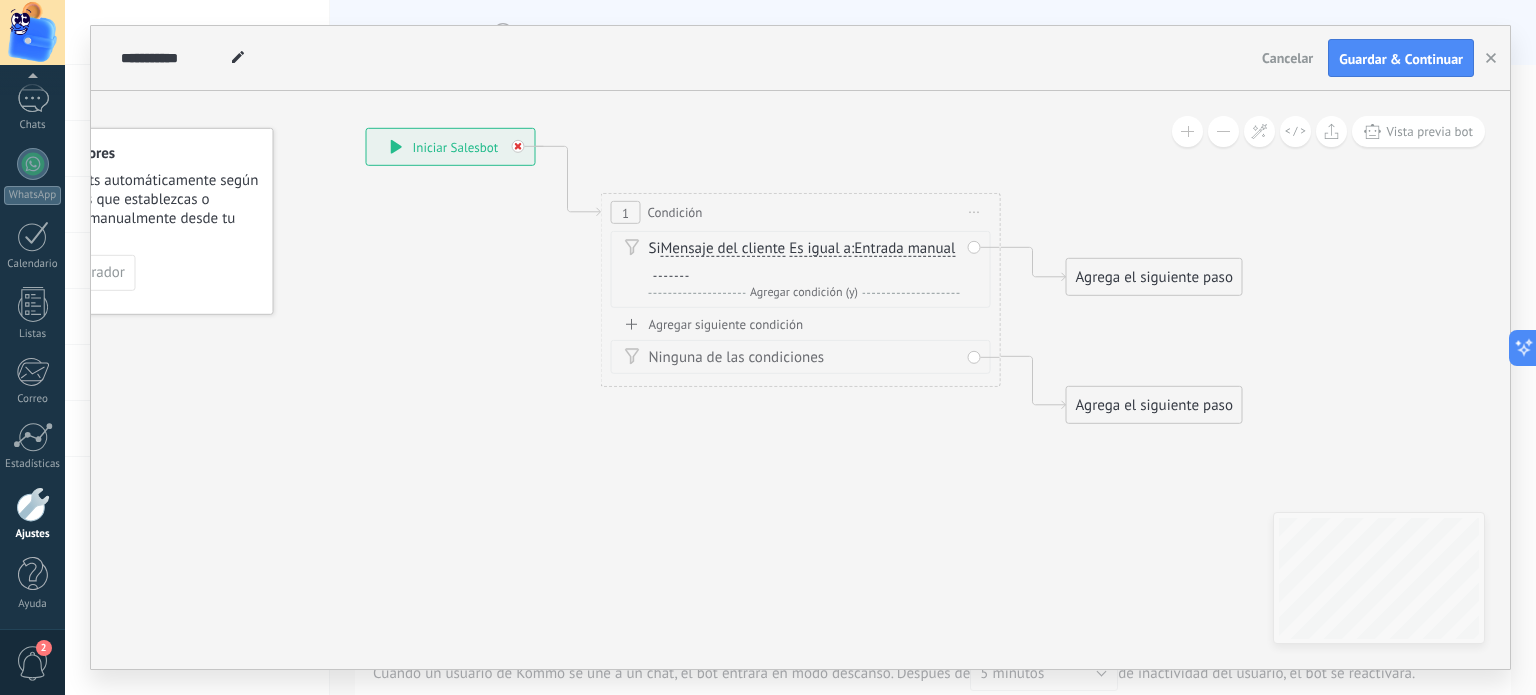 click 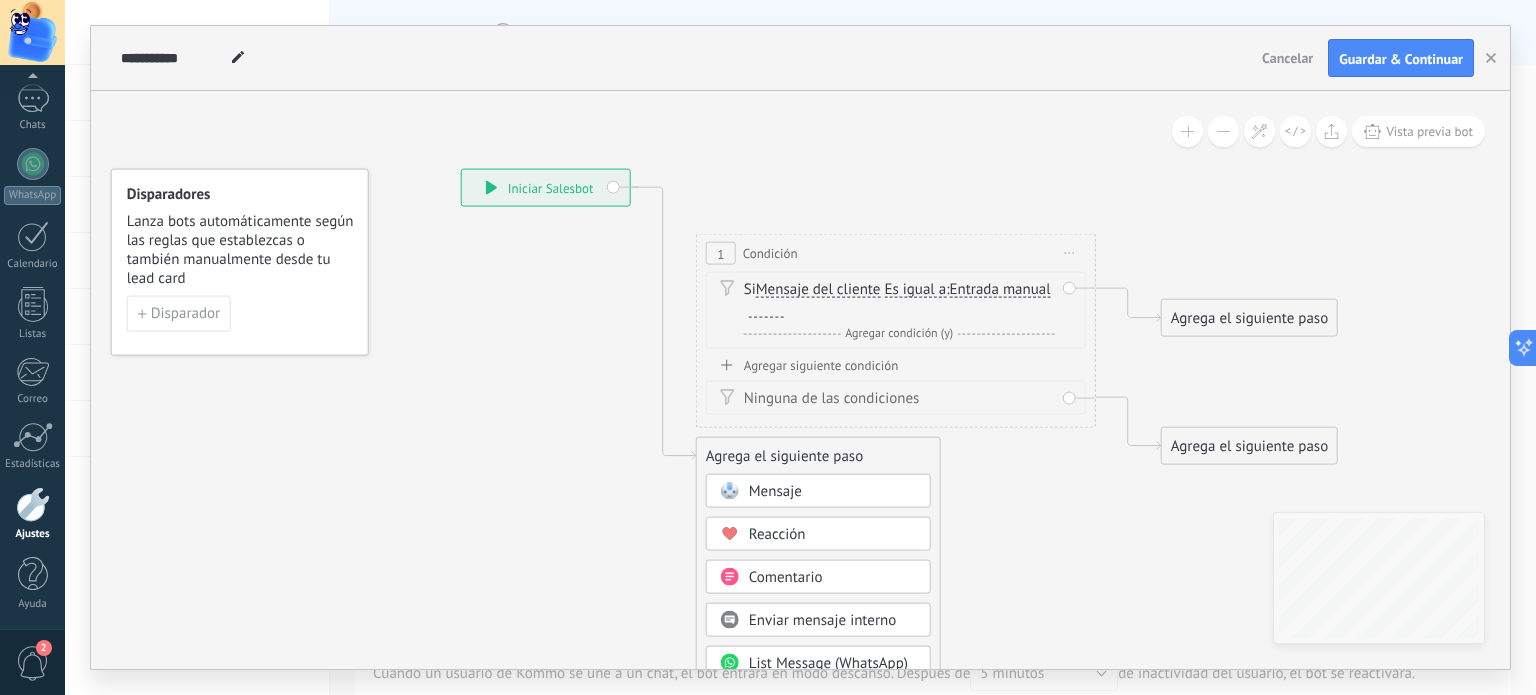 drag, startPoint x: 812, startPoint y: 138, endPoint x: 888, endPoint y: 146, distance: 76.41989 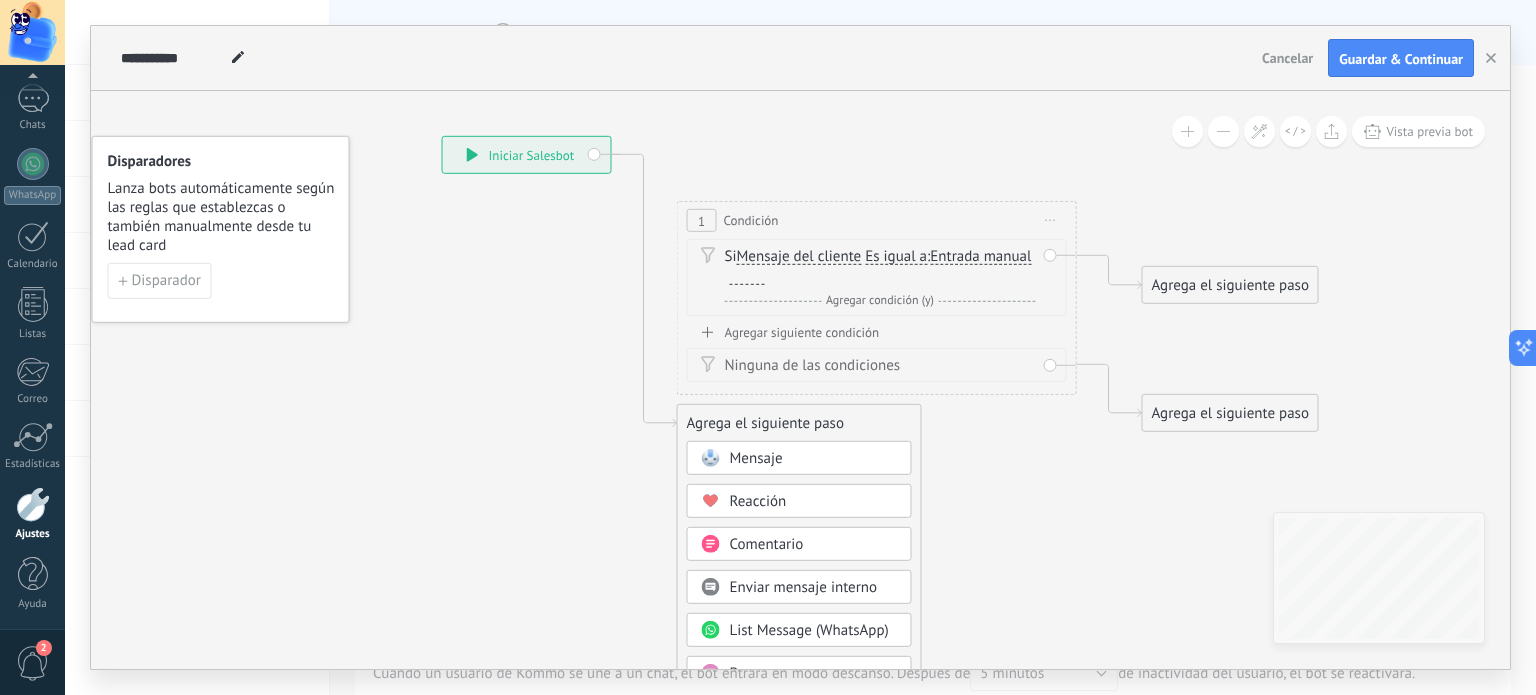 click on "Si
Mensaje del cliente
Mensaje del cliente
Emoción de la conversación
Comentario del cliente
El cliente
Código de chat activo
Mensajero de chat activo
Fuente de cliente potencial
Estado de la conversación
Estado de respuesta
Estado de interacción
a" at bounding box center (880, 267) 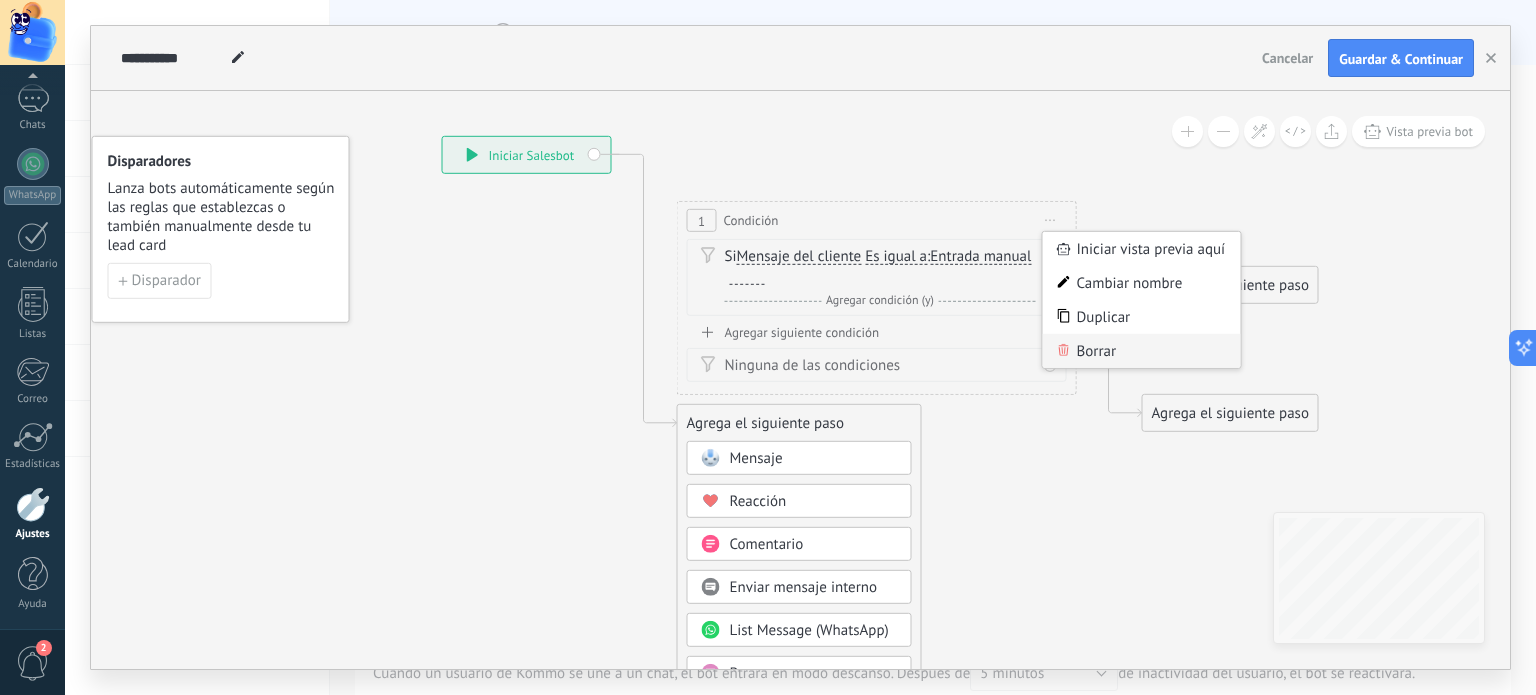 click on "Borrar" at bounding box center (1142, 351) 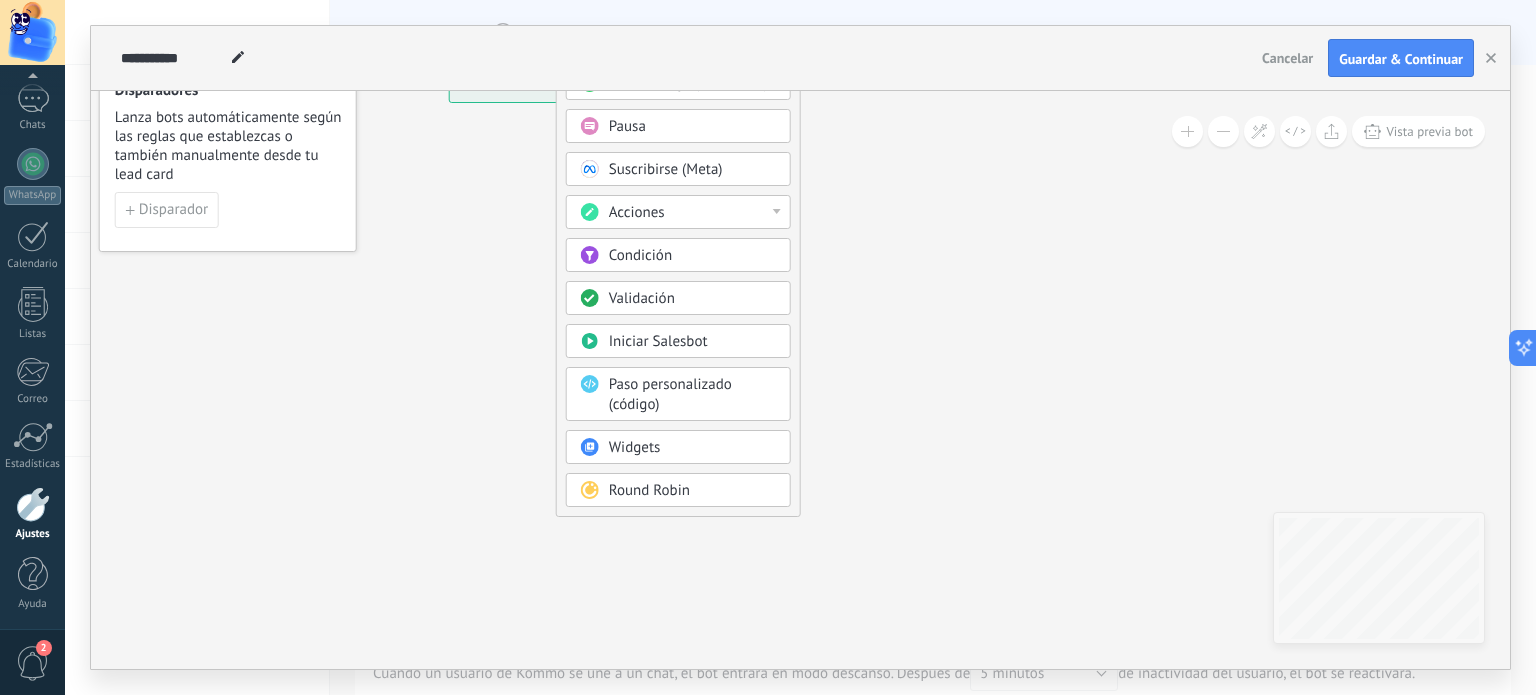 drag, startPoint x: 856, startPoint y: 355, endPoint x: 729, endPoint y: -121, distance: 492.651 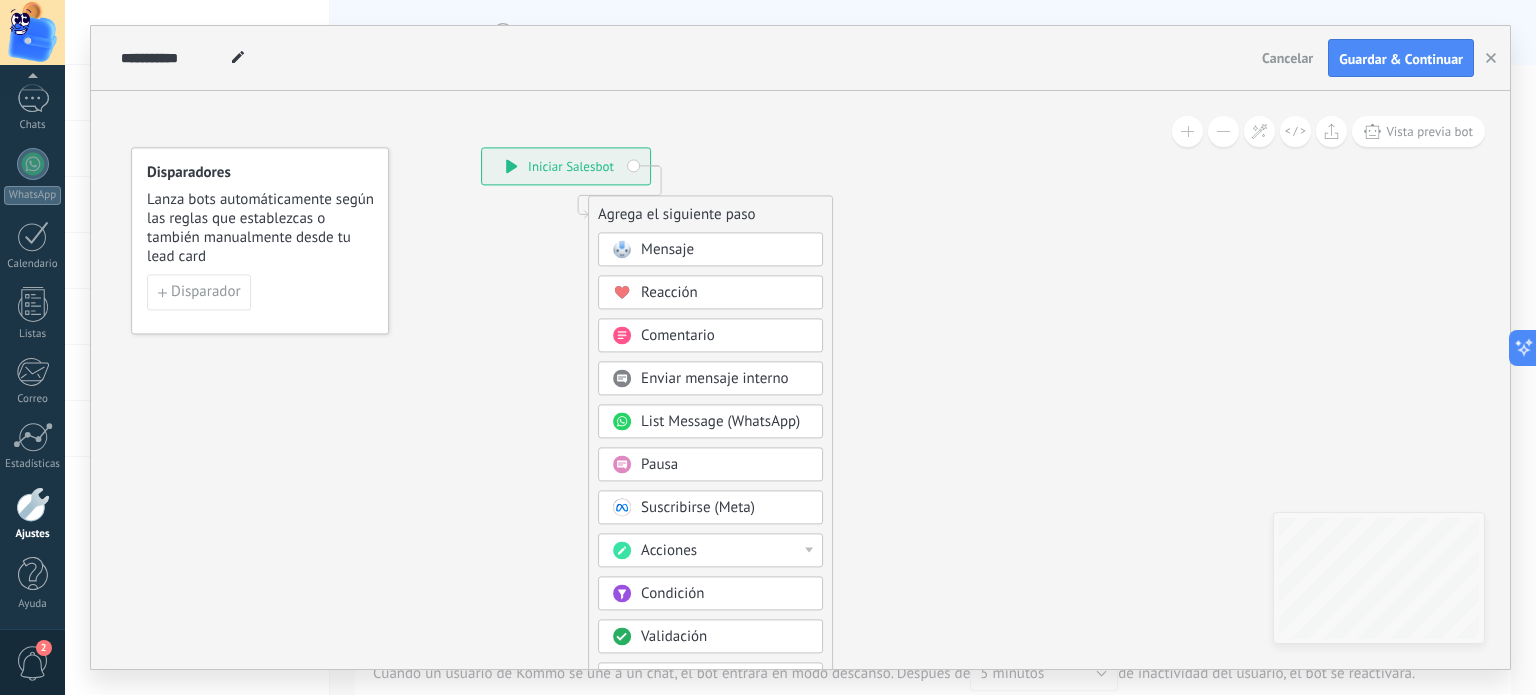 click on "Acciones" at bounding box center [725, 552] 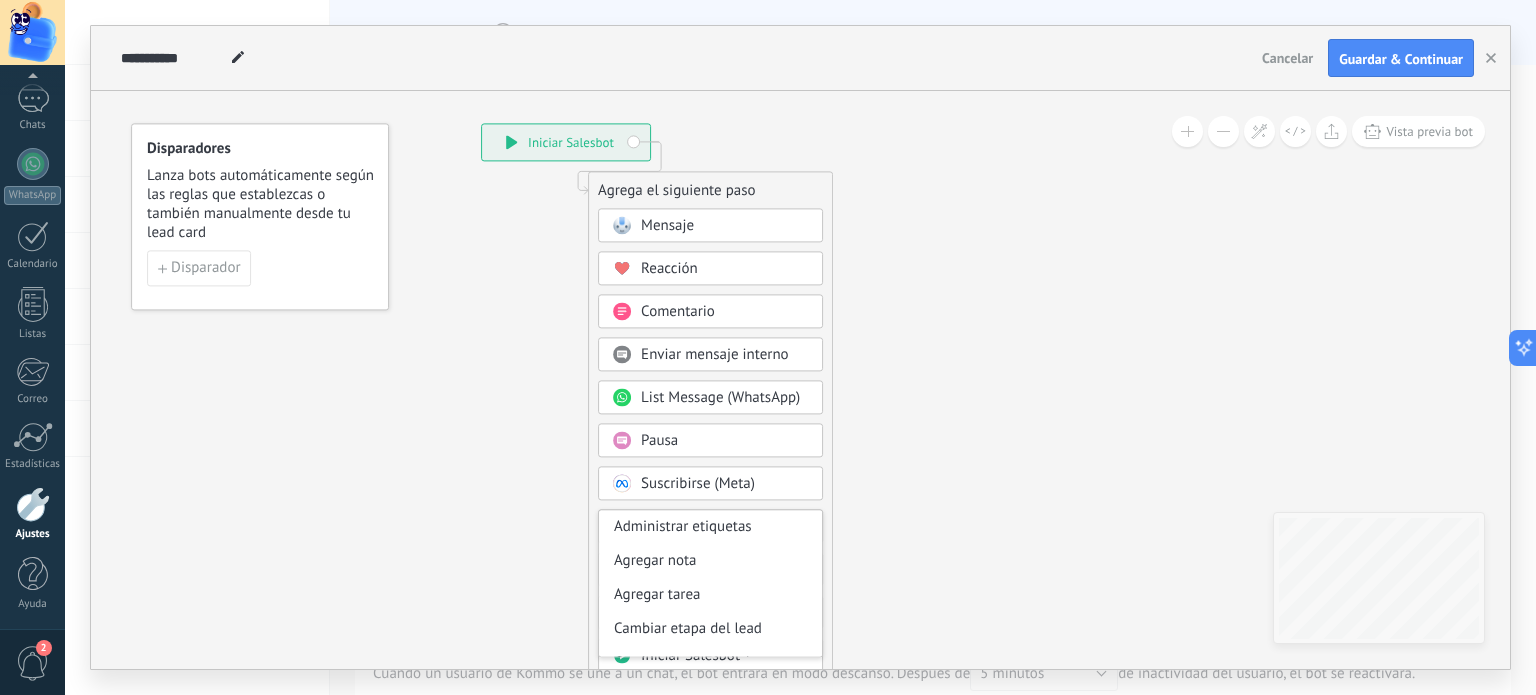 click on "Lanza bots automáticamente según las reglas que establezcas o también manualmente desde tu lead card" at bounding box center (261, 205) 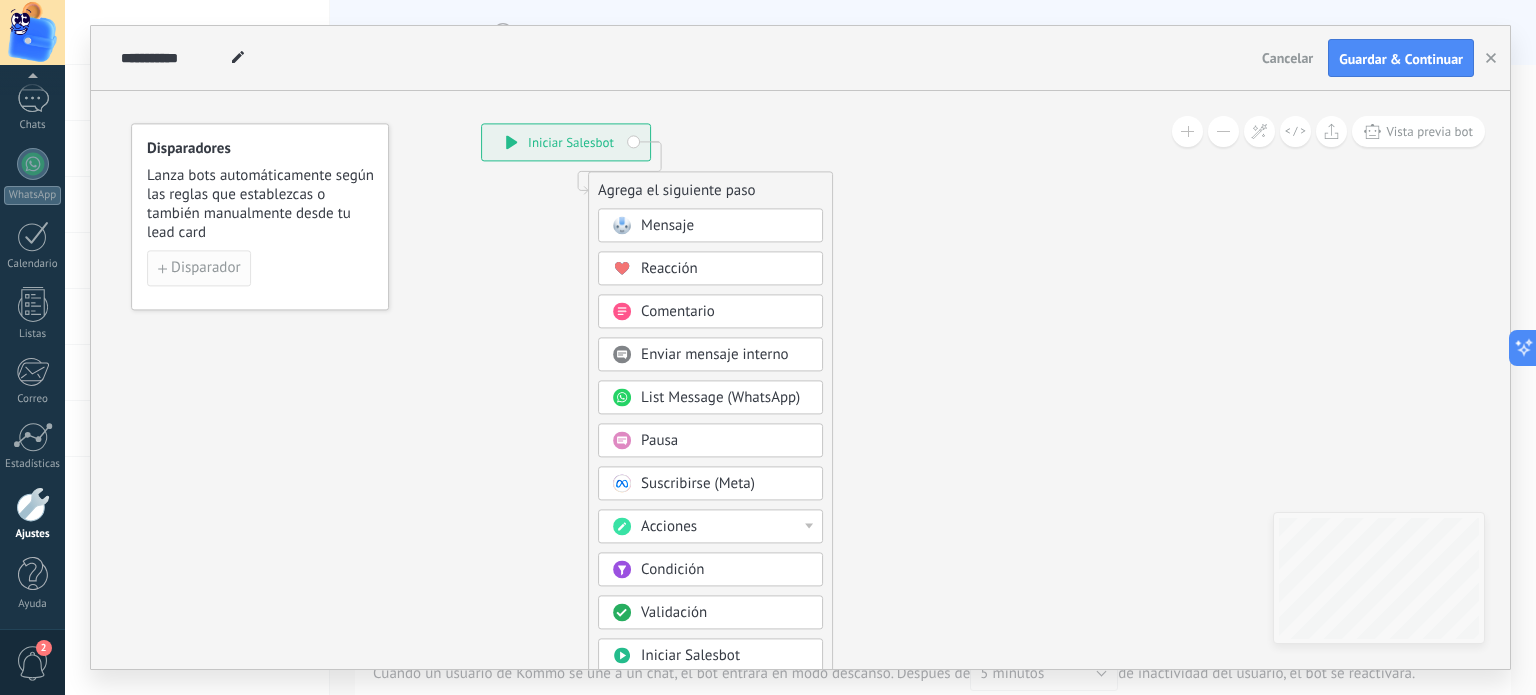 click on "Disparador" at bounding box center [199, 269] 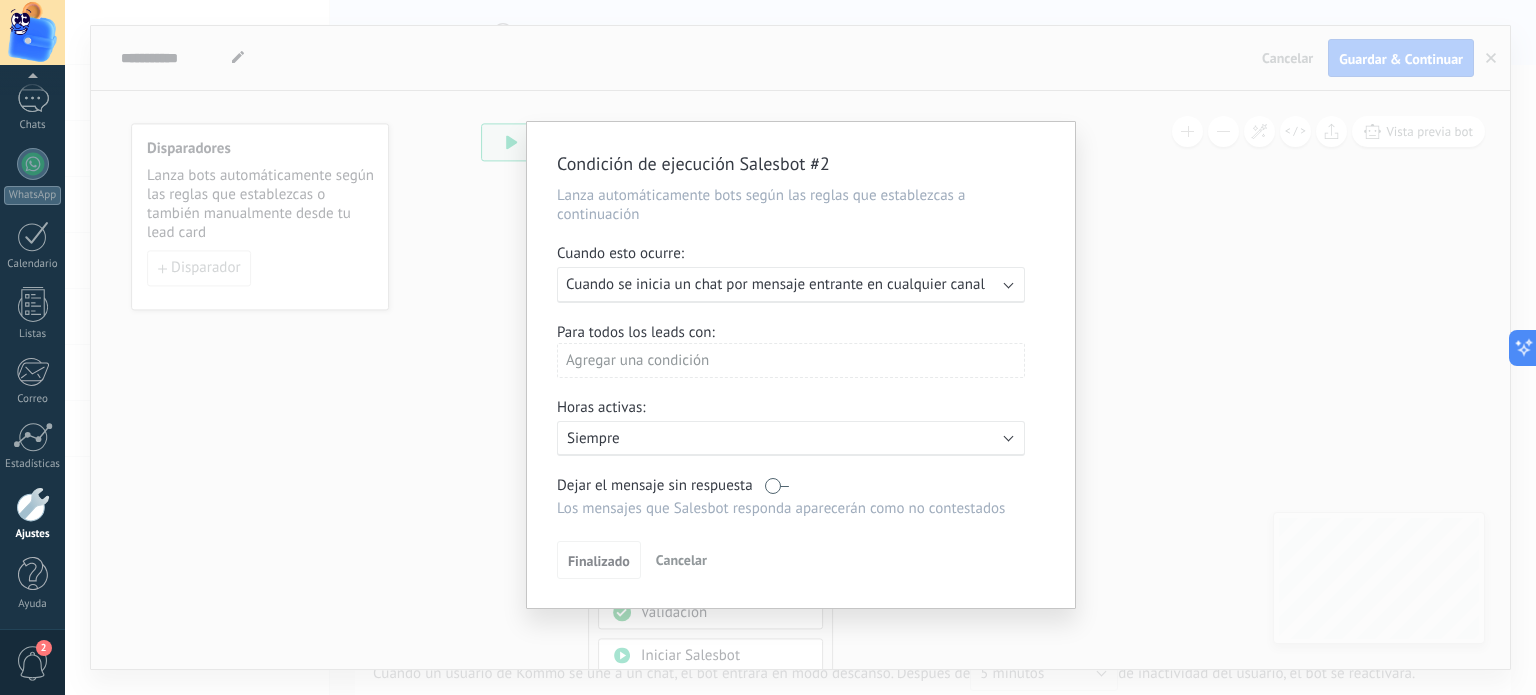 click on "Ejecutar:  Cuando se inicia un chat por mensaje entrante en cualquier canal" at bounding box center [791, 285] 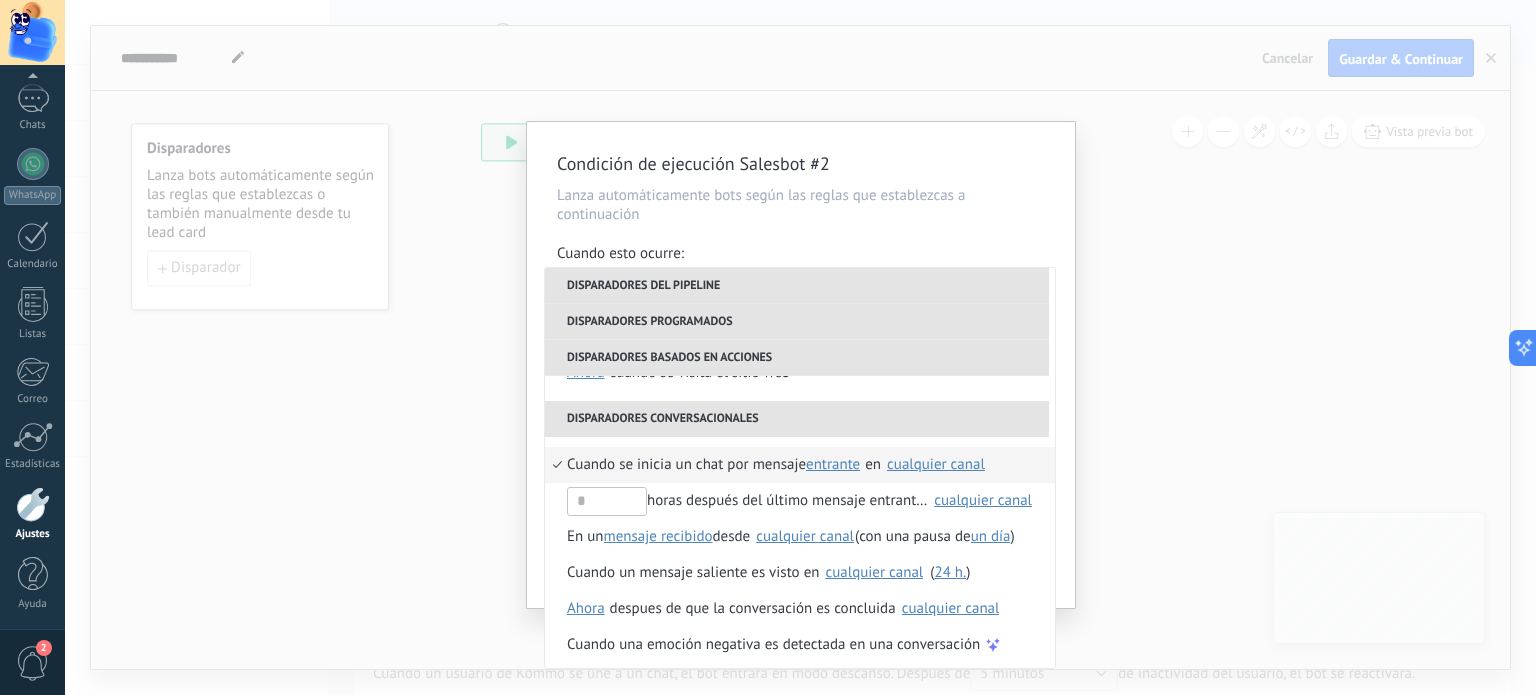 scroll, scrollTop: 508, scrollLeft: 0, axis: vertical 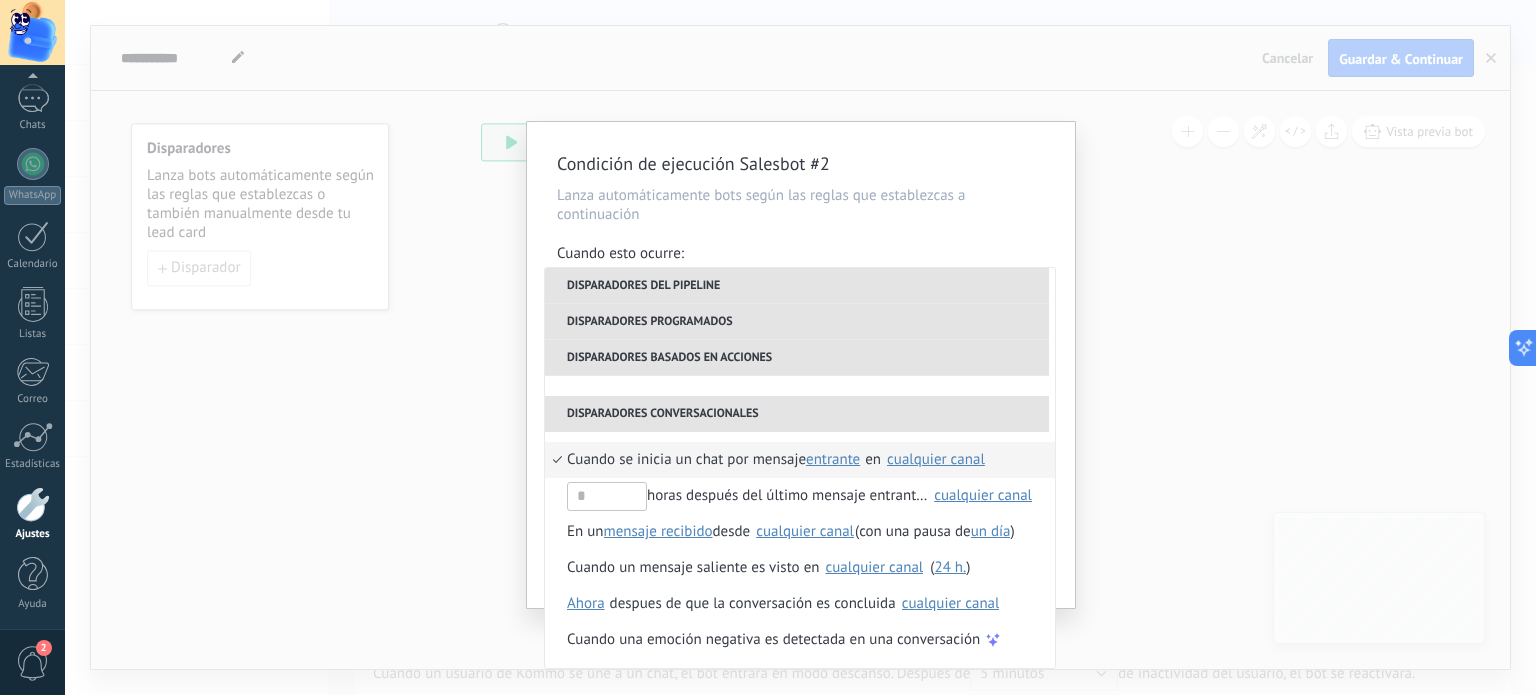 click on "cualquier canal" at bounding box center [936, 459] 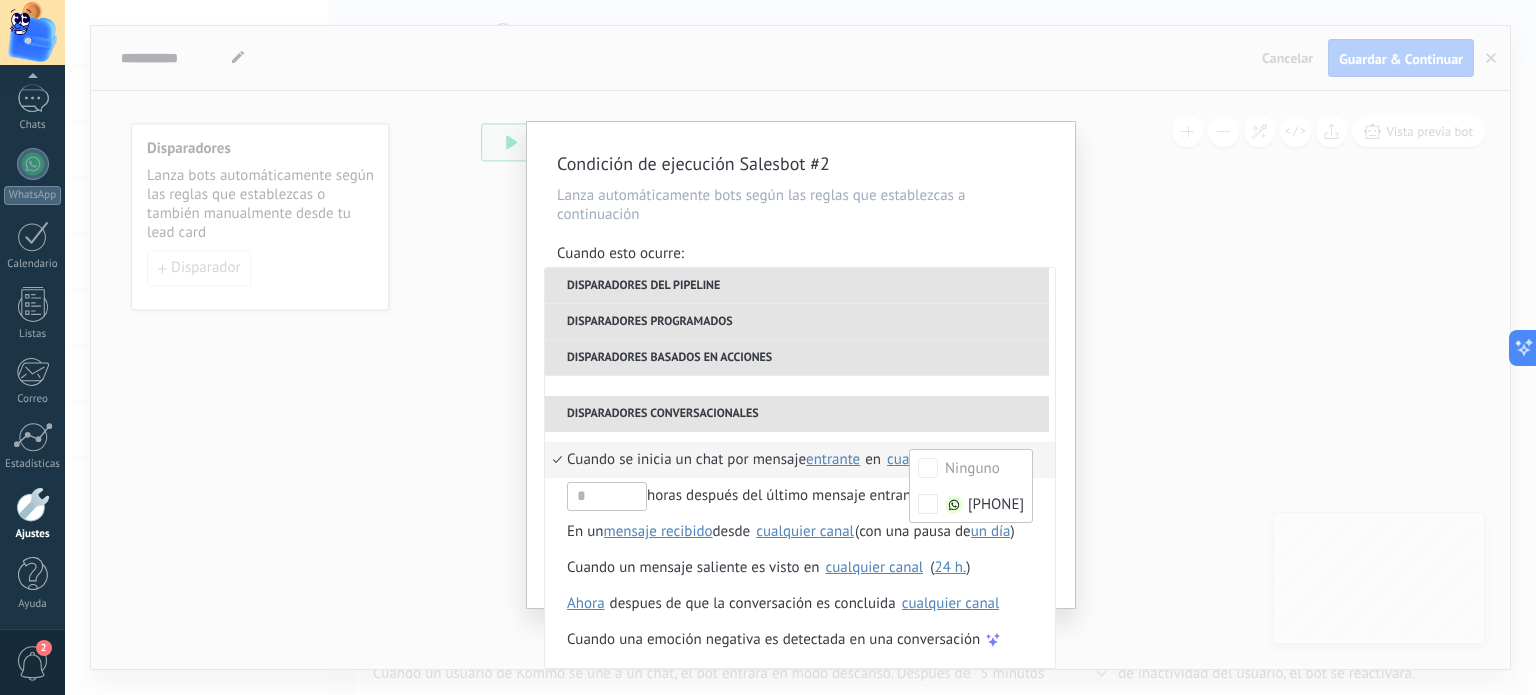 click on "Disparadores conversacionales" at bounding box center [797, 414] 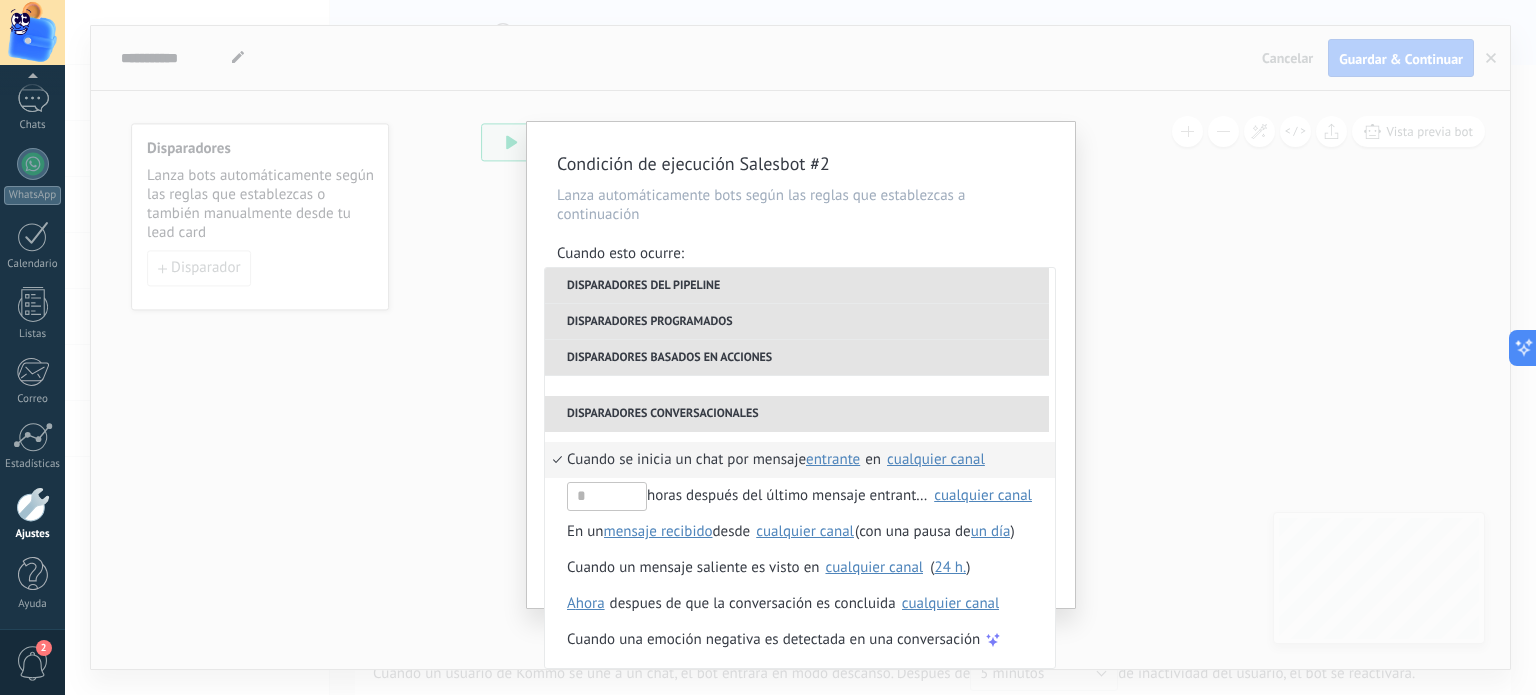 click on "cualquier canal" at bounding box center (936, 459) 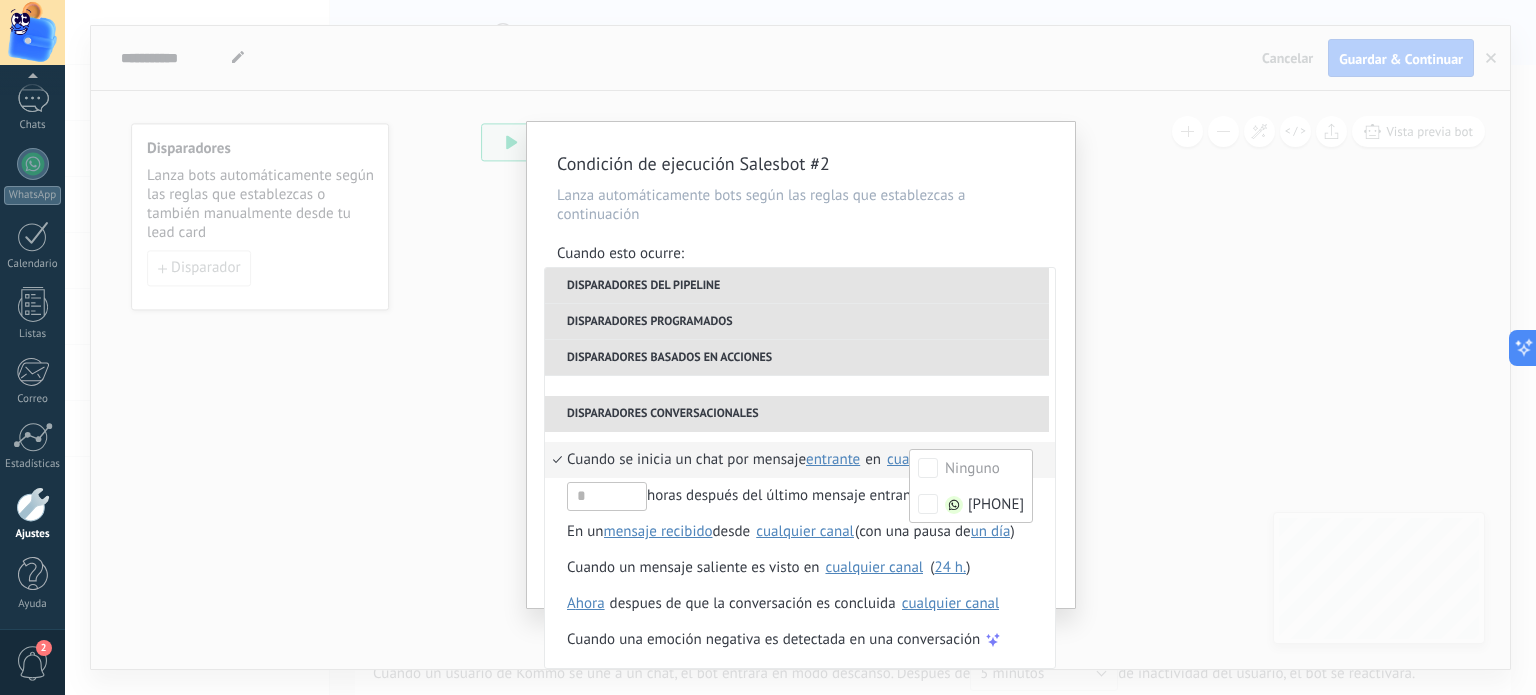 click on "Cuando se inicia un chat por mensaje" at bounding box center [686, 460] 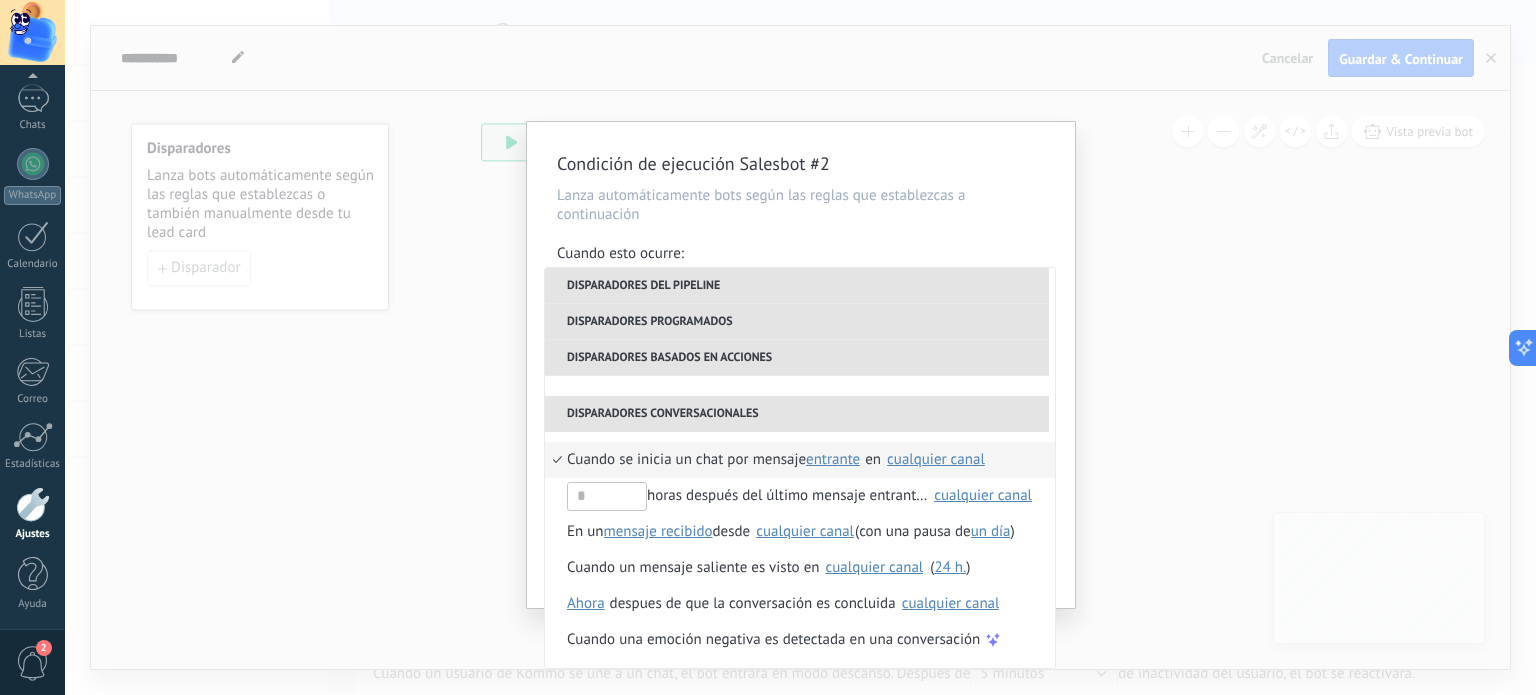 click on "Cuando se inicia un chat por mensaje" at bounding box center [686, 460] 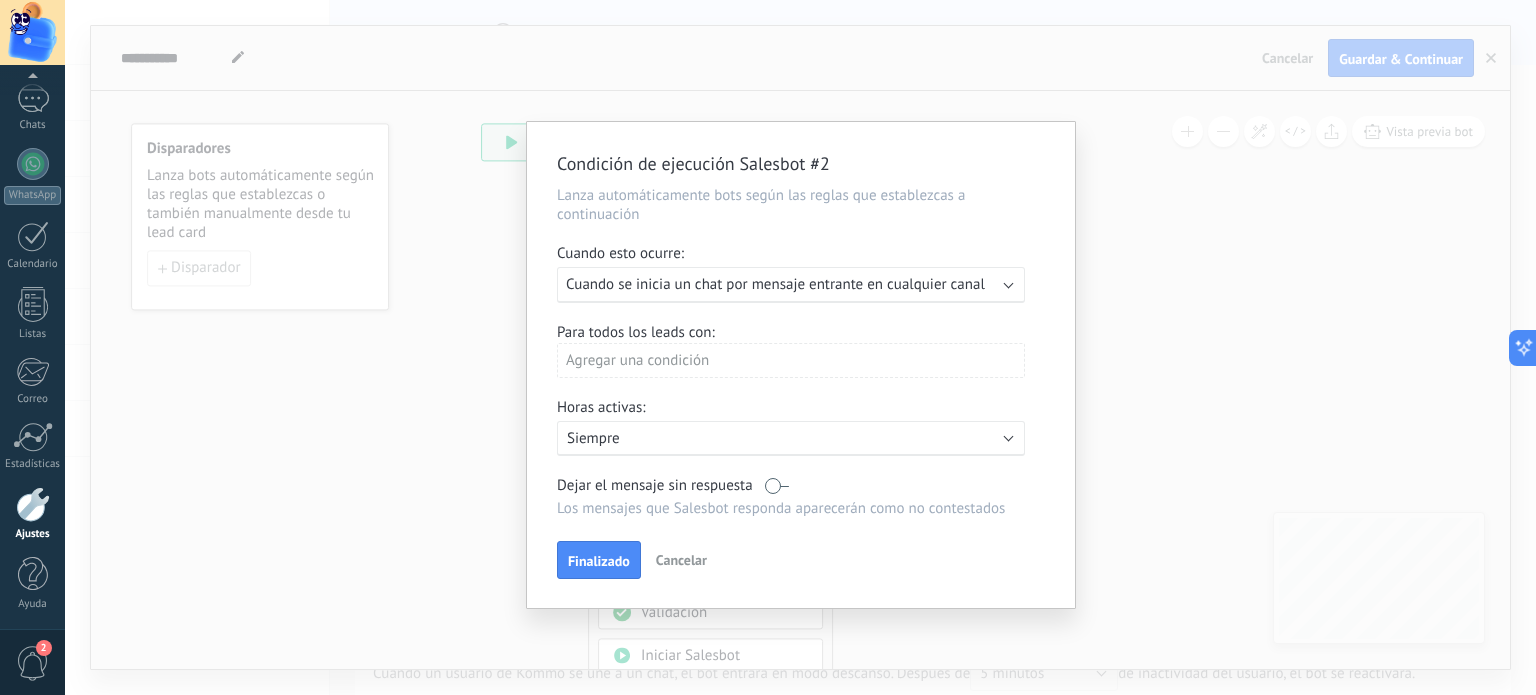 click on "Cuando se inicia un chat por mensaje entrante en cualquier canal" at bounding box center (775, 284) 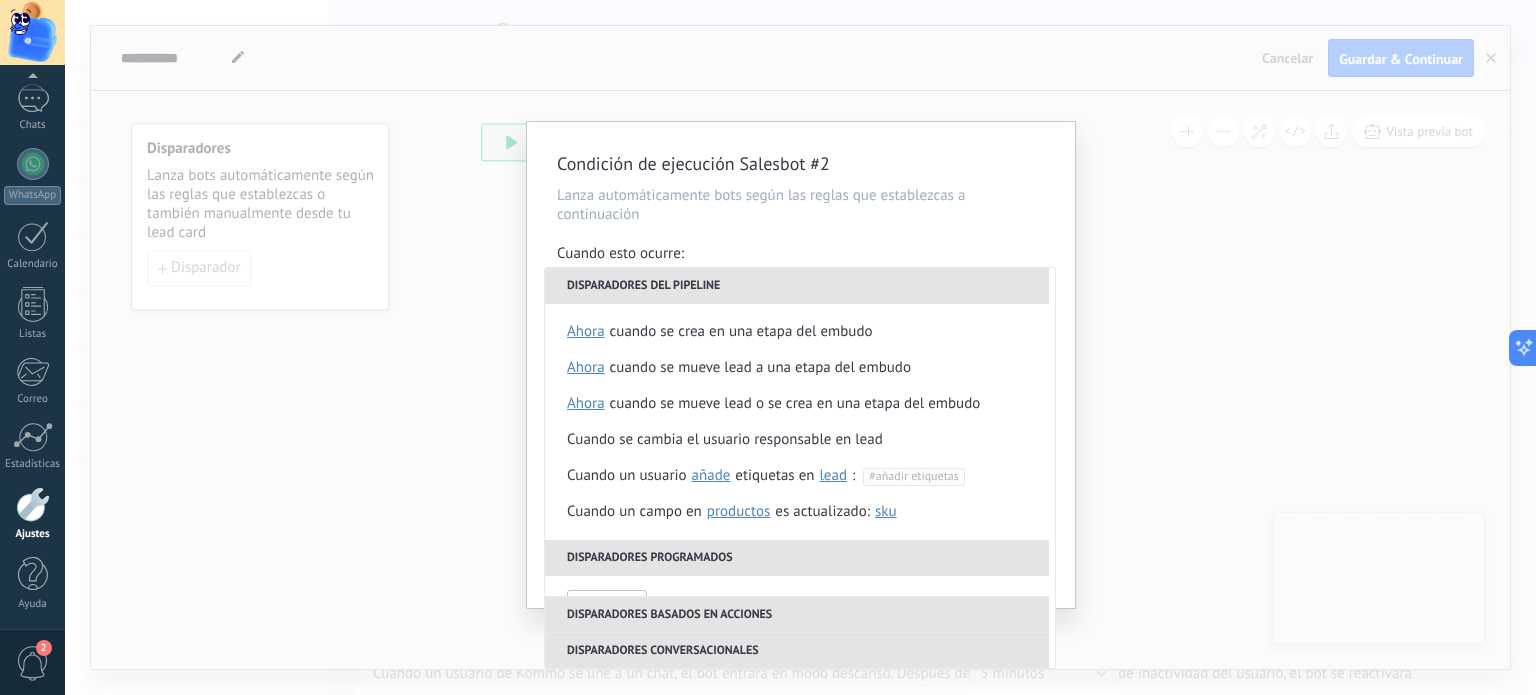 click on "Condición de ejecución Salesbot #2 Lanza automáticamente bots según las reglas que establezcas a continuación Cuando esto ocurre: Ejecutar:  Cuando se inicia un chat por mensaje entrante en cualquier canal Disparadores del pipeline Cuando se crea en una etapa del embudo ahora después de 5 minutos después de 10 minutos un día Seleccionar un intervalo ahora Cuando se mueve lead a una etapa del embudo ahora después de 5 minutos después de 10 minutos un día Seleccionar un intervalo ahora Cuando se mueve lead o se crea en una etapa del embudo ahora después de 5 minutos después de 10 minutos un día Seleccionar un intervalo ahora Cuando se cambia el usuario responsable en lead Cuando un usuario  añade elimina añade  etiquetas en  lead contacto compañía lead : #añadir etiquetas Cuando un campo en  Productos contacto compañía lead Productos  es actualizado:  SKU Grupo Precio Descripción External ID Unit Oferta especial 1 Precio al por mayor Puntos por compra Imagen SKU Disparadores programados )" at bounding box center (801, 365) 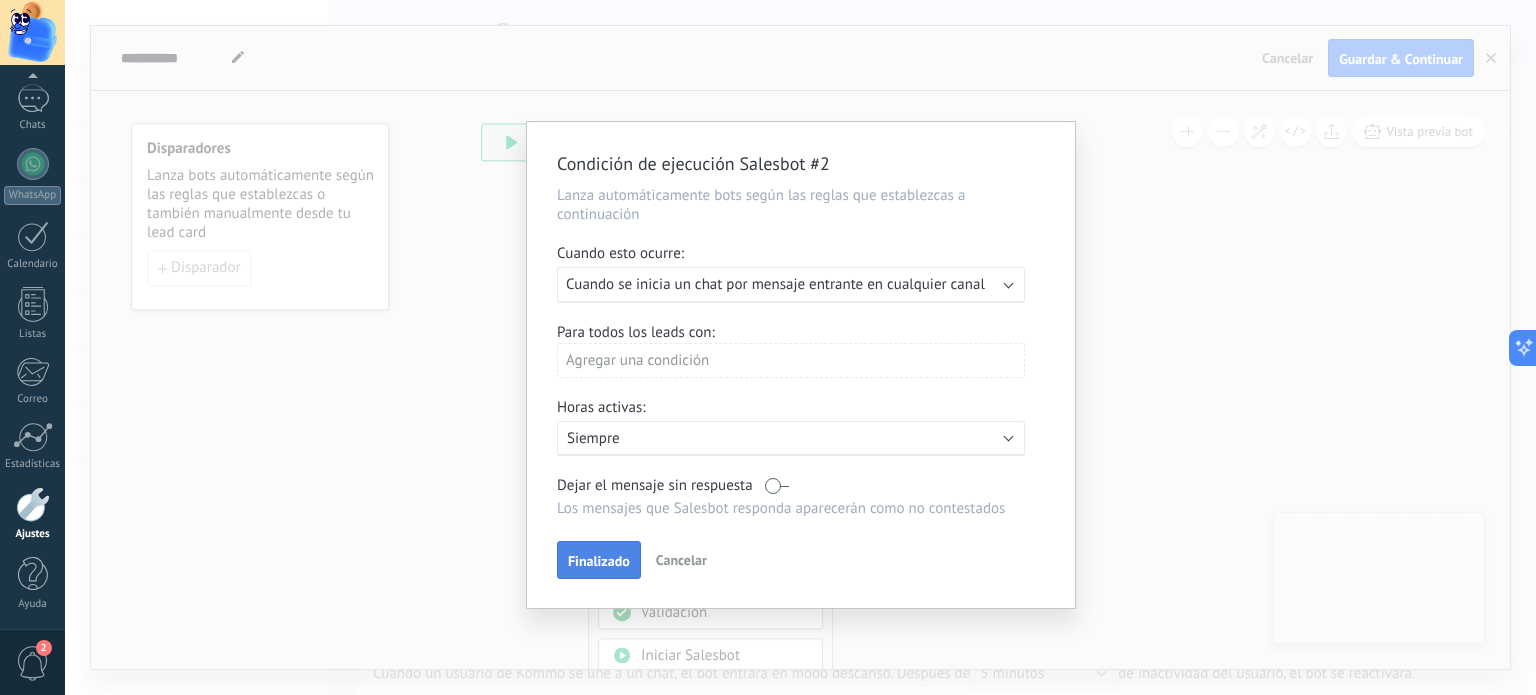 click on "Finalizado" at bounding box center [599, 561] 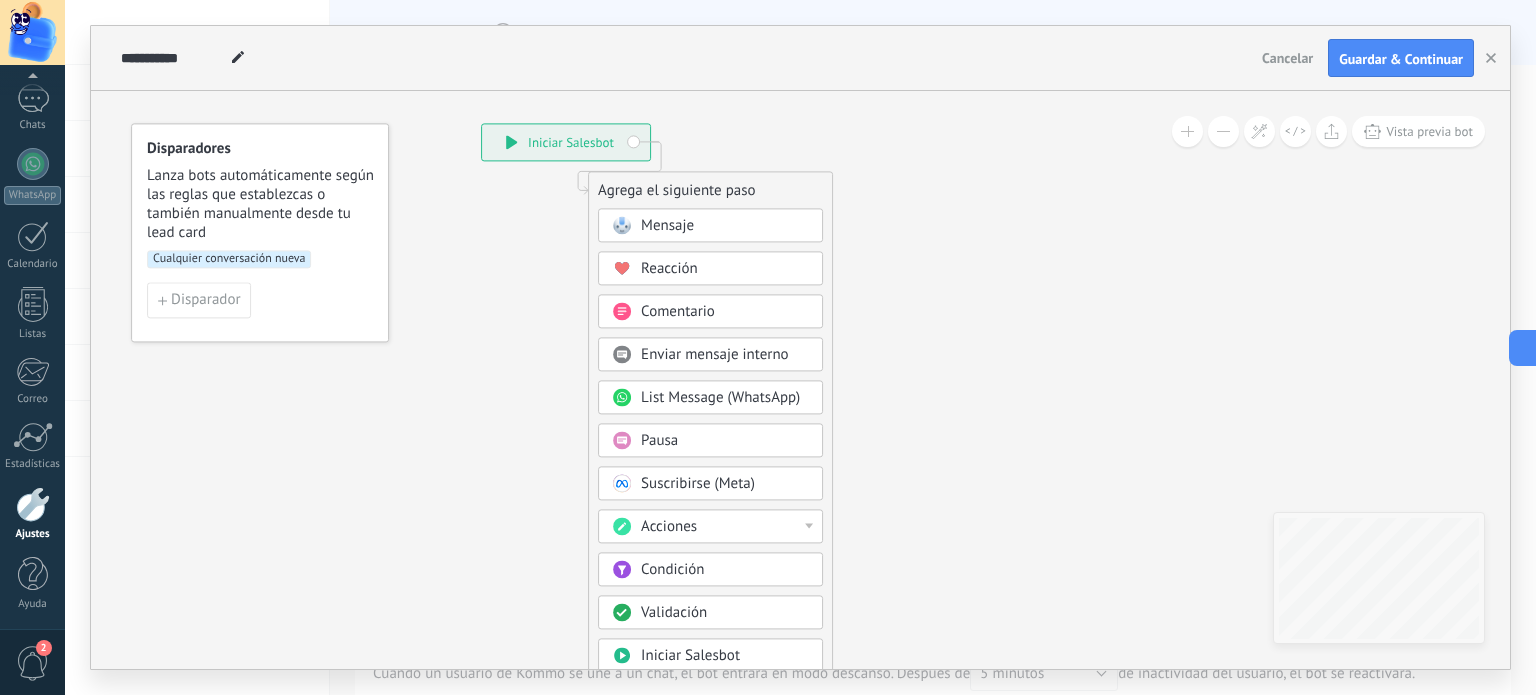 click on "Acciones" at bounding box center [725, 528] 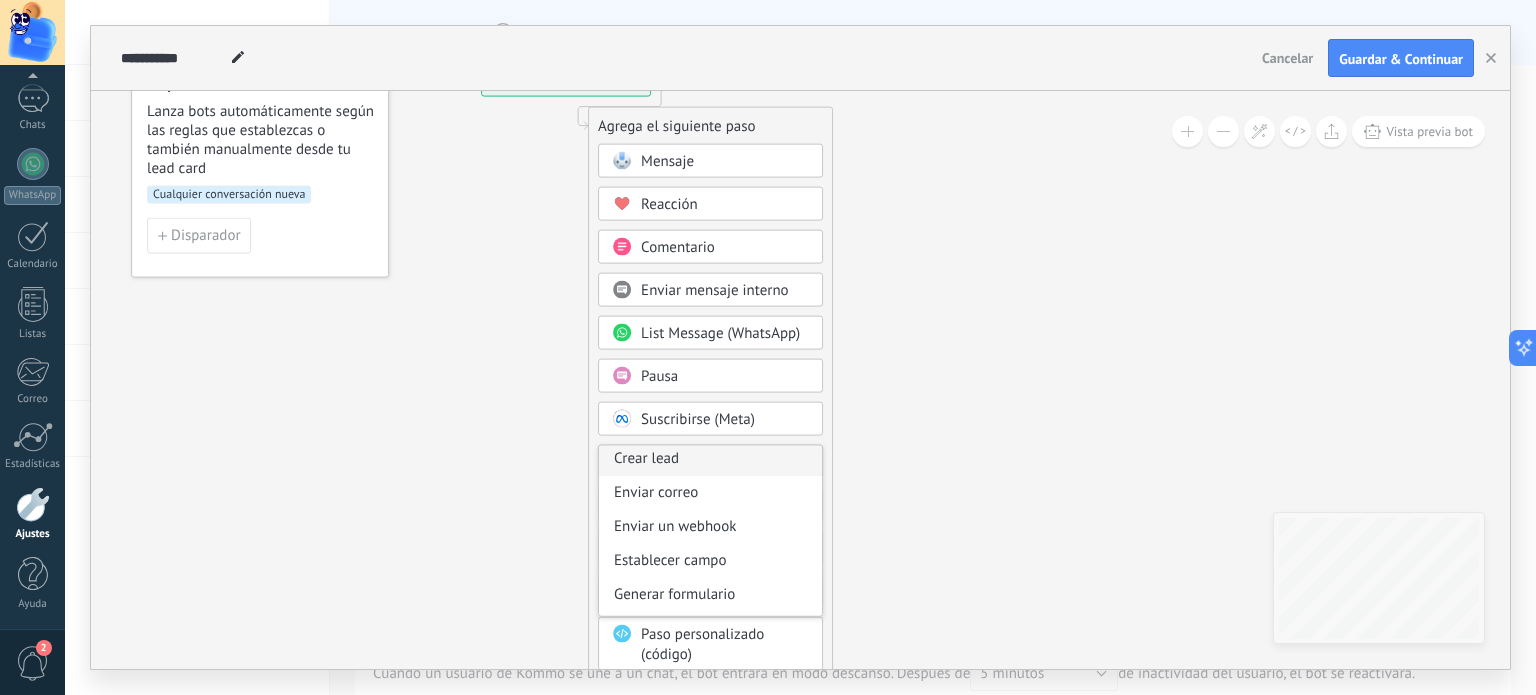 scroll, scrollTop: 305, scrollLeft: 0, axis: vertical 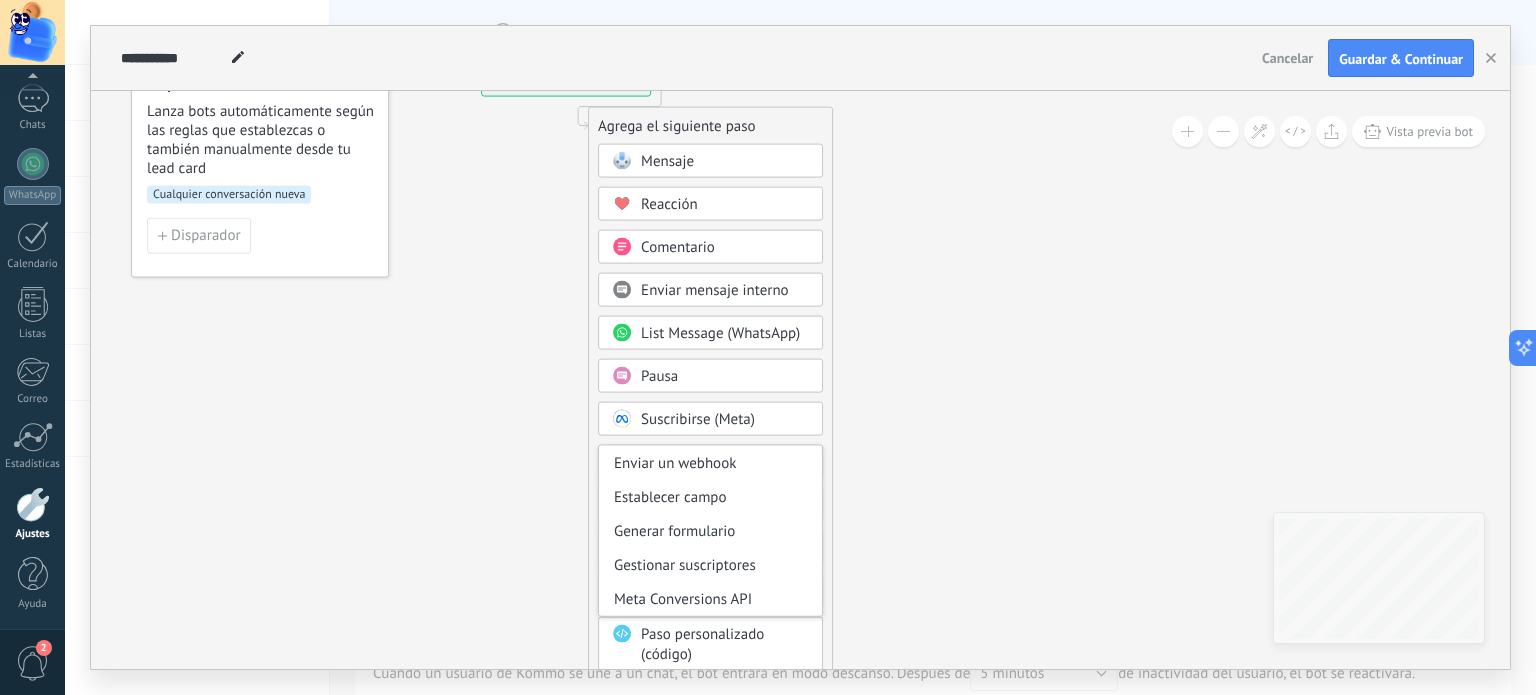 click on "Agrega el siguiente paso
Mensaje
Mensaje
Mensaje
Reacción
Comentario
Enviar mensaje interno" at bounding box center [710, 437] 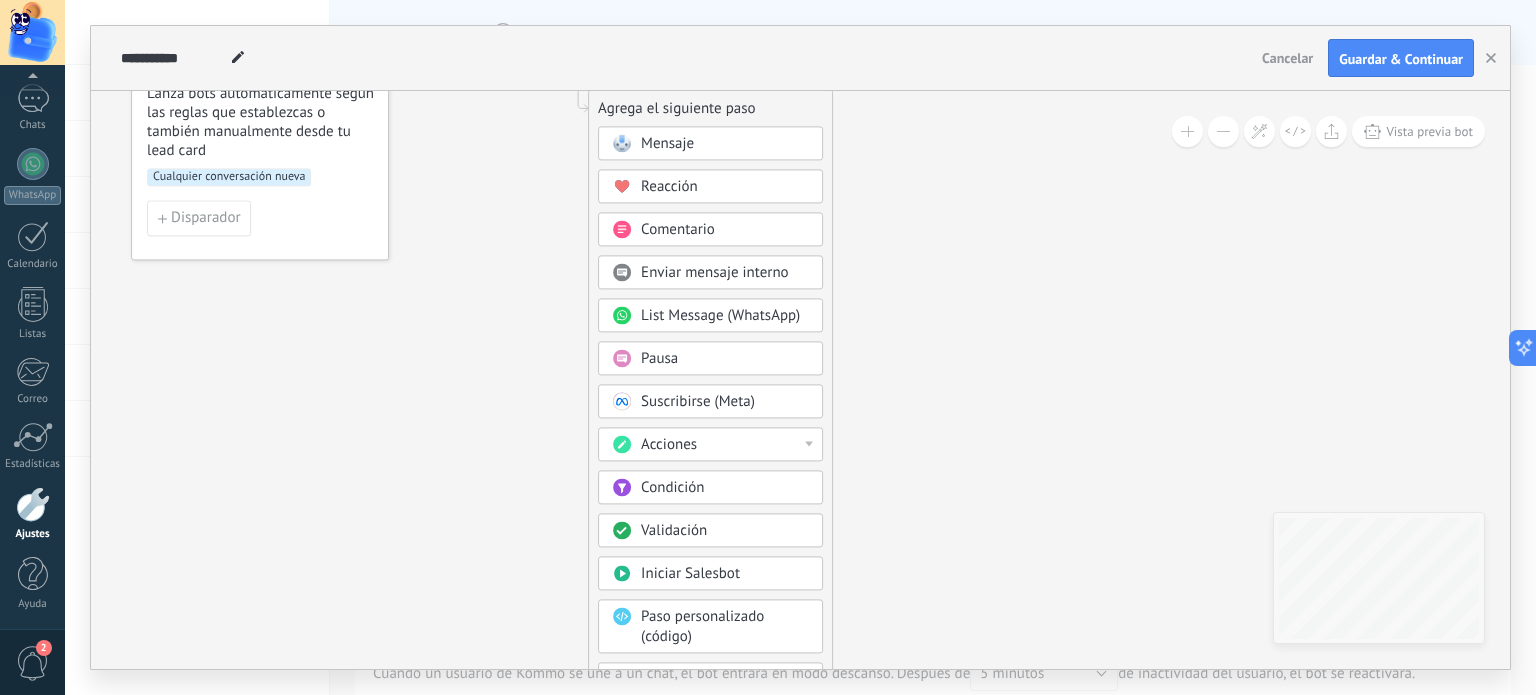 click on "Acciones" at bounding box center (725, 446) 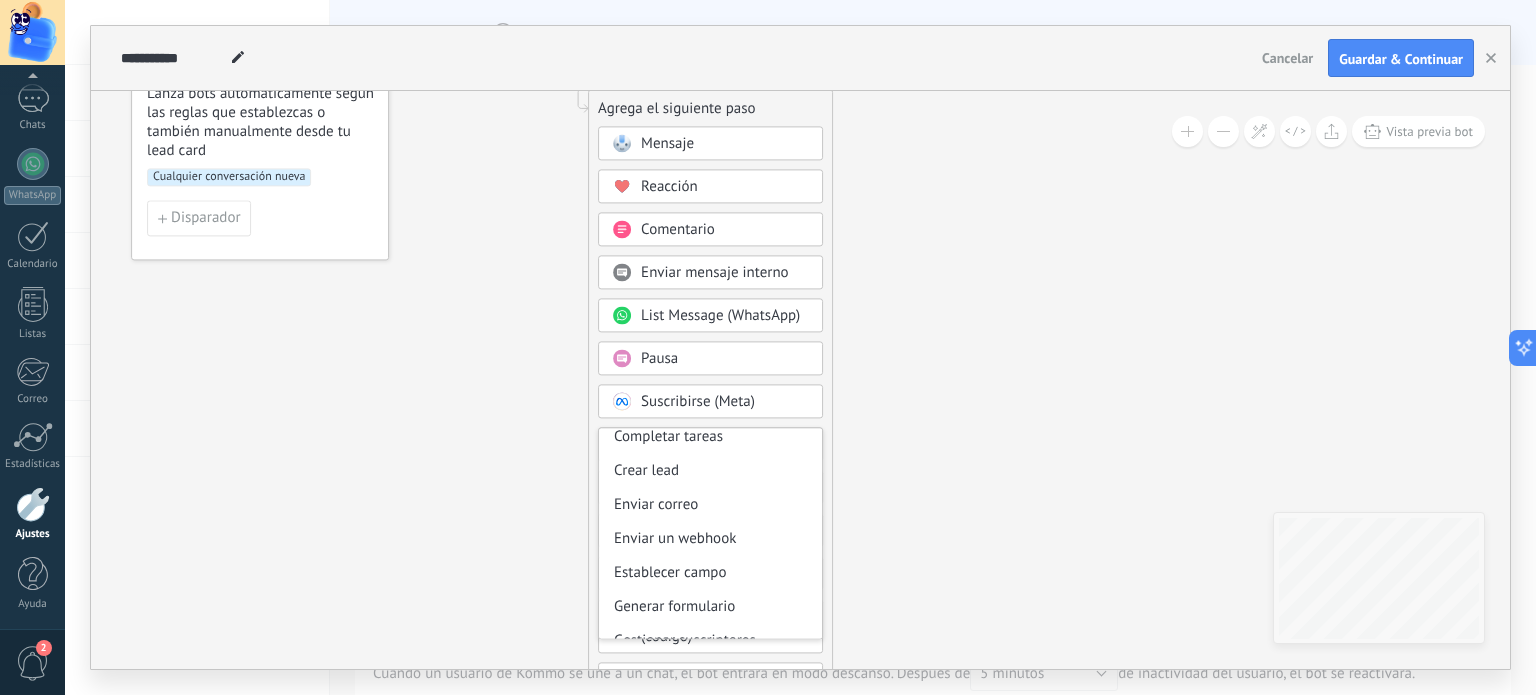 scroll, scrollTop: 265, scrollLeft: 0, axis: vertical 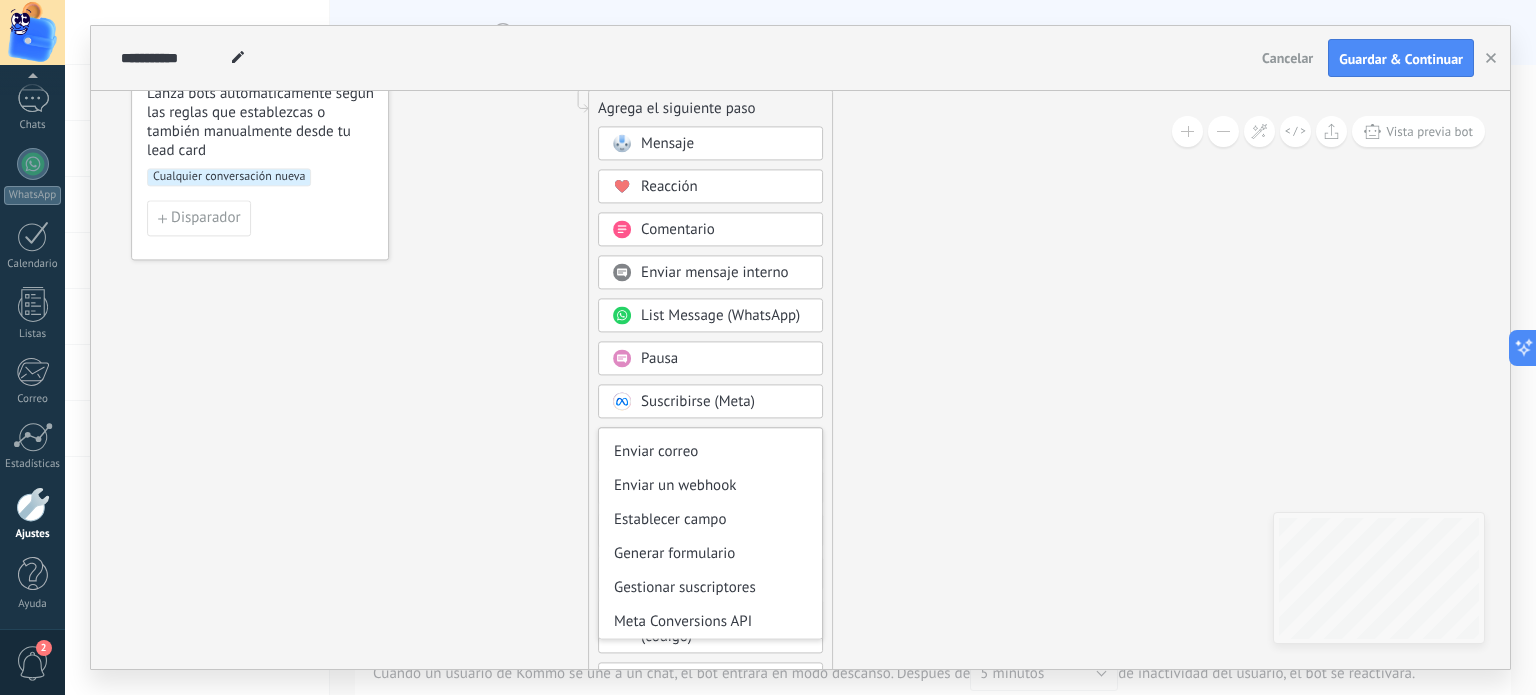 click on "Agrega el siguiente paso
Mensaje
Mensaje
Mensaje
Reacción
Comentario
Enviar mensaje interno" at bounding box center (710, 420) 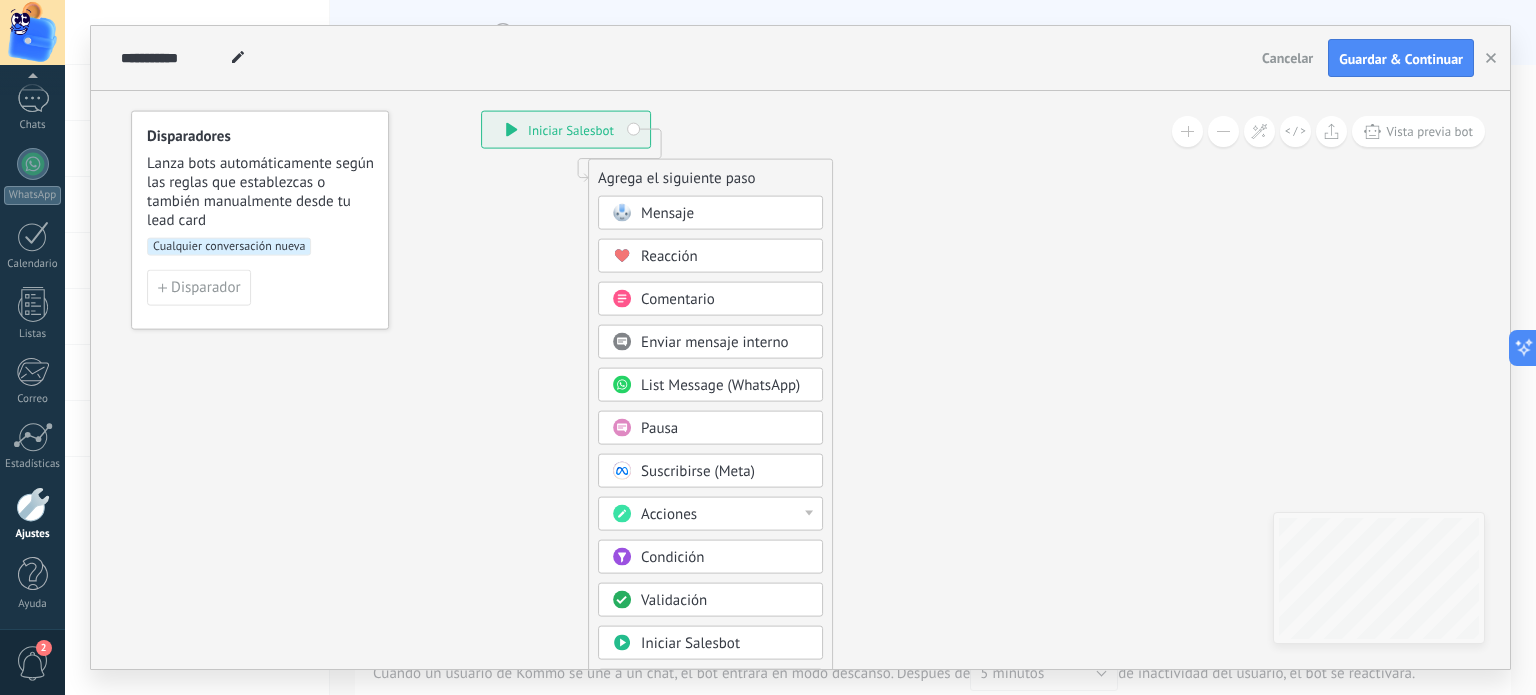 click on "Mensaje
Mensaje
Mensaje
Reacción
Comentario
Enviar mensaje interno" at bounding box center (710, 507) 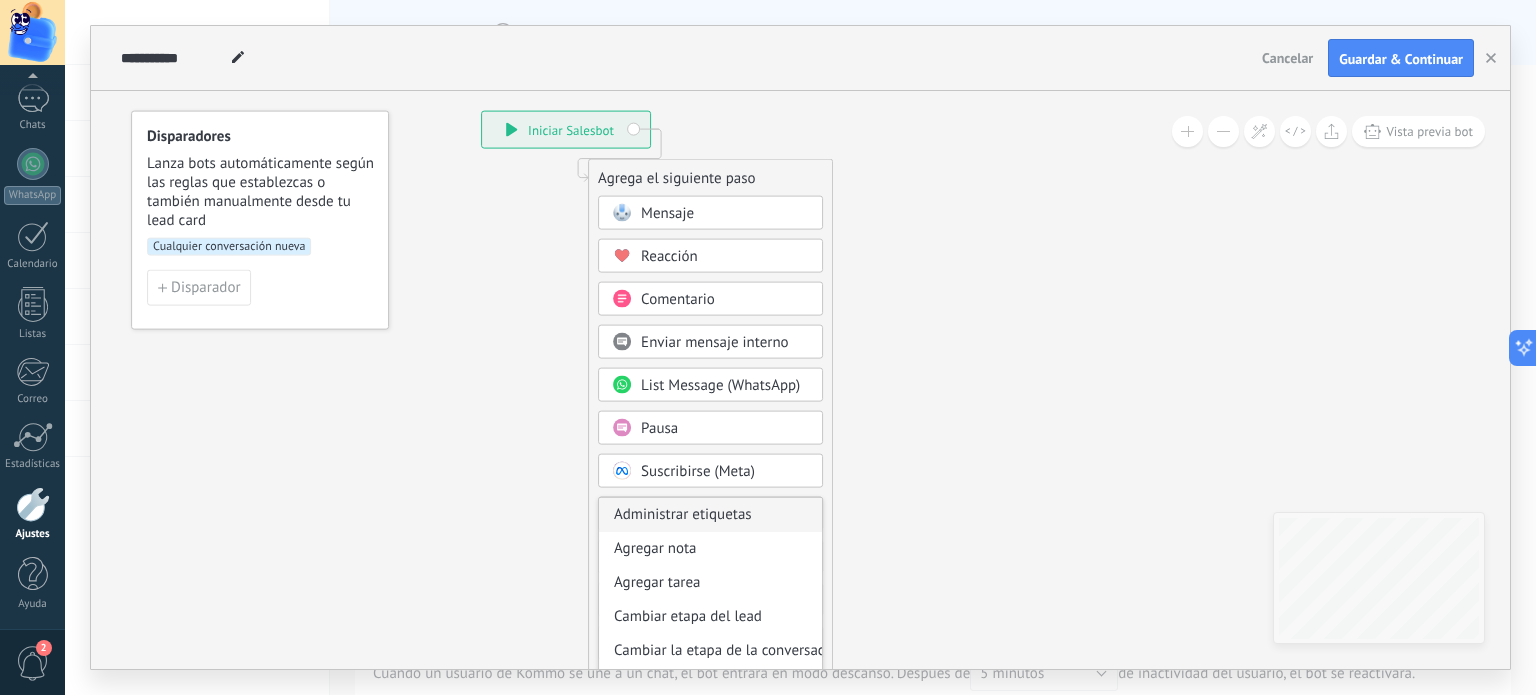 click on "Administrar etiquetas" at bounding box center [710, 515] 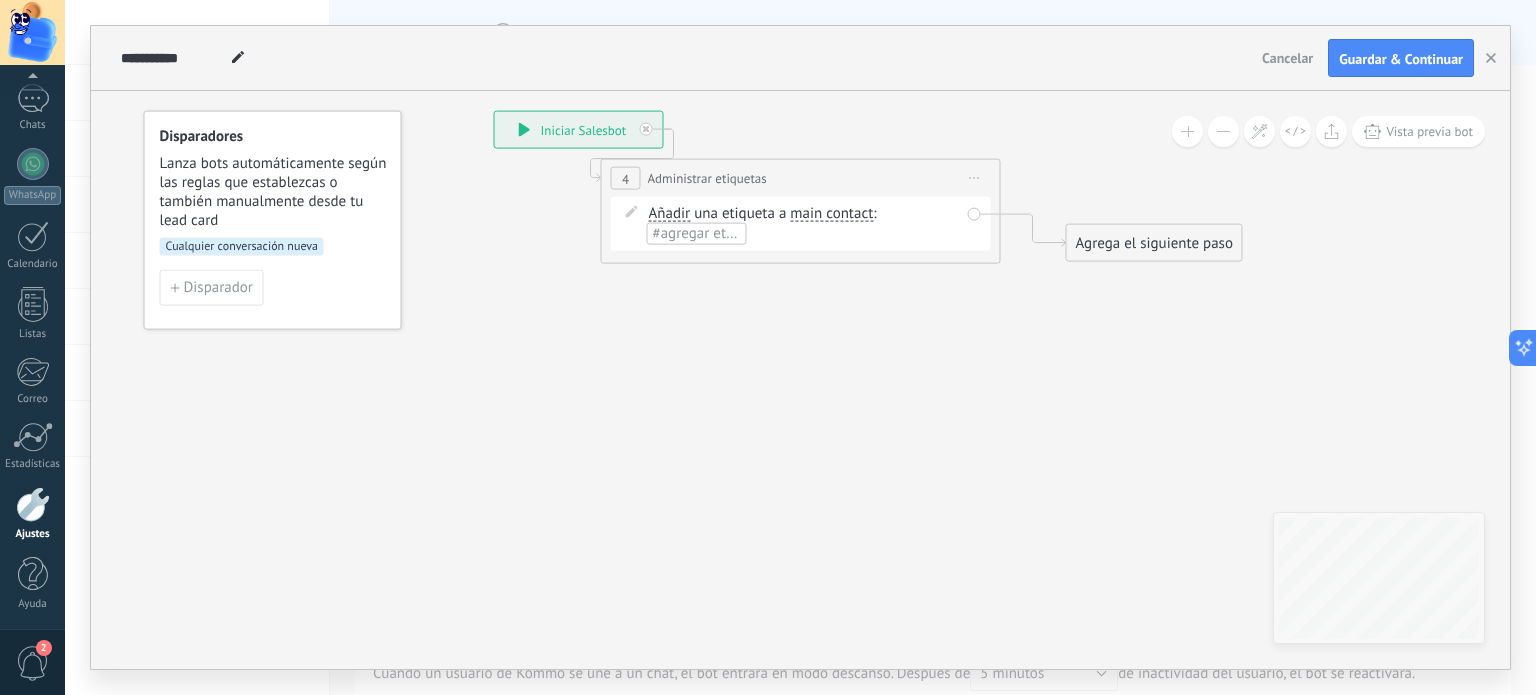 click on "main contact" at bounding box center [831, 214] 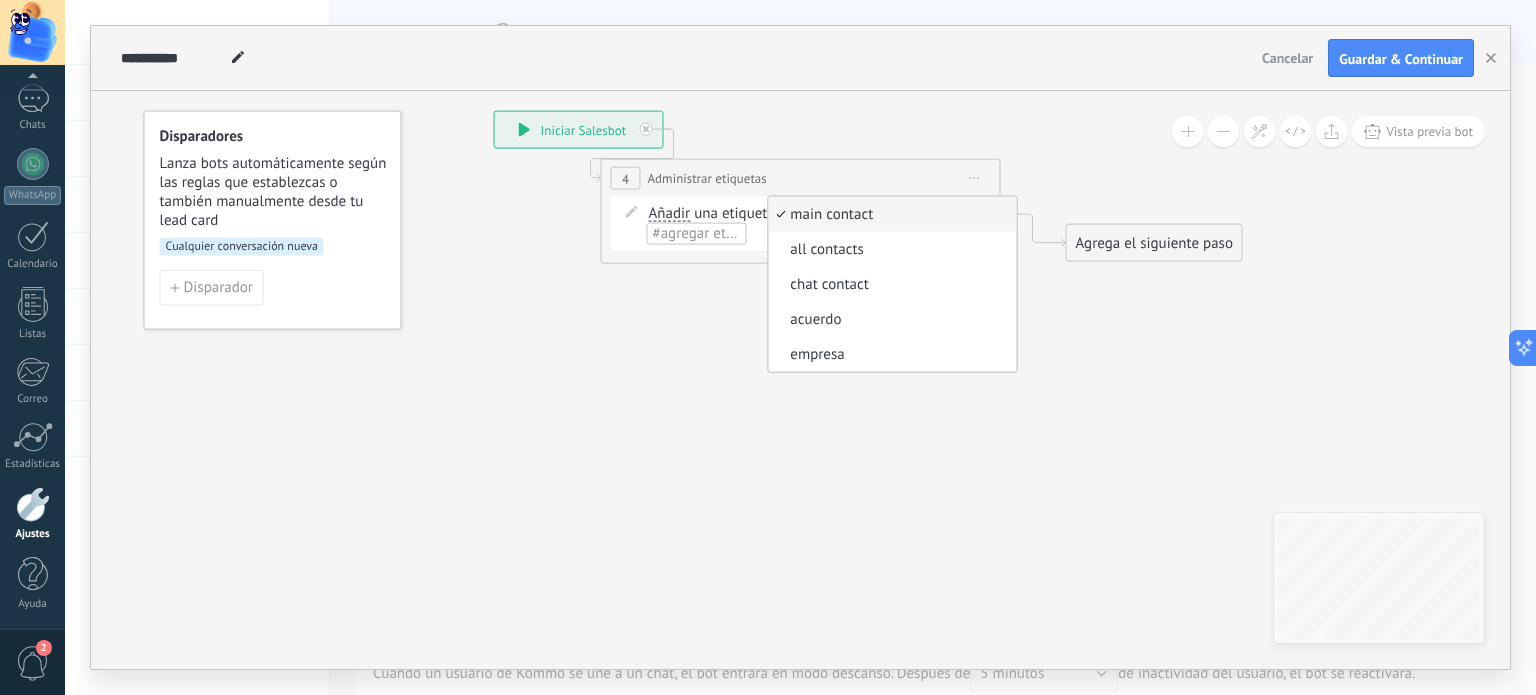 click 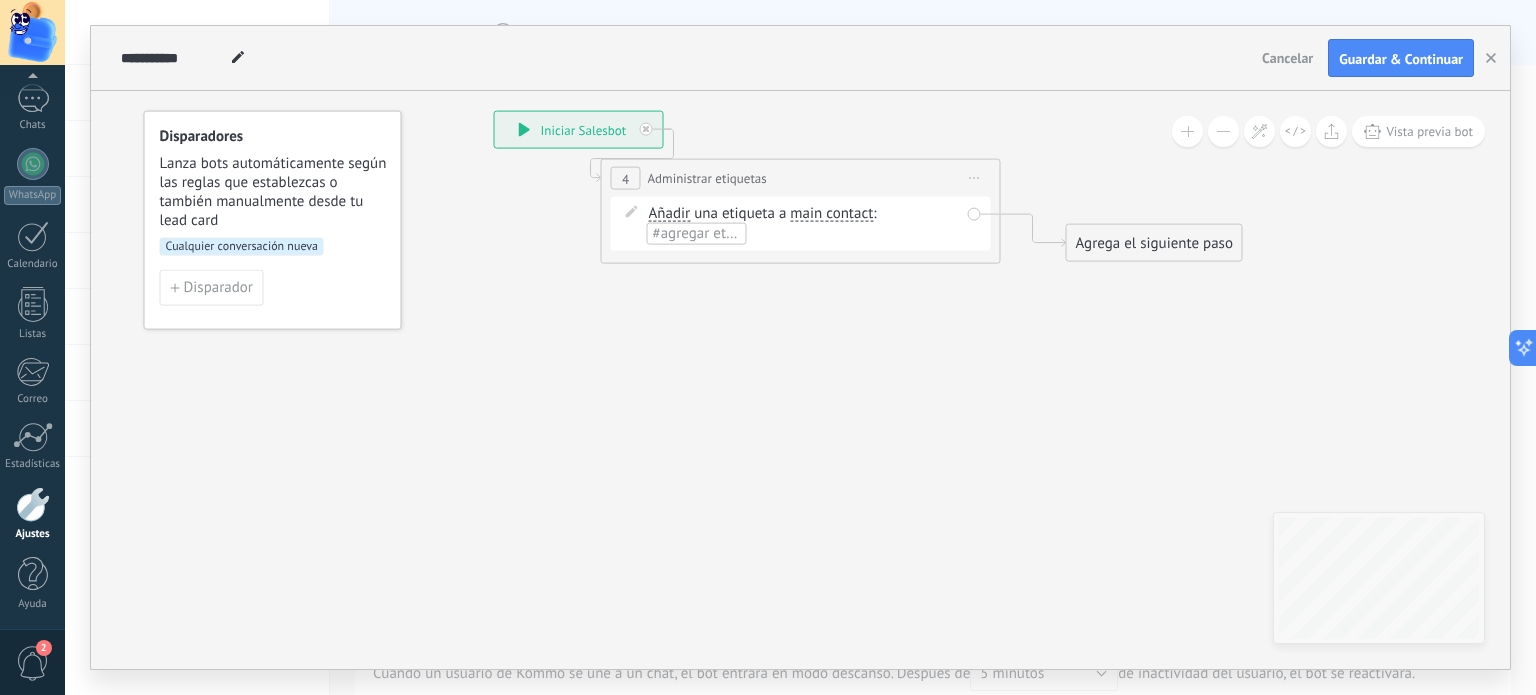 click on "Iniciar vista previa aquí
Cambiar nombre
Duplicar
Borrar" at bounding box center (975, 178) 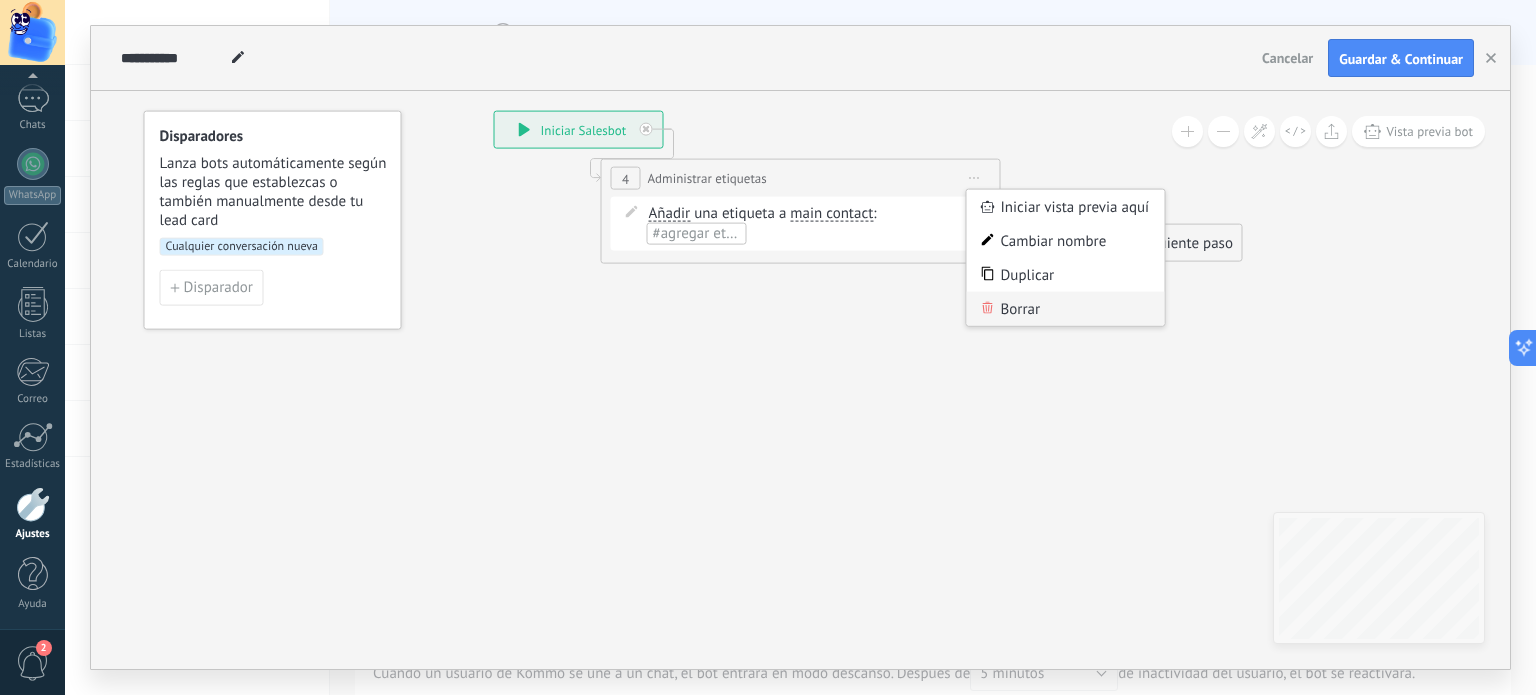 click on "Borrar" at bounding box center [1066, 309] 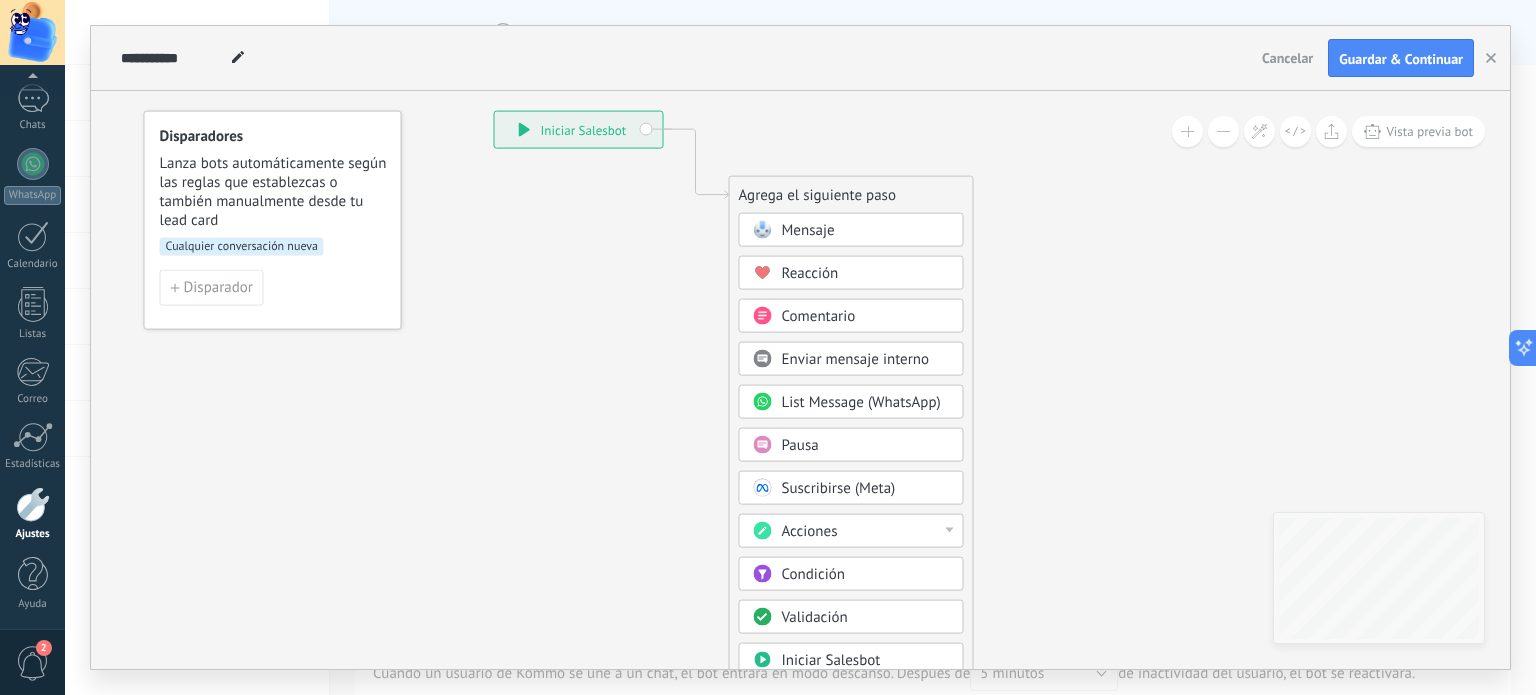 click on "Acciones" at bounding box center [866, 532] 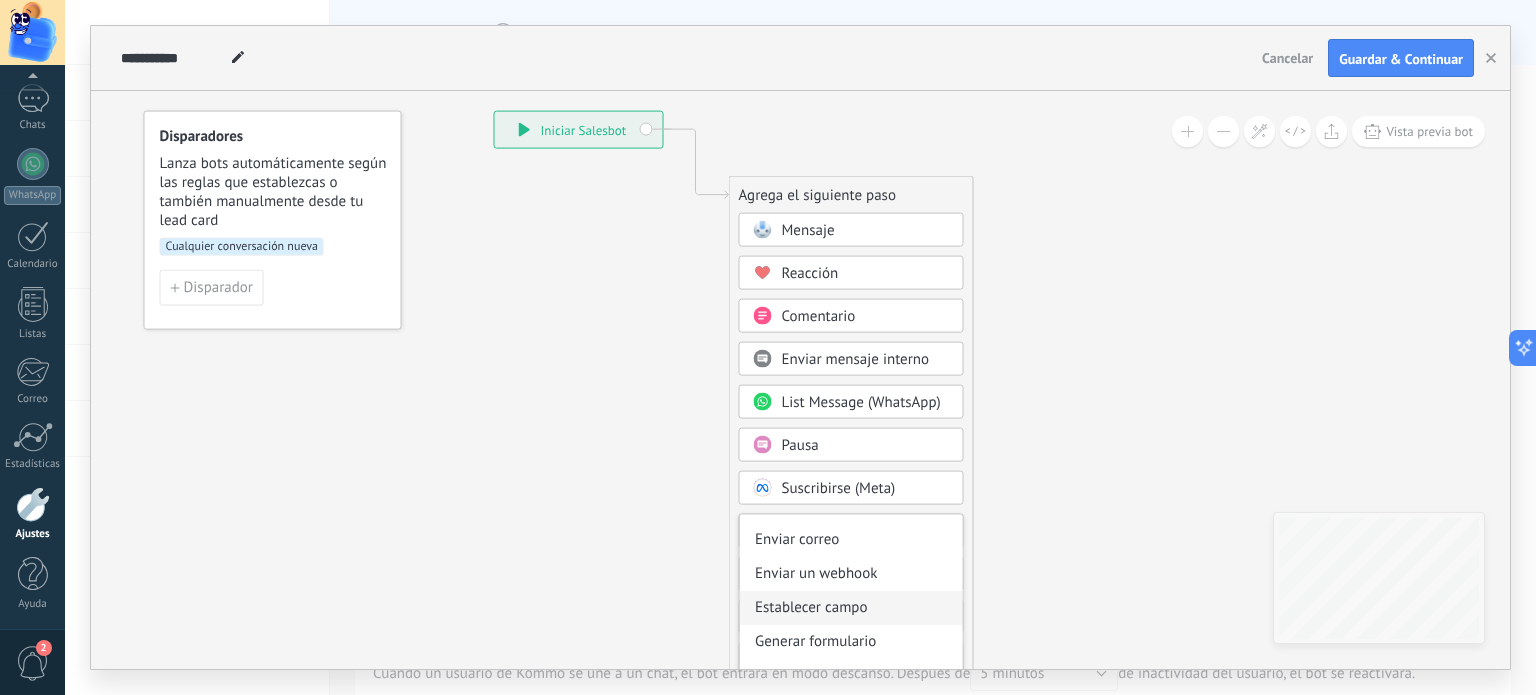 scroll, scrollTop: 267, scrollLeft: 0, axis: vertical 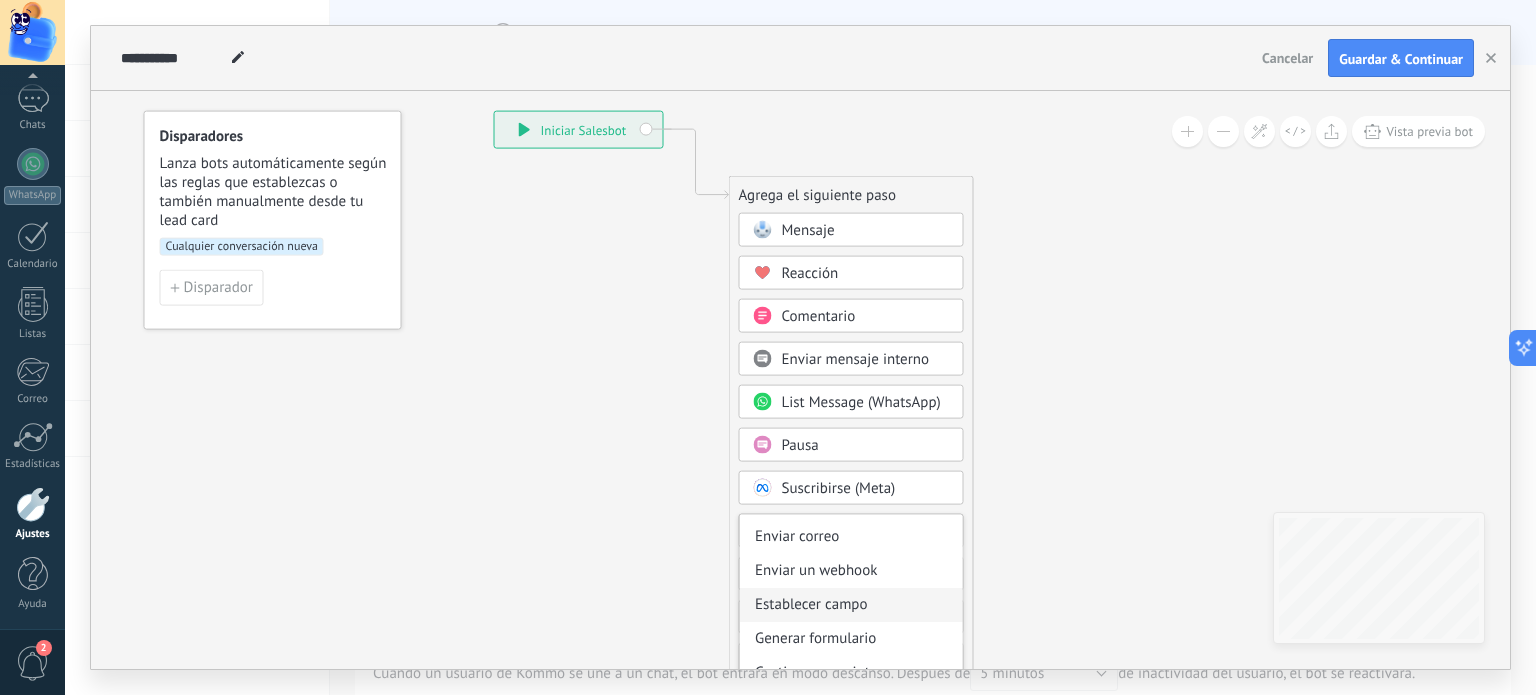 click on "Establecer campo" at bounding box center [851, 605] 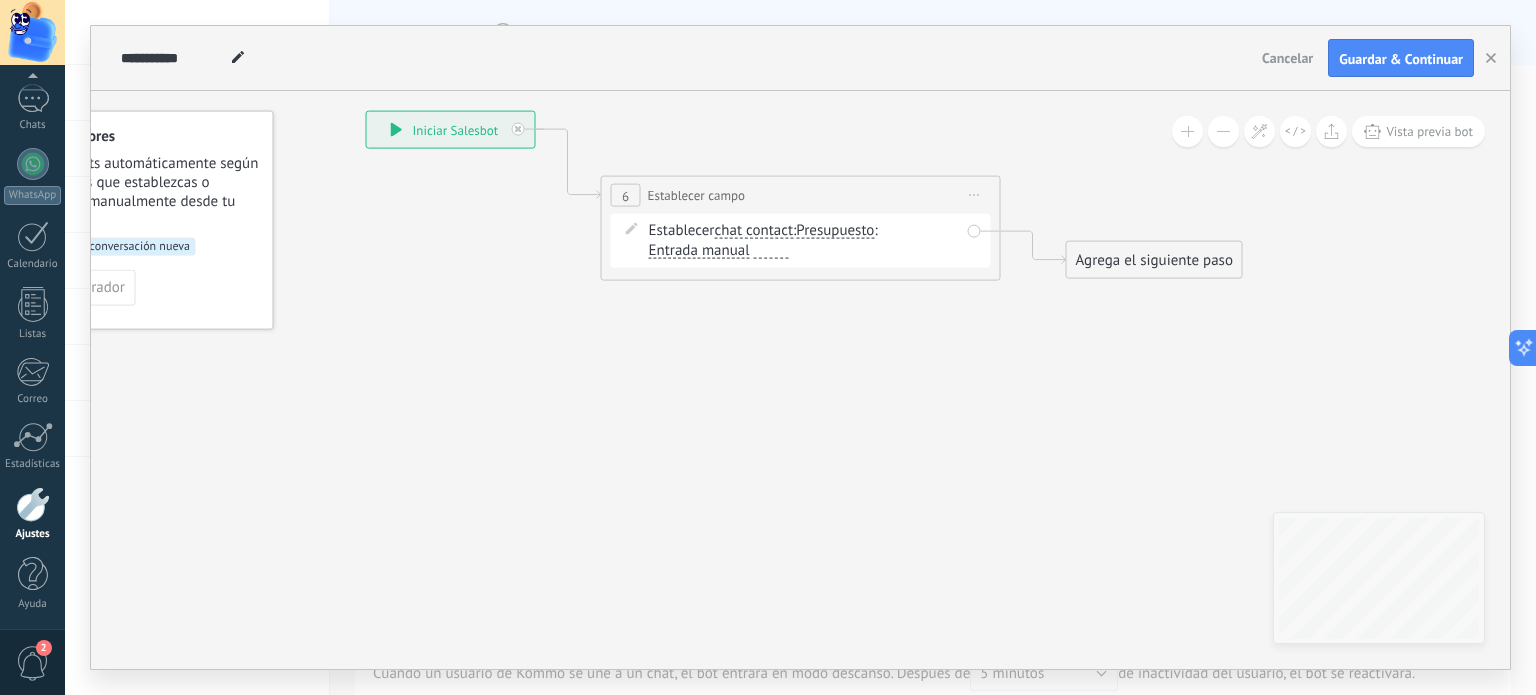 click on "Presupuesto" at bounding box center (835, 231) 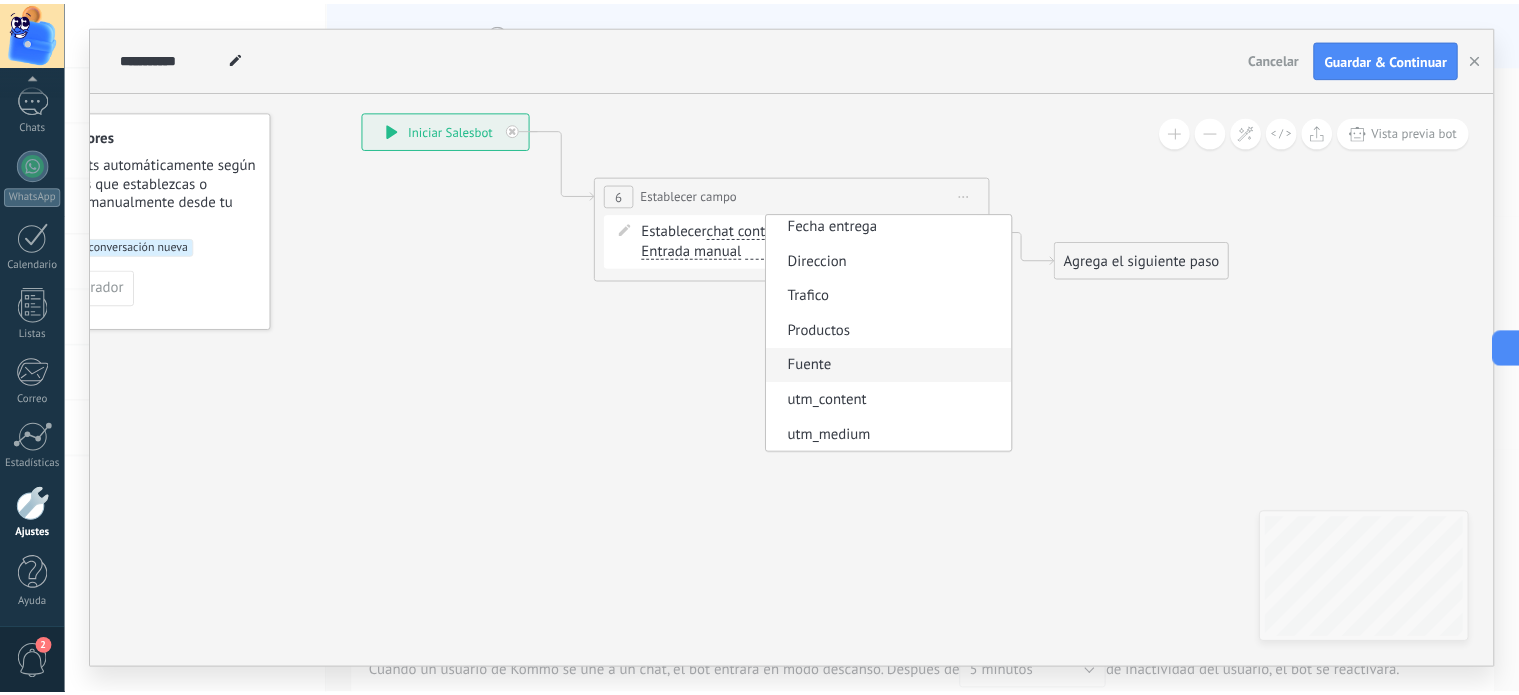 scroll, scrollTop: 80, scrollLeft: 0, axis: vertical 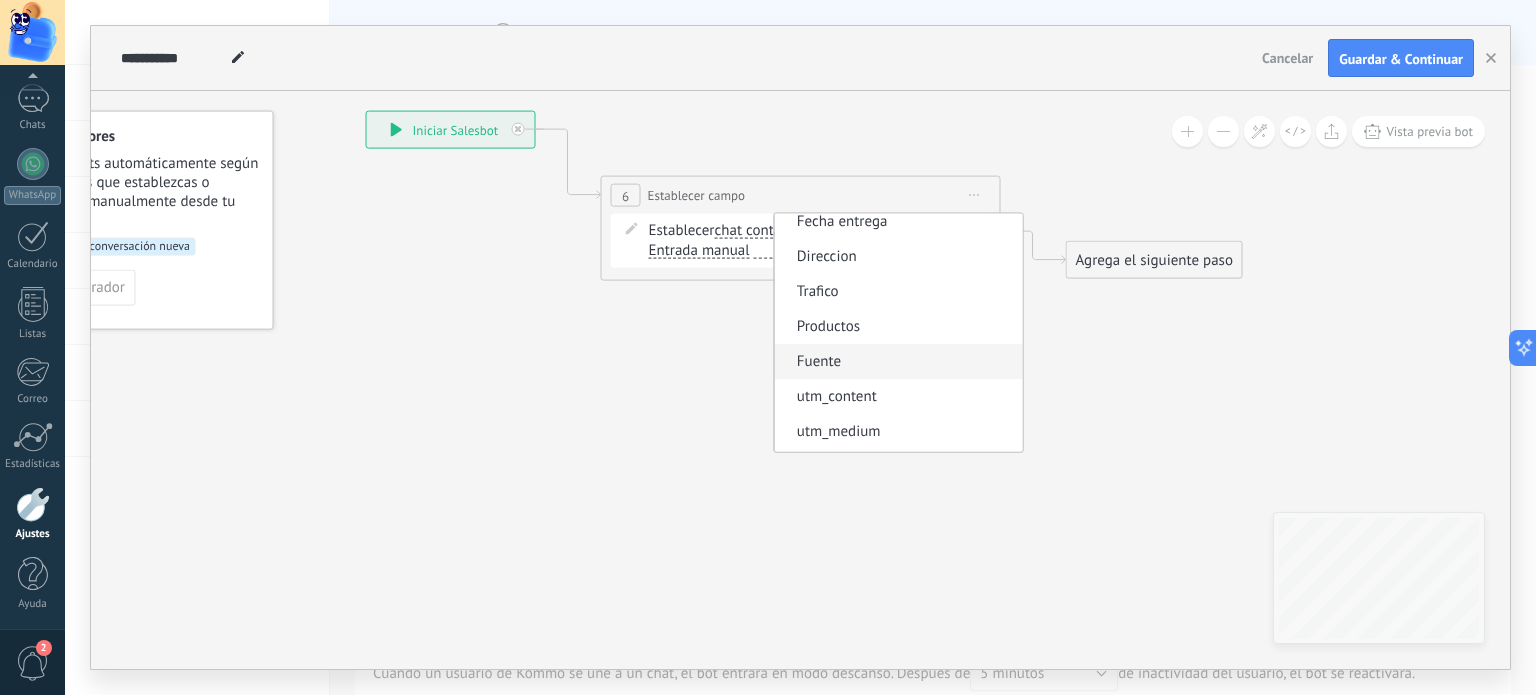 click on "Fuente" at bounding box center (895, 362) 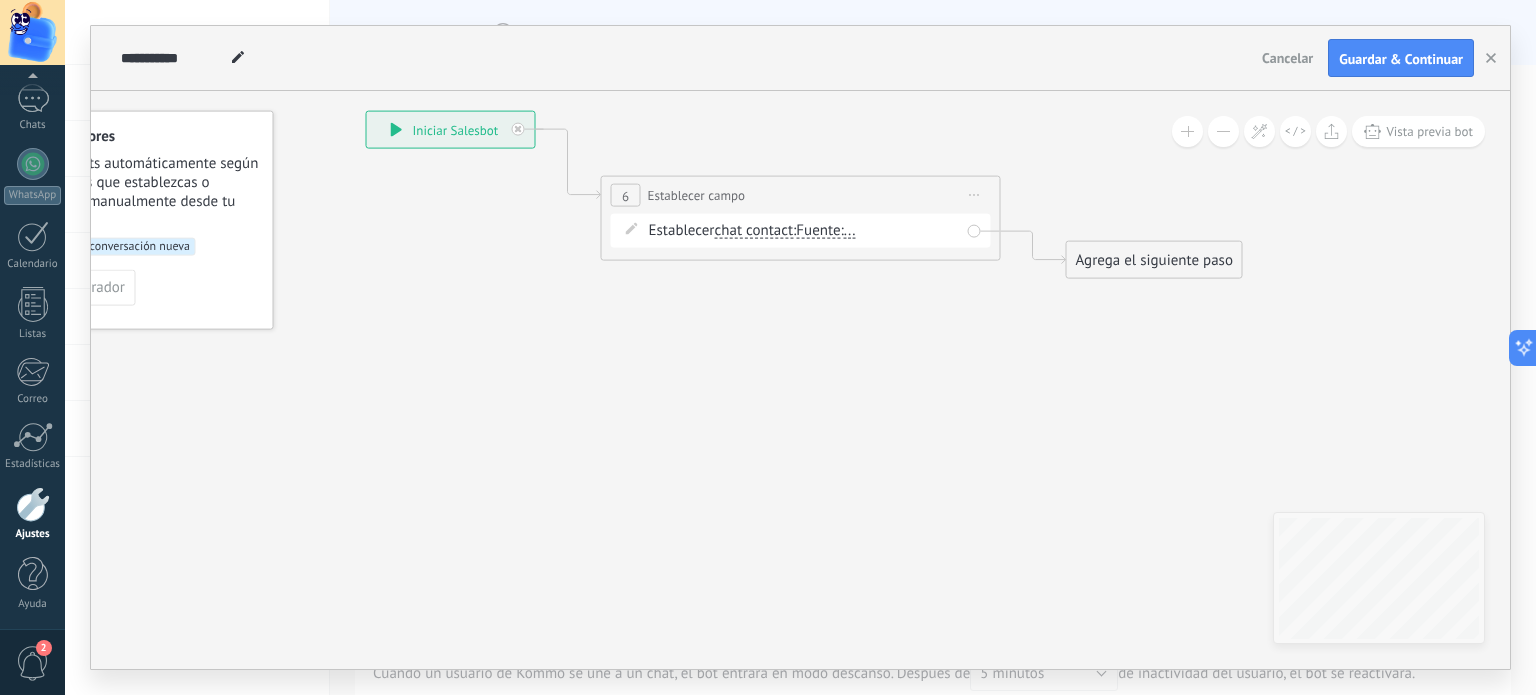 click on "chat contact" at bounding box center (753, 231) 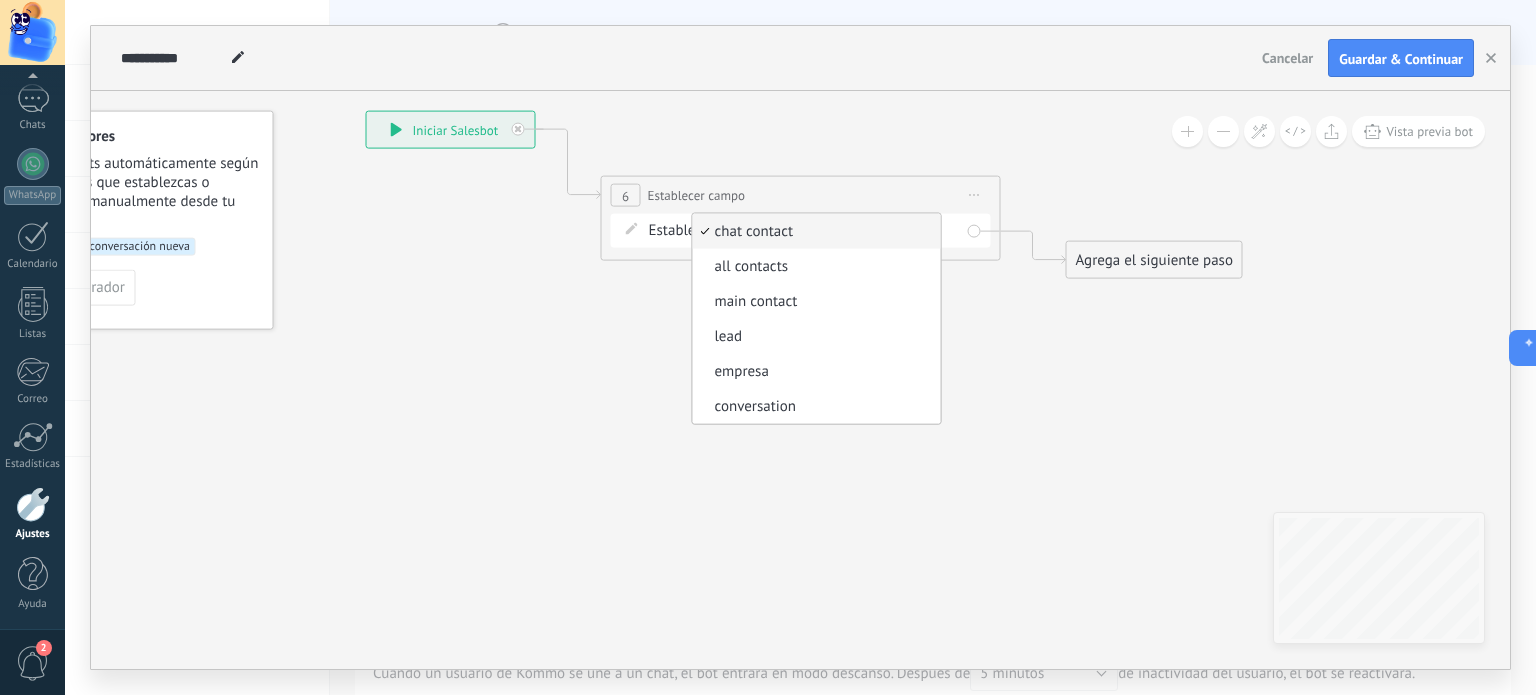 click on "**********" at bounding box center (801, 195) 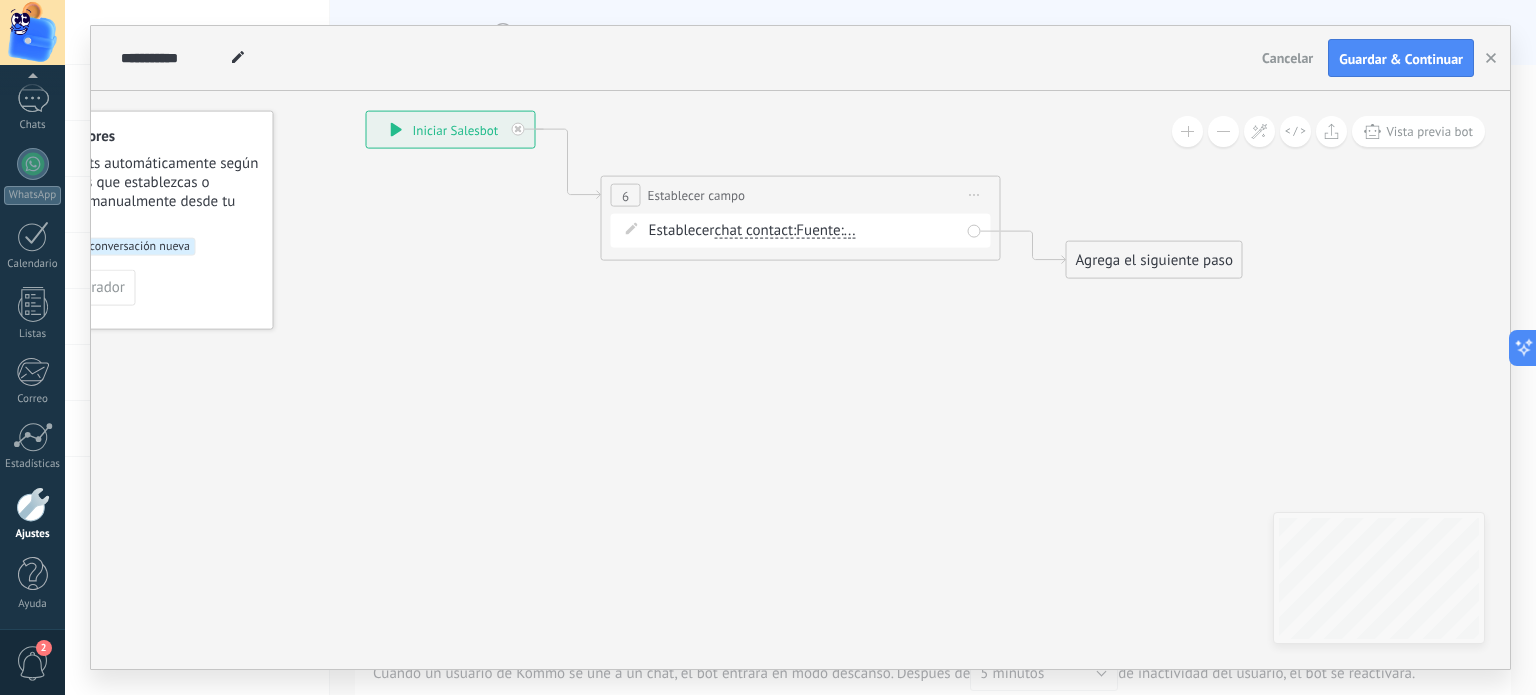 click on "Establecer
chat contact
chat contact
all contacts
main contact
lead
empresa
conversation
chat contact
chat contact
all contacts
main contact
:" at bounding box center (804, 231) 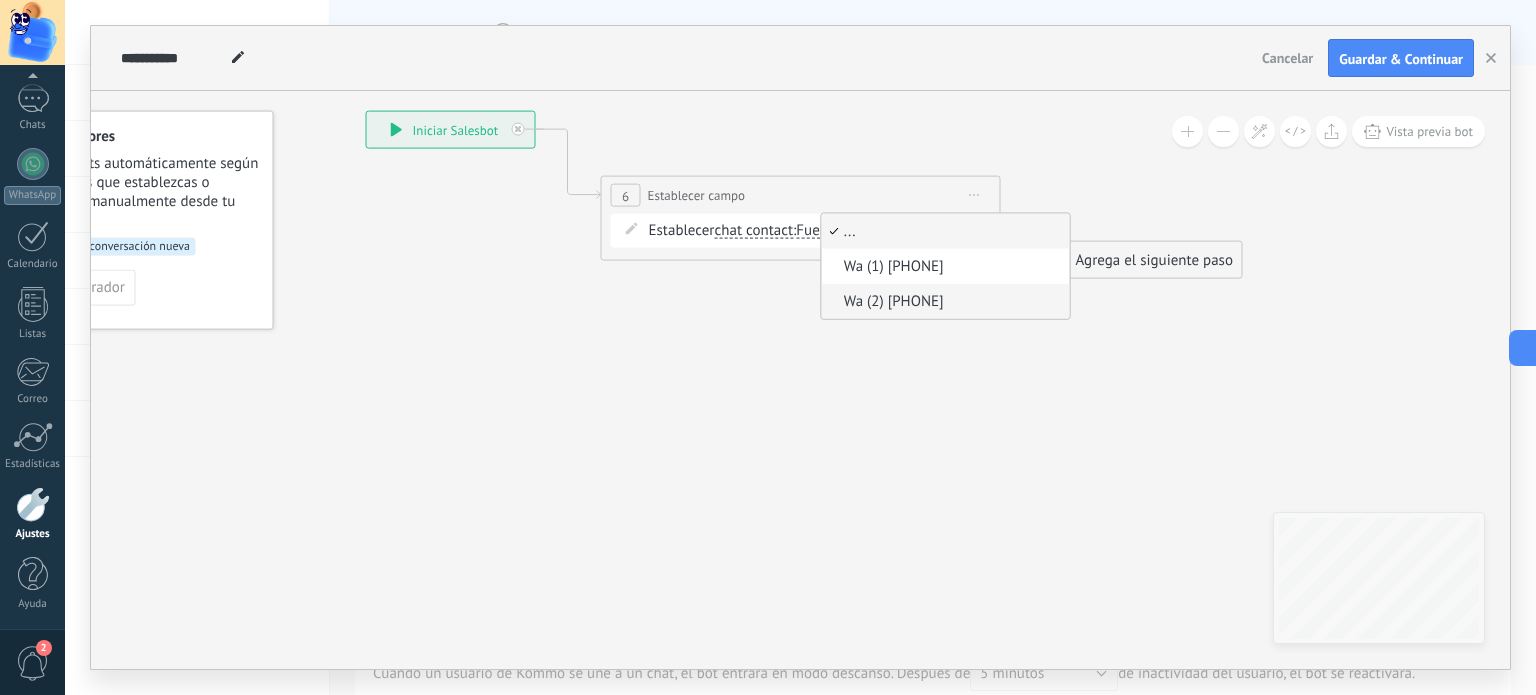 click on "Wa (2) [PHONE]" at bounding box center (943, 302) 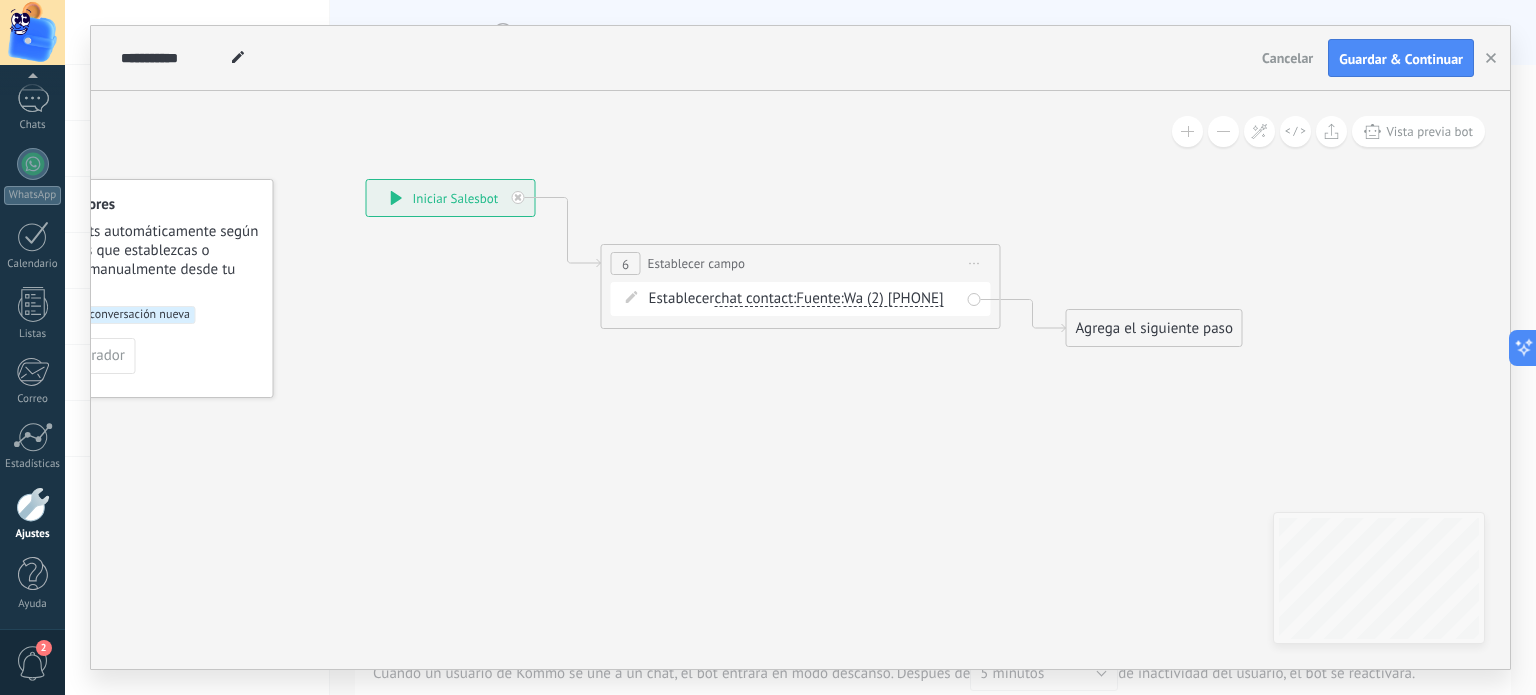 click on "Agrega el siguiente paso" at bounding box center (1154, 328) 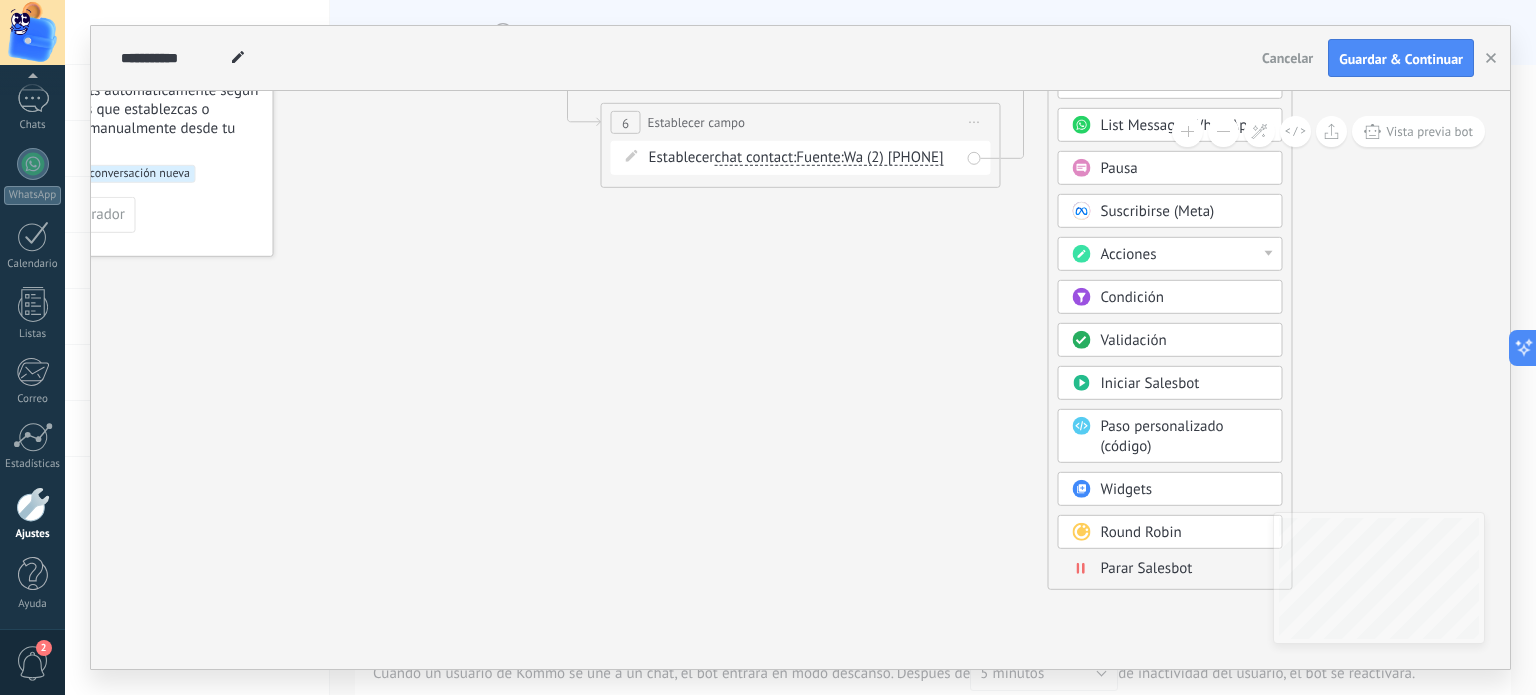 drag, startPoint x: 1182, startPoint y: 191, endPoint x: 1164, endPoint y: -121, distance: 312.5188 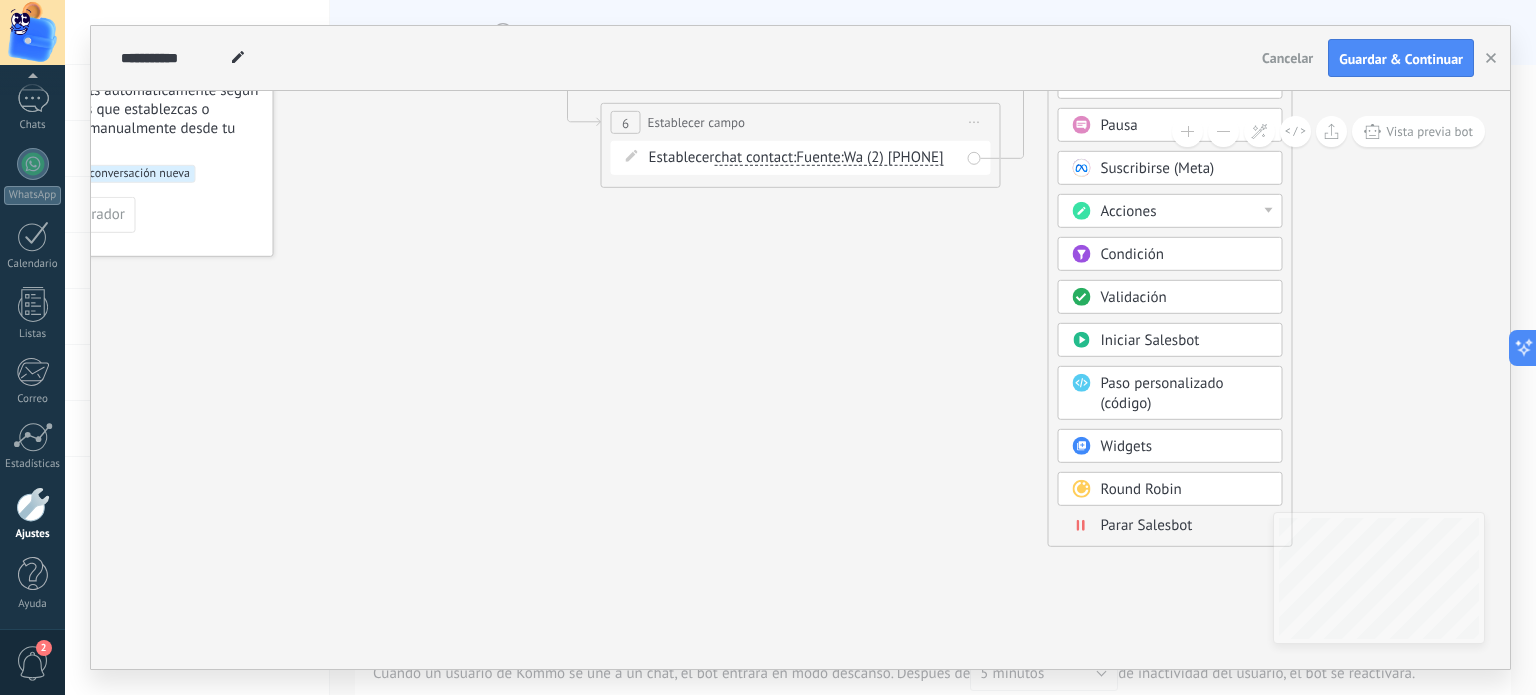 click on "Parar Salesbot" at bounding box center [1147, 525] 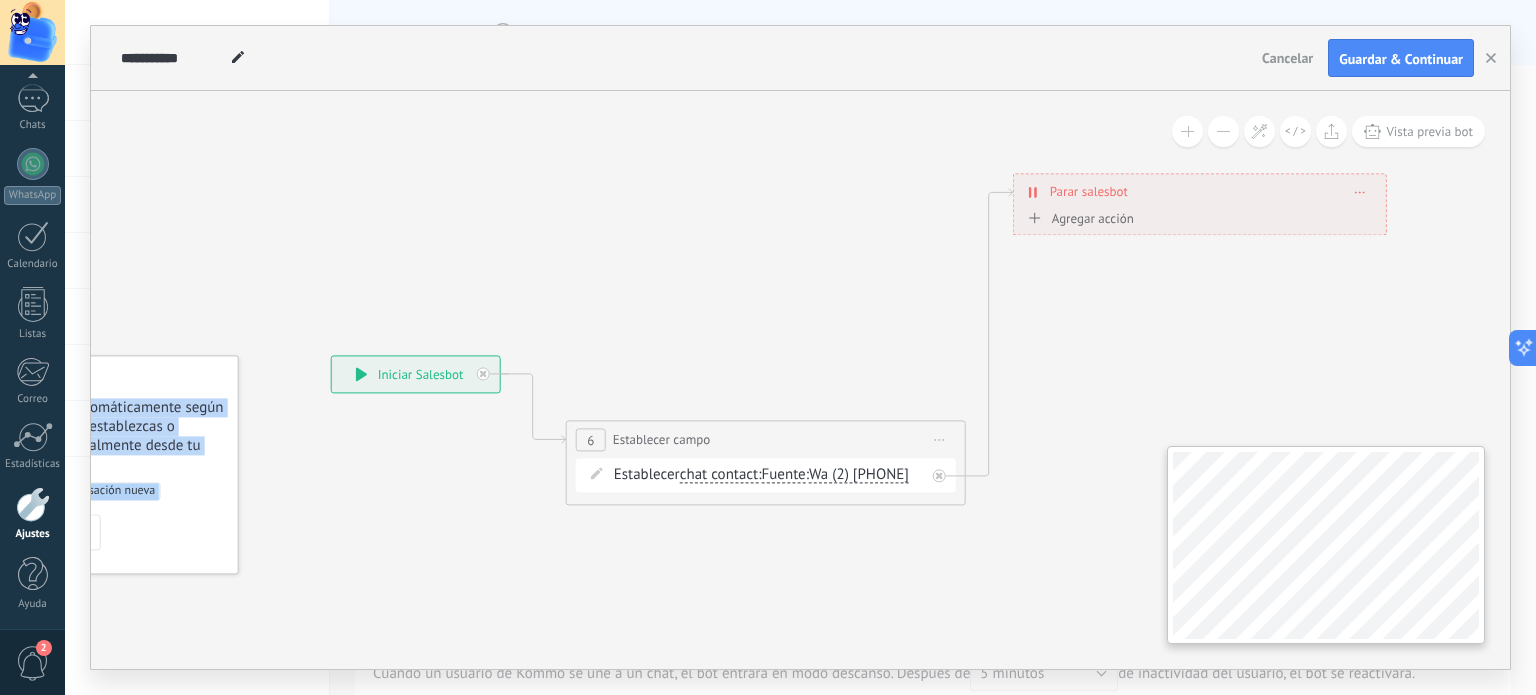 click on "**********" at bounding box center [800, 380] 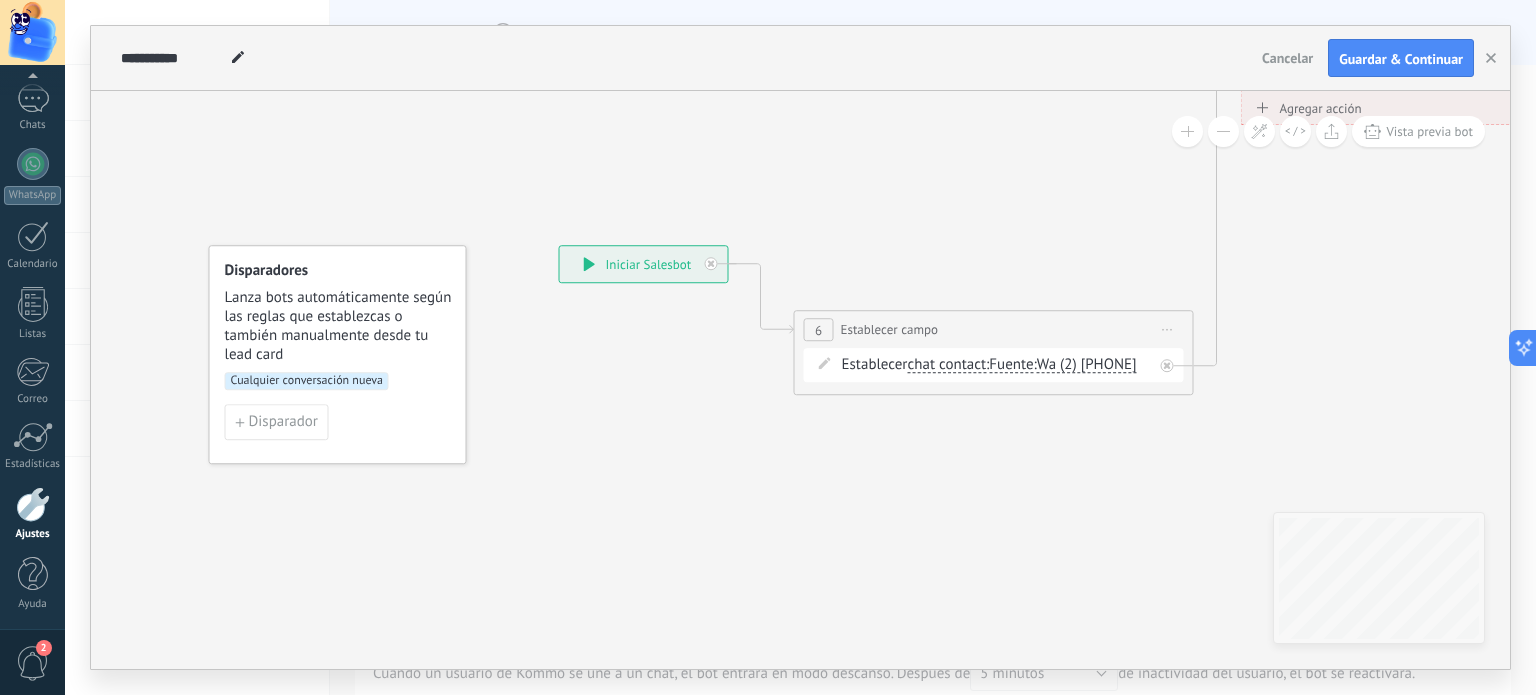 drag, startPoint x: 1303, startPoint y: 271, endPoint x: 1164, endPoint y: 347, distance: 158.42033 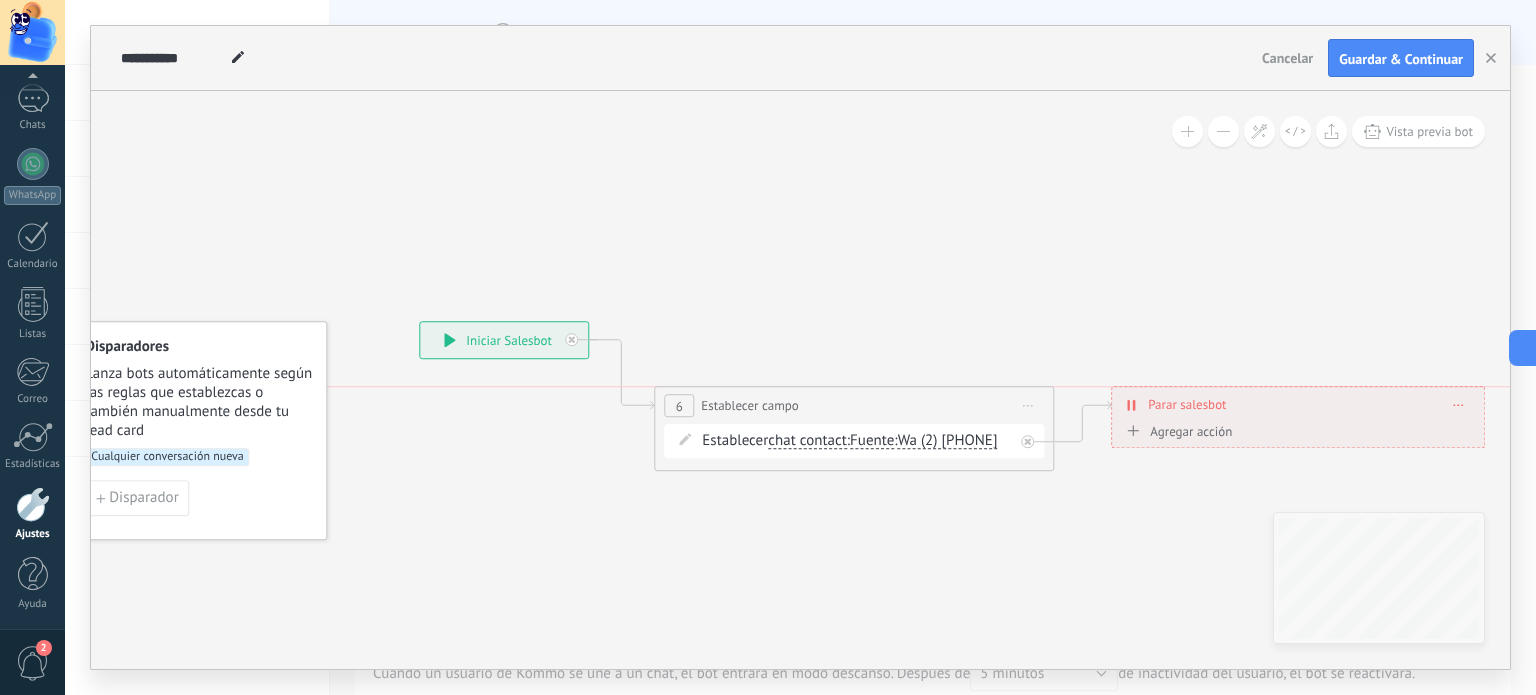 drag, startPoint x: 1243, startPoint y: 170, endPoint x: 1253, endPoint y: 408, distance: 238.20999 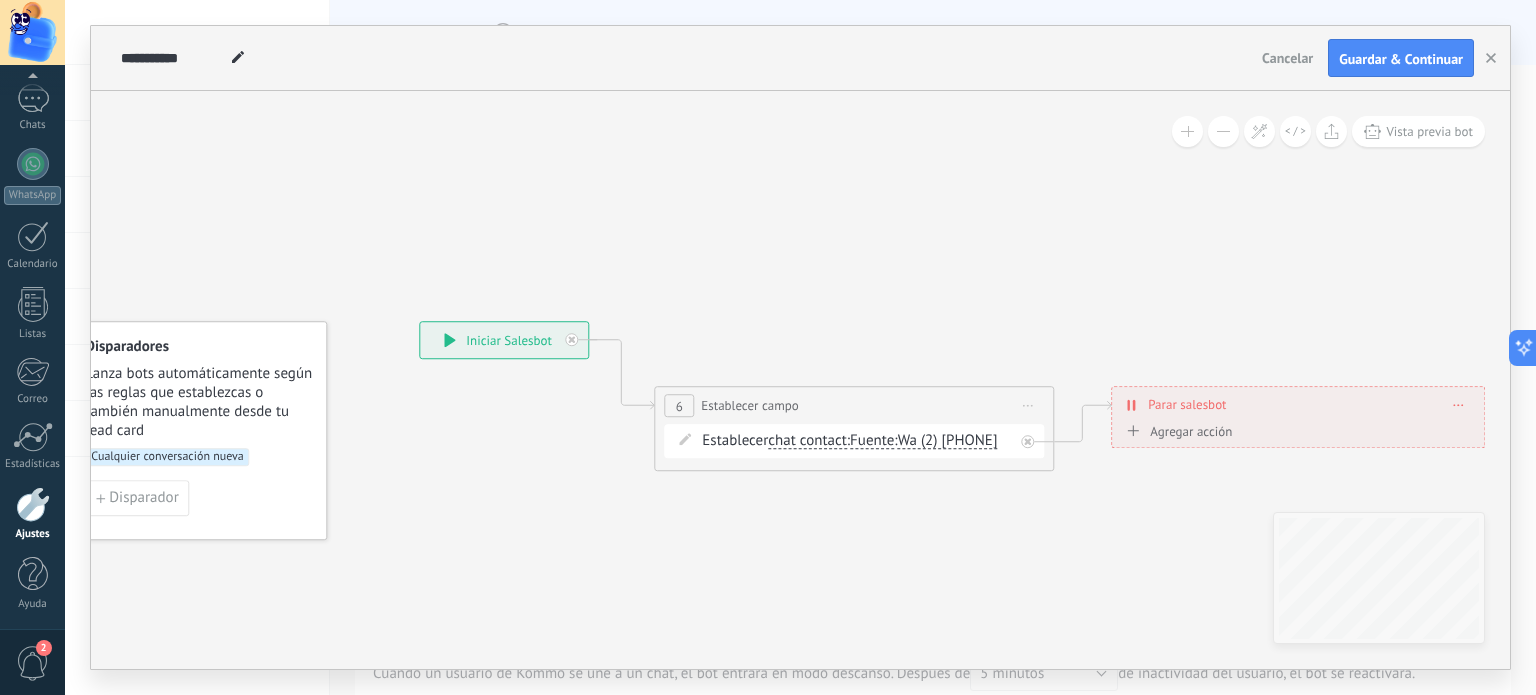 click 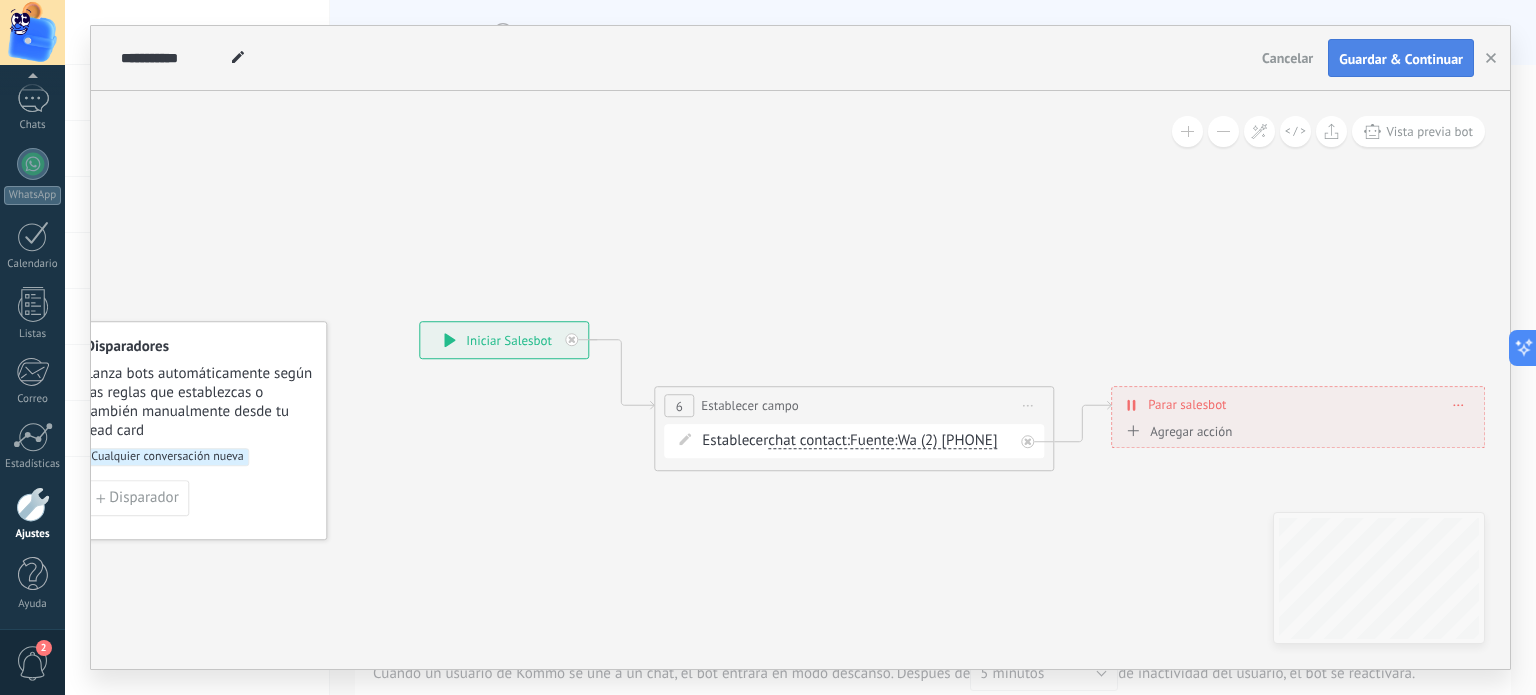 click on "Guardar & Continuar" at bounding box center (1401, 59) 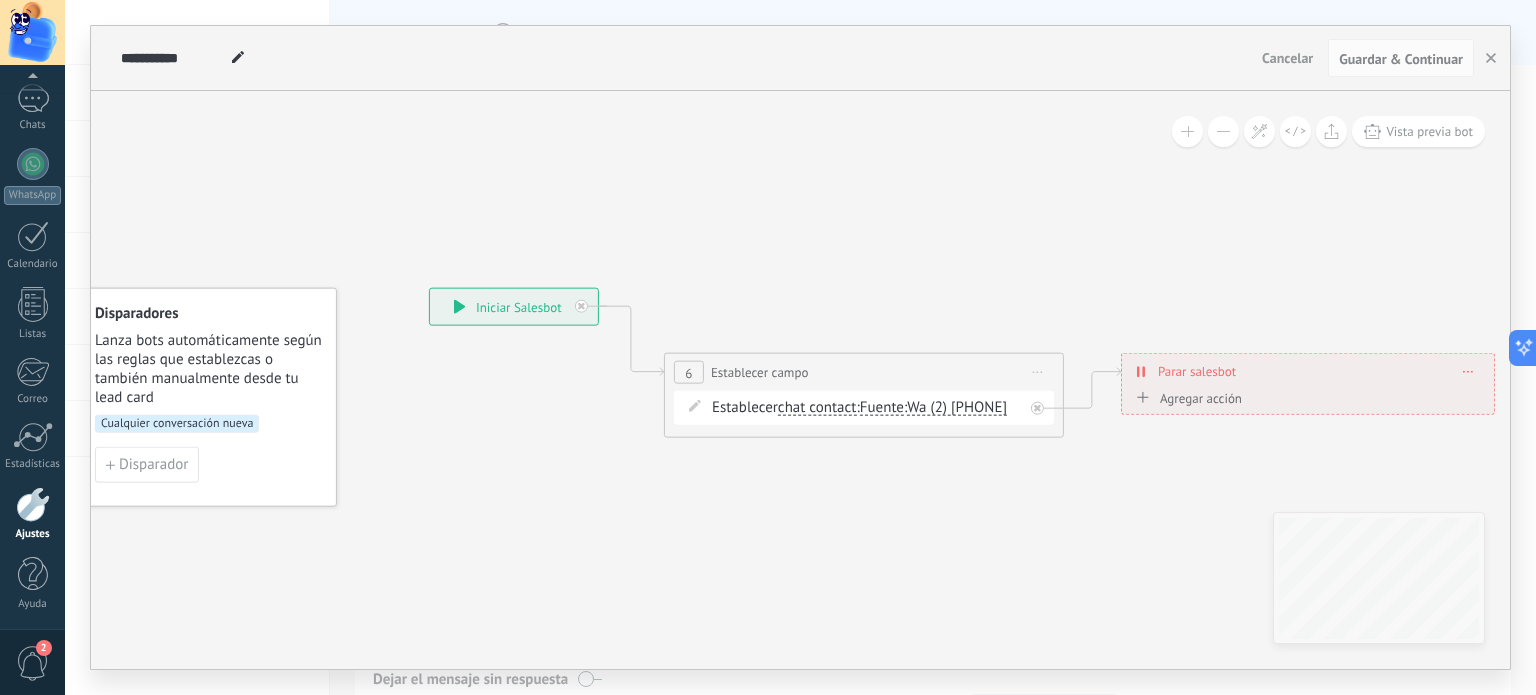 drag, startPoint x: 878, startPoint y: 347, endPoint x: 888, endPoint y: 313, distance: 35.44009 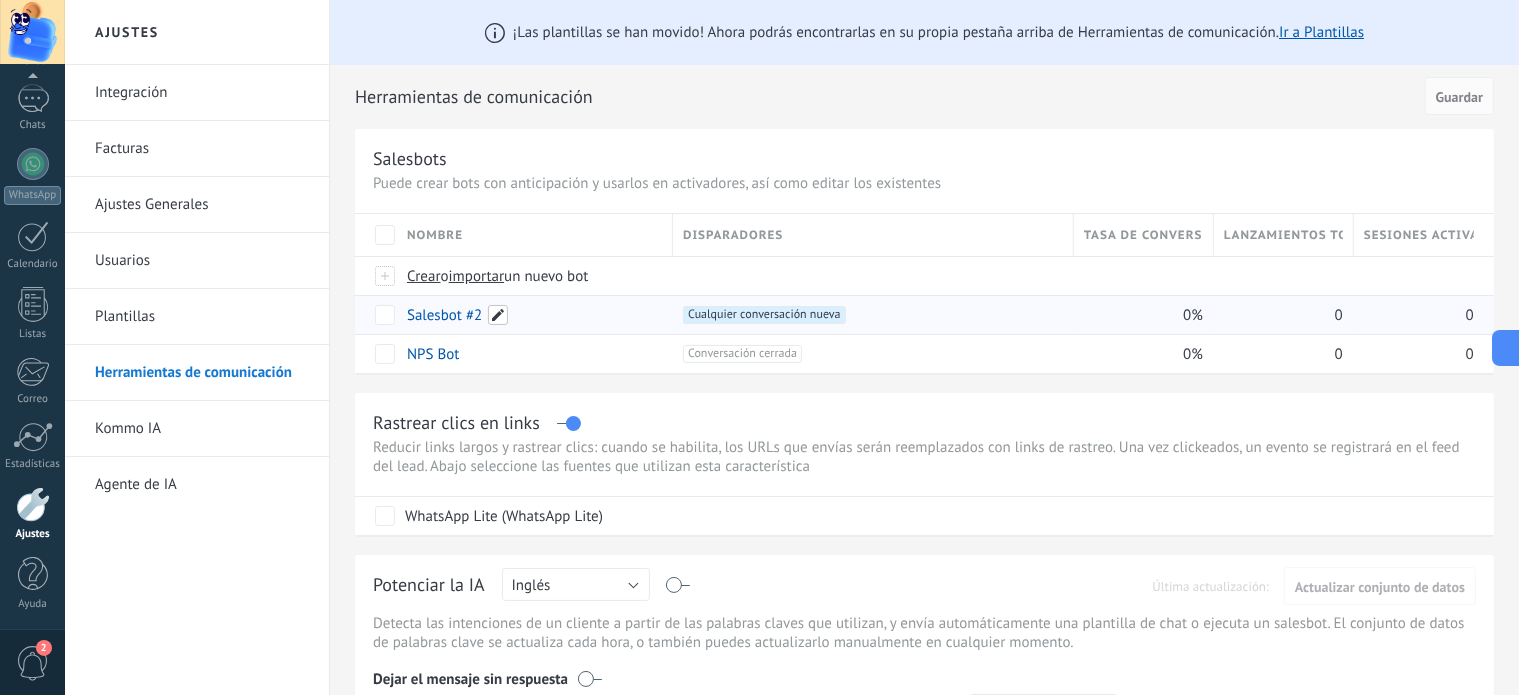 click at bounding box center [498, 315] 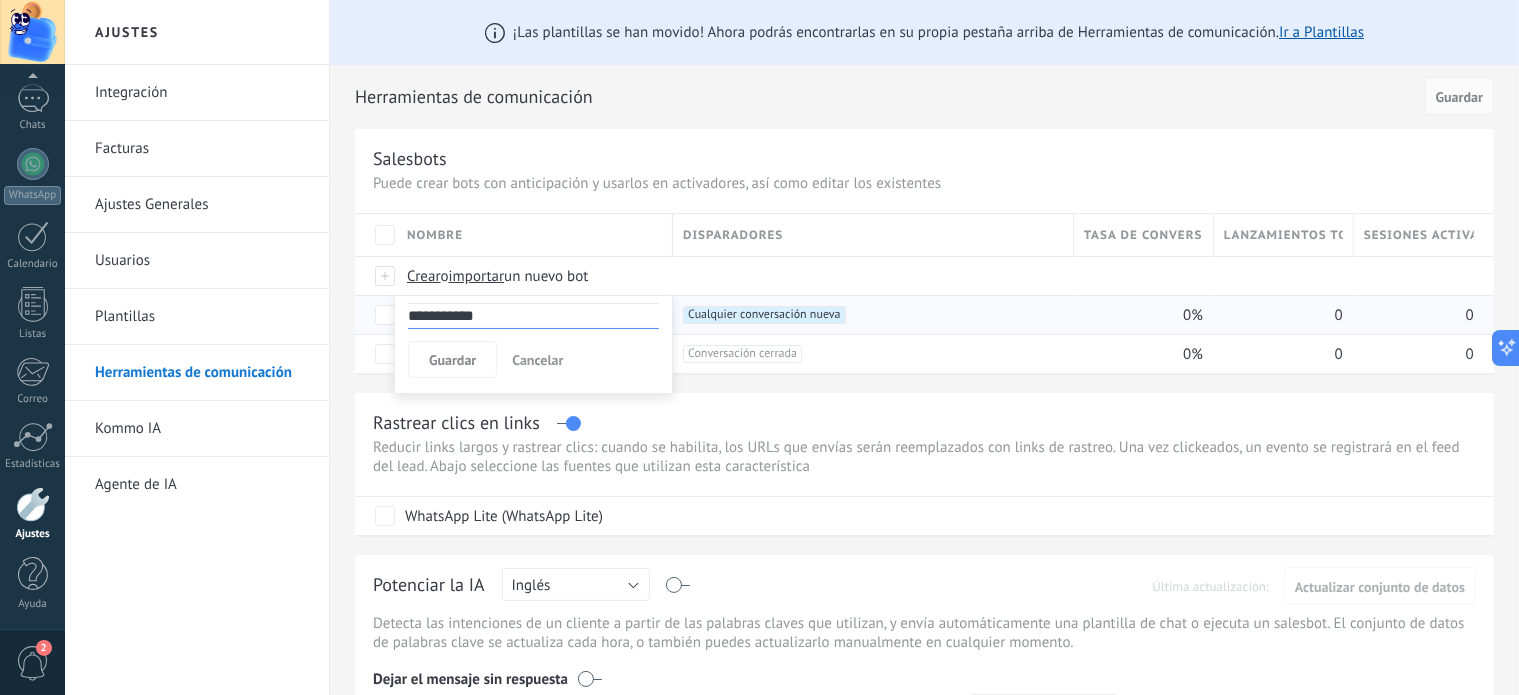 click on "**********" at bounding box center (533, 316) 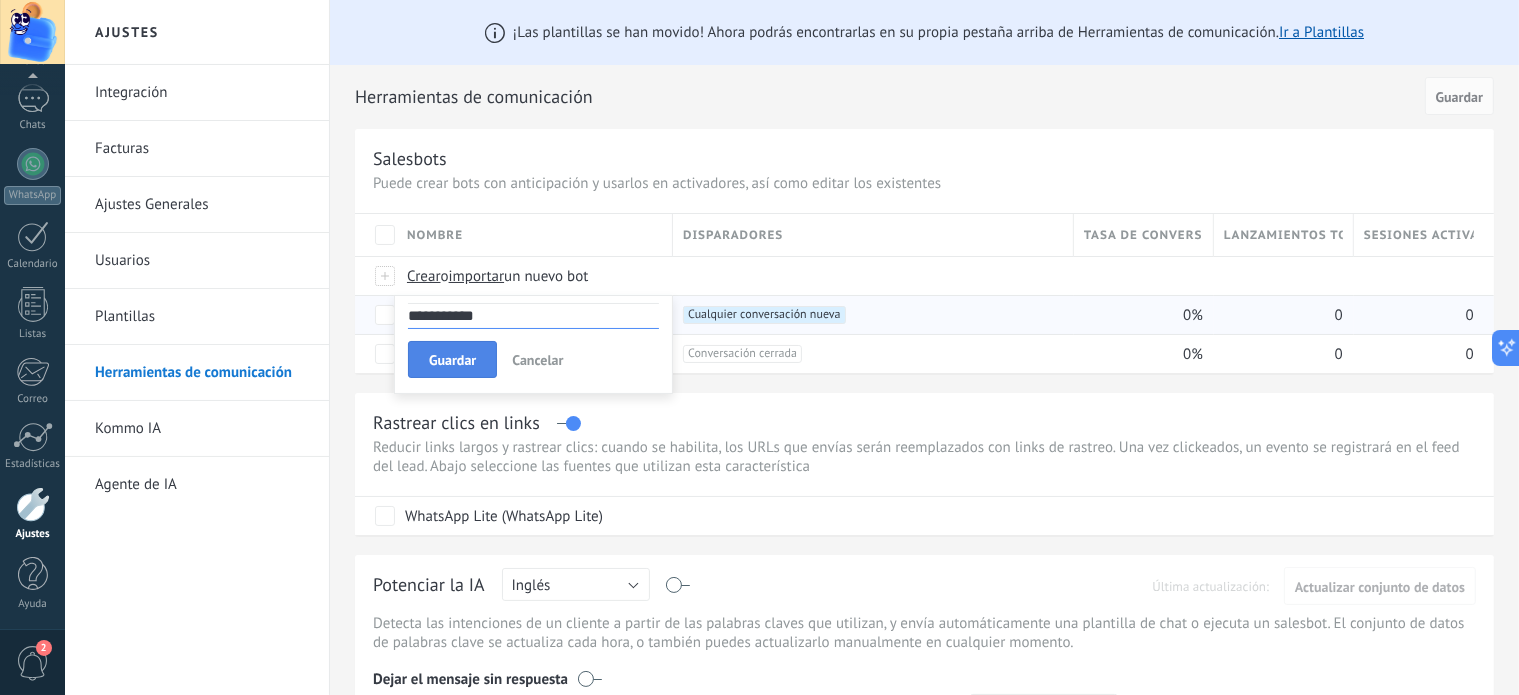 type on "**********" 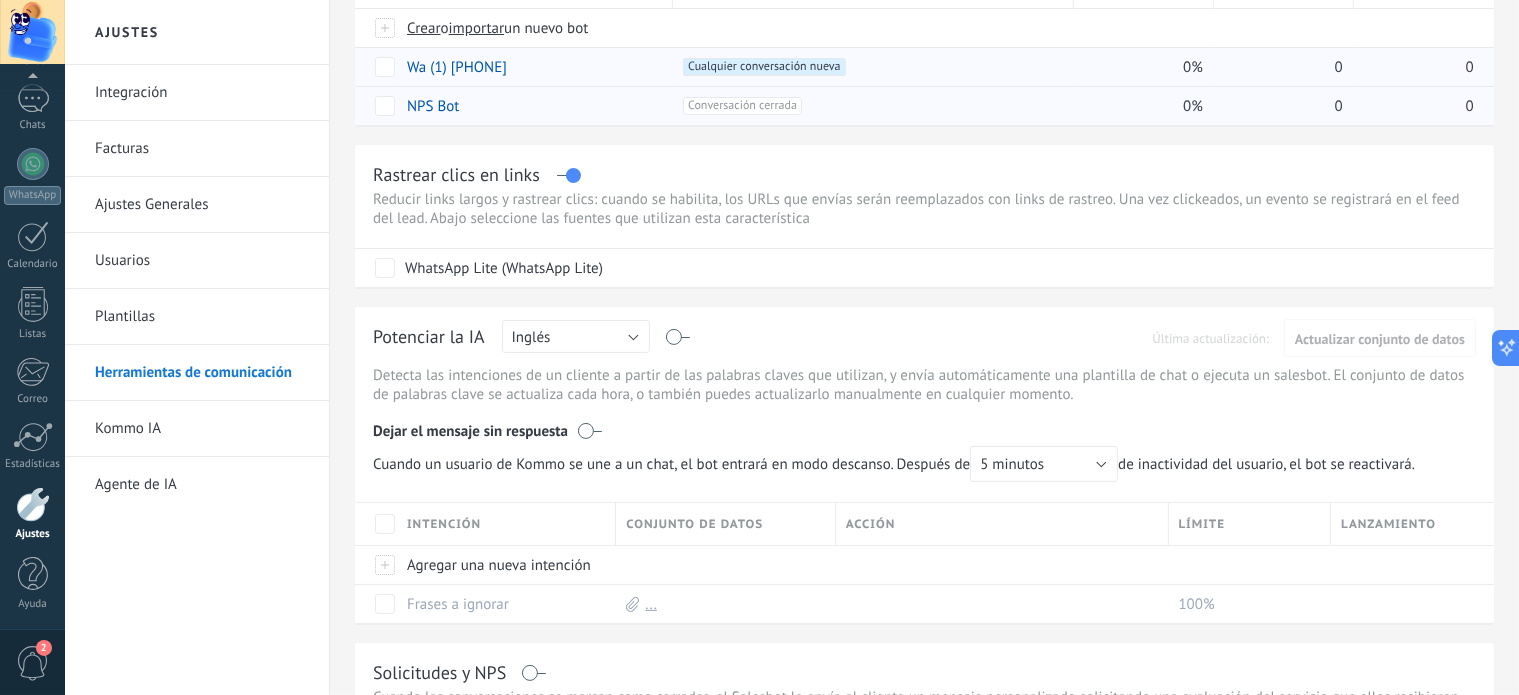 scroll, scrollTop: 0, scrollLeft: 0, axis: both 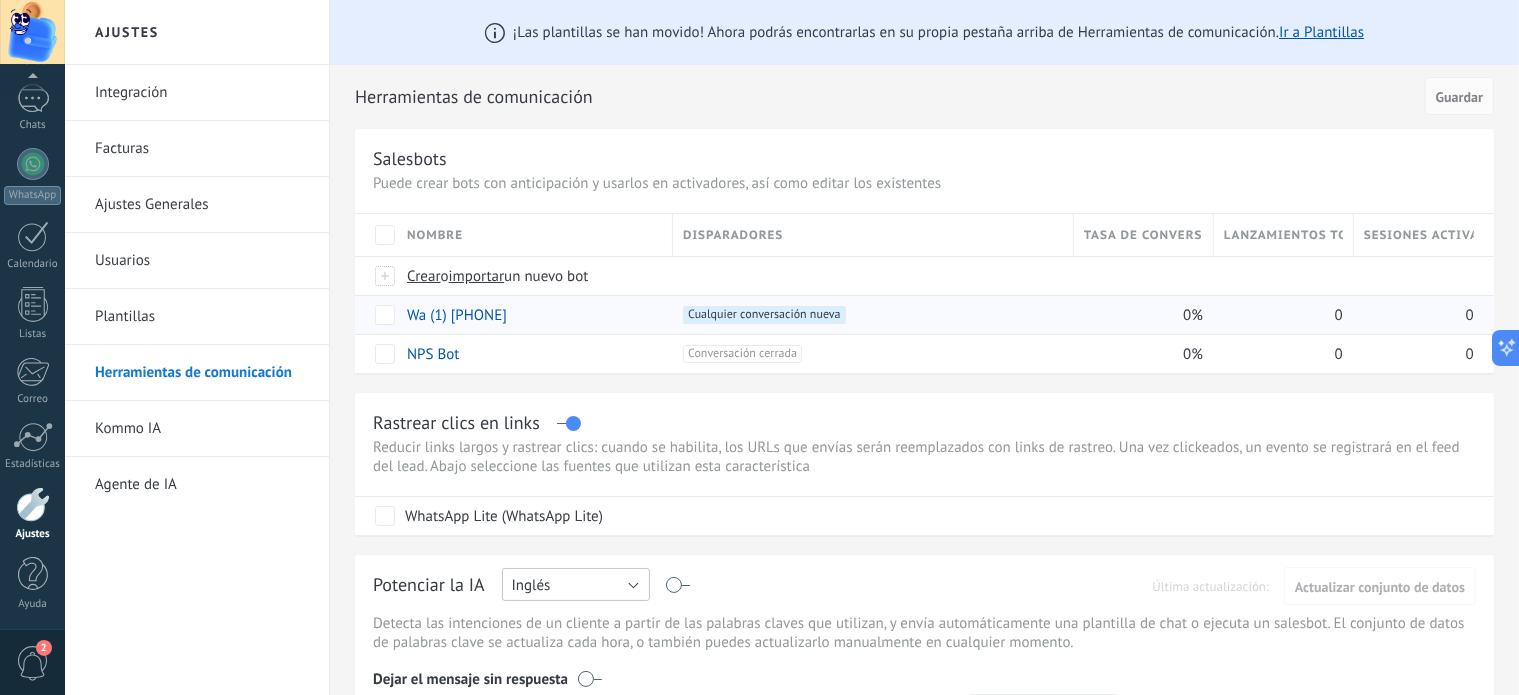 click on "Inglés" at bounding box center [576, 584] 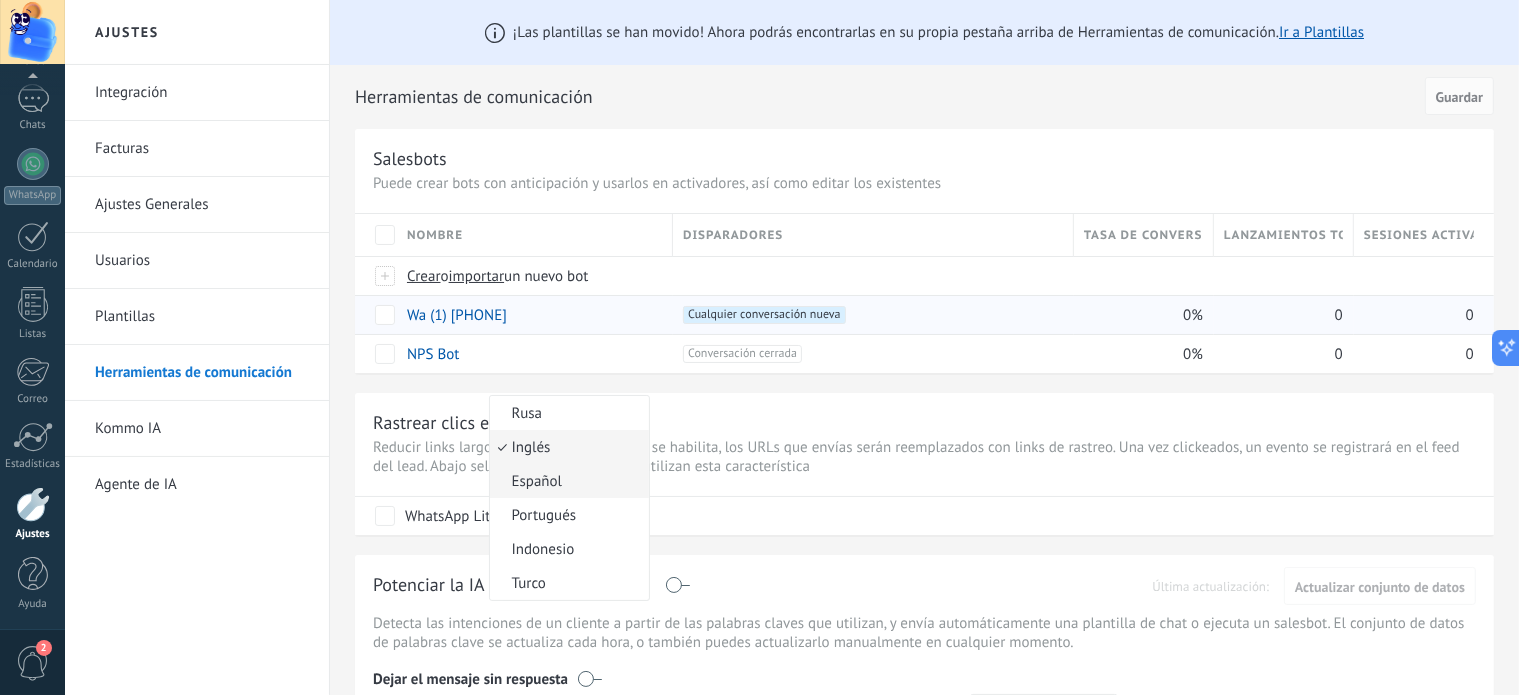 click on "Español" at bounding box center [566, 481] 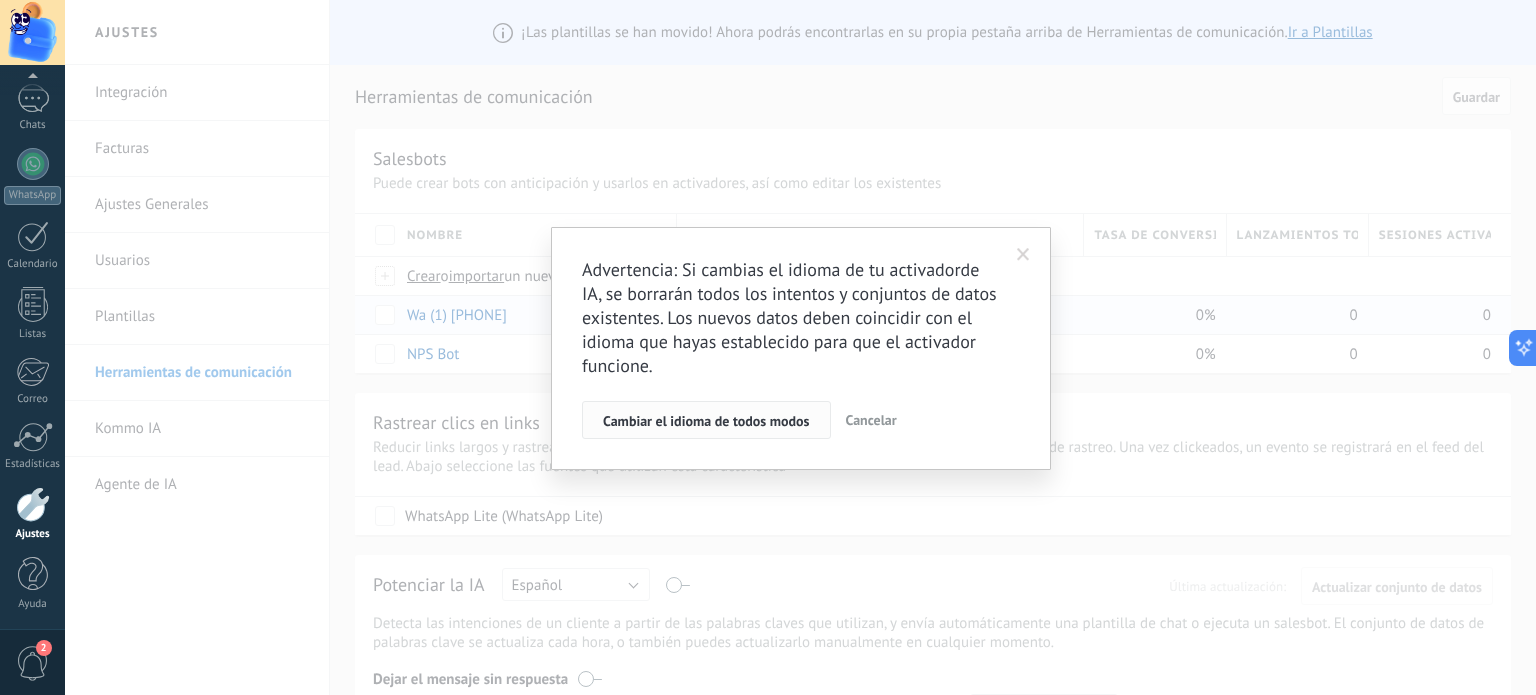 click on "Cambiar el idioma de todos modos" at bounding box center (706, 420) 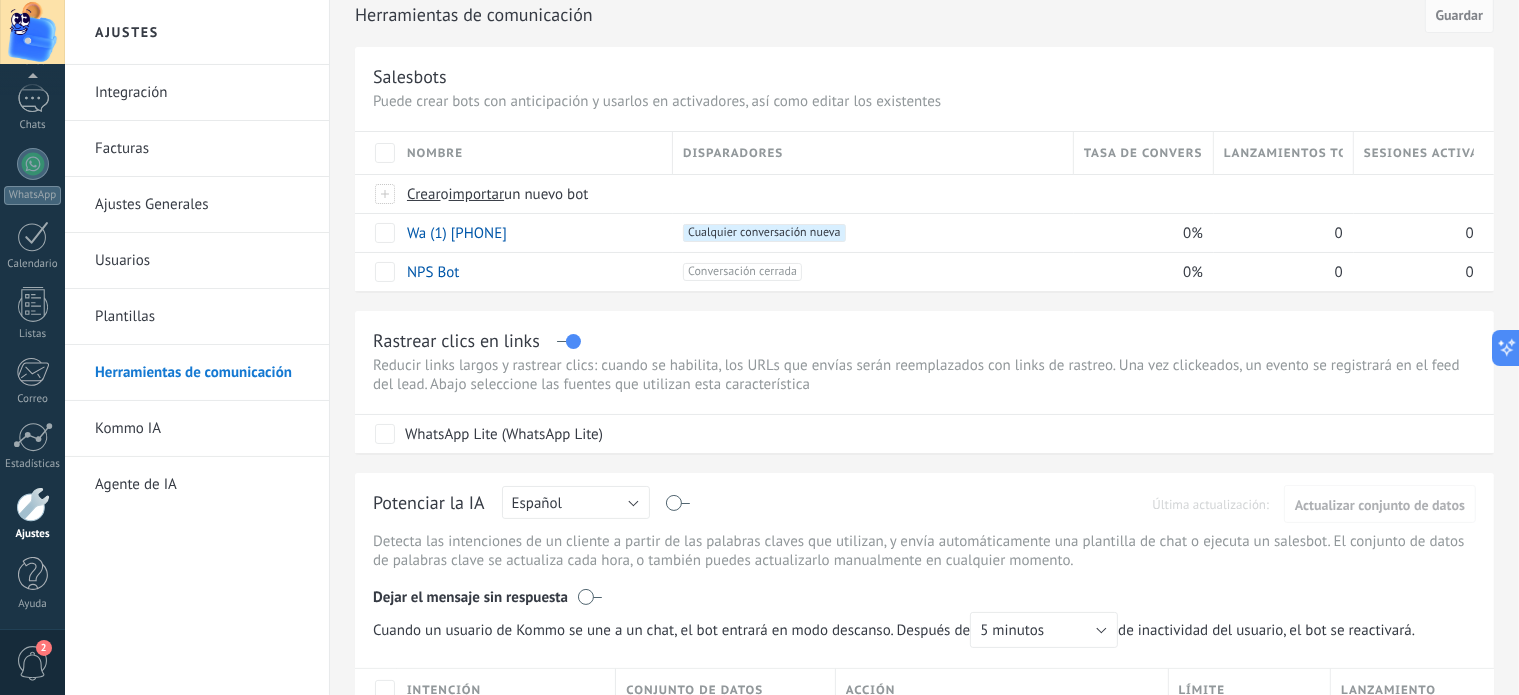 scroll, scrollTop: 0, scrollLeft: 0, axis: both 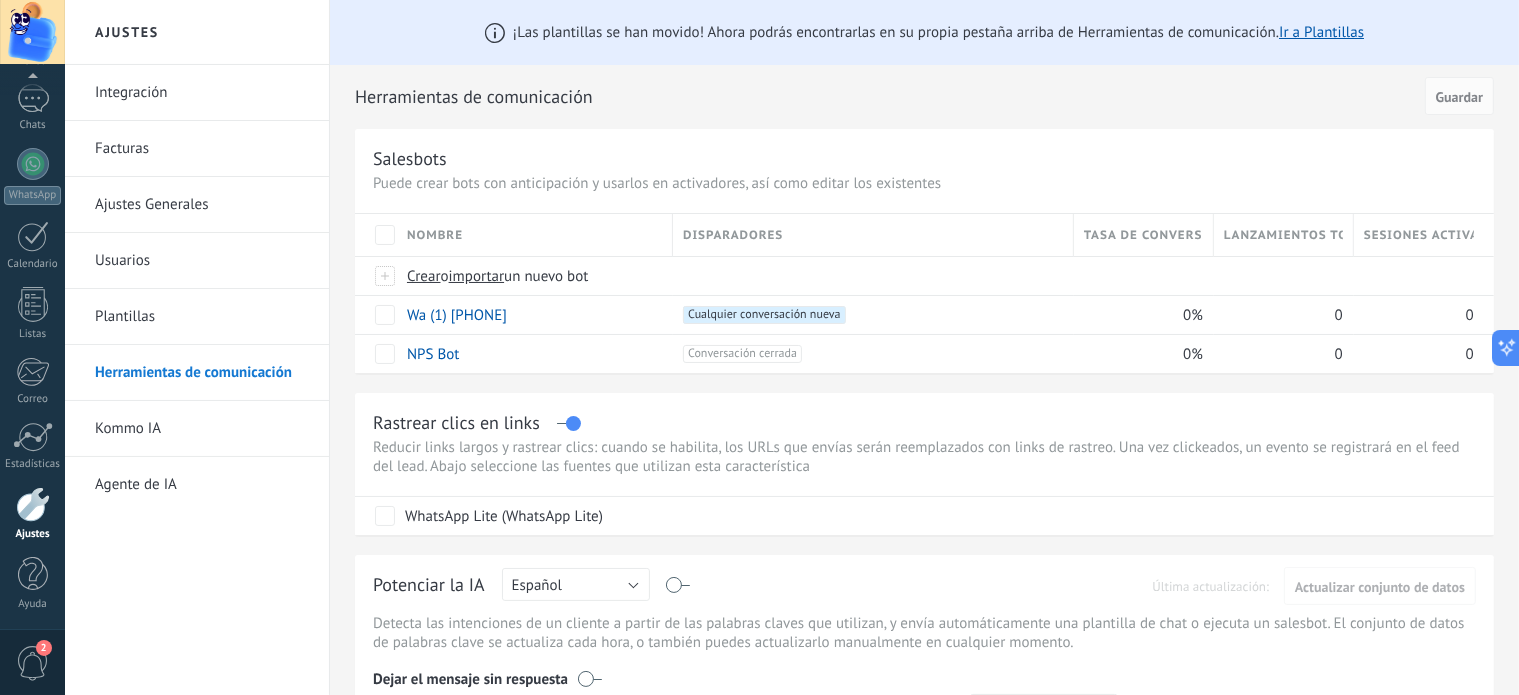 click on "Ajustes Generales" at bounding box center (202, 205) 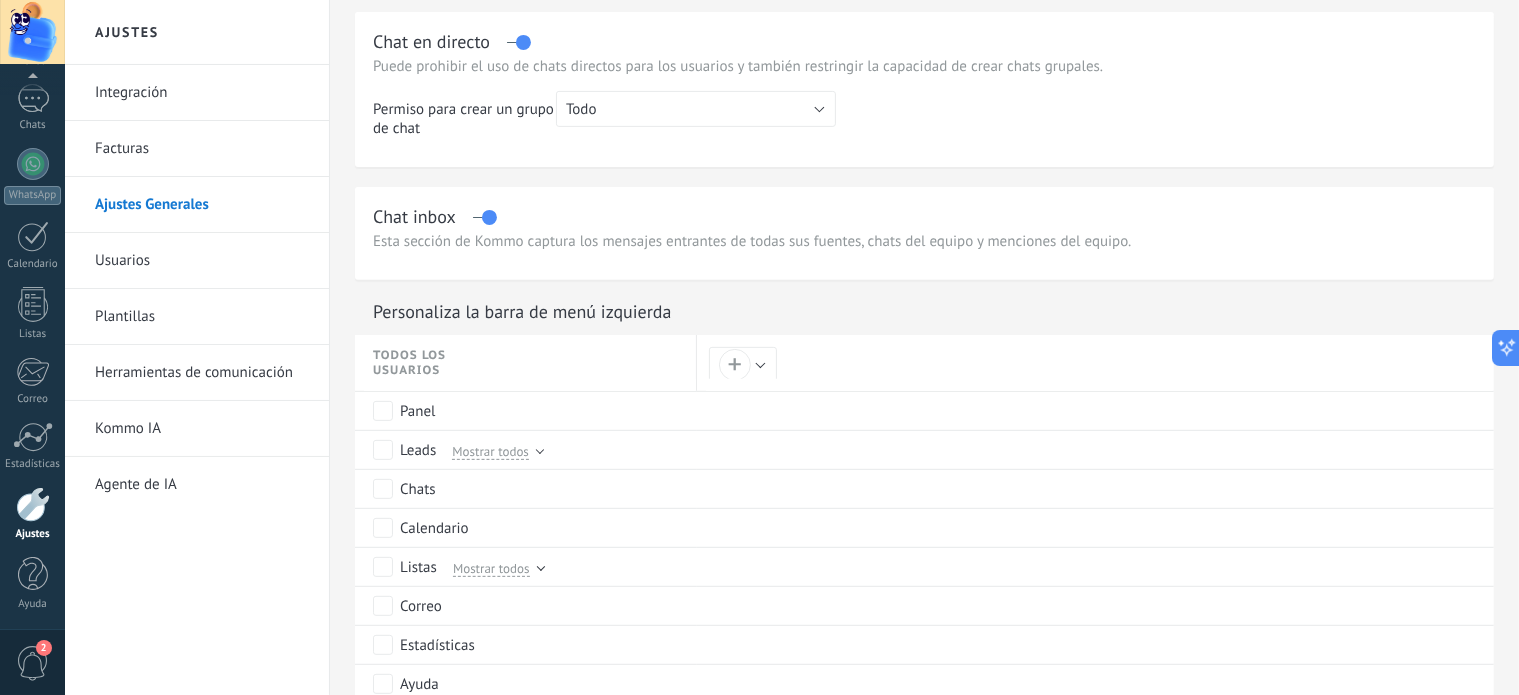 scroll, scrollTop: 812, scrollLeft: 0, axis: vertical 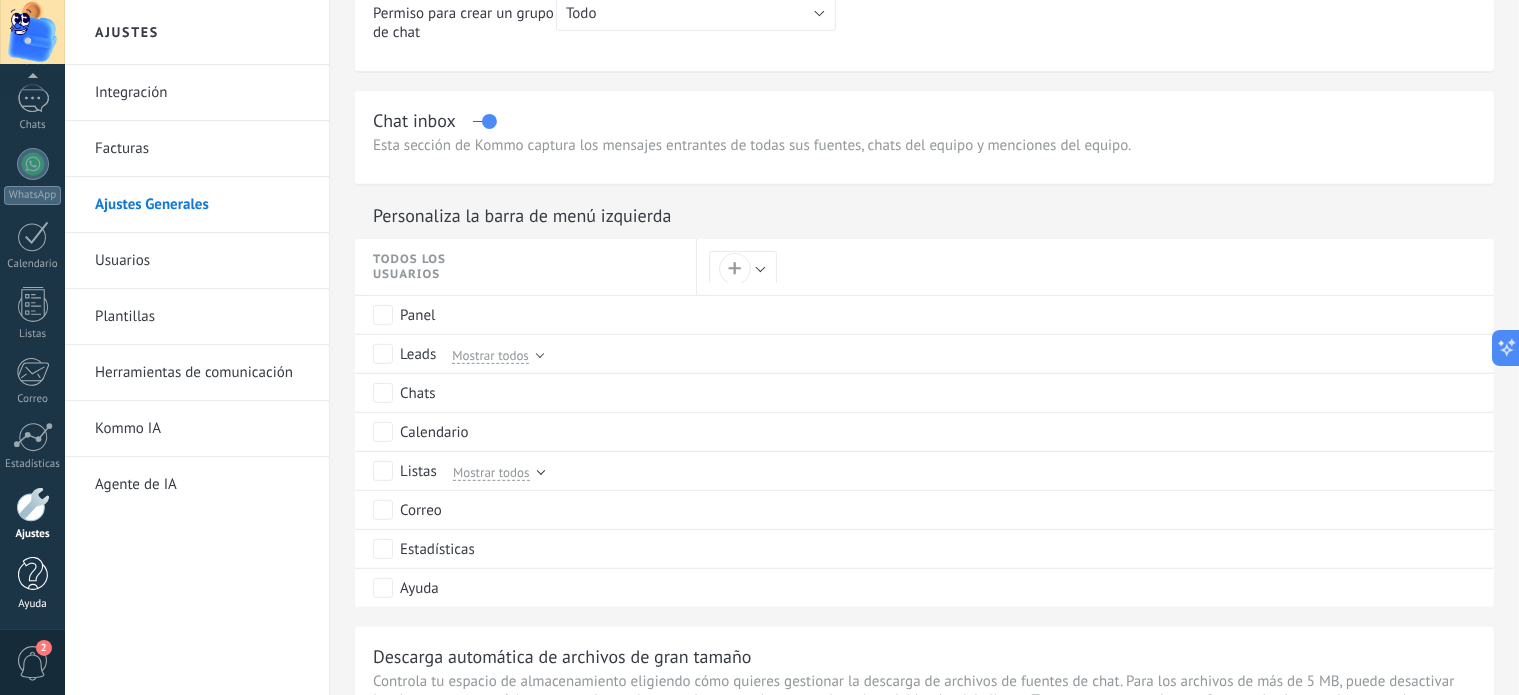 click at bounding box center [33, 574] 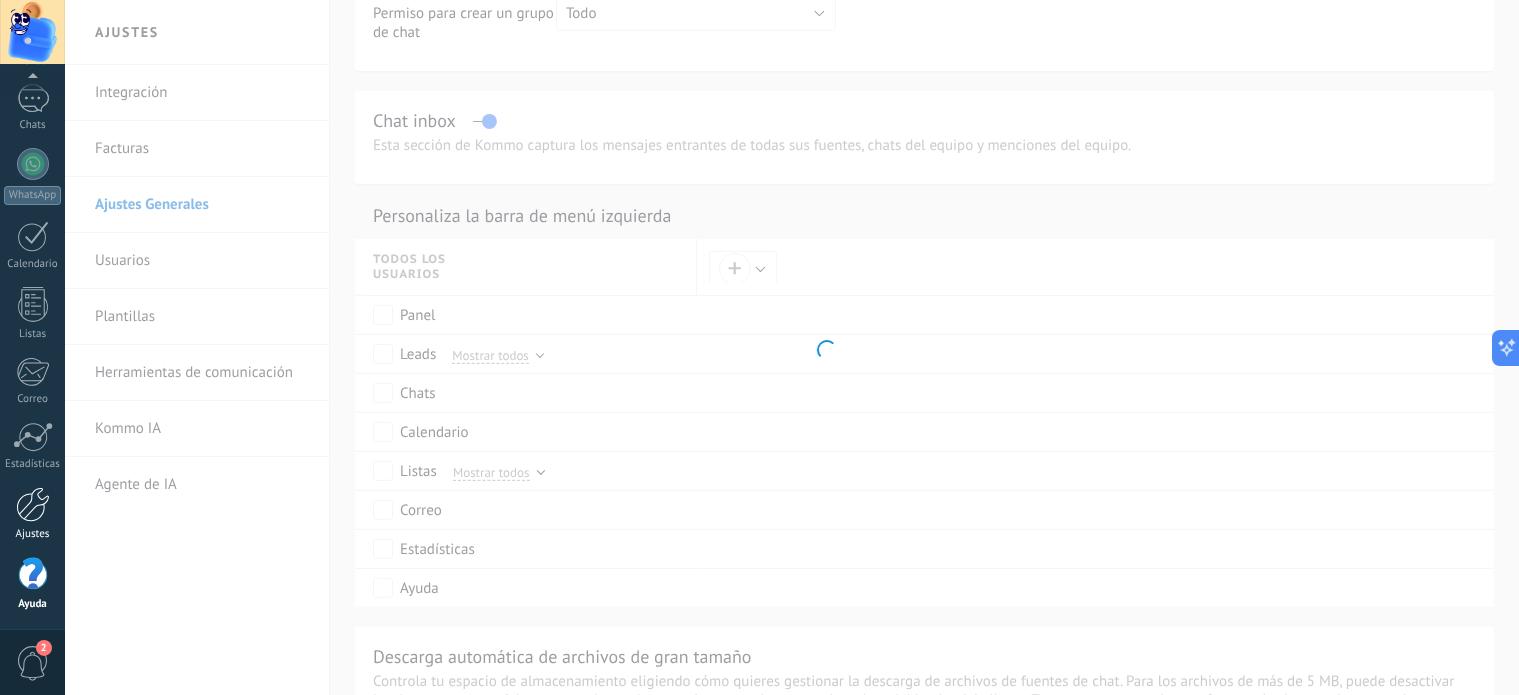 click at bounding box center [33, 504] 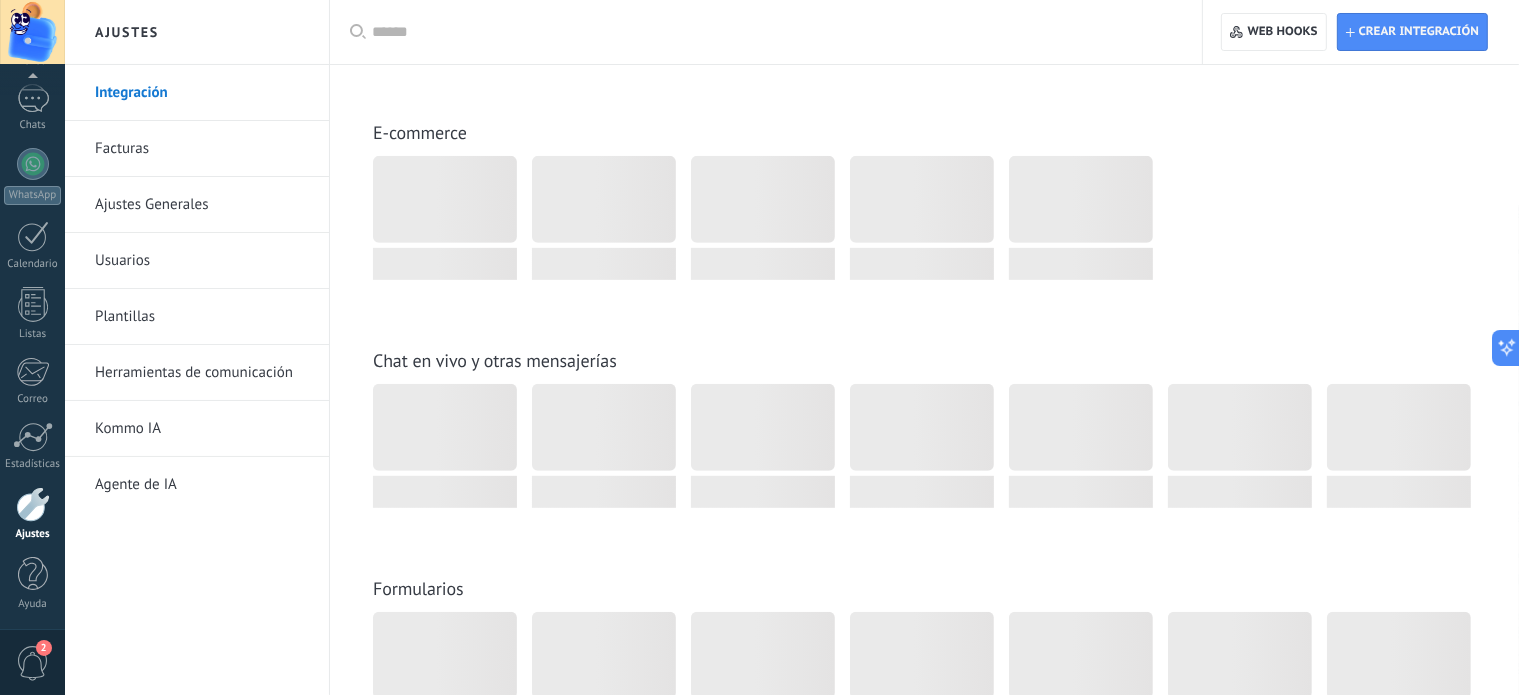 scroll, scrollTop: 0, scrollLeft: 0, axis: both 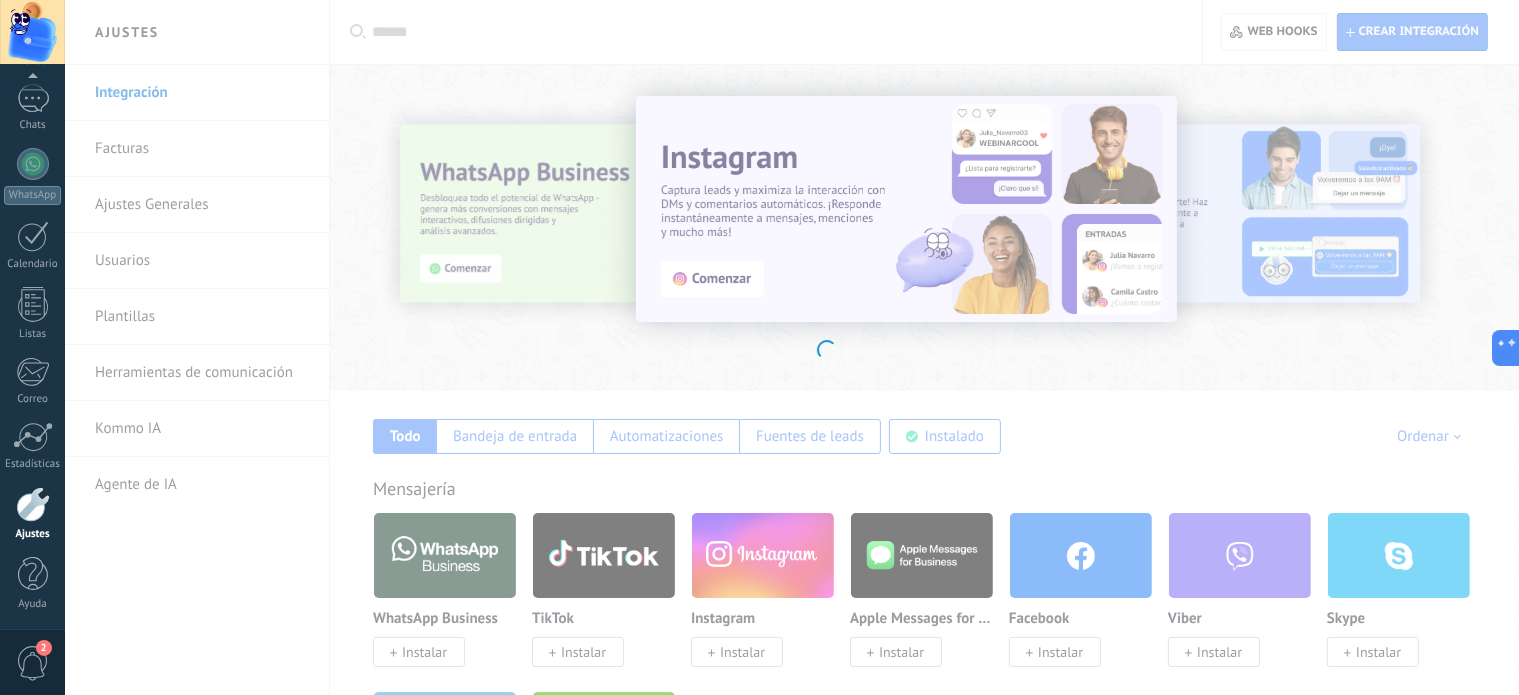 click on ".abccls-1,.abccls-2{fill-rule:evenodd}.abccls-2{fill:#fff} .abfcls-1{fill:none}.abfcls-2{fill:#fff} .abncls-1{isolation:isolate}.abncls-2{opacity:.06}.abncls-2,.abncls-3,.abncls-6{mix-blend-mode:multiply}.abncls-3{opacity:.15}.abncls-4,.abncls-8{fill:#fff}.abncls-5{fill:url(#abnlinear-gradient)}.abncls-6{opacity:.04}.abncls-7{fill:url(#abnlinear-gradient-2)}.abncls-8{fill-rule:evenodd} .abqst0{fill:#ffa200} .abwcls-1{fill:#252525} .cls-1{isolation:isolate} .acicls-1{fill:none} .aclcls-1{fill:#232323} .acnst0{display:none} .addcls-1,.addcls-2{fill:none;stroke-miterlimit:10}.addcls-1{stroke:#dfe0e5}.addcls-2{stroke:#a1a7ab} .adecls-1,.adecls-2{fill:none;stroke-miterlimit:10}.adecls-1{stroke:#dfe0e5}.adecls-2{stroke:#a1a7ab} .adqcls-1{fill:#8591a5;fill-rule:evenodd} .aeccls-1{fill:#5c9f37} .aeecls-1{fill:#f86161} .aejcls-1{fill:#8591a5;fill-rule:evenodd} .aekcls-1{fill-rule:evenodd} .aelcls-1{fill-rule:evenodd;fill:currentColor} .aemcls-1{fill-rule:evenodd;fill:currentColor} .aencls-2{fill:#f86161;opacity:.3}" at bounding box center [759, 347] 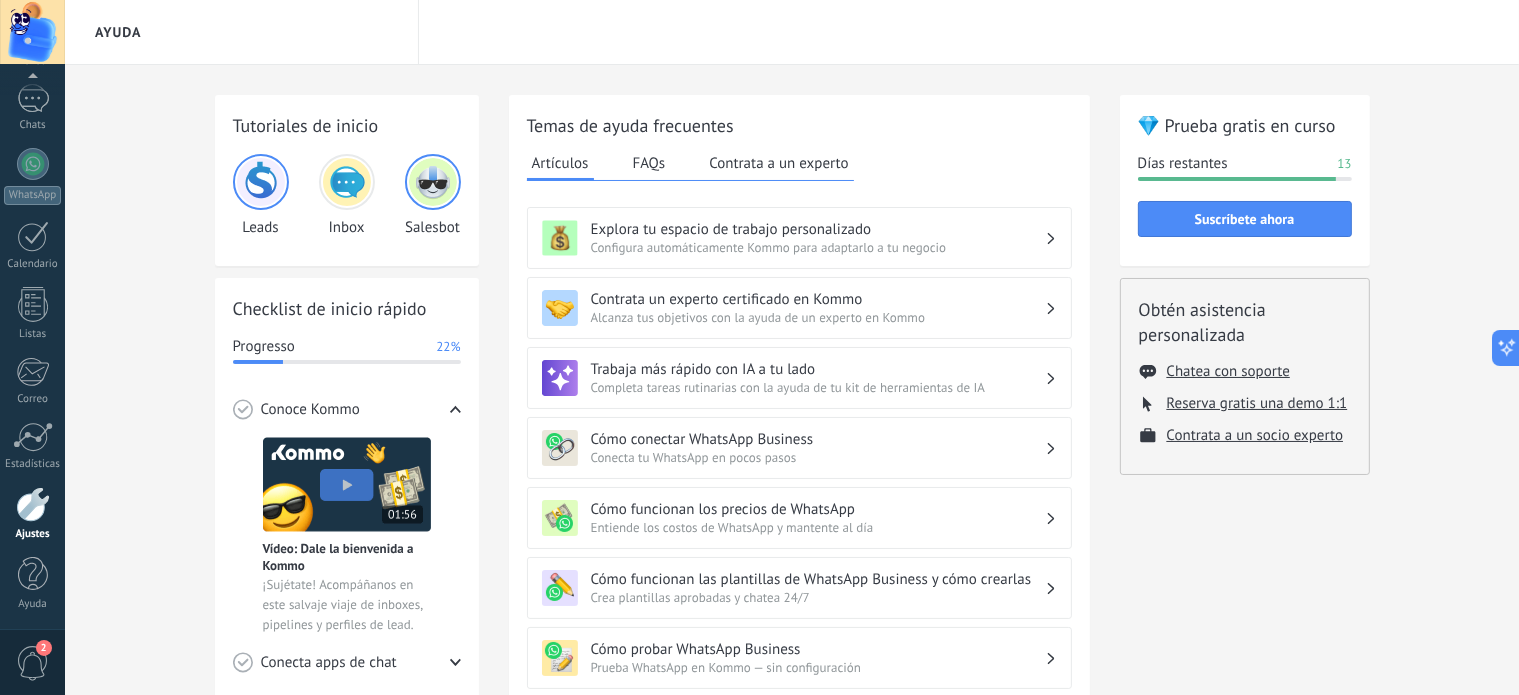 click at bounding box center (33, 504) 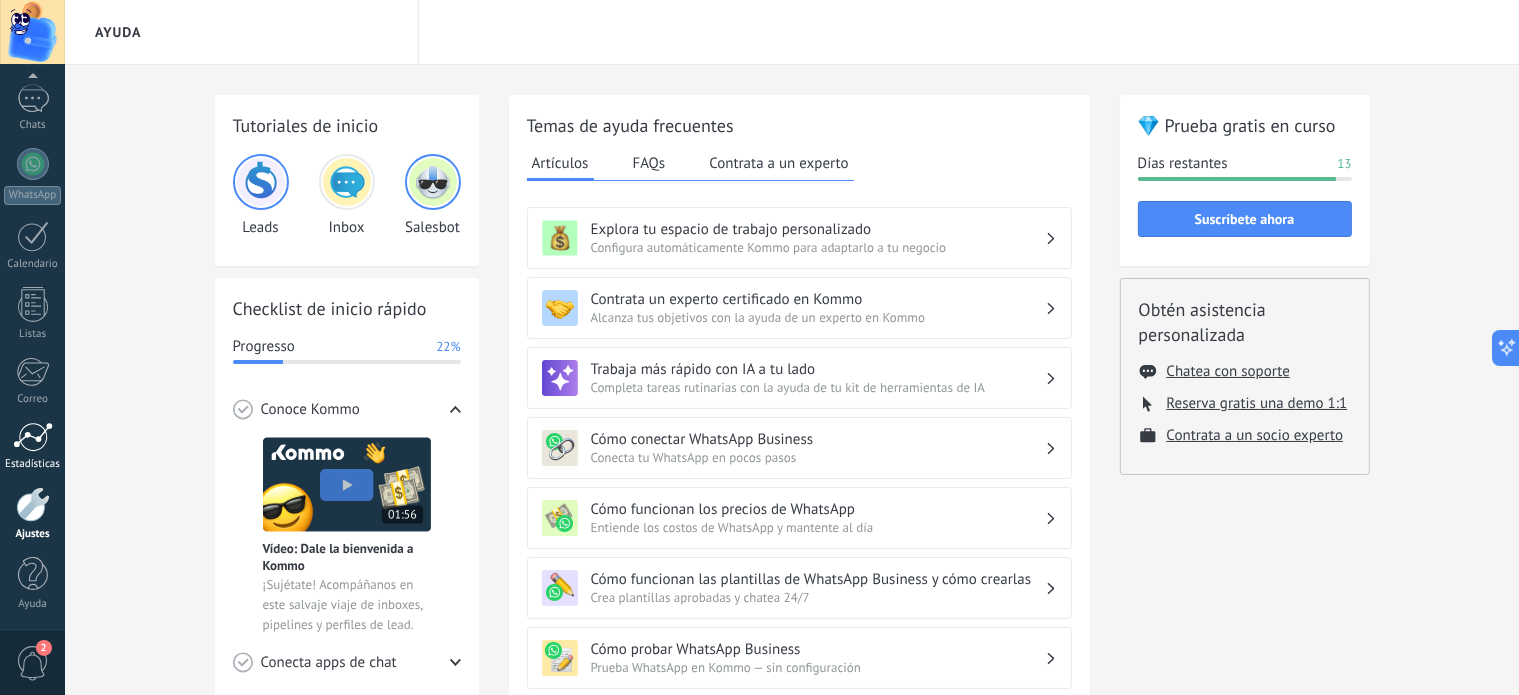 click at bounding box center (33, 437) 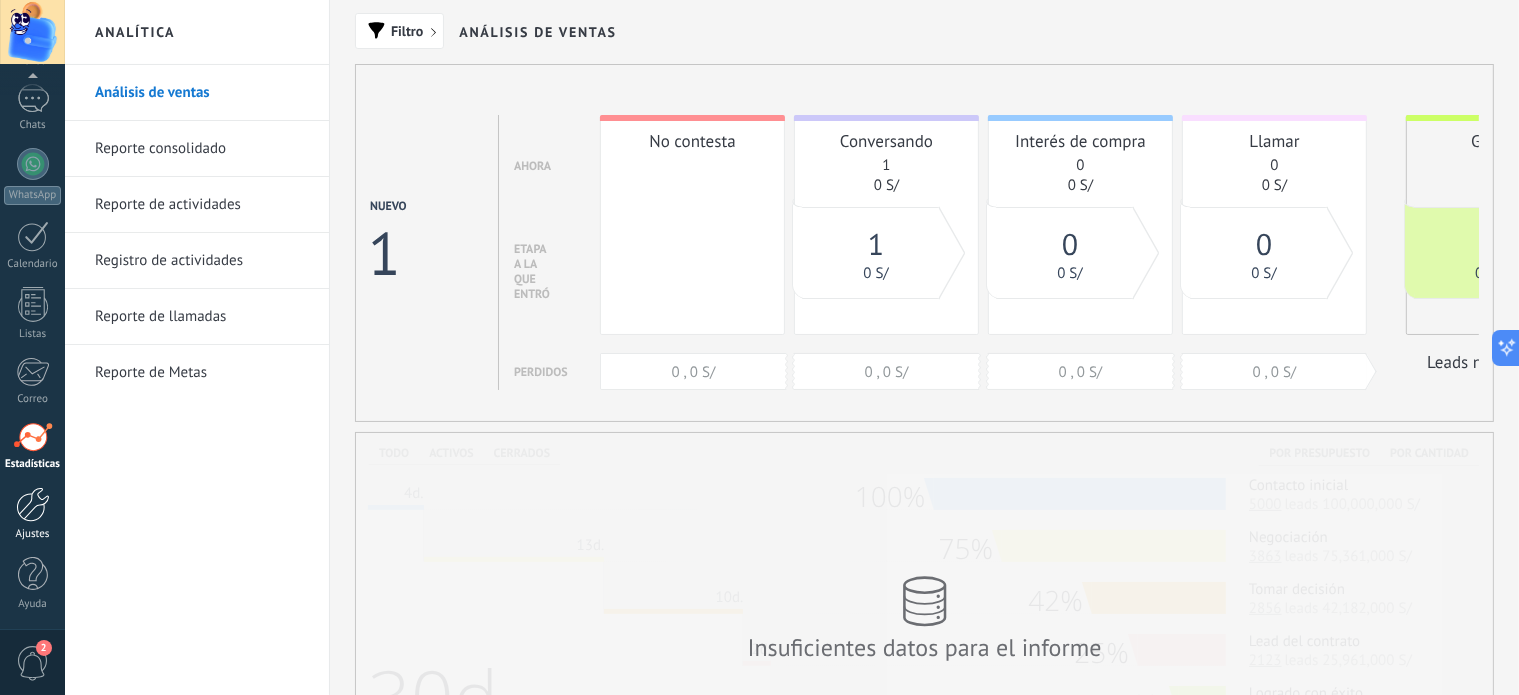 click at bounding box center [33, 504] 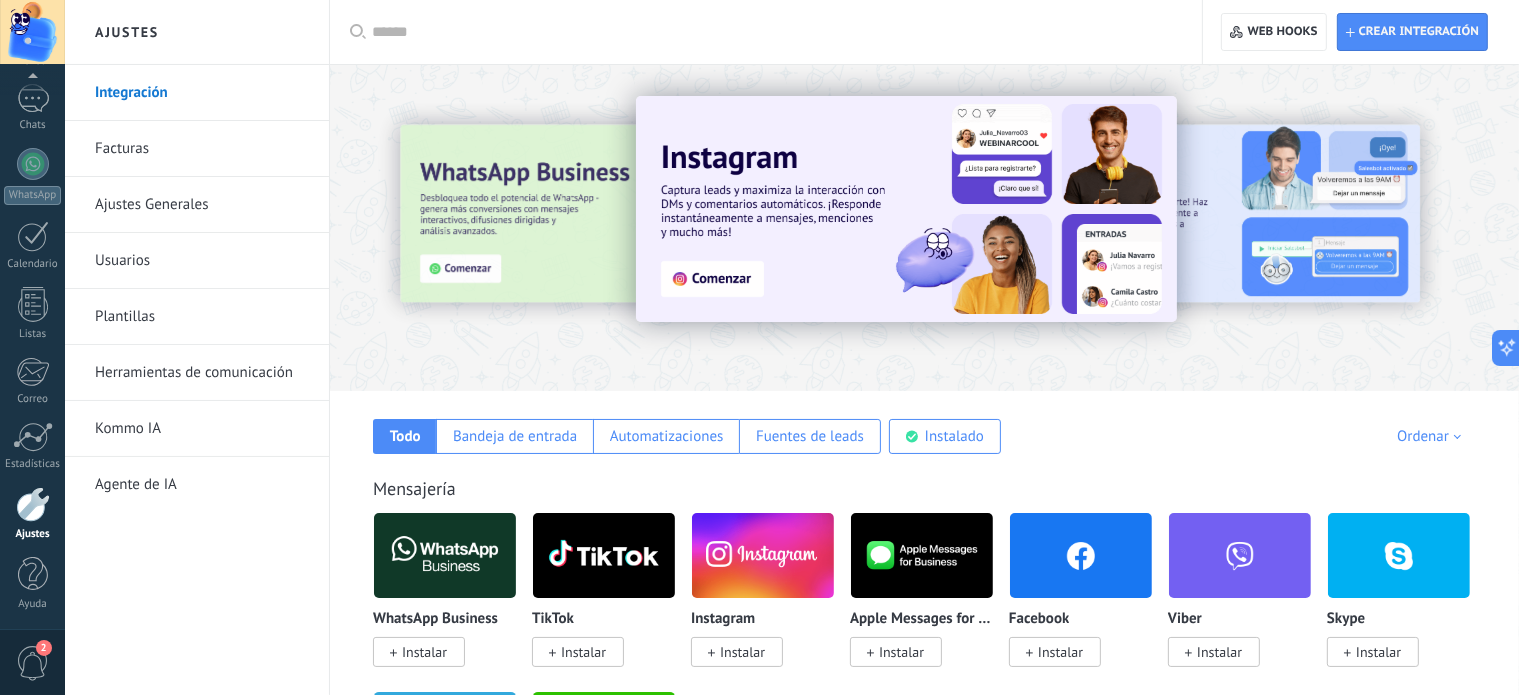 click on "Herramientas de comunicación" at bounding box center (202, 373) 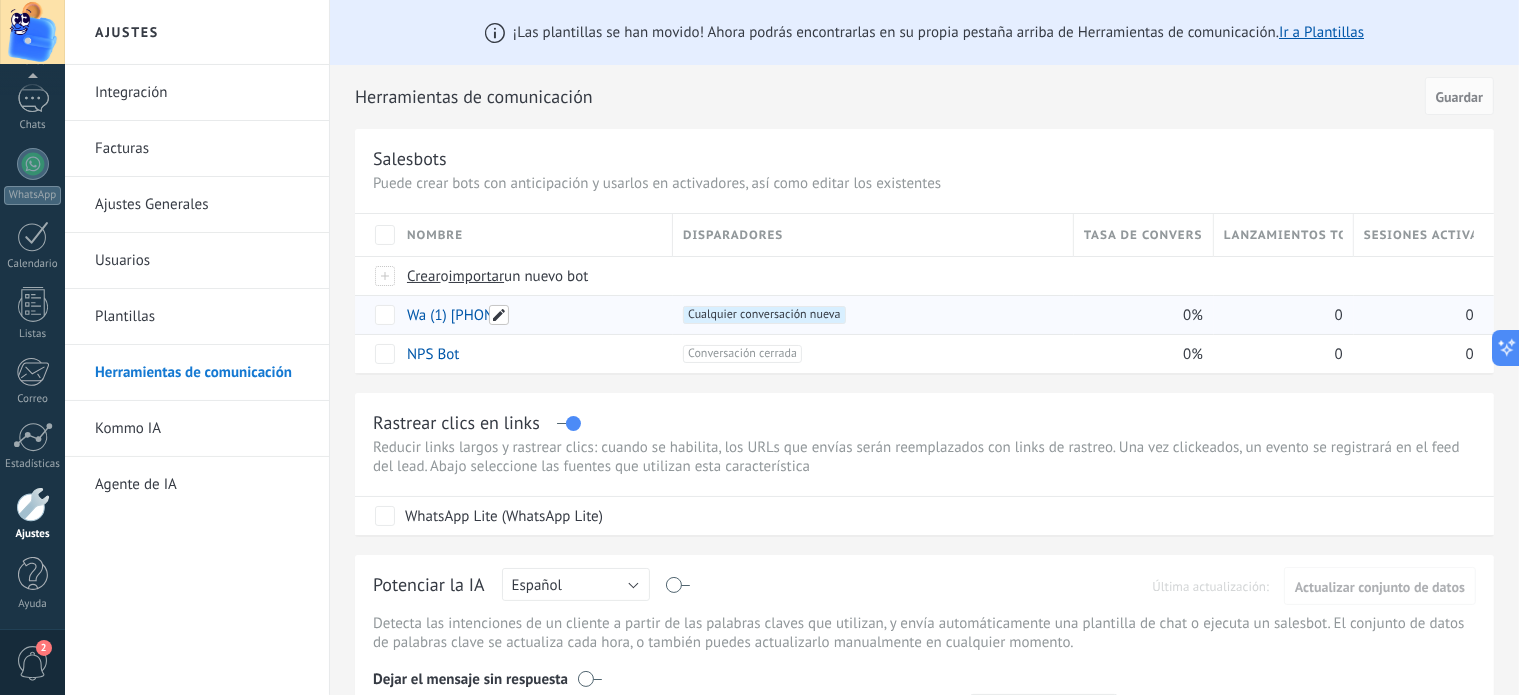 click at bounding box center (499, 315) 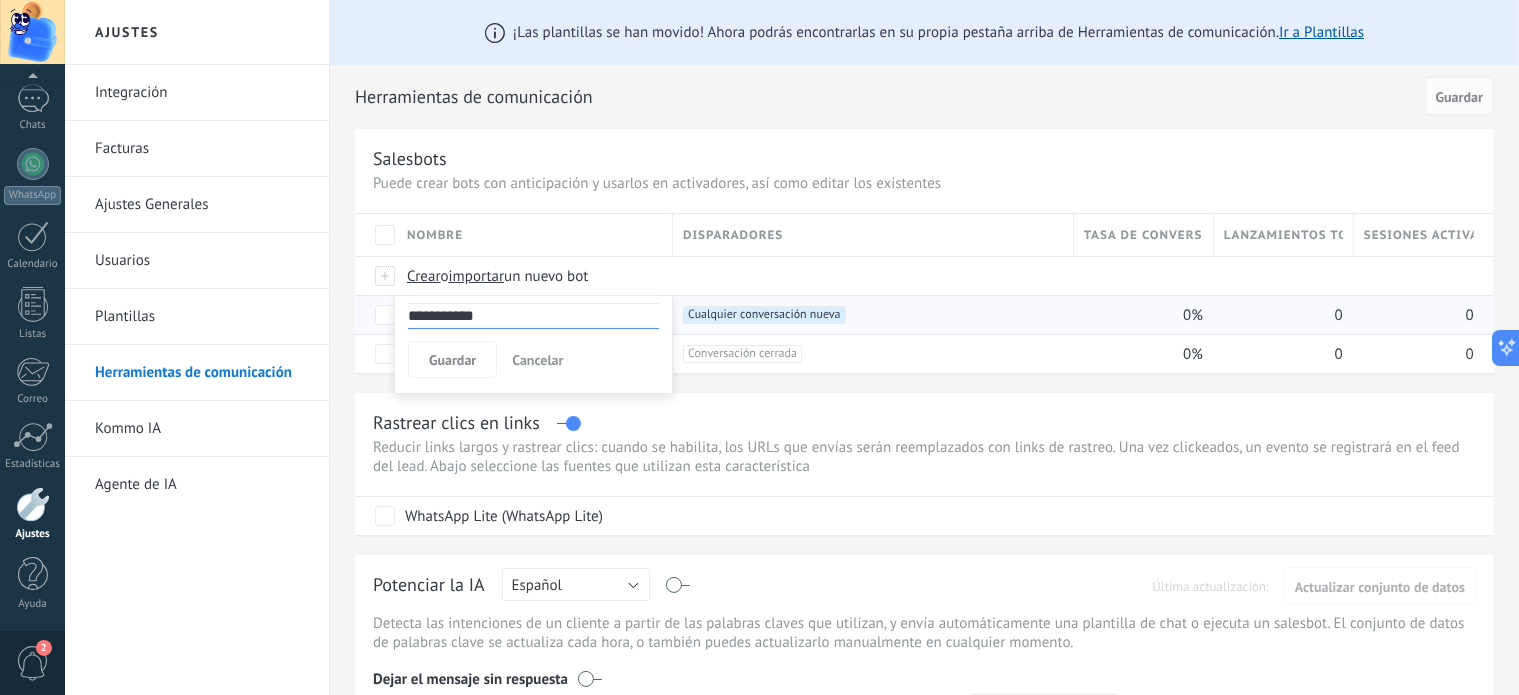 click on "**********" at bounding box center (533, 316) 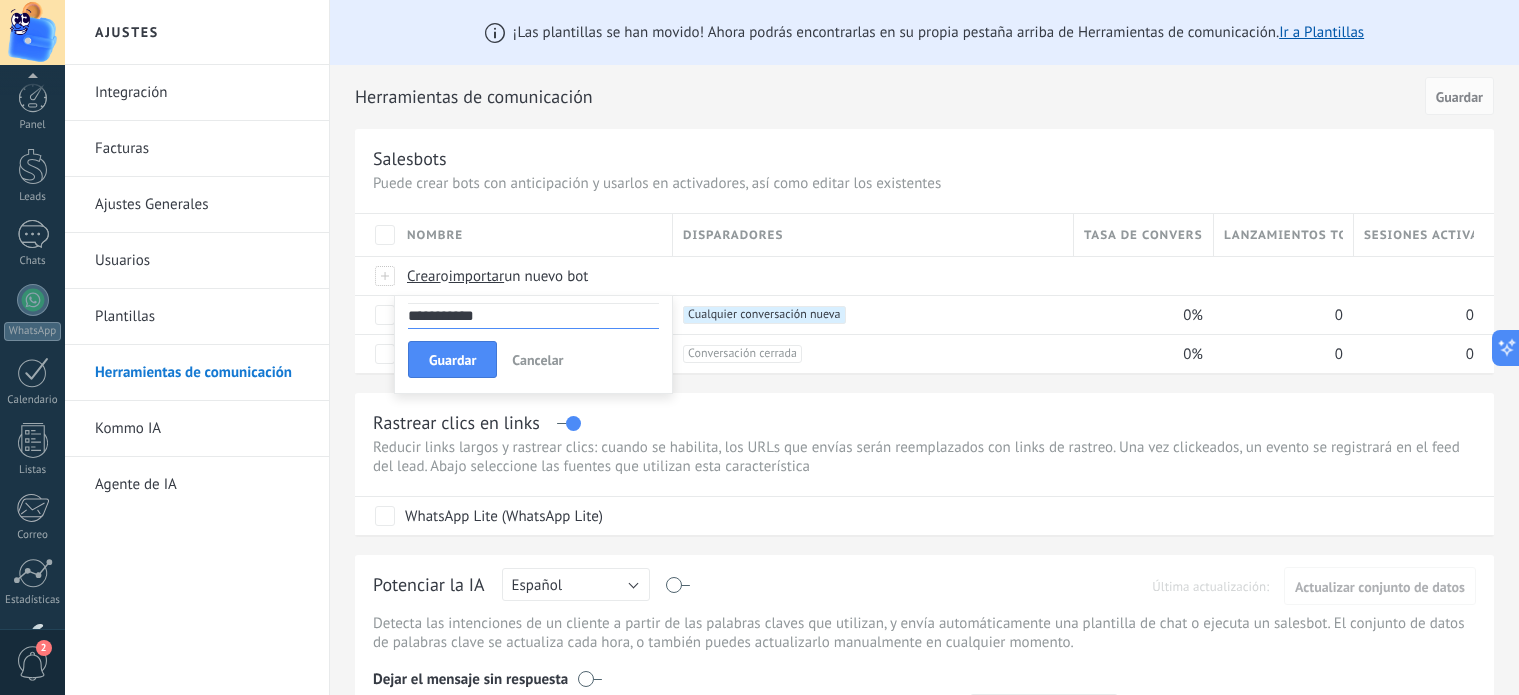 scroll, scrollTop: 0, scrollLeft: 0, axis: both 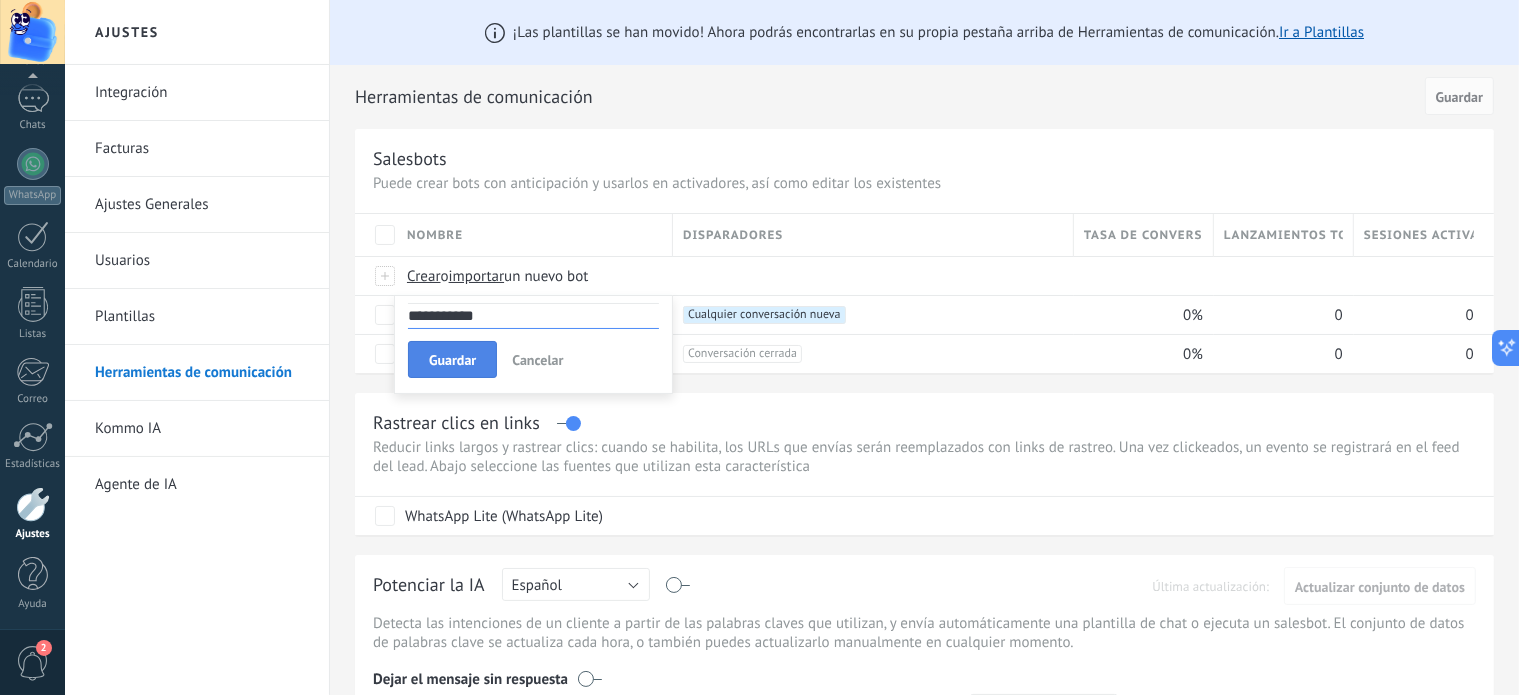 type on "**********" 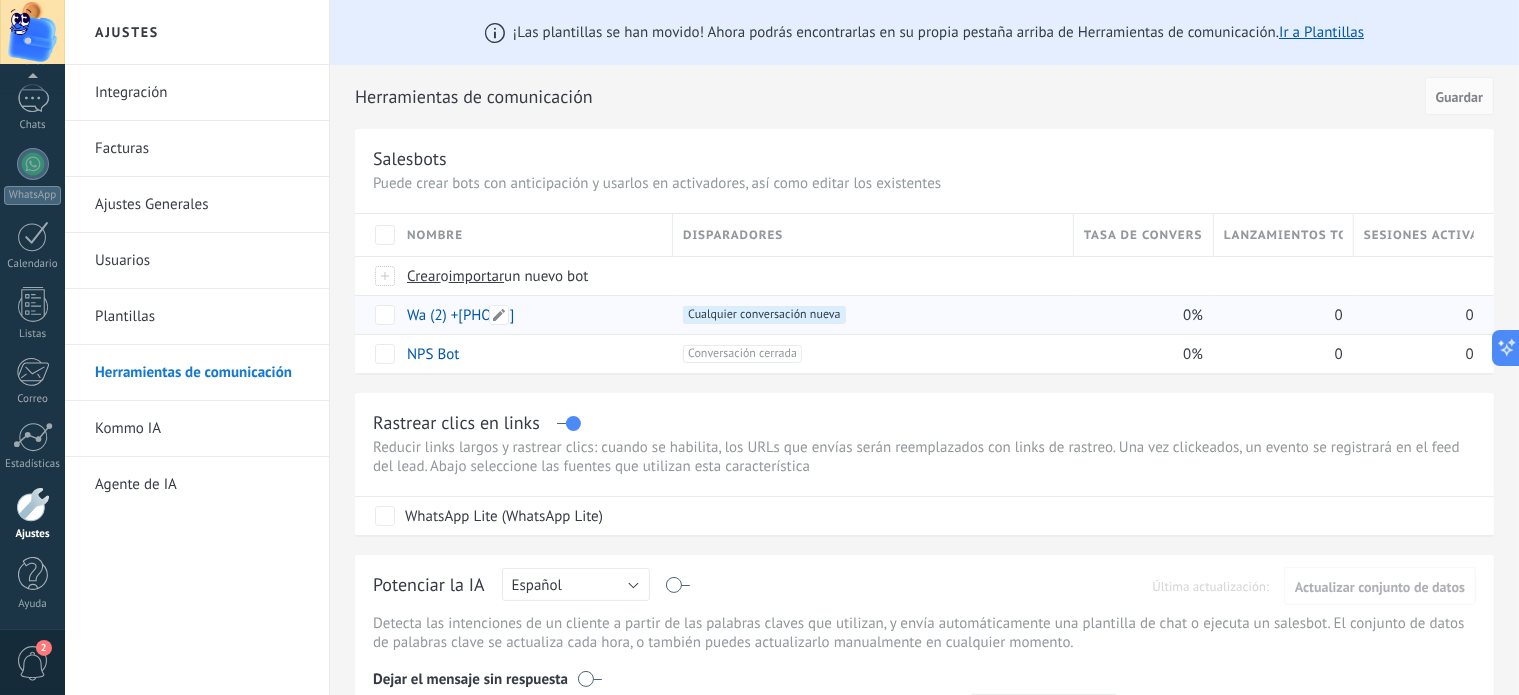 click on "Wa (2) +868" at bounding box center [460, 315] 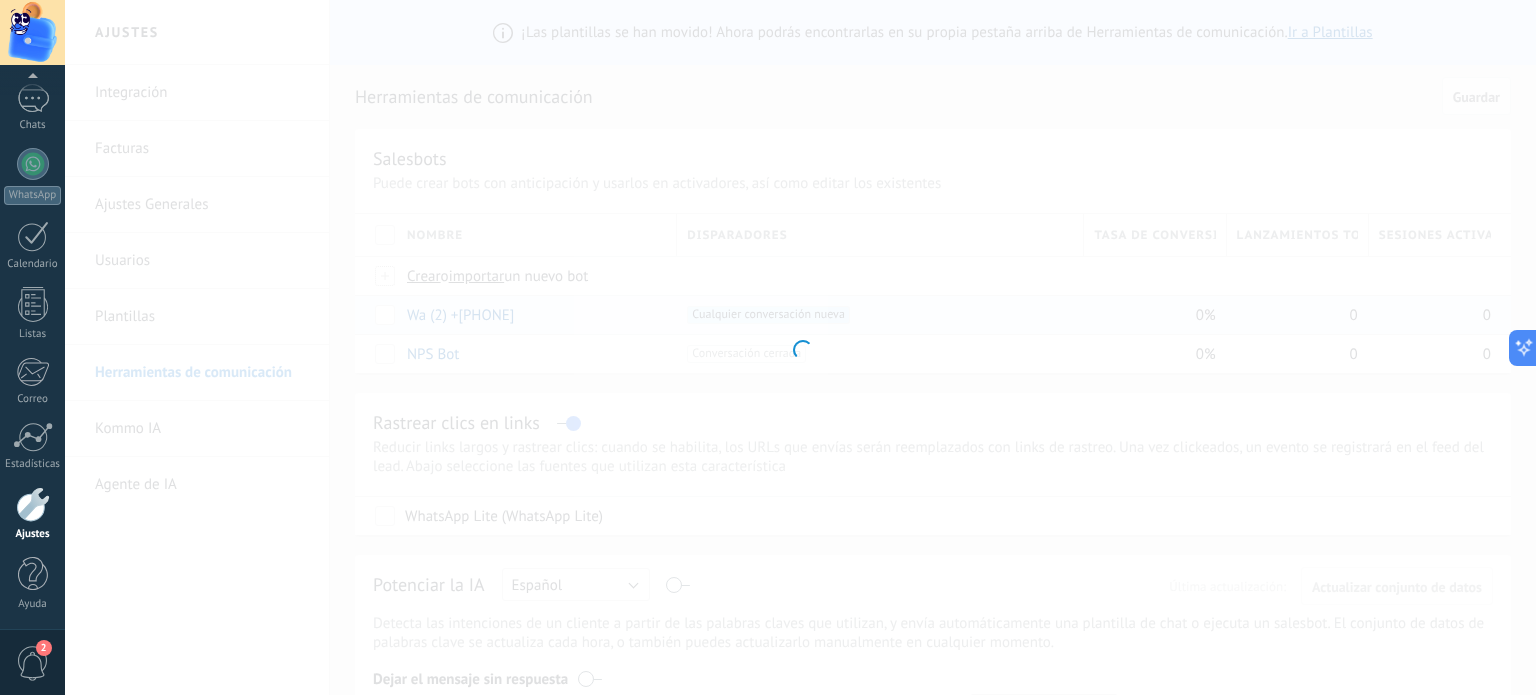 type on "**********" 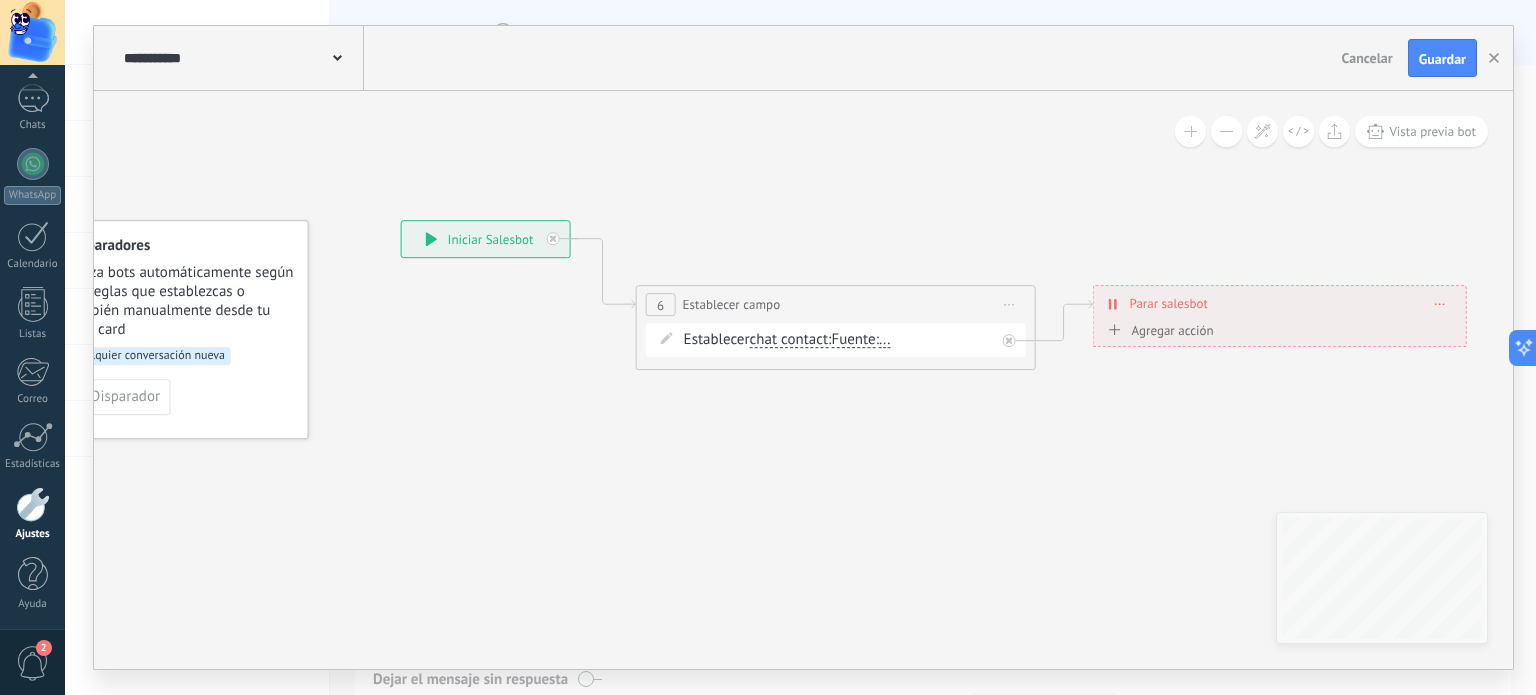 drag, startPoint x: 1098, startPoint y: 451, endPoint x: 972, endPoint y: 431, distance: 127.57743 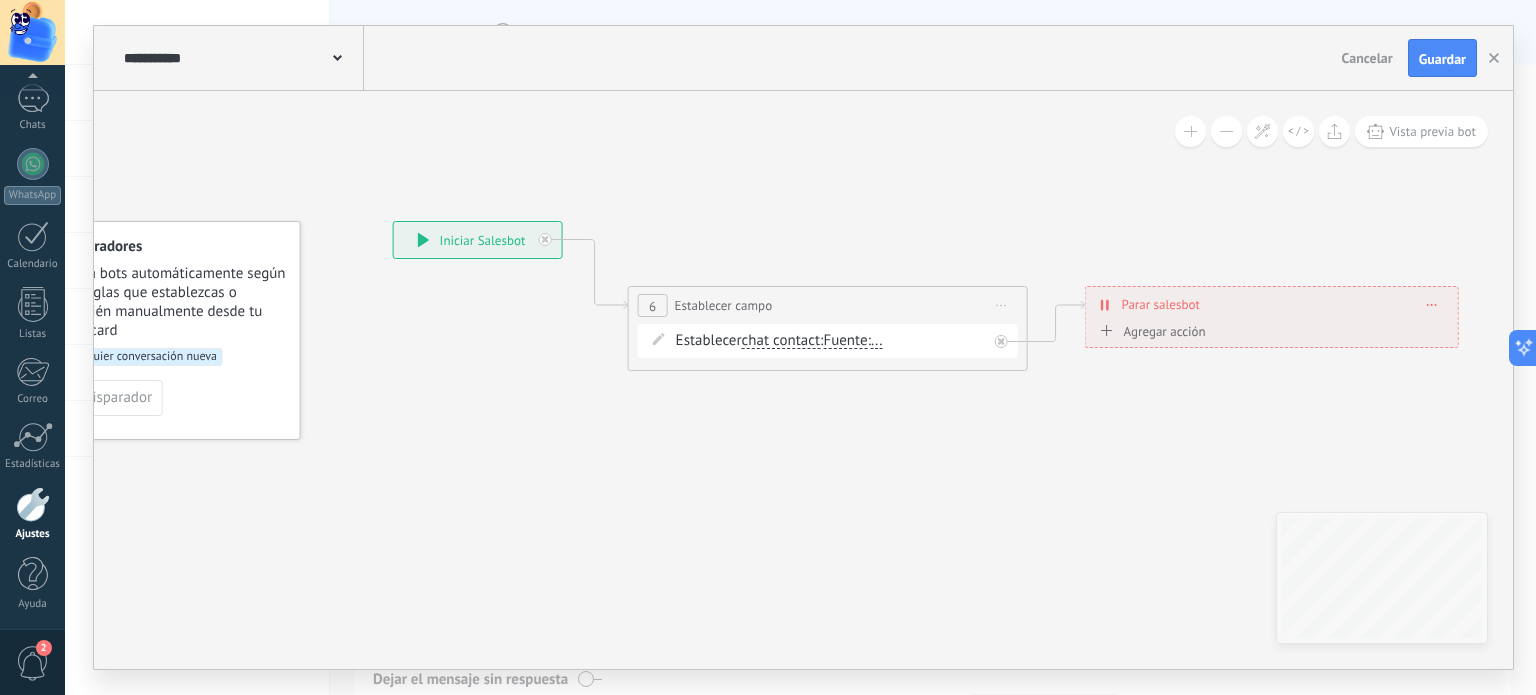 click on "Fuente" at bounding box center [845, 341] 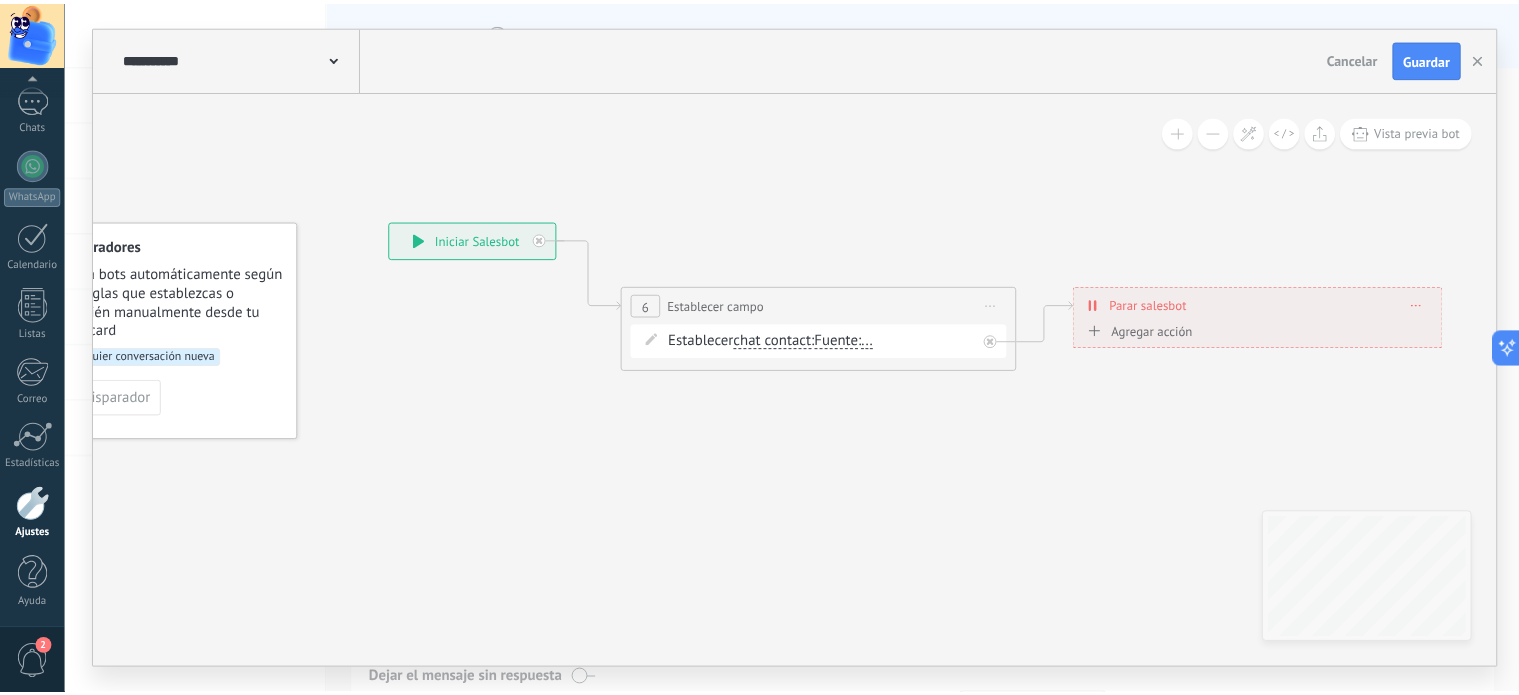 scroll, scrollTop: 110, scrollLeft: 0, axis: vertical 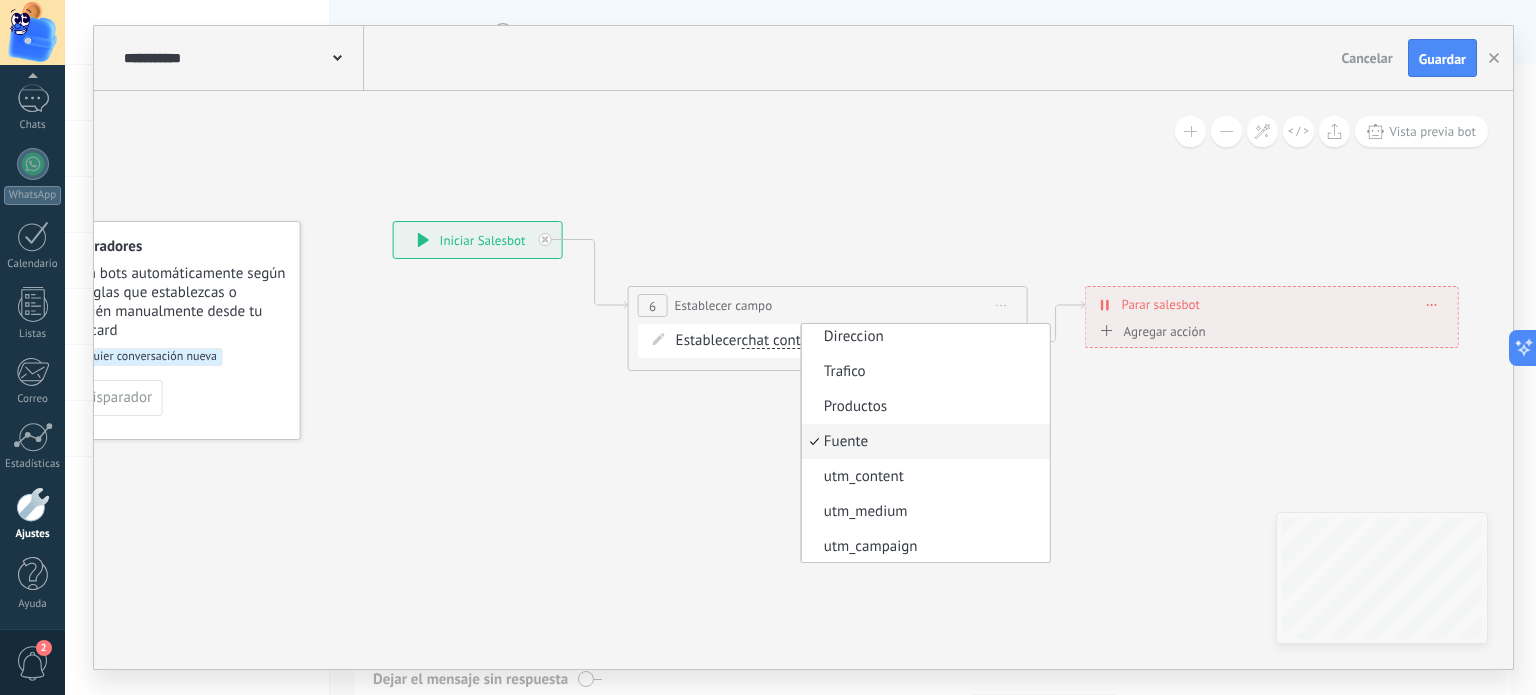 click 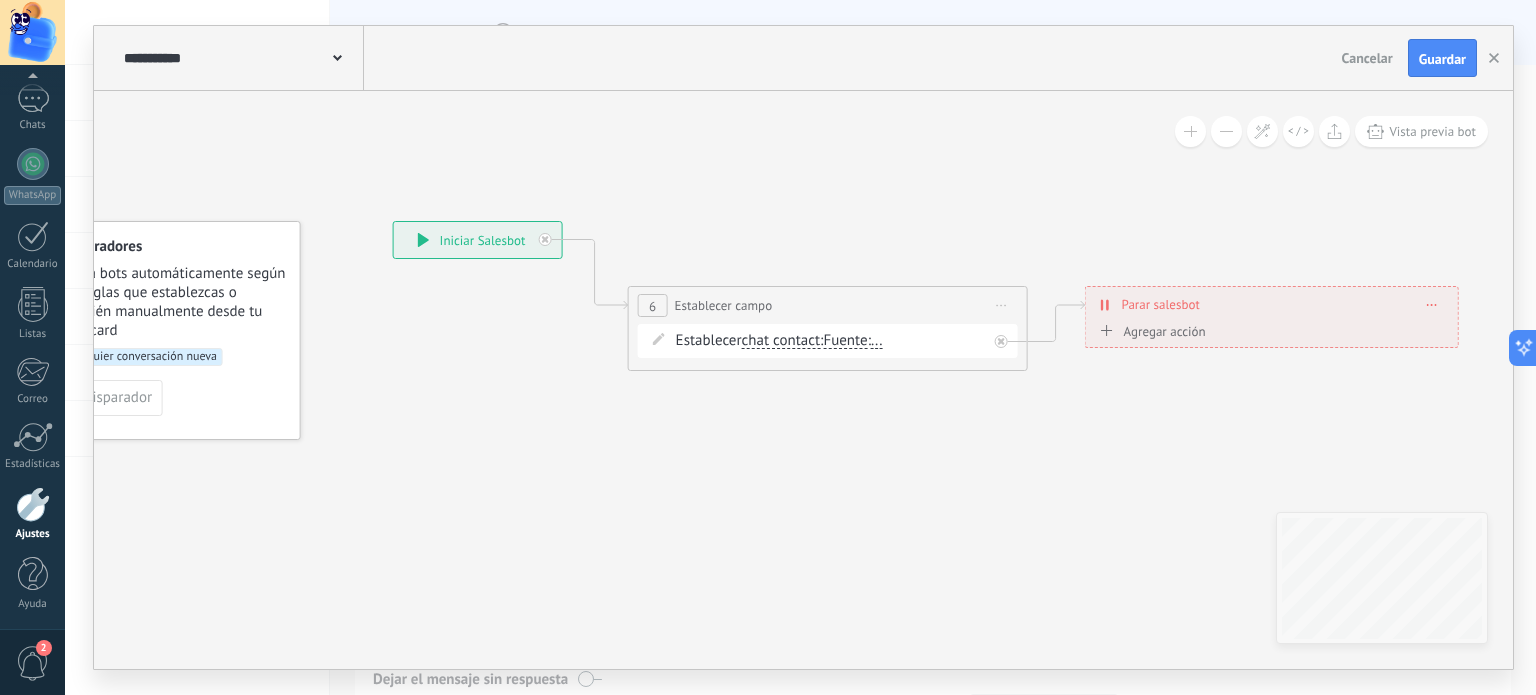 click on "..." at bounding box center (877, 341) 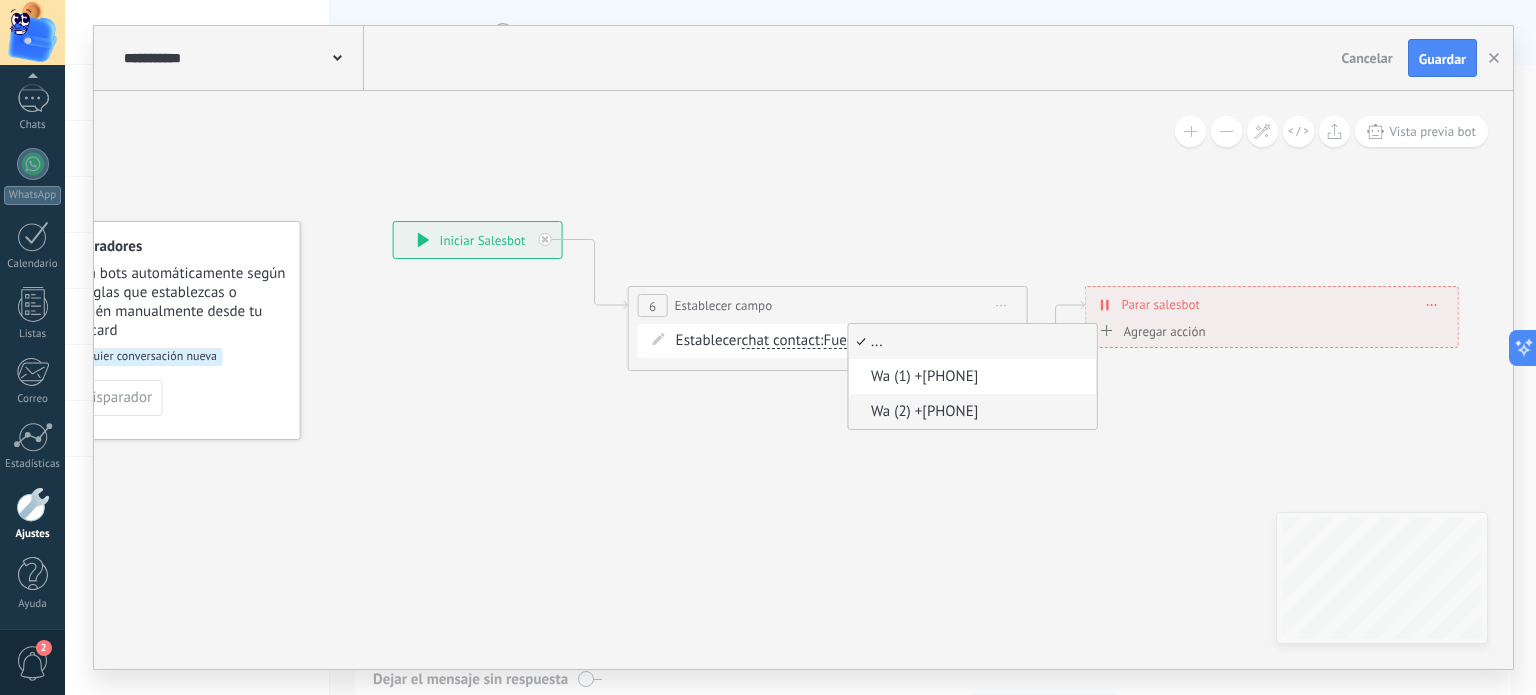 click on "Wa (2) [PHONE]" at bounding box center [970, 412] 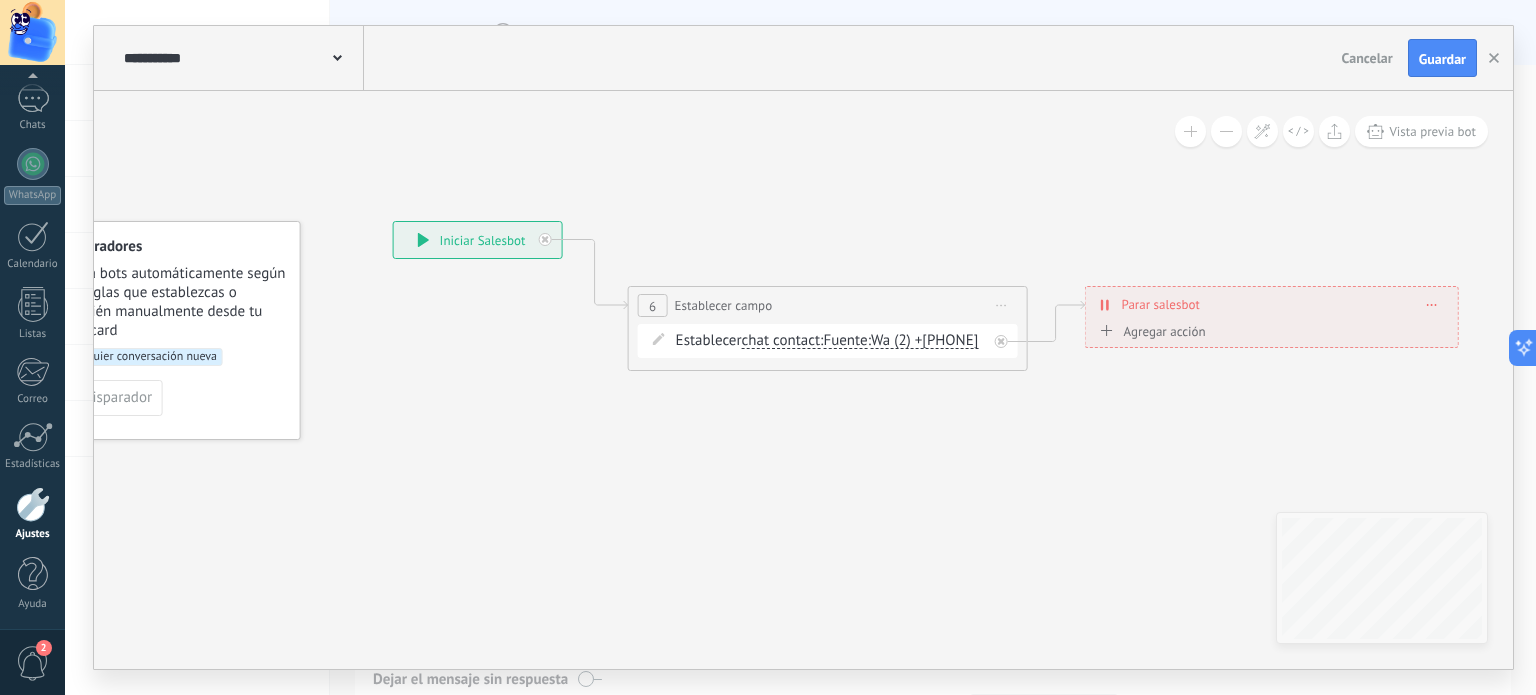 click on "Wa (2) [PHONE]" at bounding box center (924, 341) 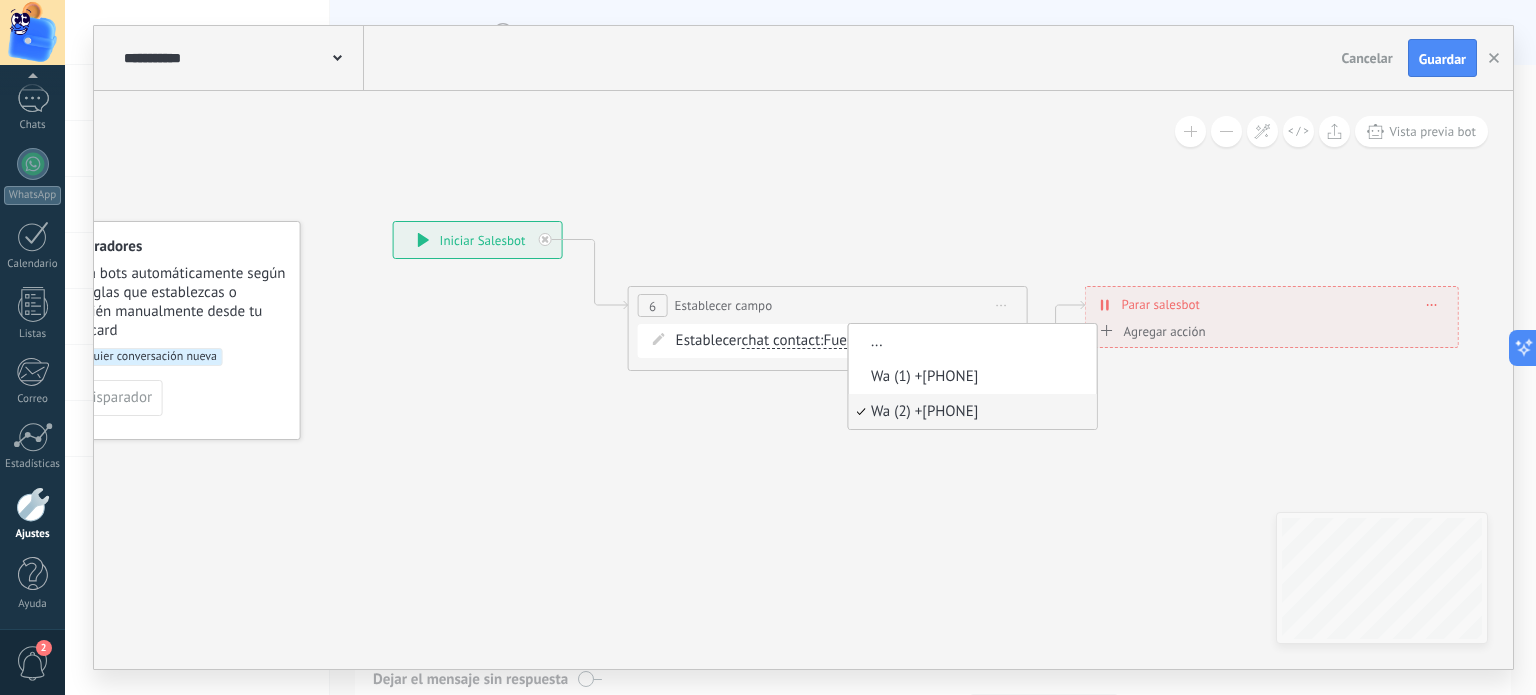 click on "Wa (2) [PHONE]" at bounding box center (970, 412) 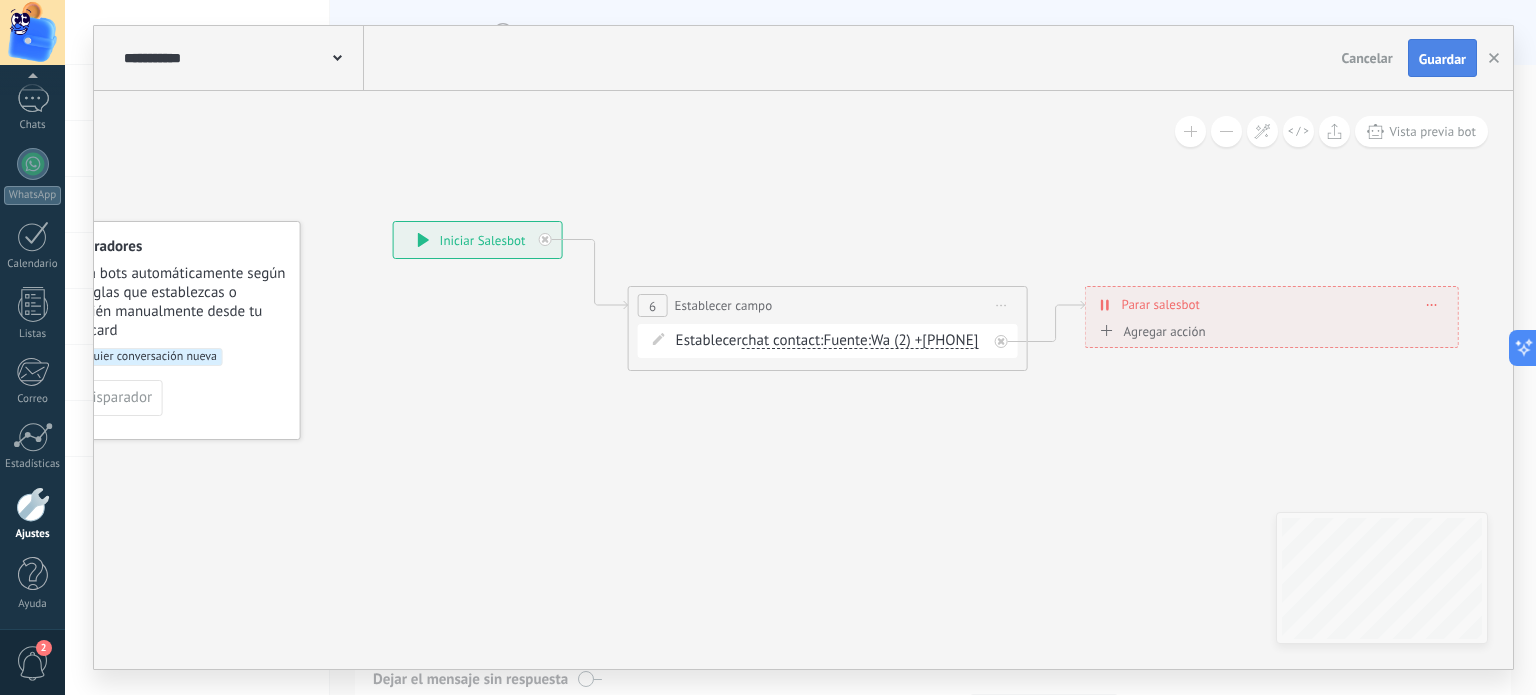 click on "Guardar" at bounding box center (1442, 59) 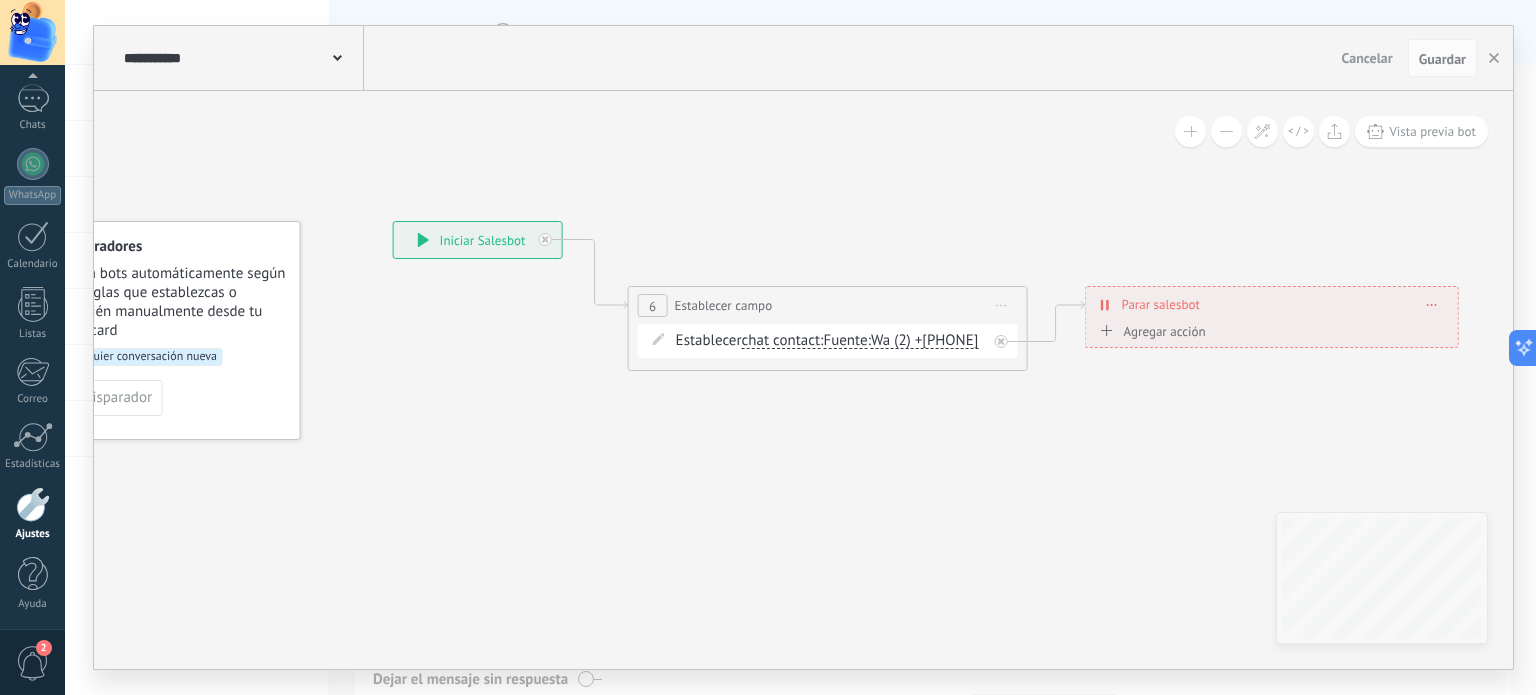 click on "Cancelar" at bounding box center (1367, 58) 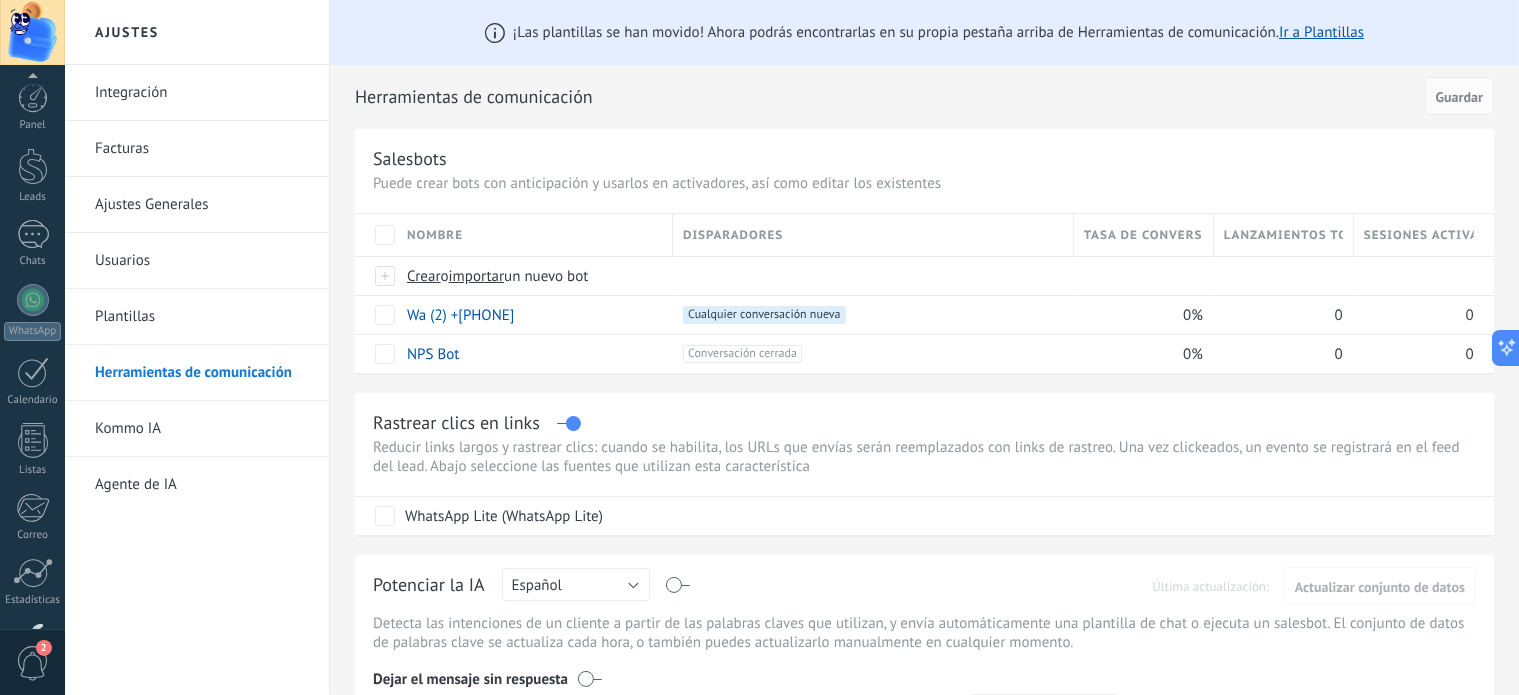 scroll, scrollTop: 136, scrollLeft: 0, axis: vertical 